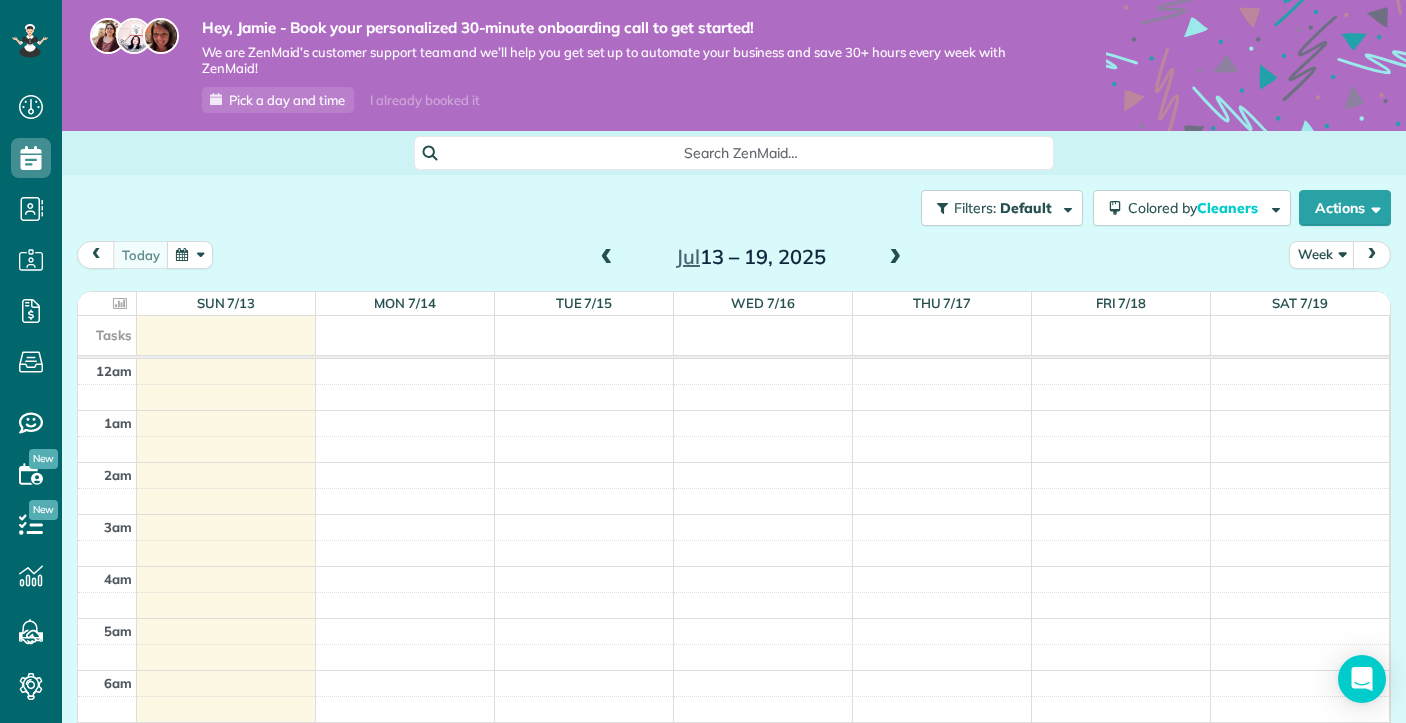 scroll, scrollTop: 0, scrollLeft: 0, axis: both 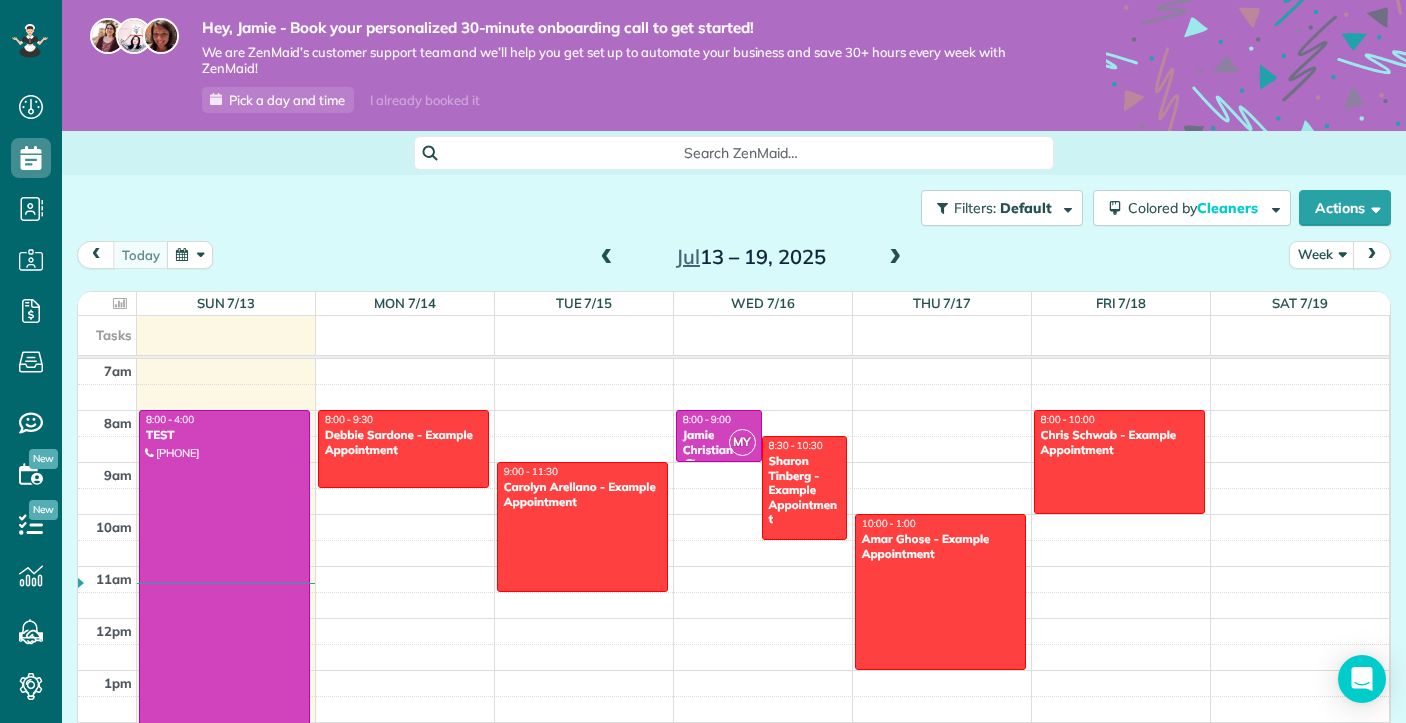 click at bounding box center (224, 618) 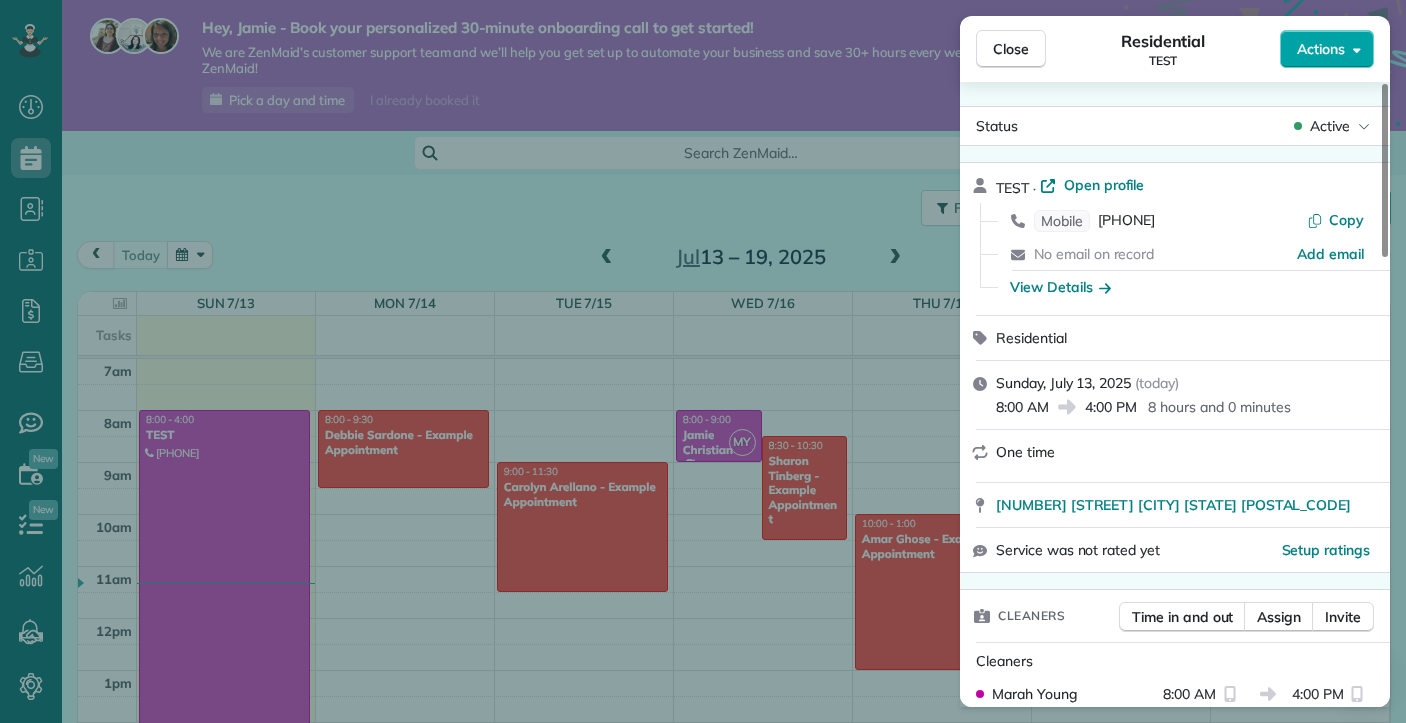 click on "Actions" at bounding box center (1327, 49) 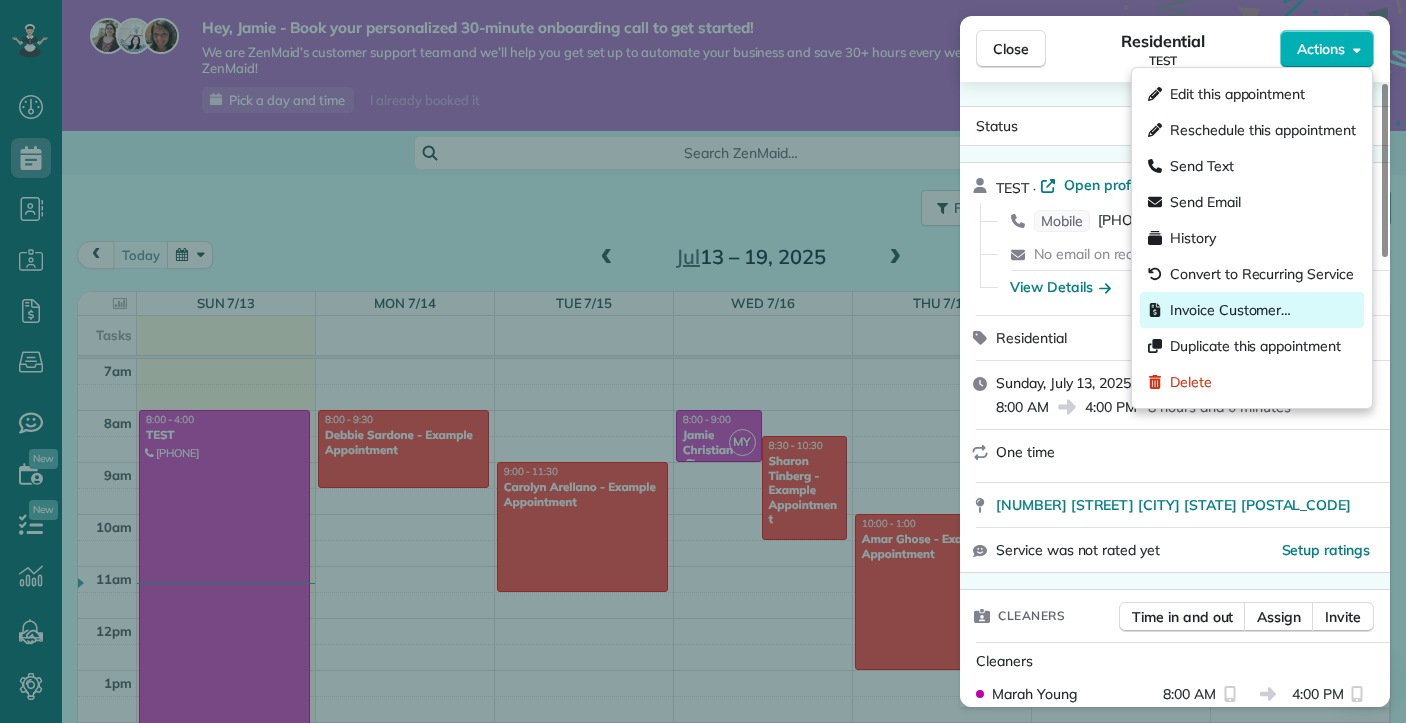 click on "Invoice Customer…" at bounding box center (1230, 310) 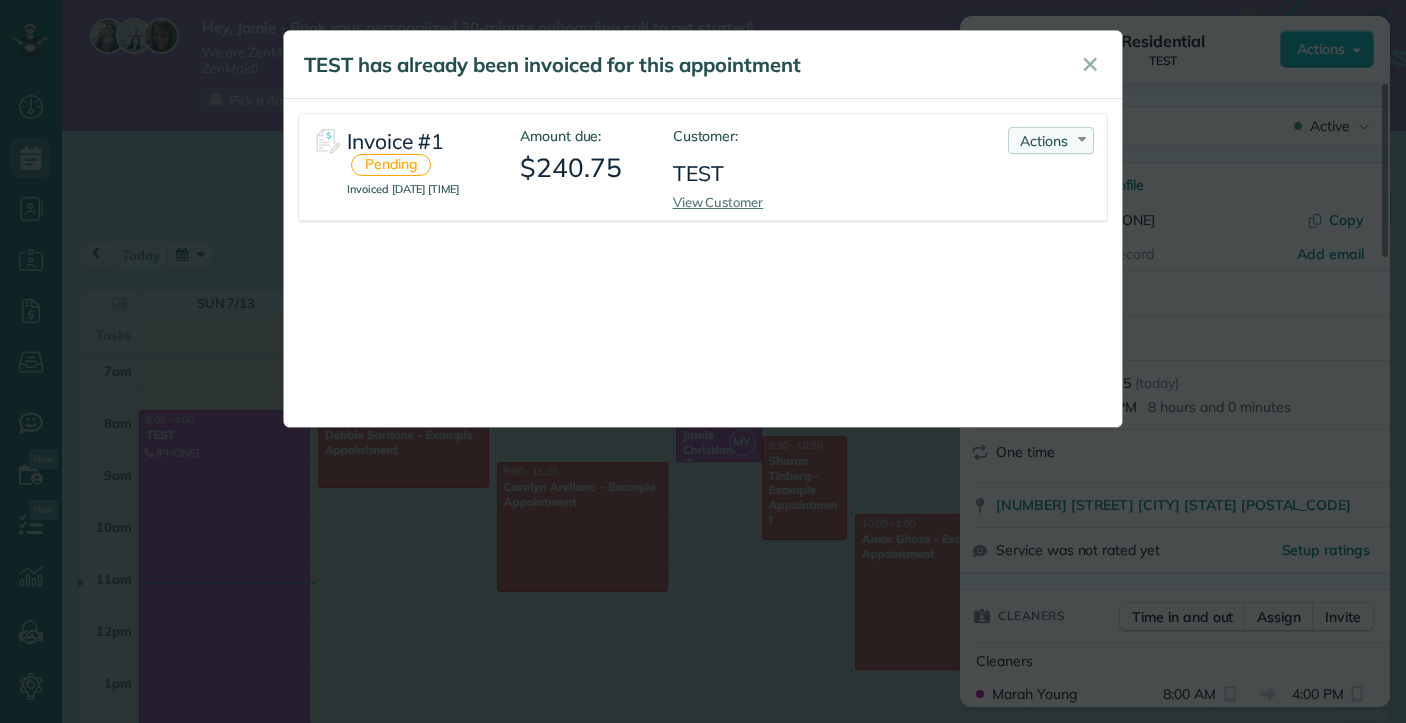 click on "Actions" at bounding box center (1044, 141) 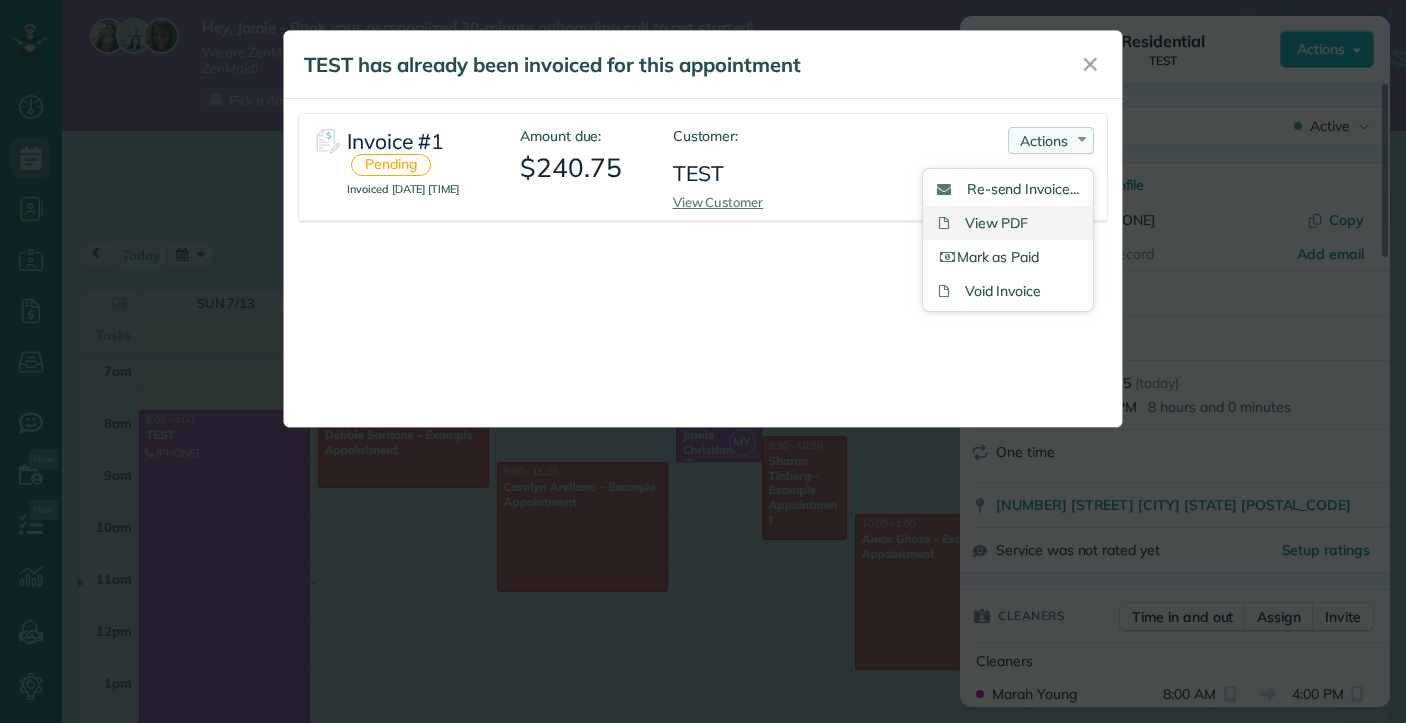 click on "View PDF" at bounding box center (1008, 223) 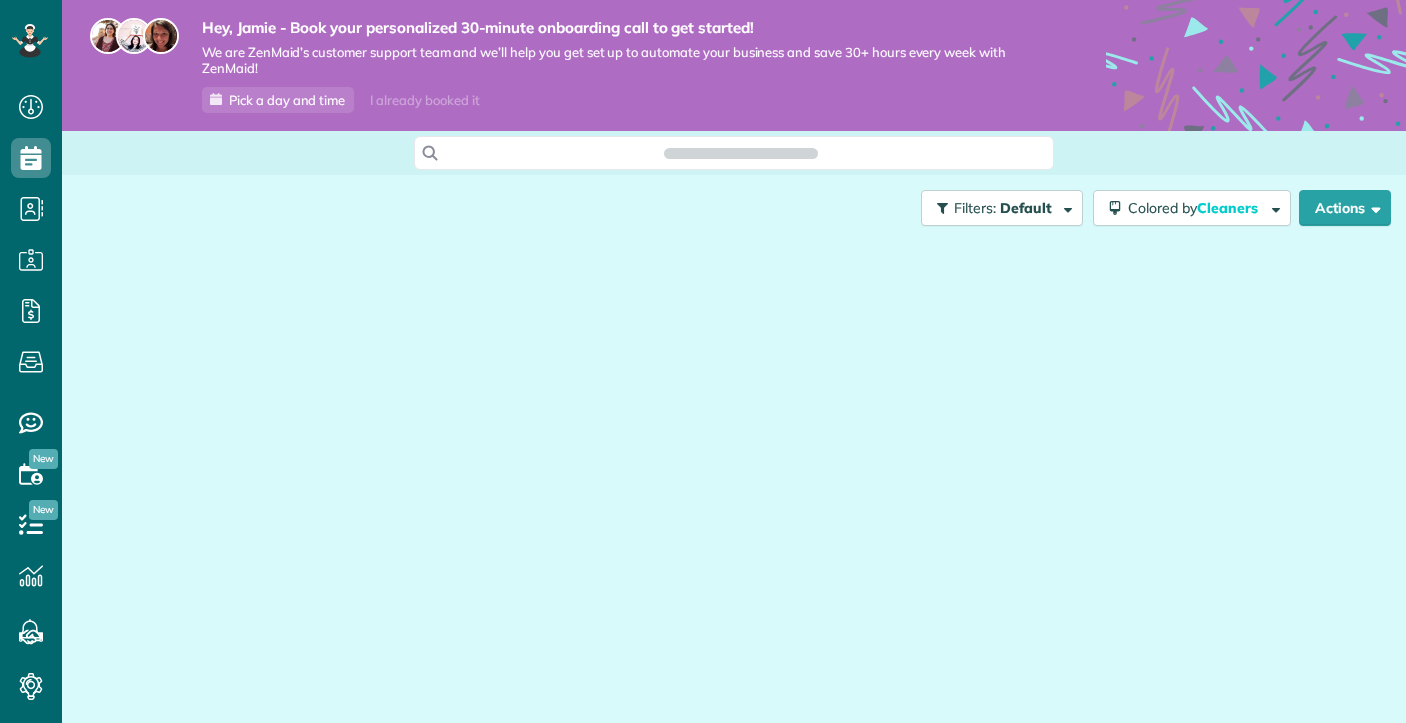 scroll, scrollTop: 0, scrollLeft: 0, axis: both 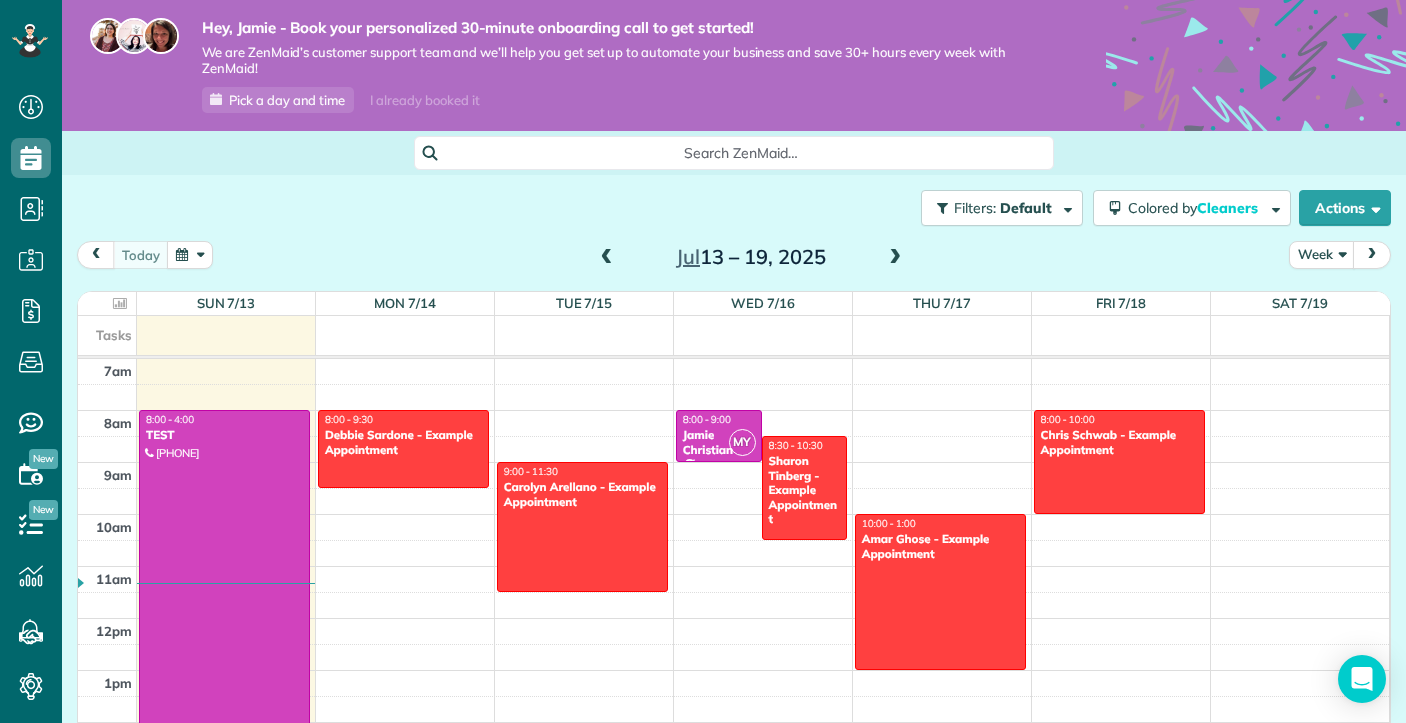 click at bounding box center [224, 618] 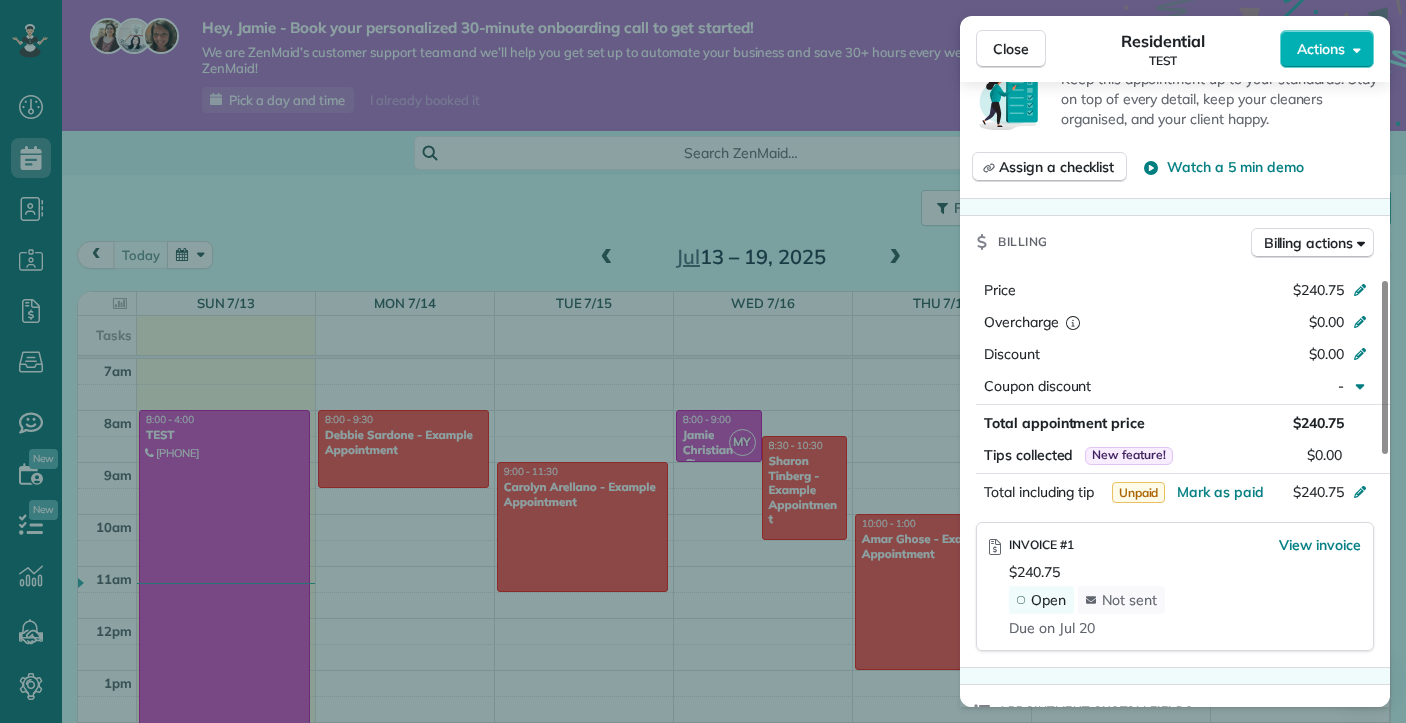 scroll, scrollTop: 728, scrollLeft: 0, axis: vertical 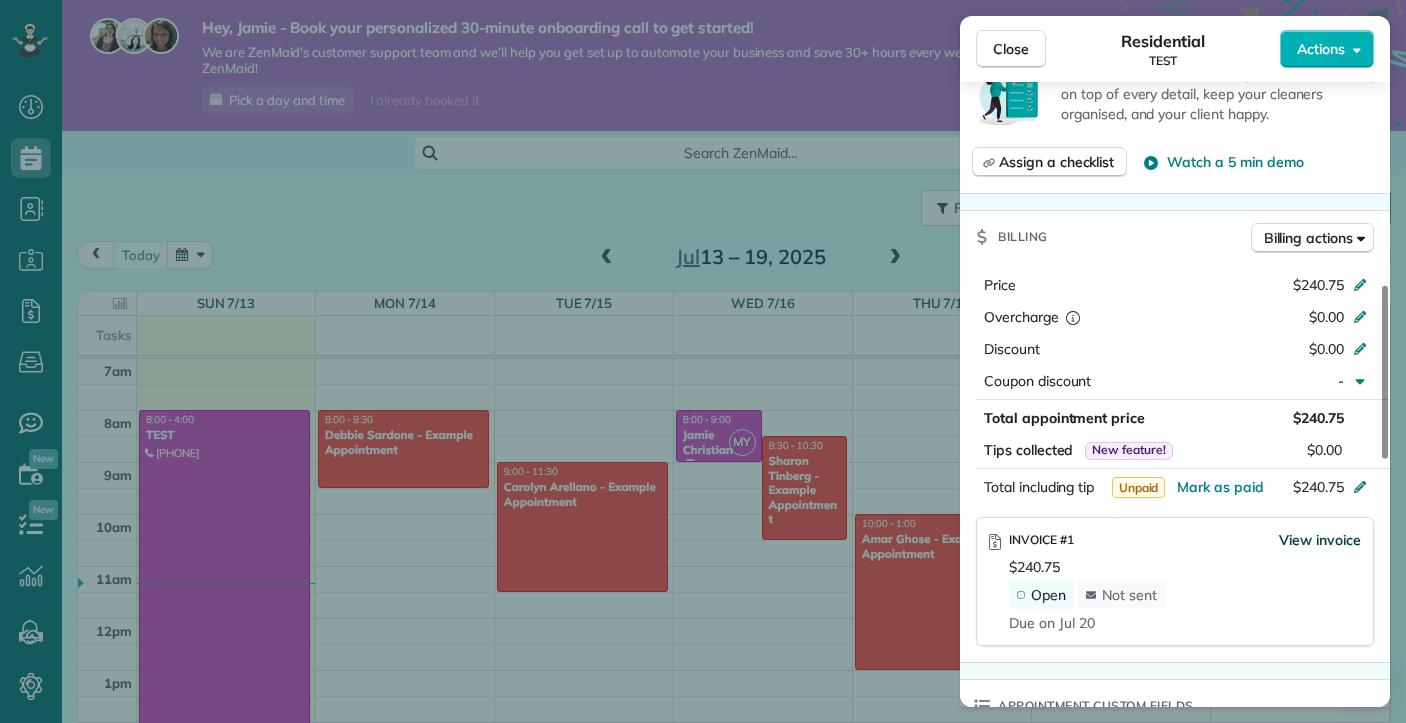 click on "View invoice" at bounding box center [1320, 540] 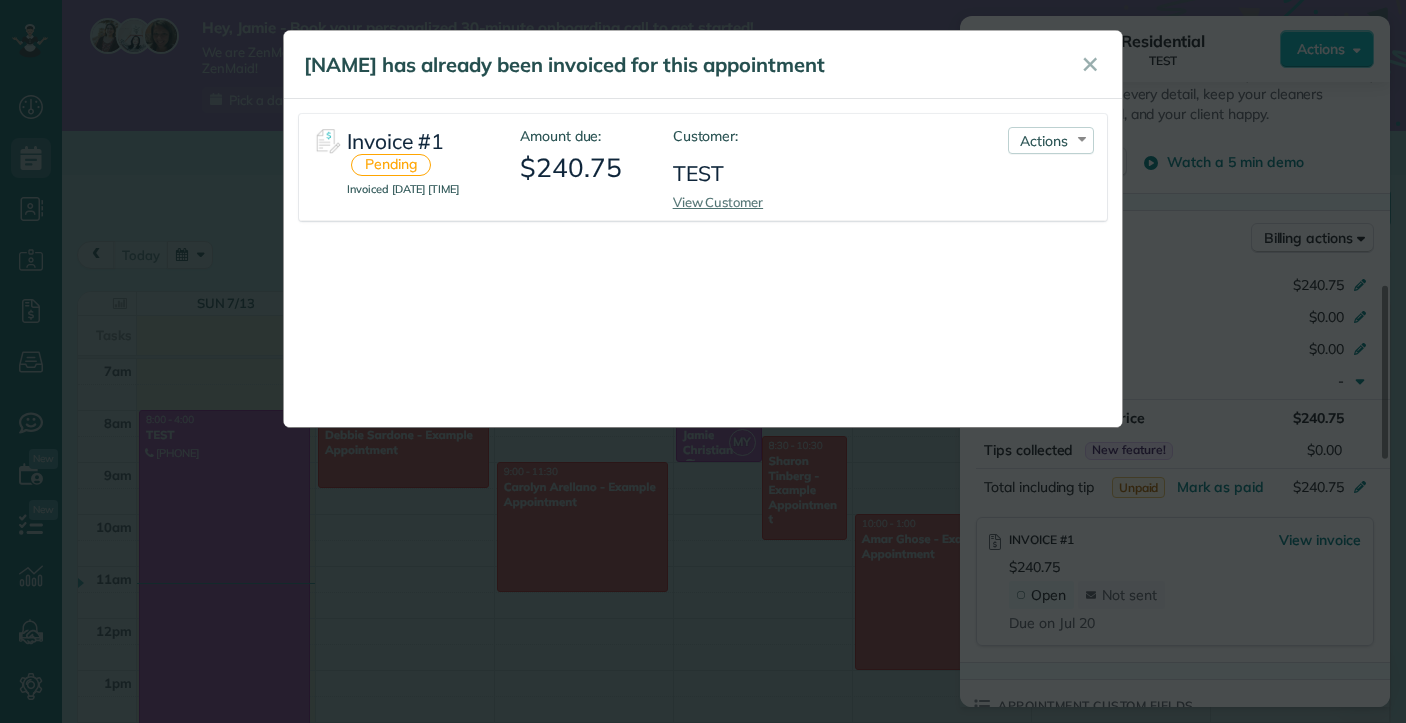 click on "Invoice #1
Pending
Invoiced July 13, 2025 10:45 AM
Amount due:
$240.75
Customer:
TEST
View Customer
Actions
Re-send Invoice...
View PDF
Mark as Paid
Void Invoice" at bounding box center [703, 167] 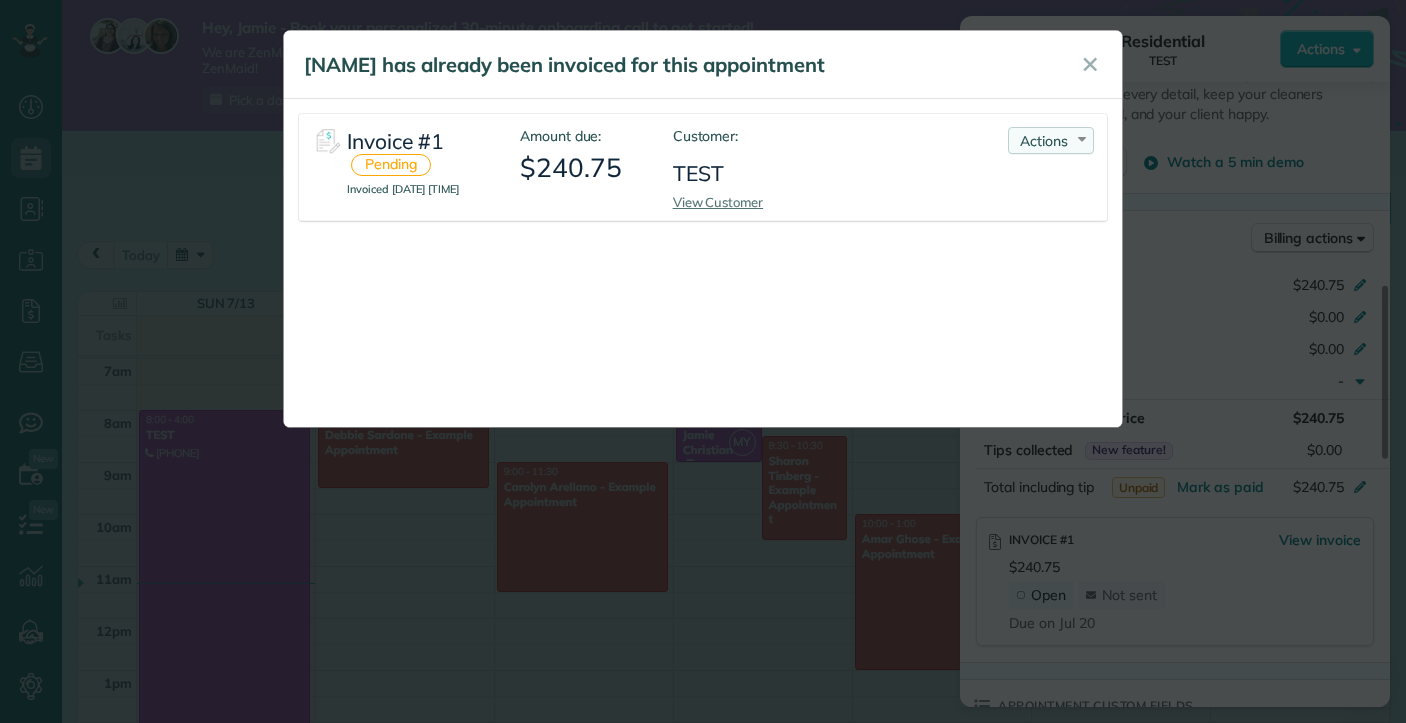 click on "Actions
Re-send Invoice...
View PDF
Mark as Paid
Void Invoice" at bounding box center (1051, 140) 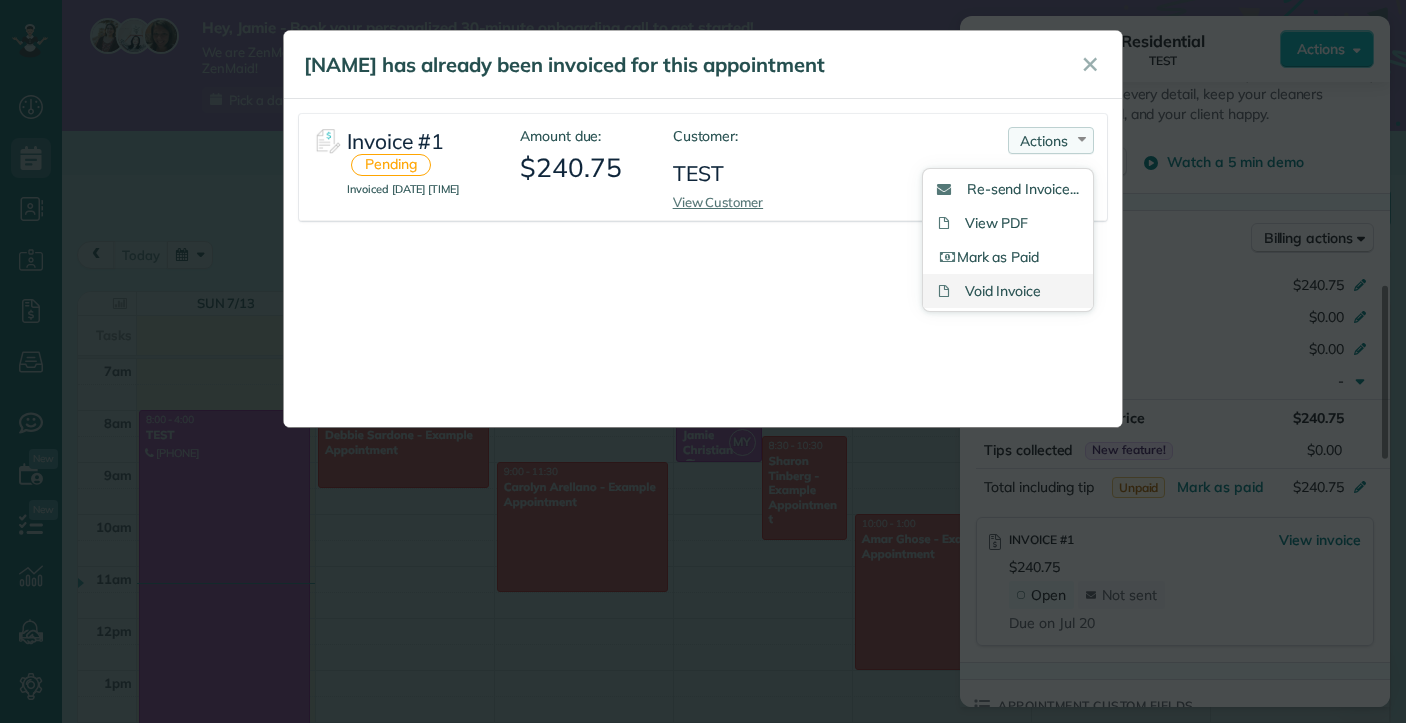 click on "Void Invoice" at bounding box center (1008, 291) 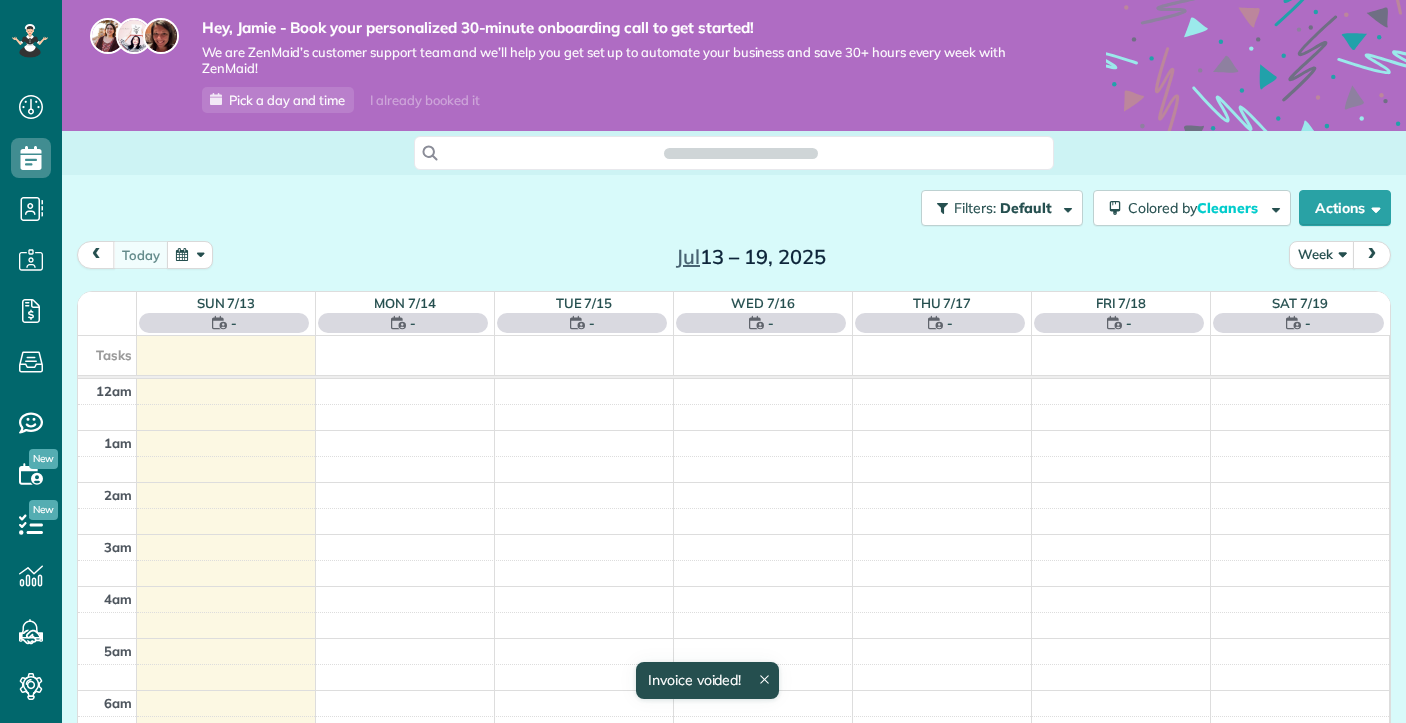 scroll, scrollTop: 0, scrollLeft: 0, axis: both 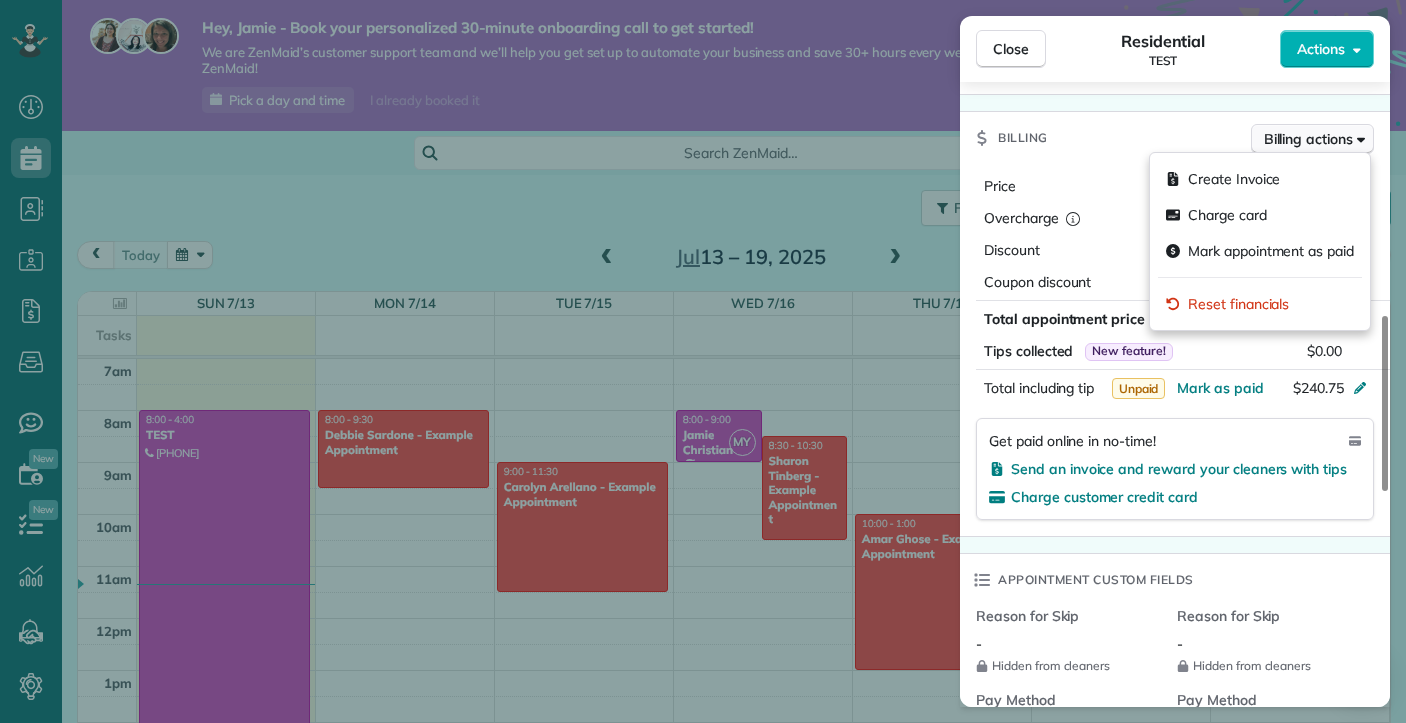 click on "Billing actions" at bounding box center [1312, 139] 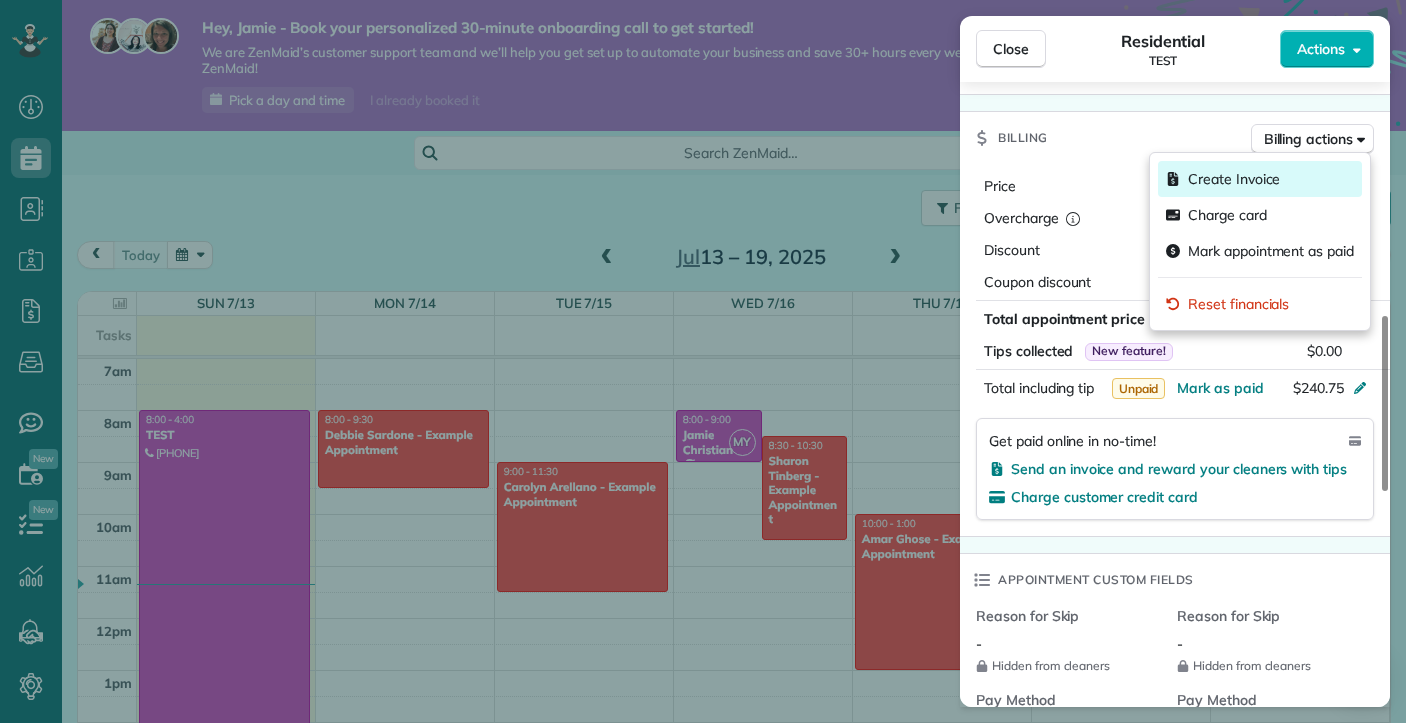 click on "Create Invoice" at bounding box center [1234, 179] 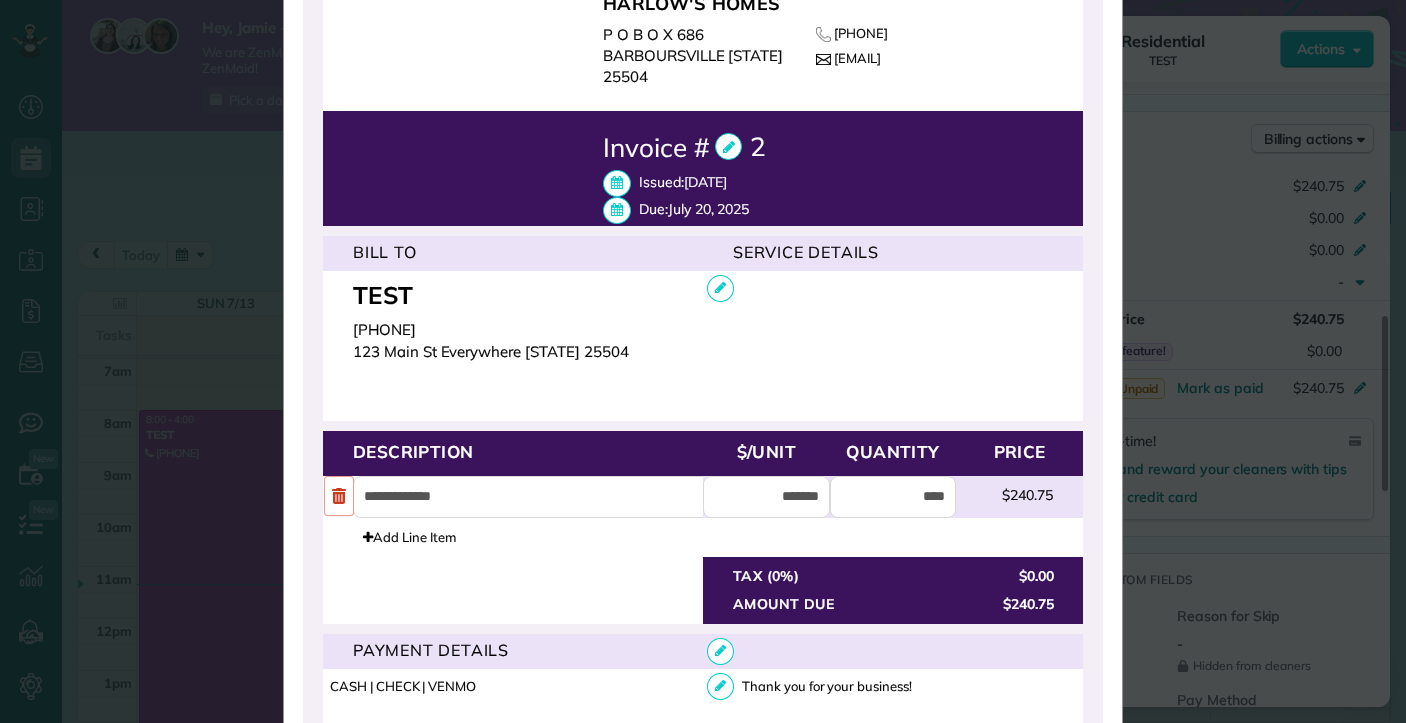 scroll, scrollTop: 406, scrollLeft: 0, axis: vertical 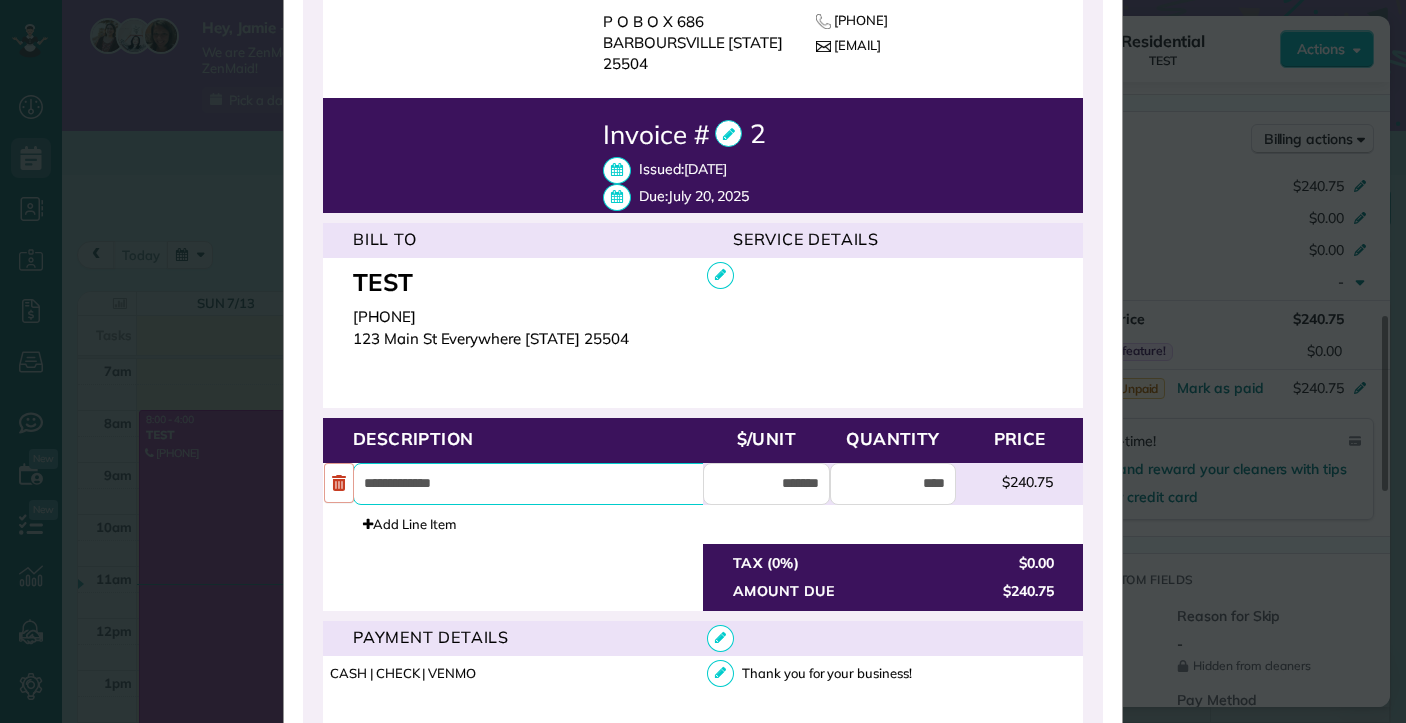 drag, startPoint x: 631, startPoint y: 480, endPoint x: 239, endPoint y: 462, distance: 392.41306 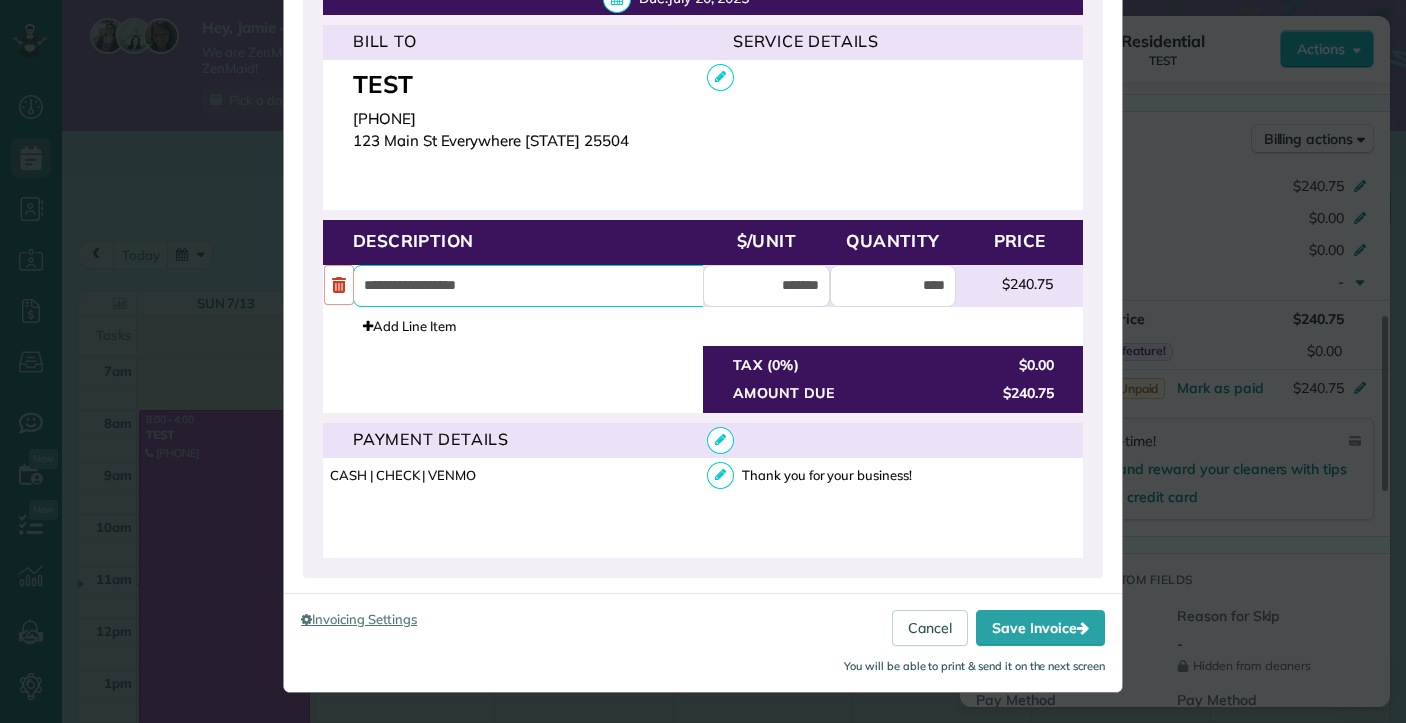 scroll, scrollTop: 601, scrollLeft: 0, axis: vertical 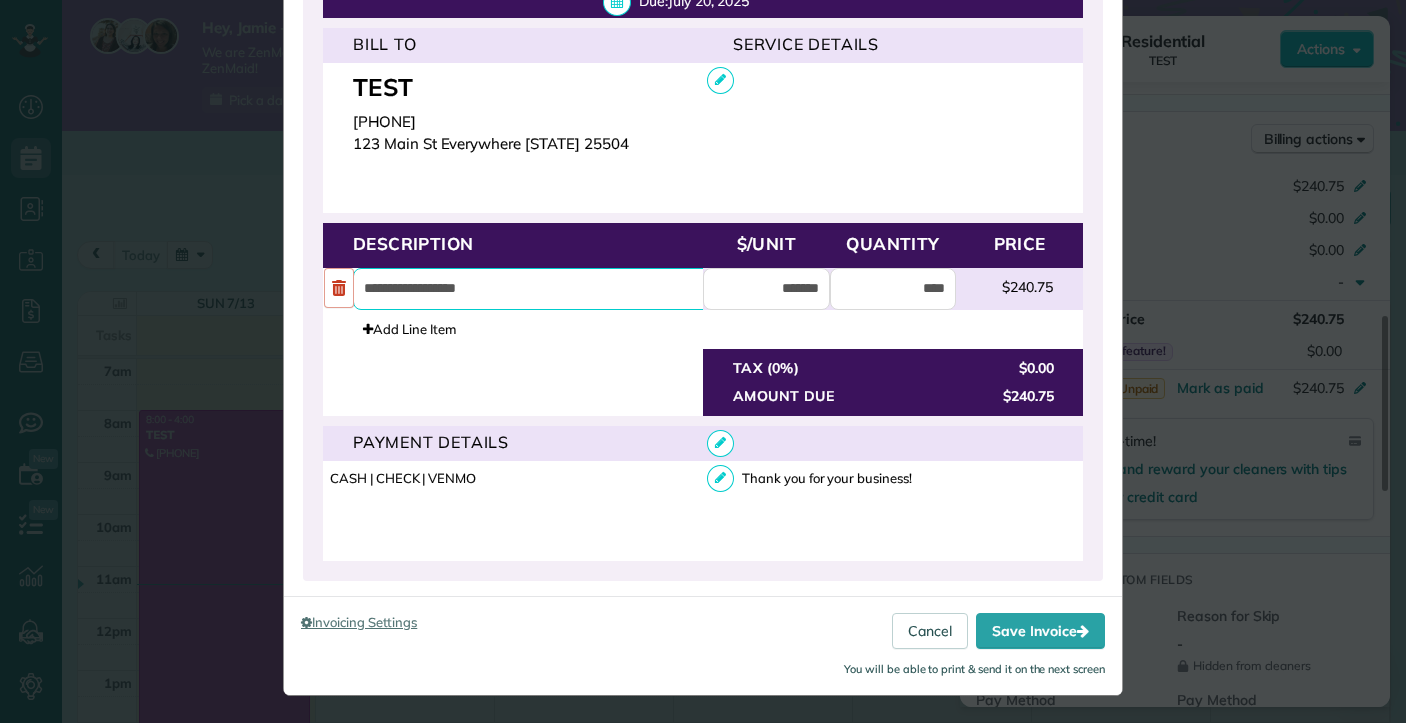 type on "**********" 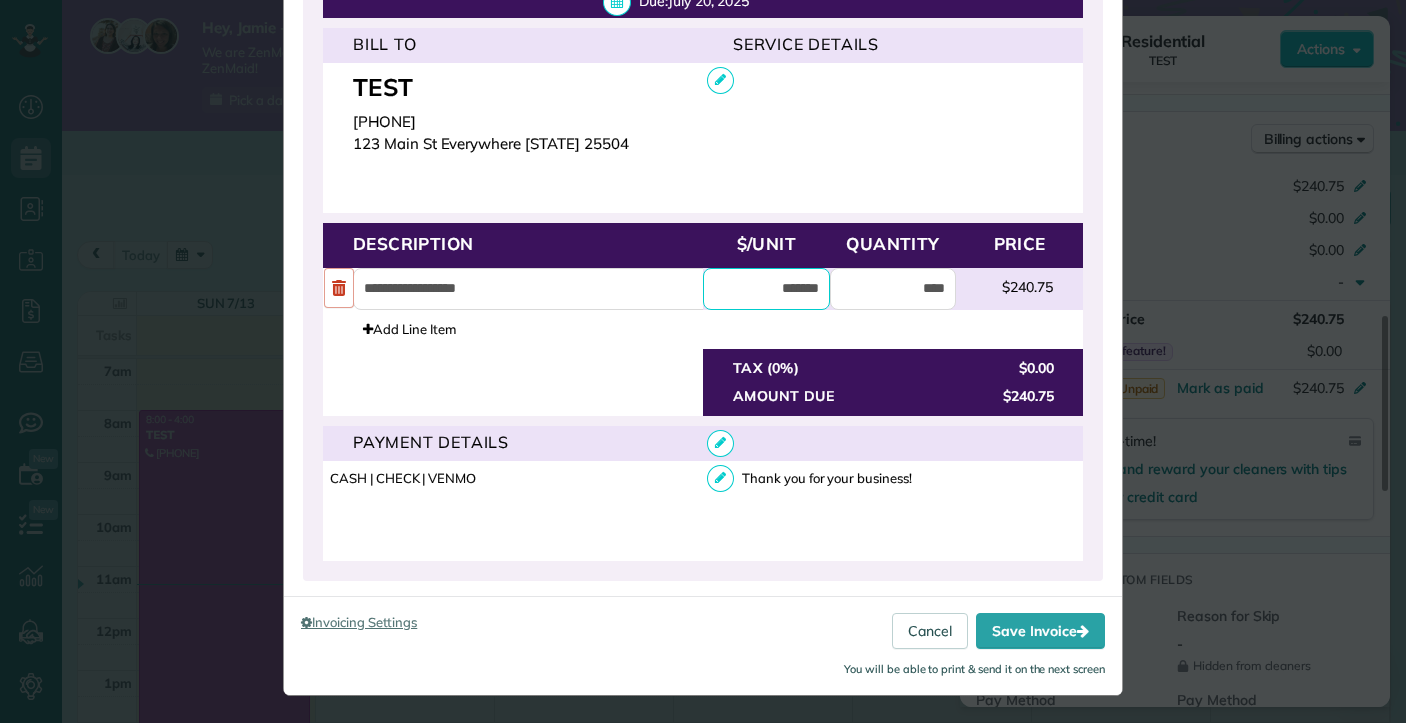 click on "*******" at bounding box center (766, 289) 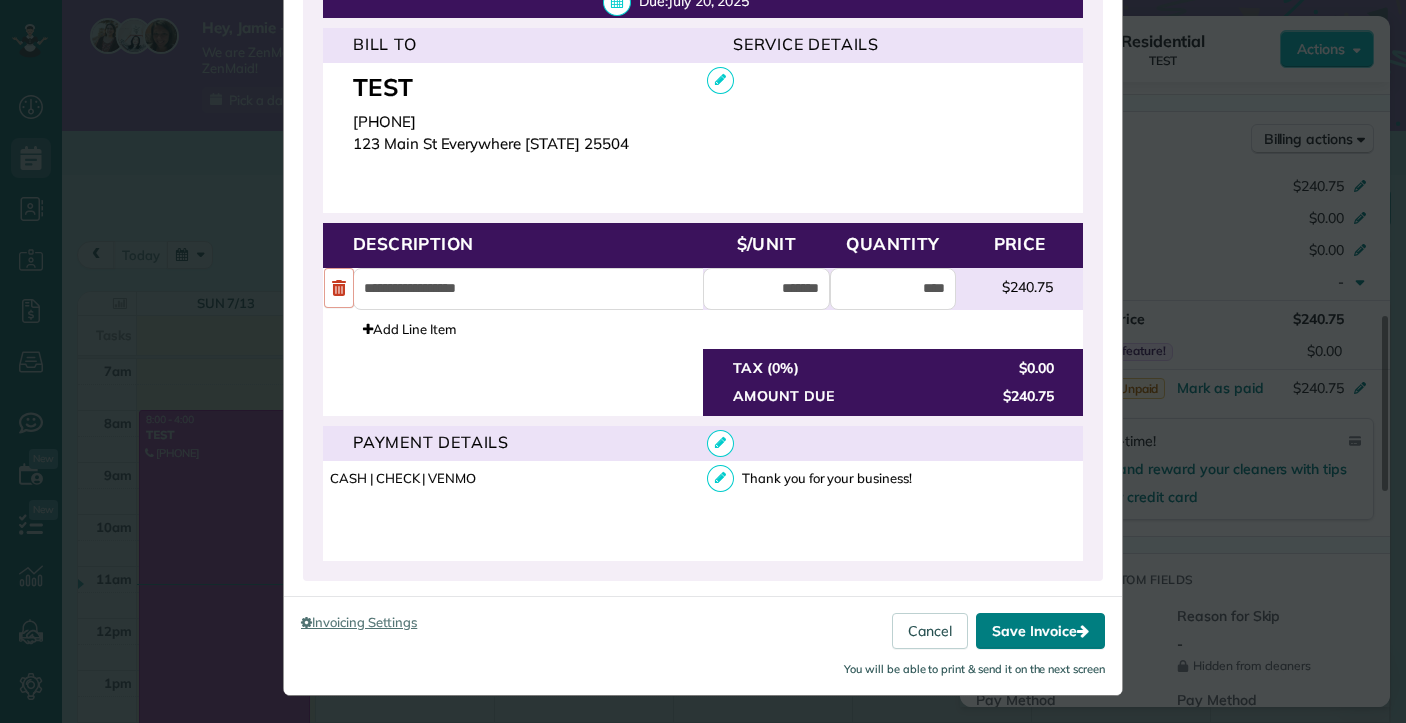click on "Save Invoice" at bounding box center [1040, 631] 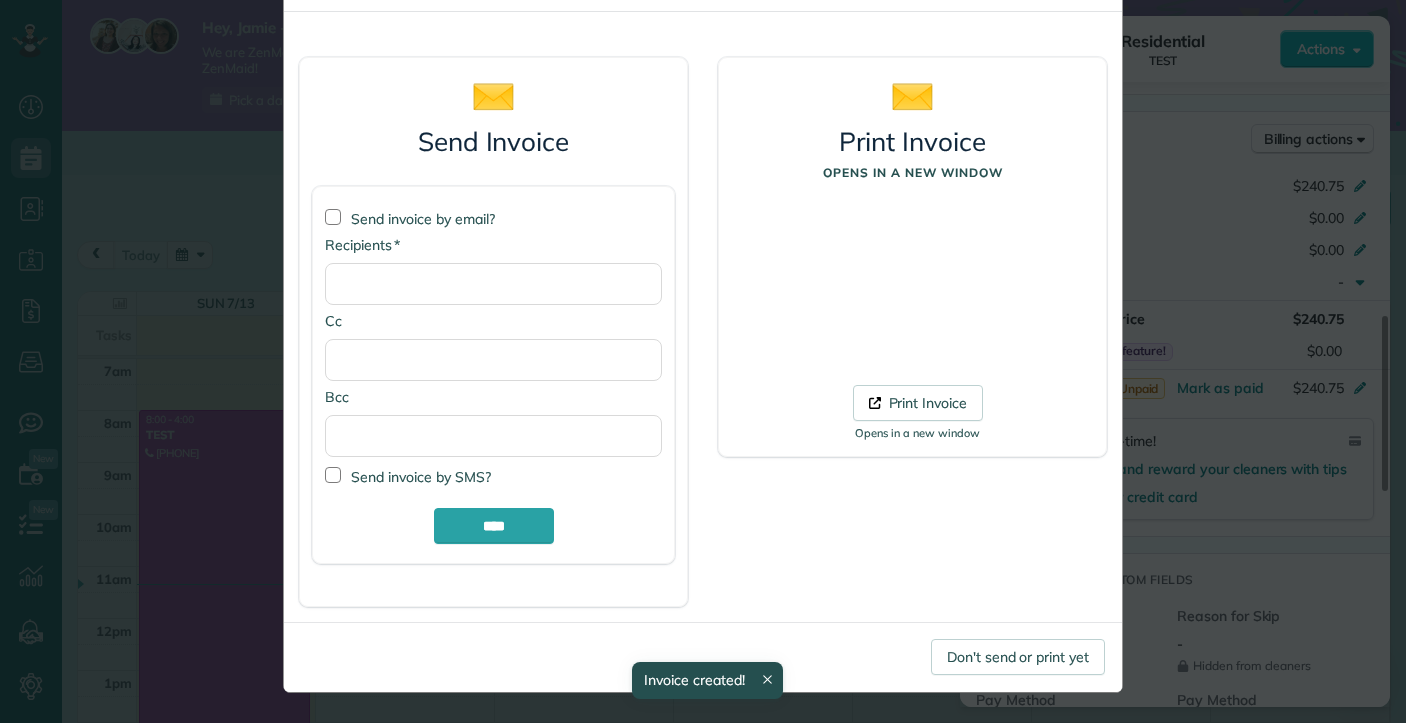 scroll, scrollTop: 86, scrollLeft: 0, axis: vertical 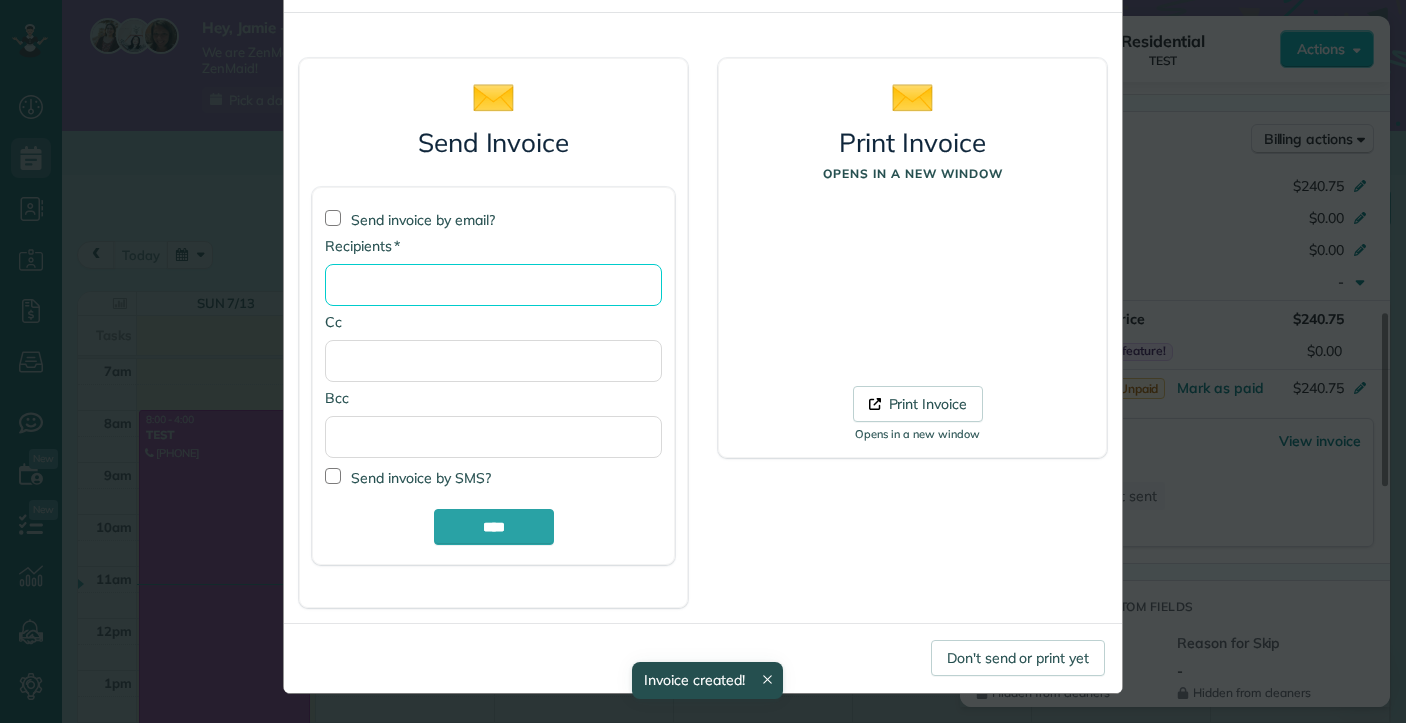 click on "*  Recipients" at bounding box center (493, 285) 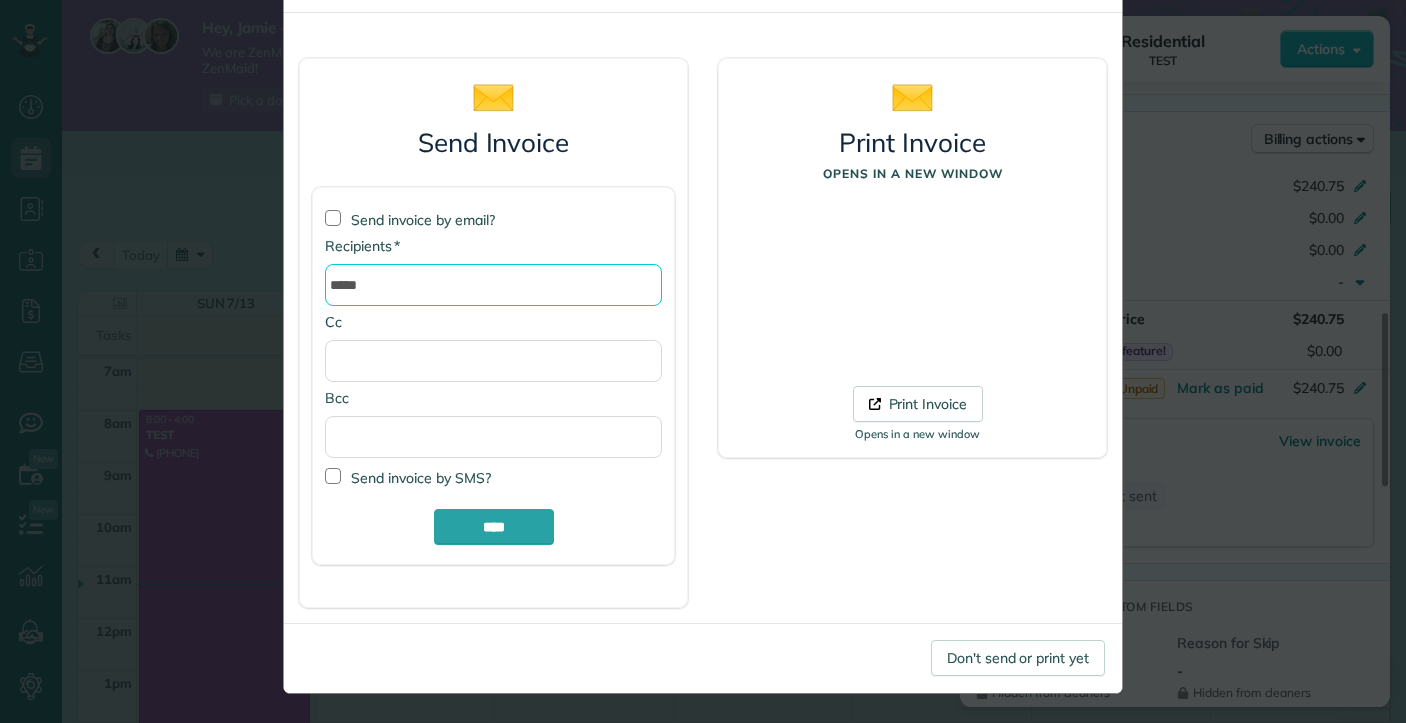 click on "*****" at bounding box center [493, 285] 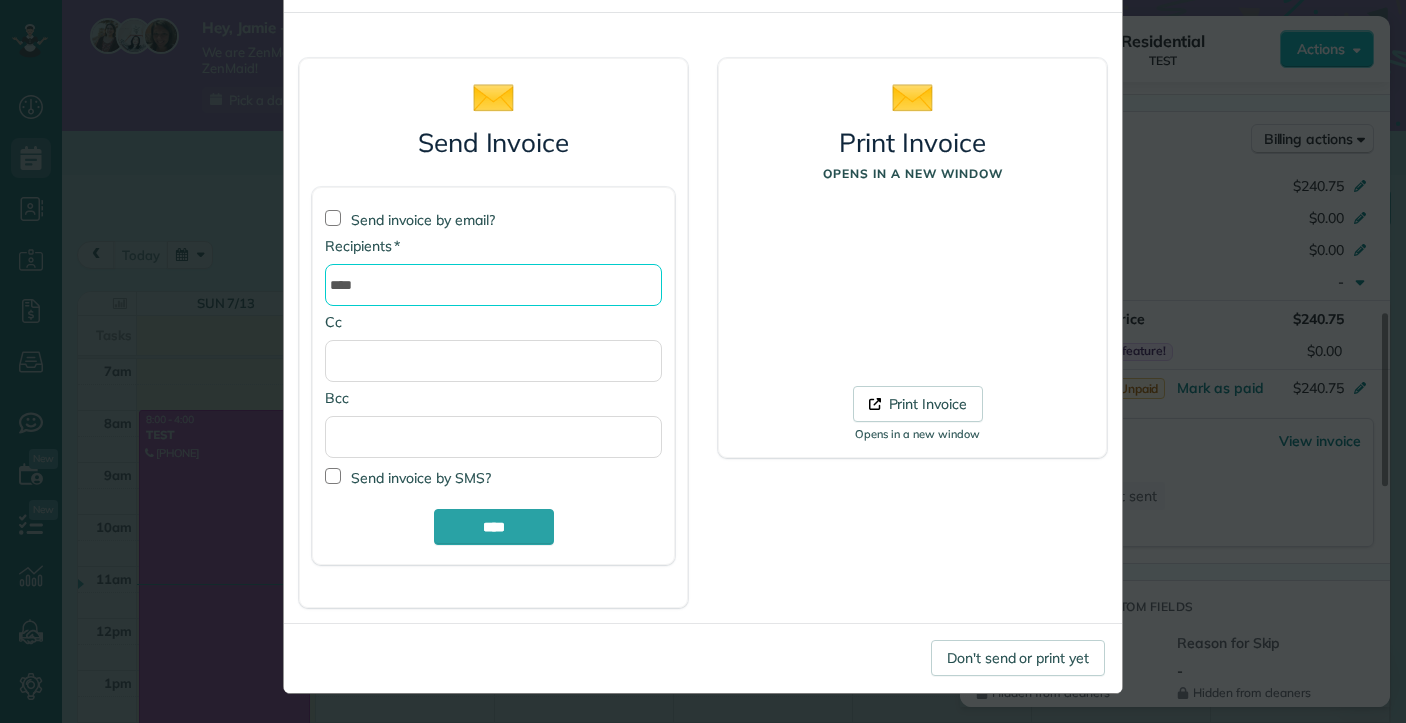 drag, startPoint x: 517, startPoint y: 289, endPoint x: 379, endPoint y: 289, distance: 138 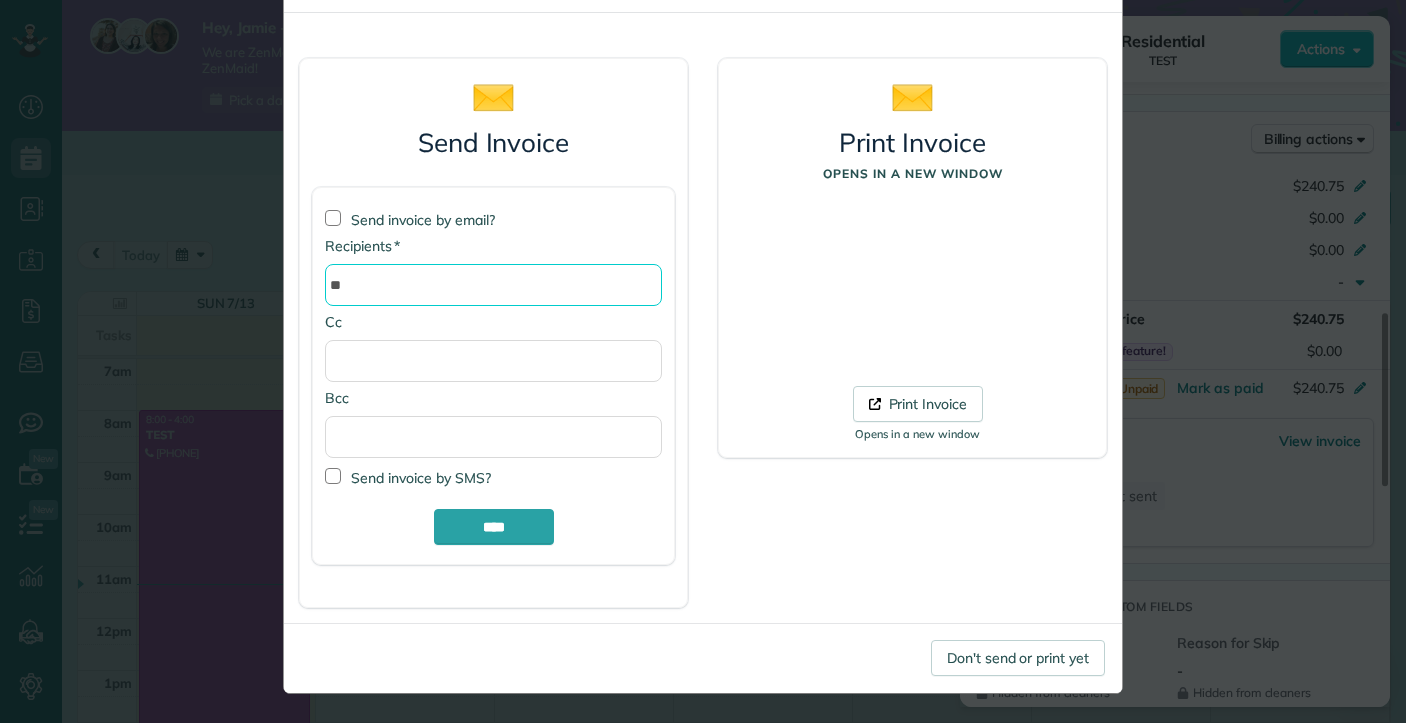 type on "*" 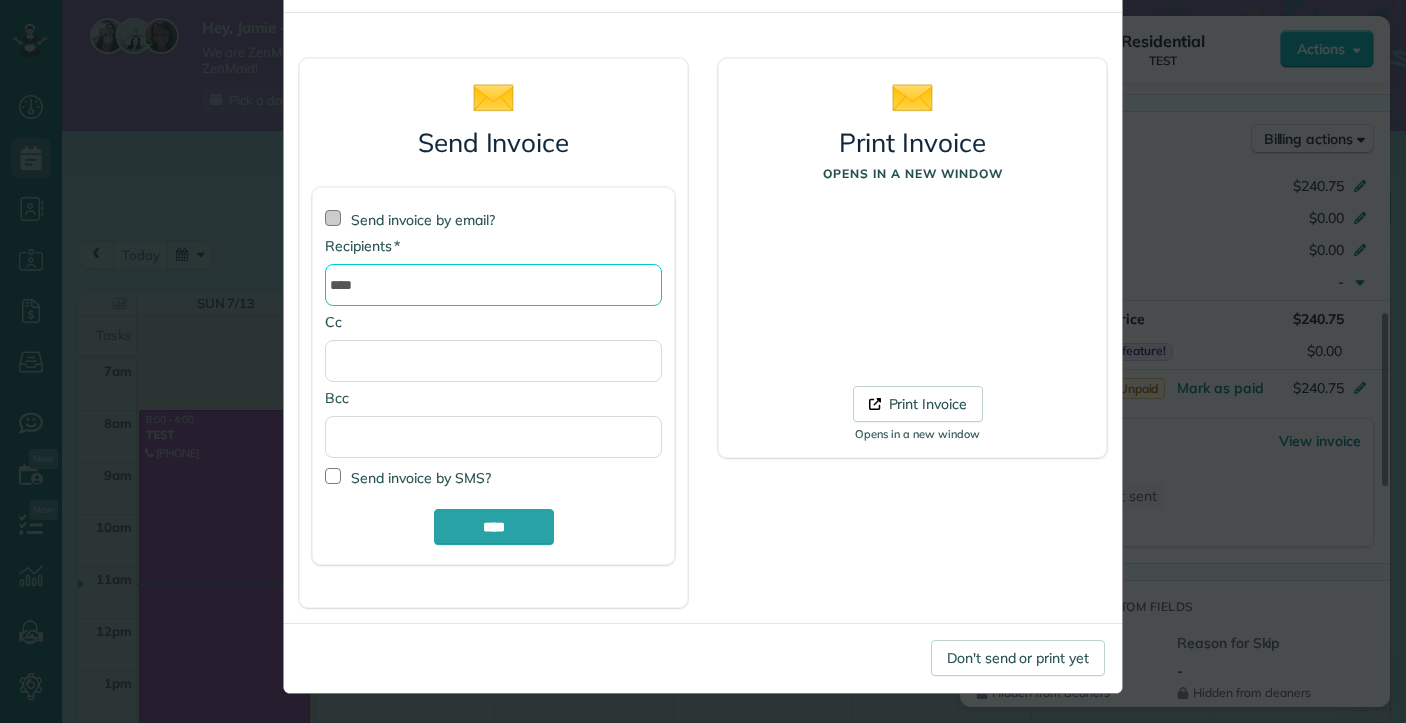 type on "****" 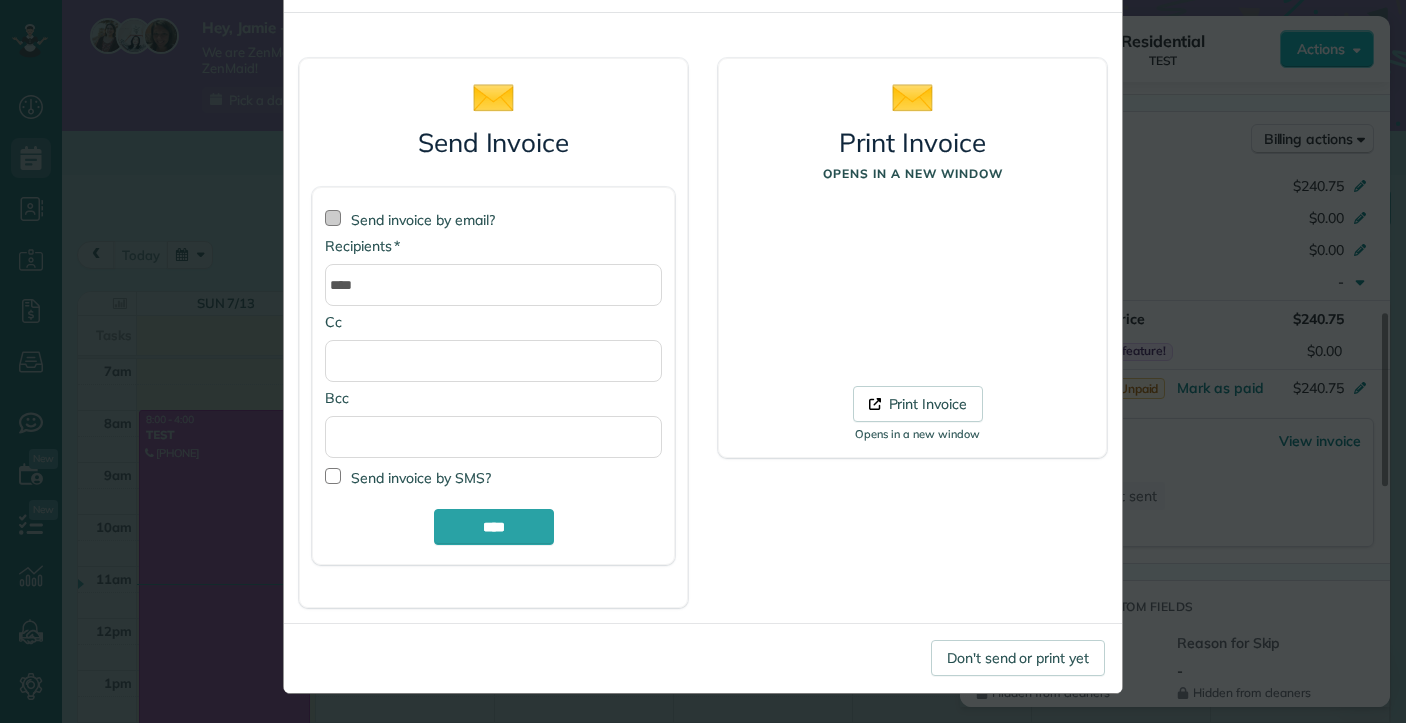 click at bounding box center [333, 218] 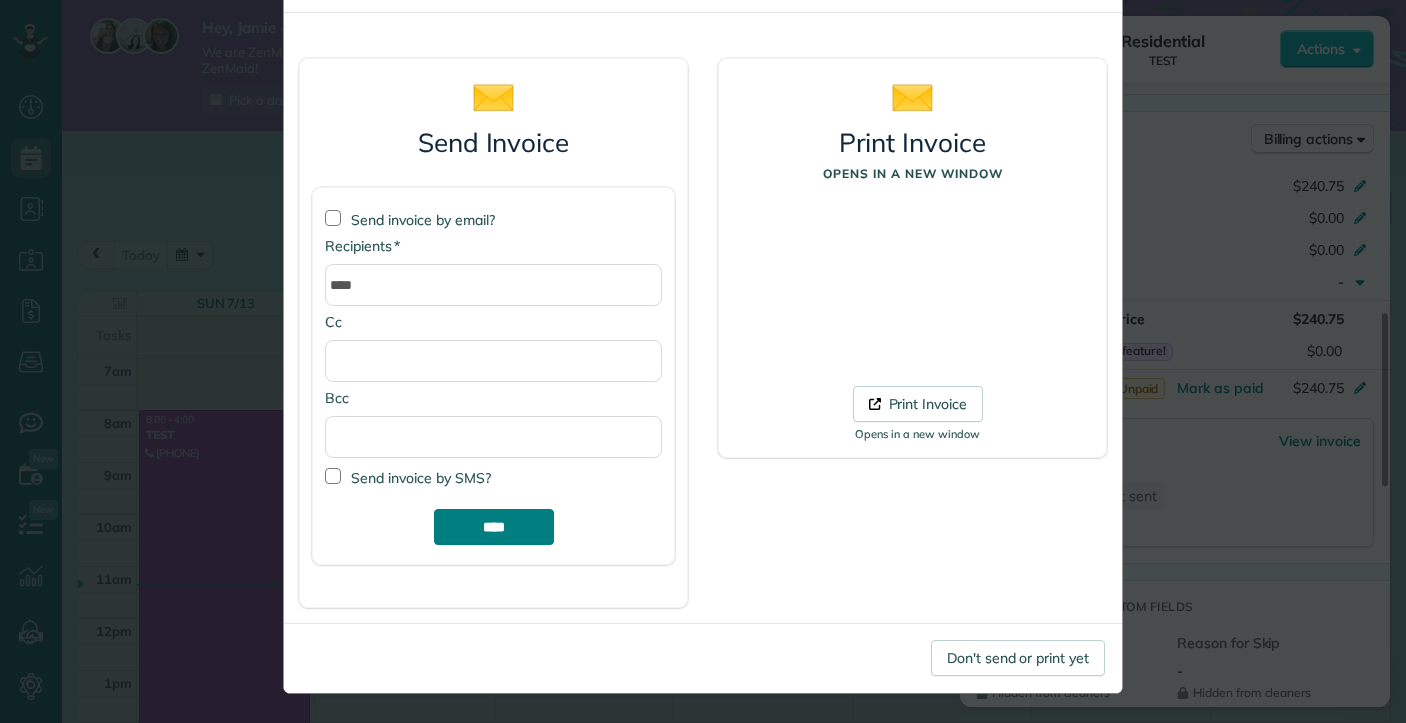 click on "****" at bounding box center (494, 527) 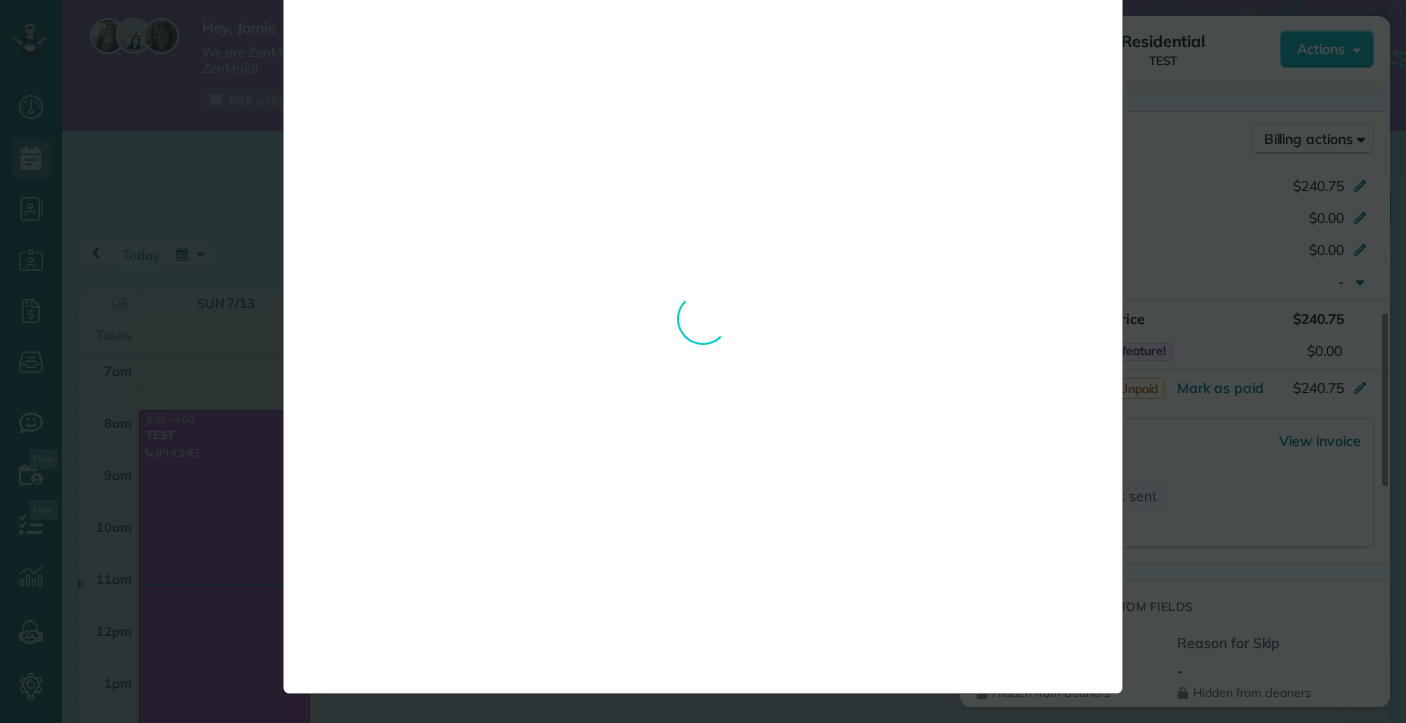 scroll, scrollTop: 0, scrollLeft: 0, axis: both 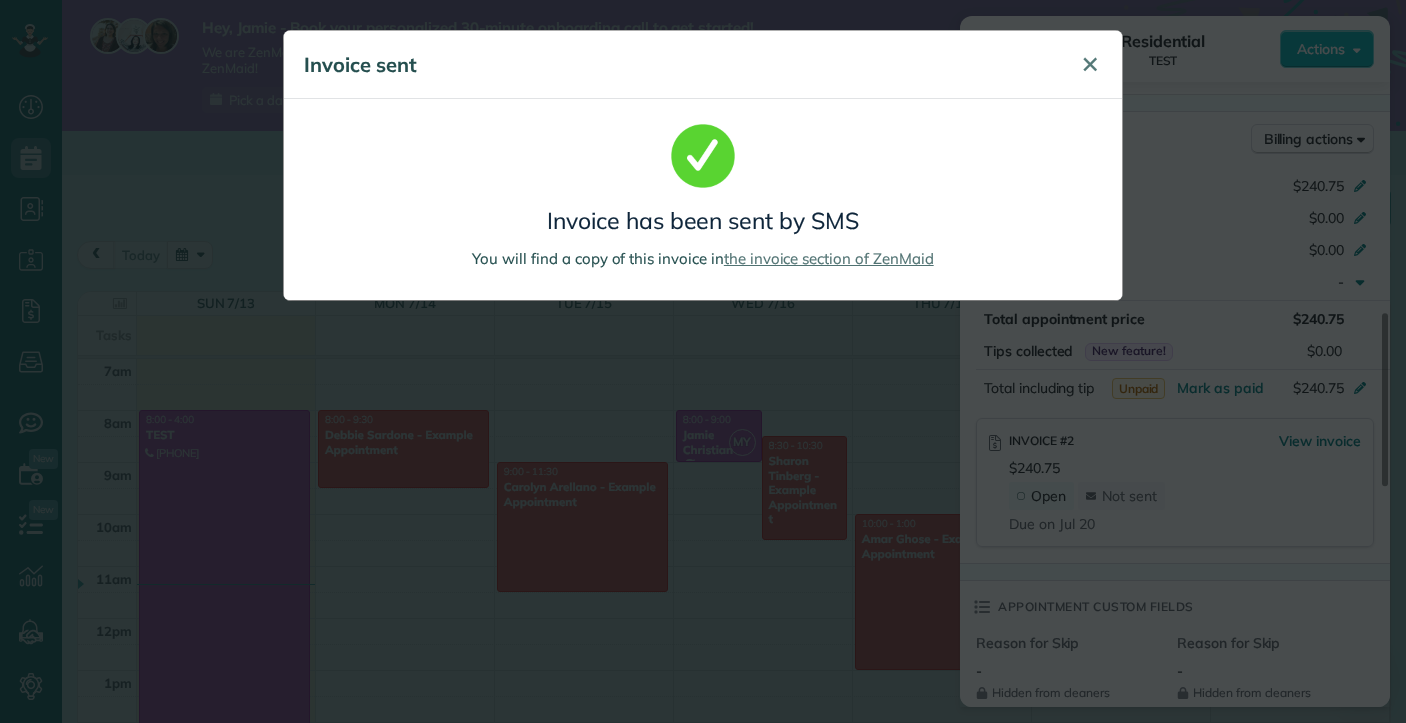 click on "✕" at bounding box center [1090, 65] 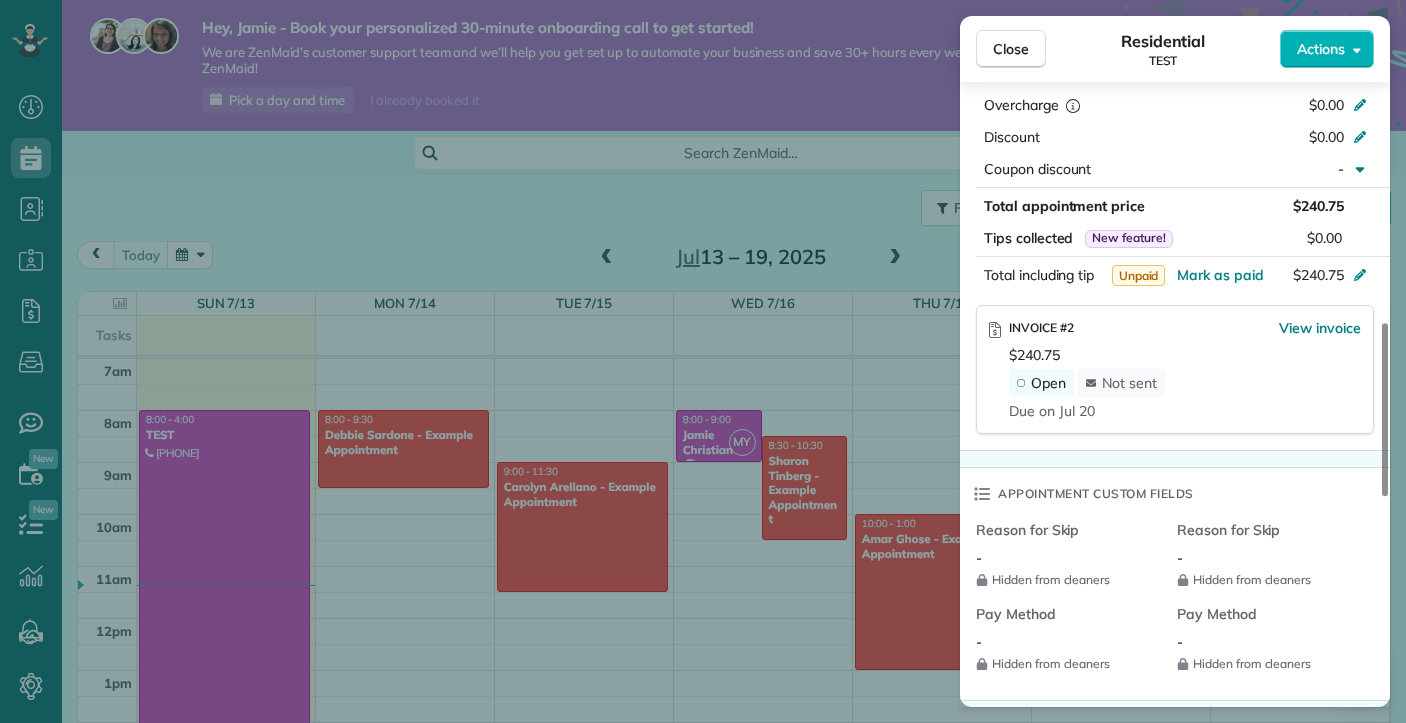 scroll, scrollTop: 956, scrollLeft: 0, axis: vertical 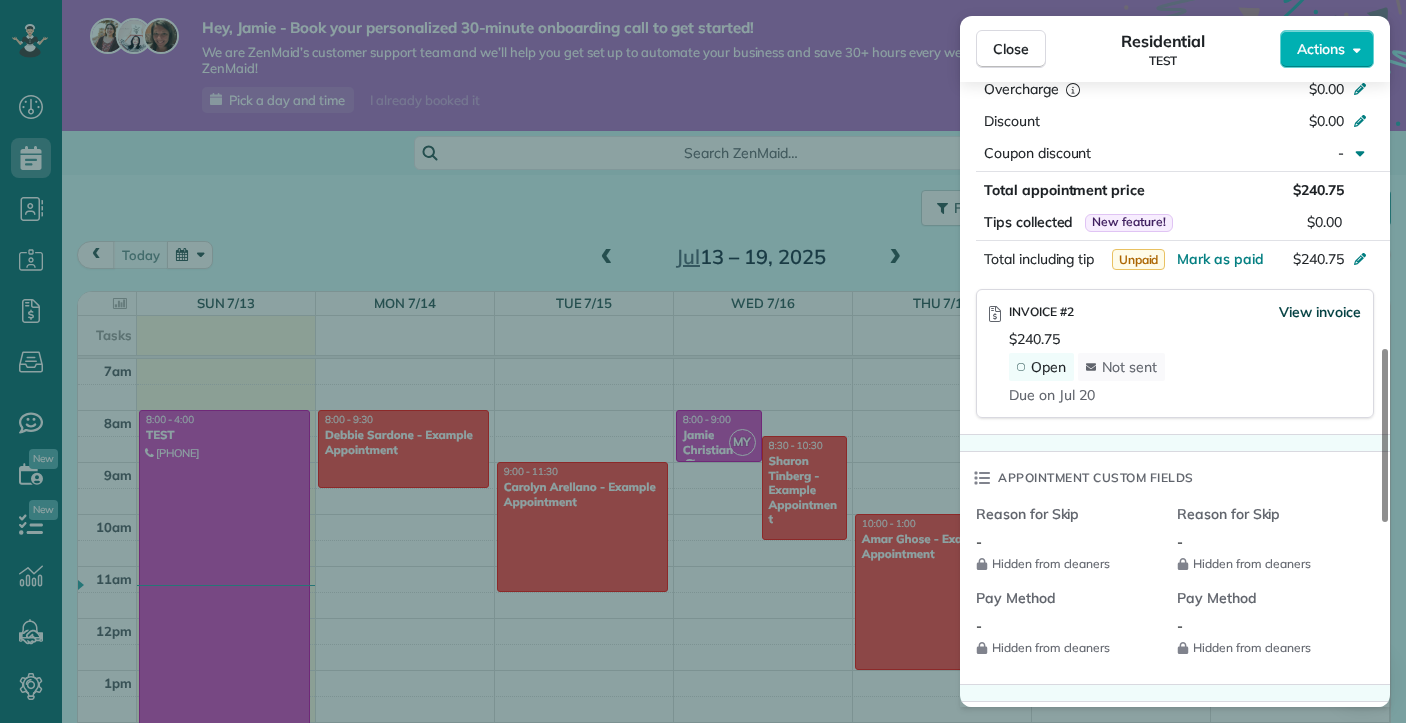 click on "View invoice" at bounding box center [1320, 312] 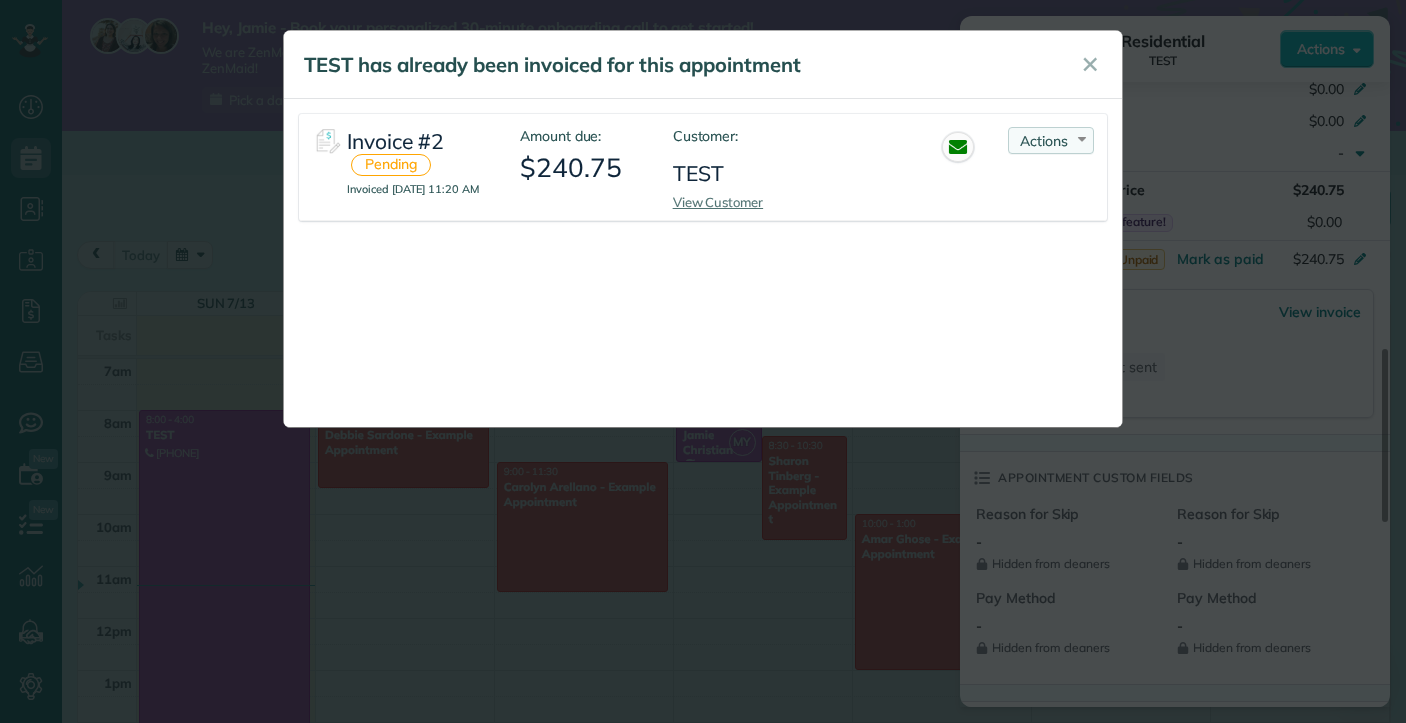 click on "Actions" at bounding box center [1044, 141] 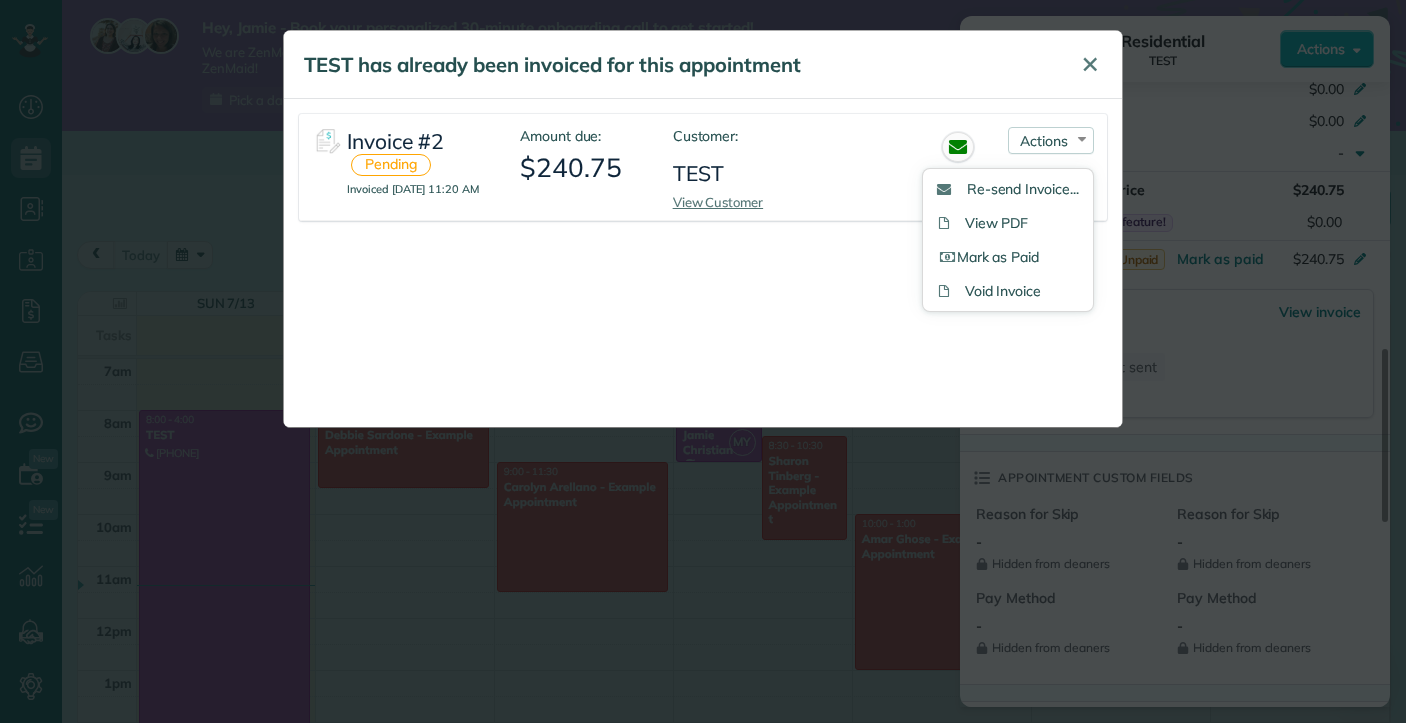 click on "✕" at bounding box center [1090, 64] 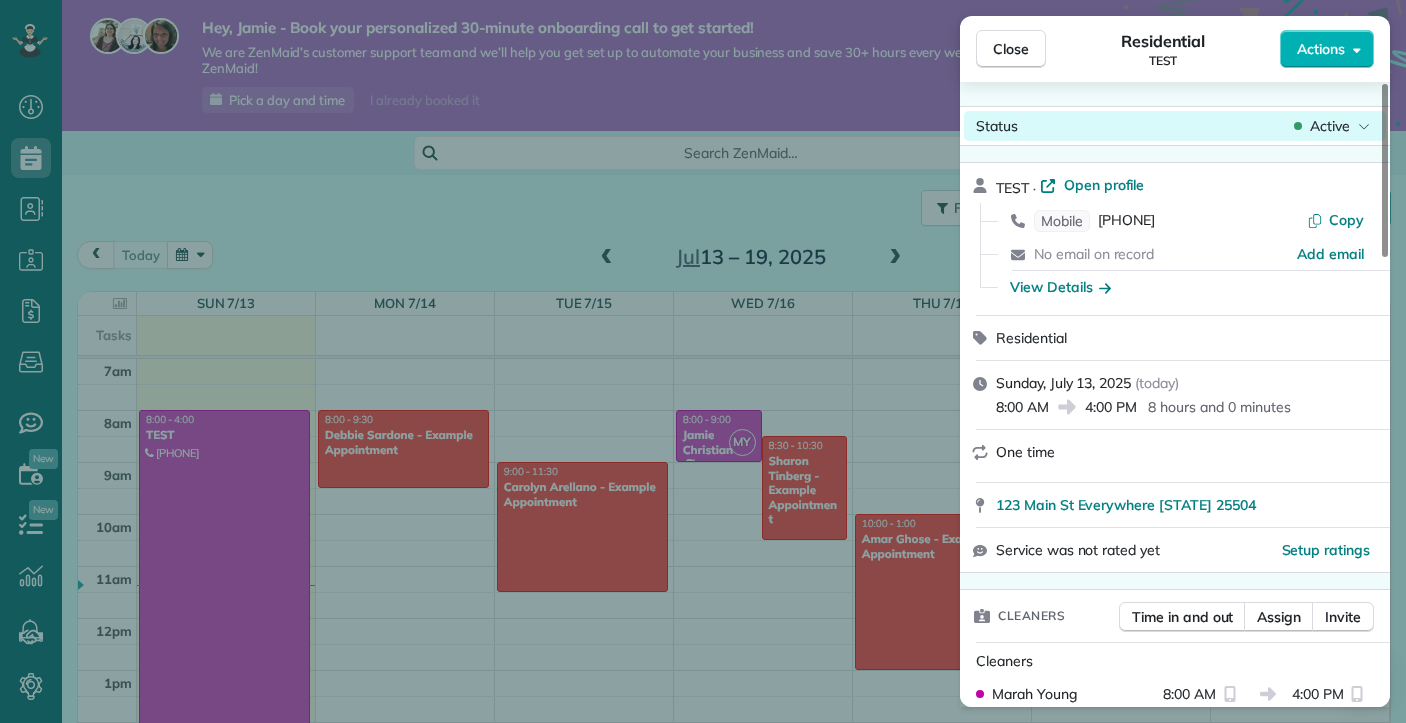 scroll, scrollTop: 0, scrollLeft: 0, axis: both 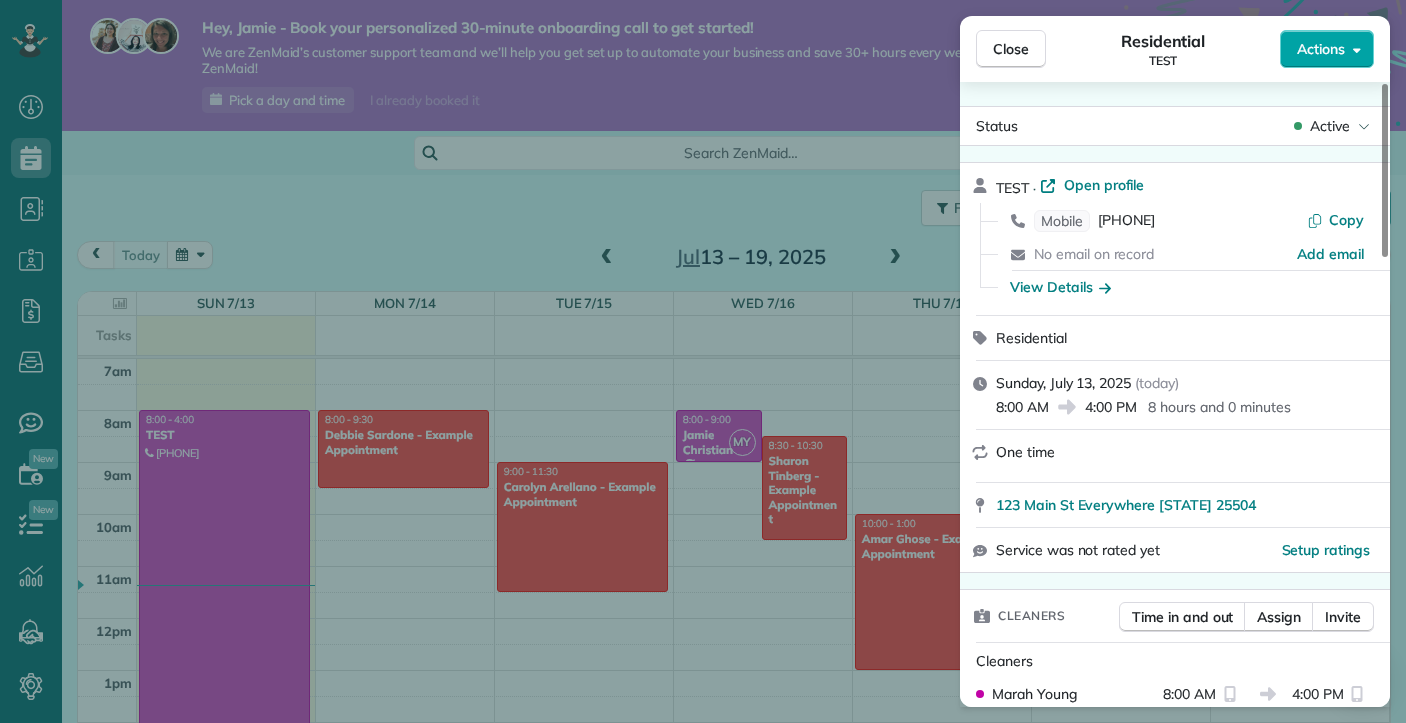 click 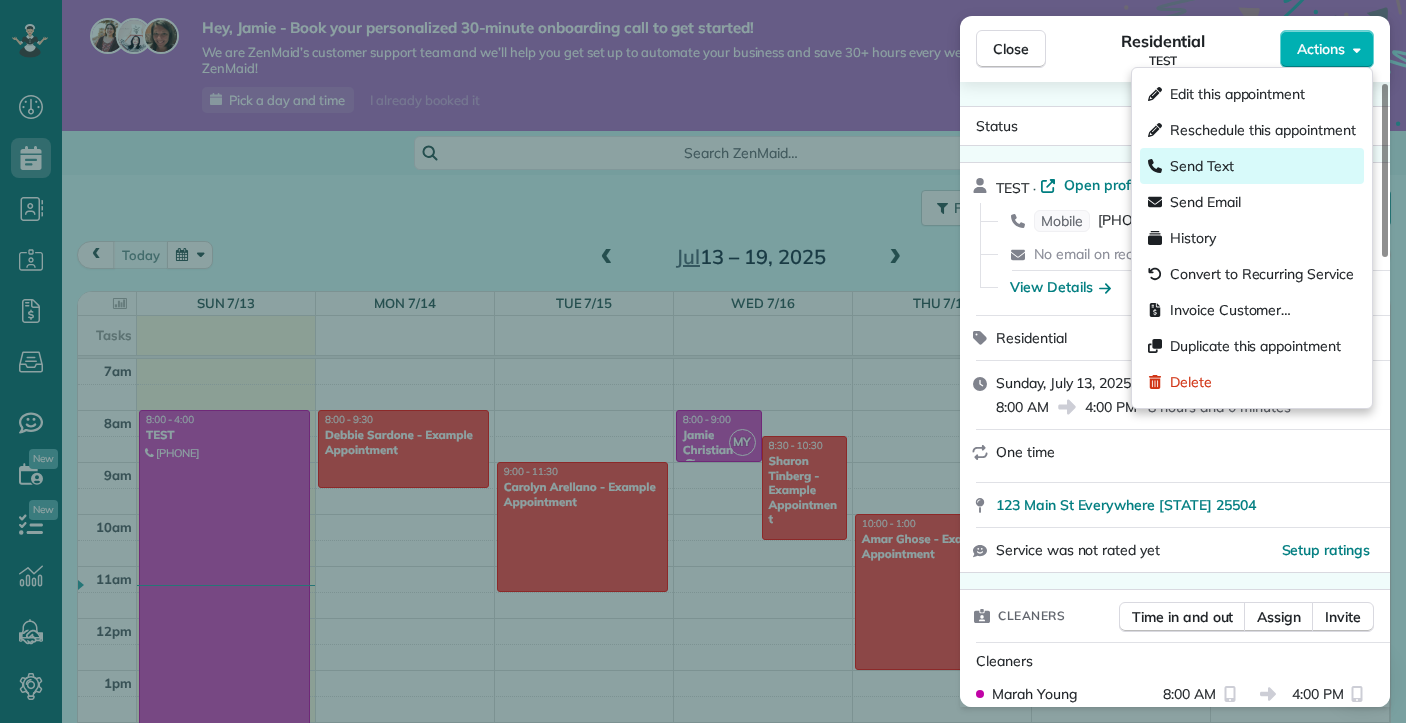 click on "Send Text" at bounding box center [1202, 166] 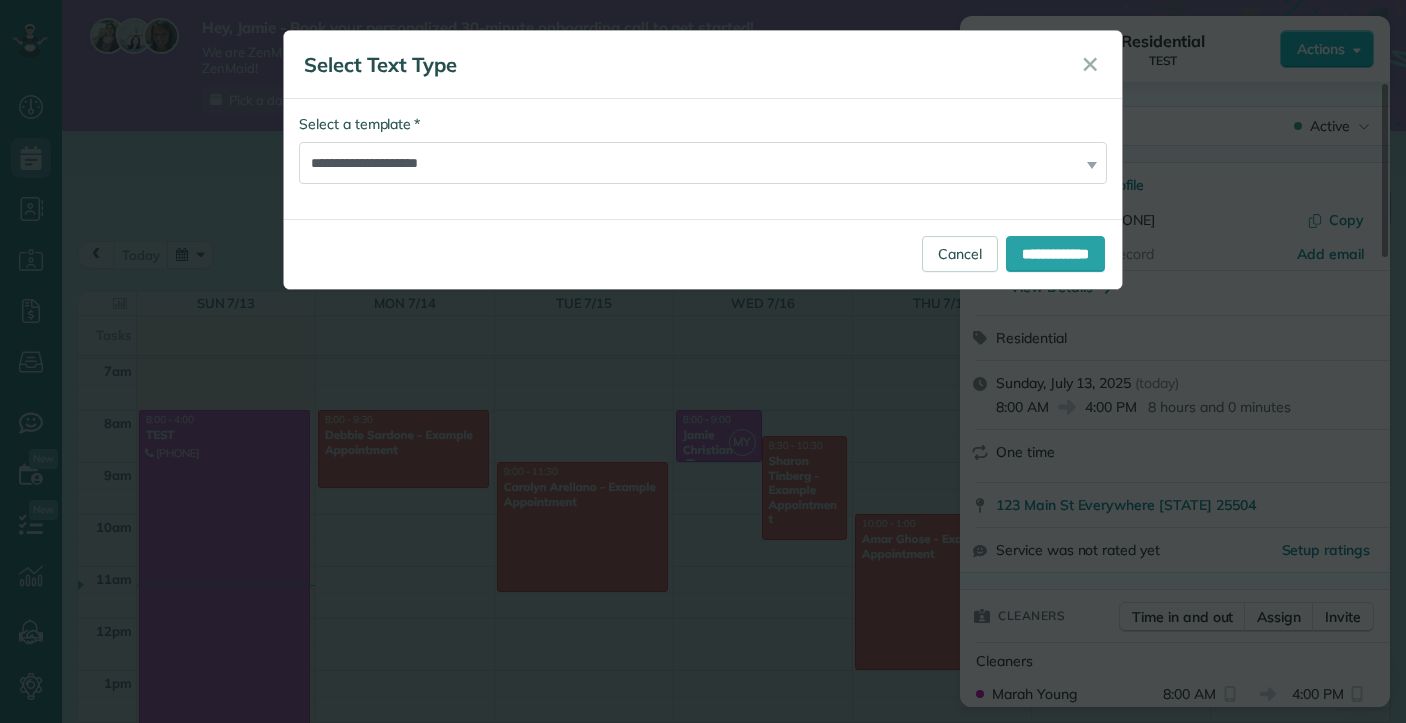 click on "**********" at bounding box center (703, 149) 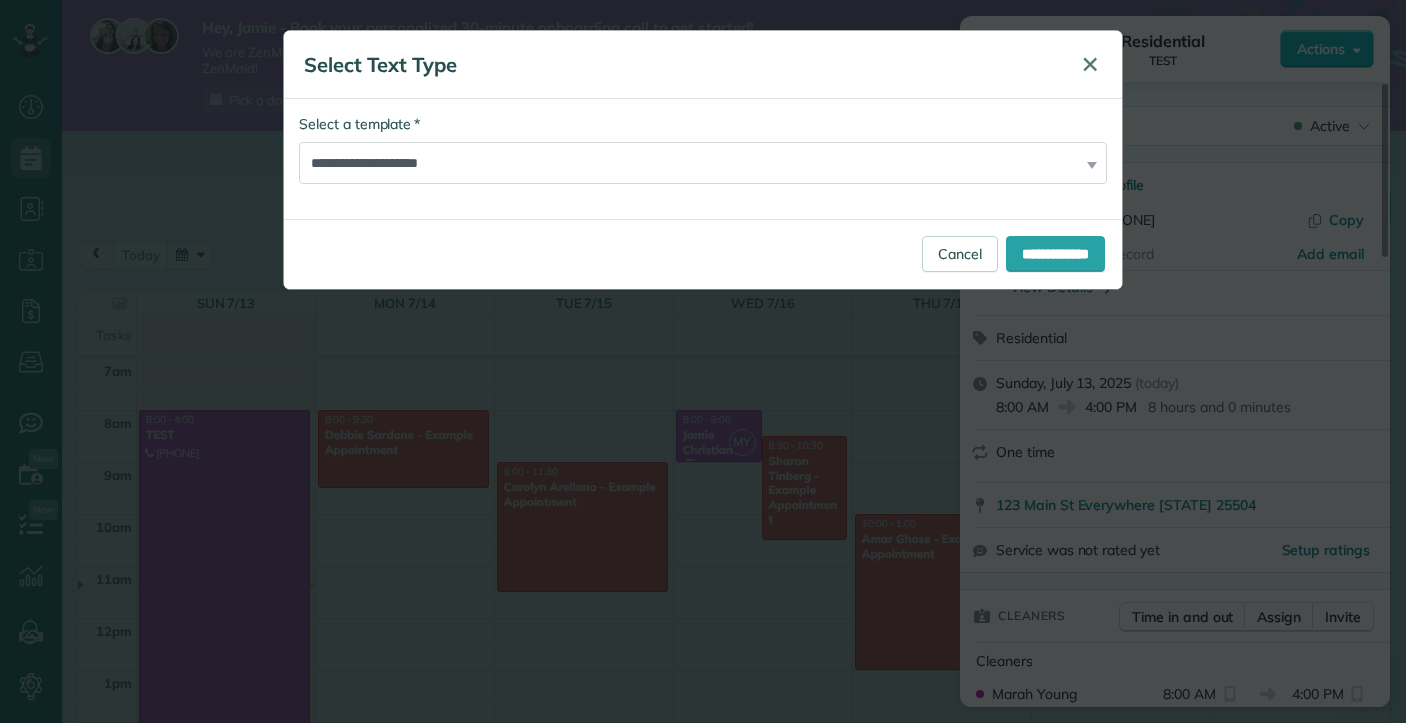 click on "✕" at bounding box center (1090, 64) 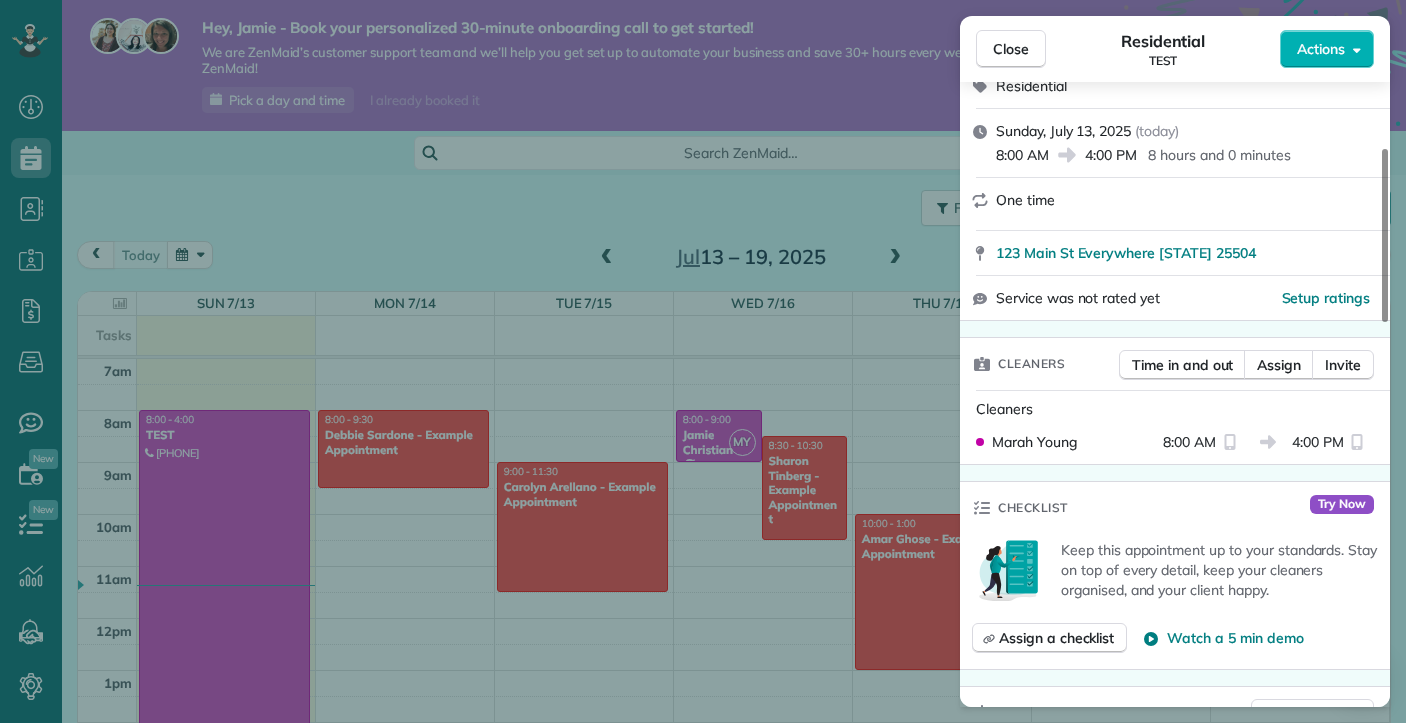 scroll, scrollTop: 230, scrollLeft: 0, axis: vertical 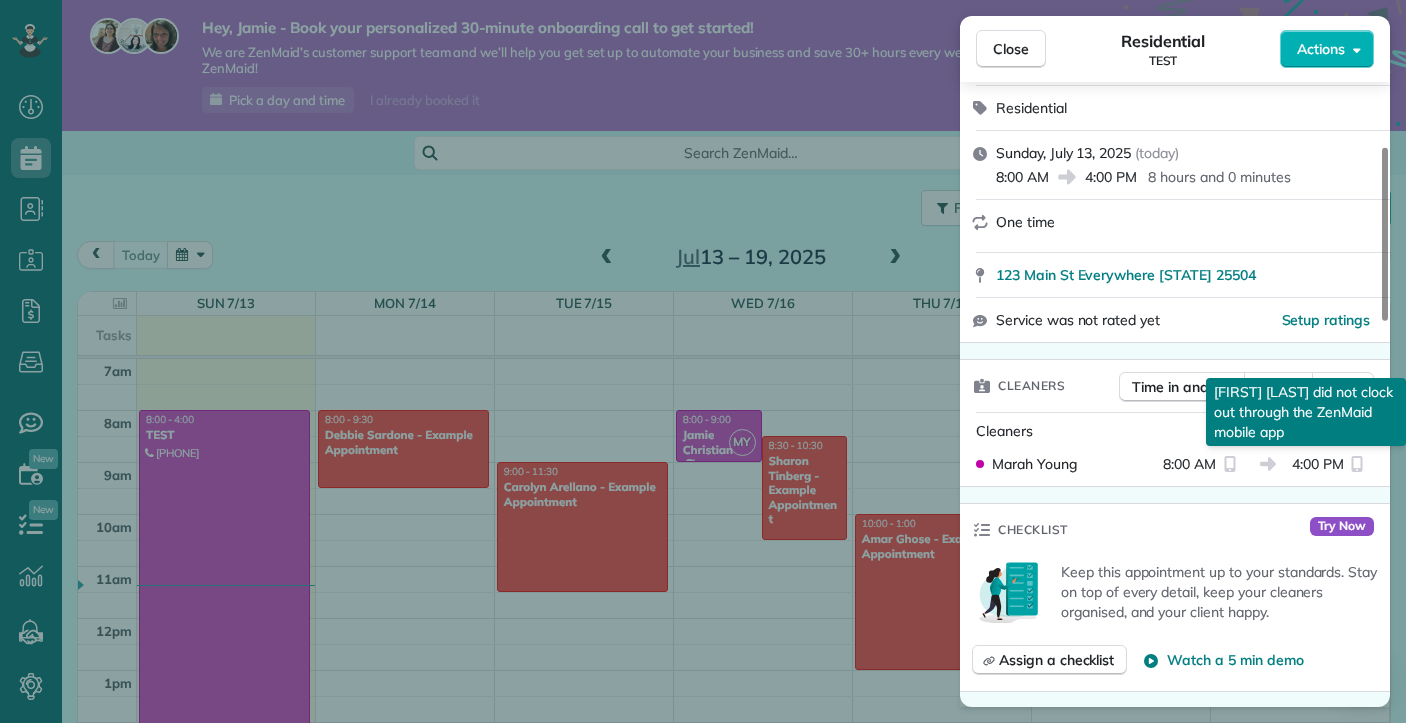 click 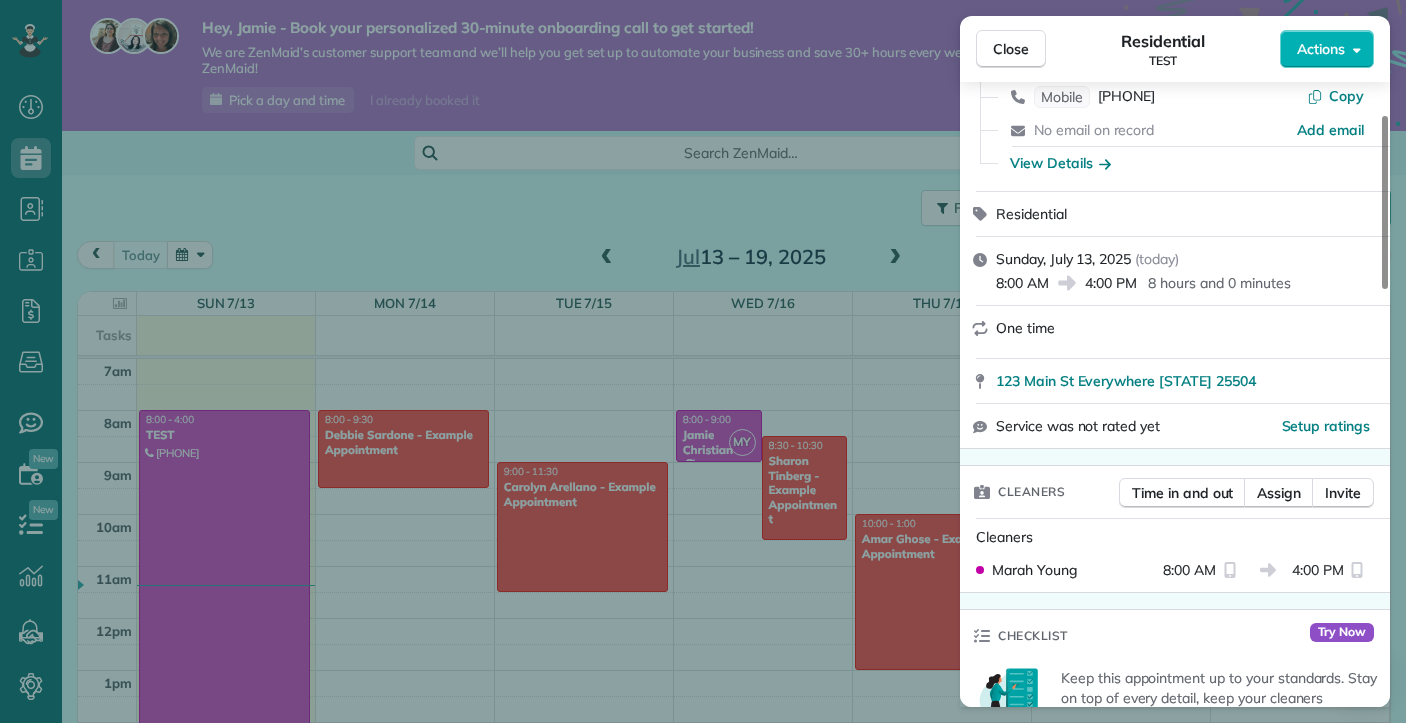 scroll, scrollTop: 115, scrollLeft: 0, axis: vertical 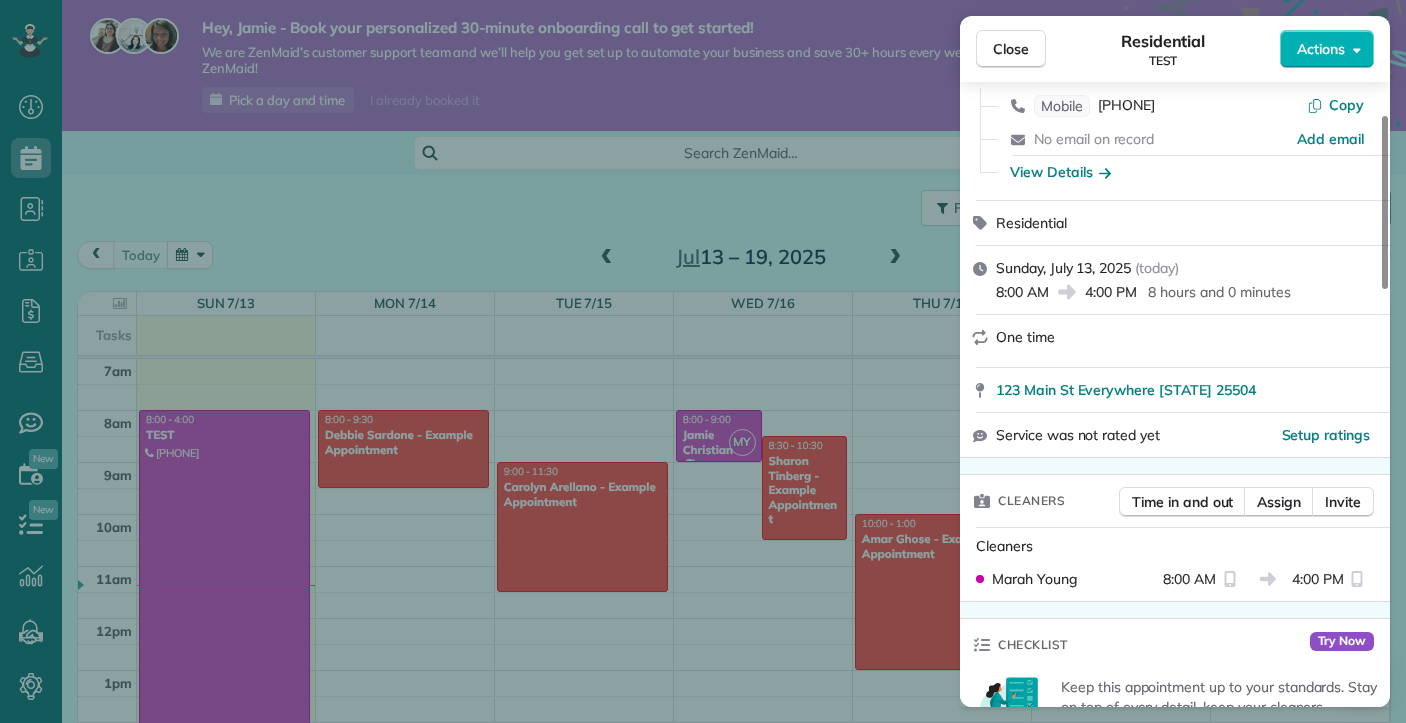 click on "8:00 AM" at bounding box center (1022, 292) 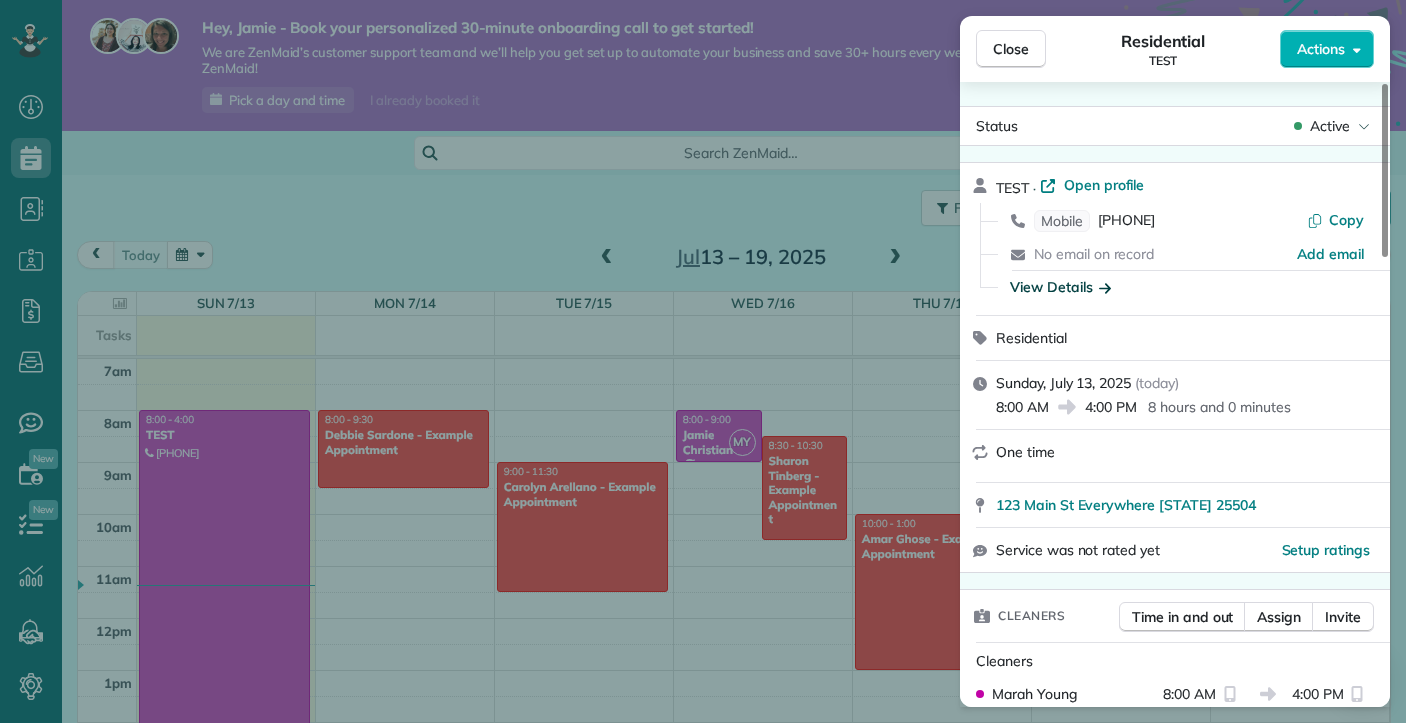 scroll, scrollTop: 0, scrollLeft: 0, axis: both 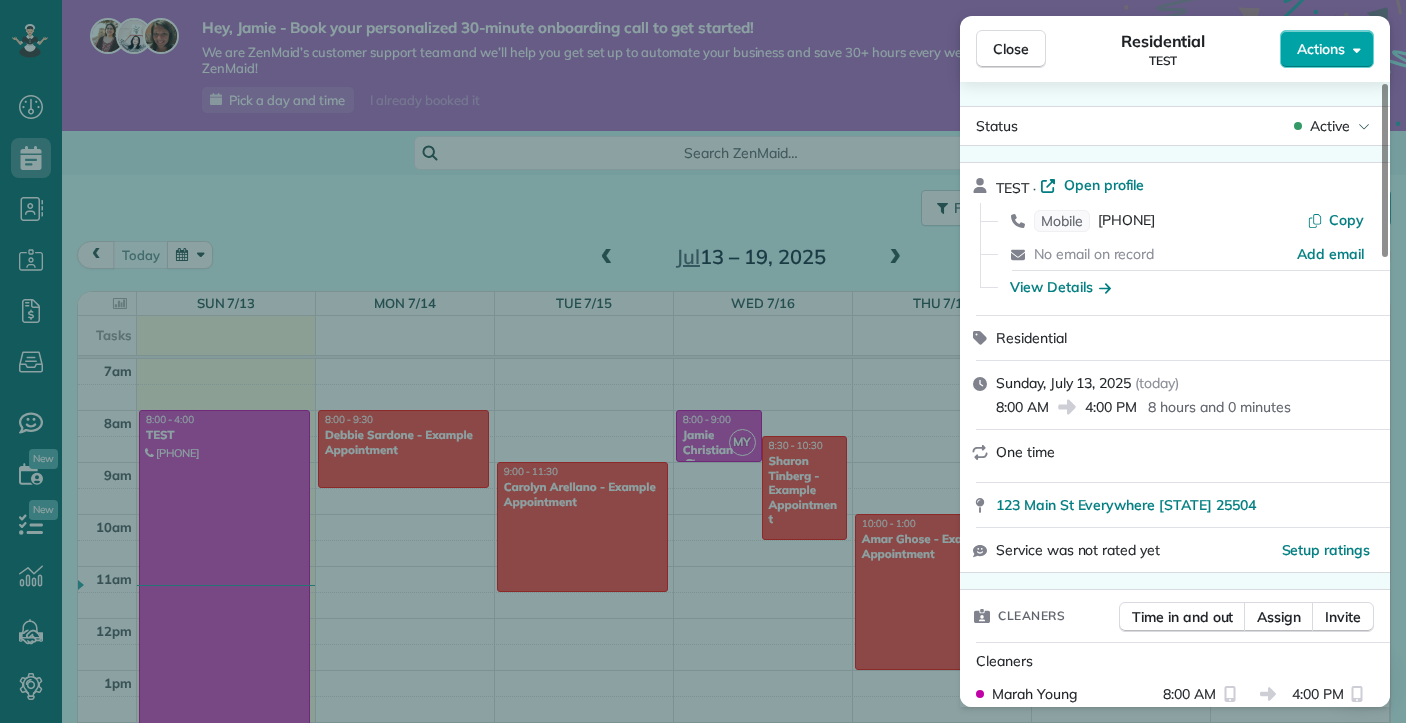 click on "Actions" at bounding box center (1321, 49) 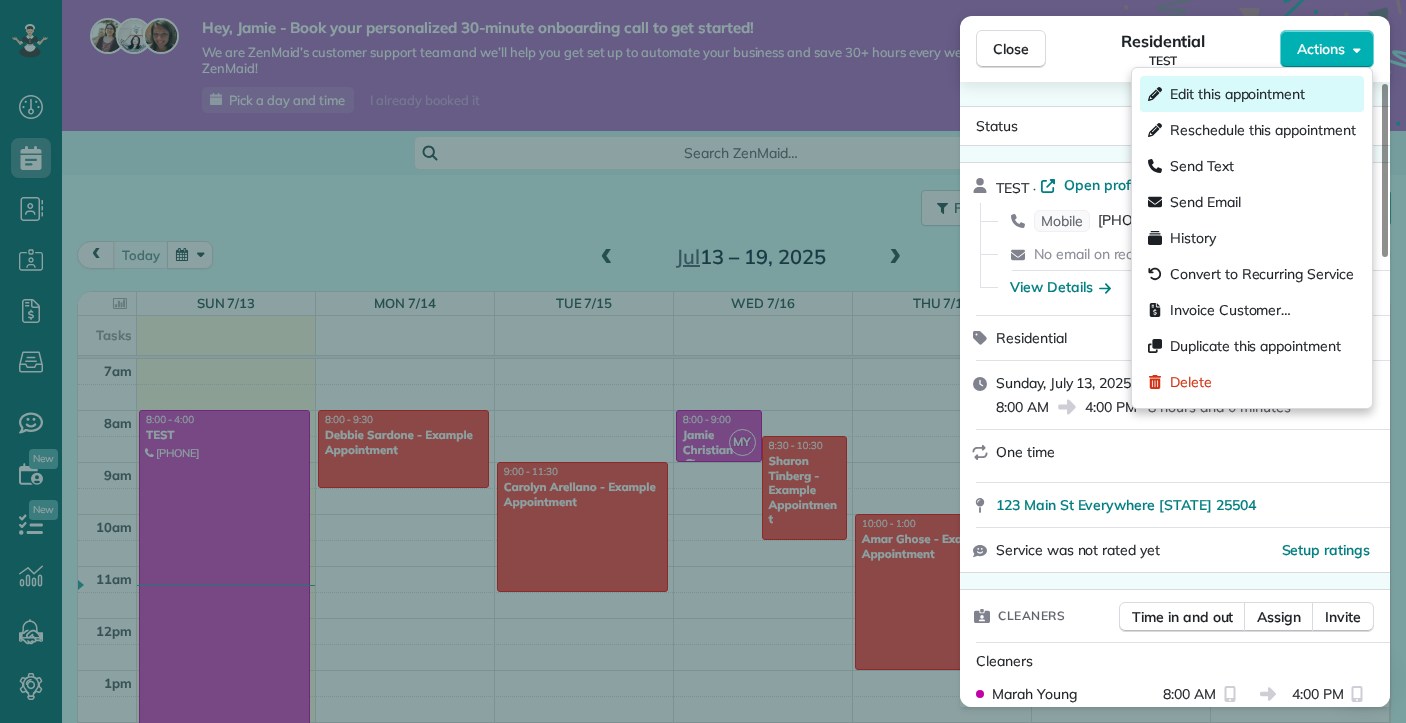 click on "Edit this appointment" at bounding box center (1237, 94) 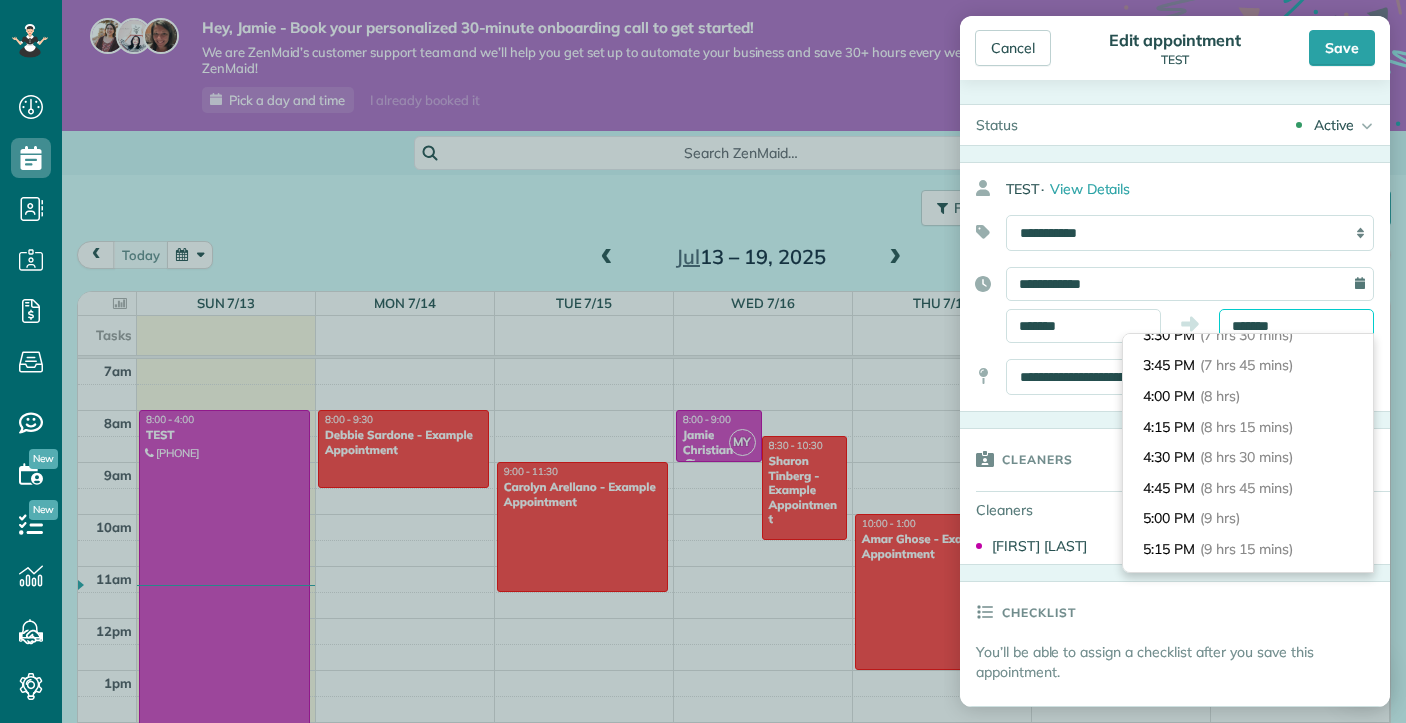 drag, startPoint x: 1299, startPoint y: 322, endPoint x: 1110, endPoint y: 320, distance: 189.01057 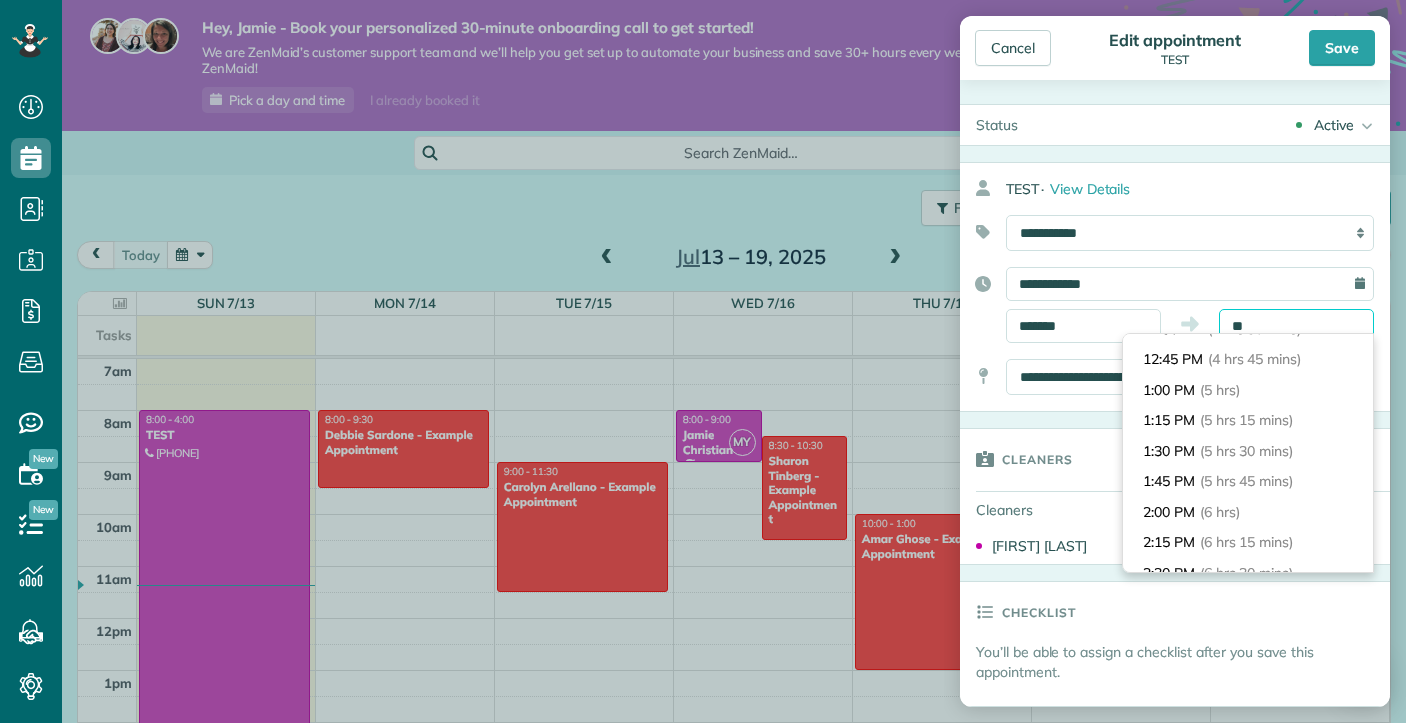 scroll, scrollTop: 330, scrollLeft: 0, axis: vertical 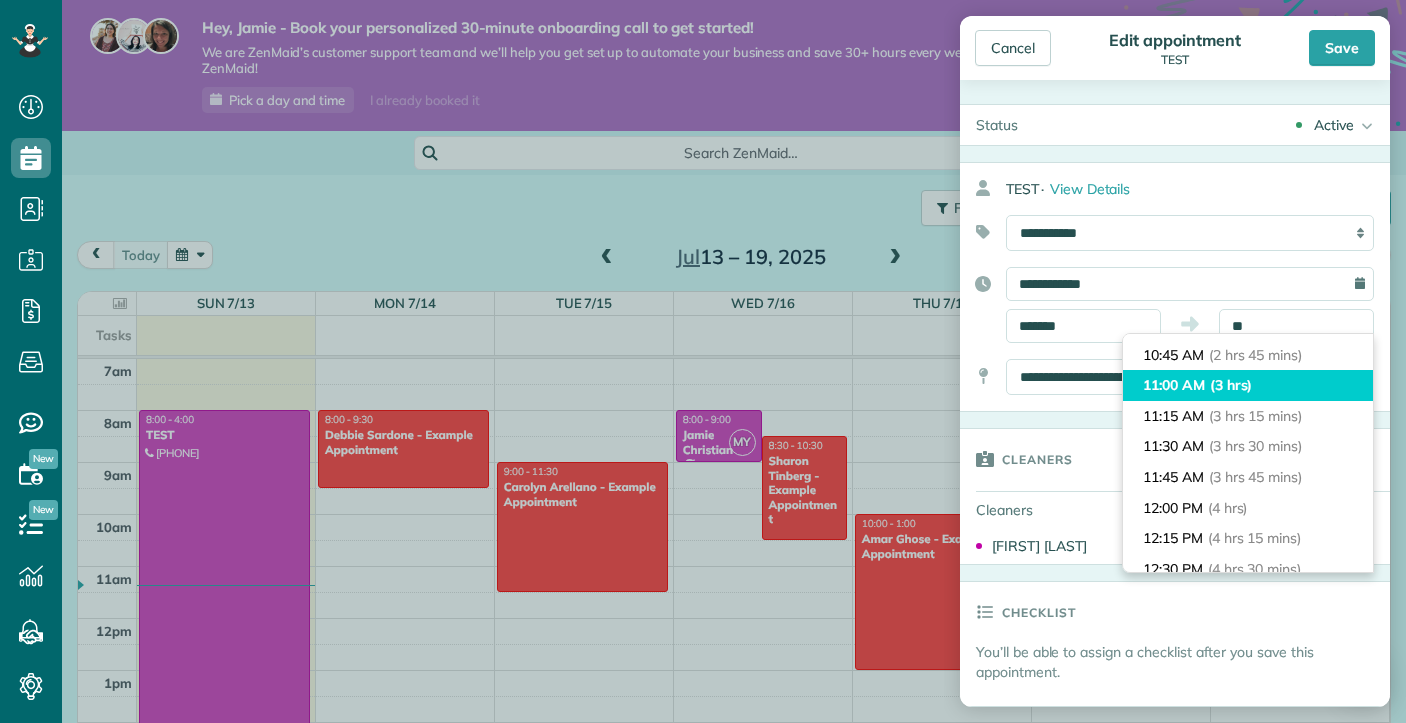 type on "********" 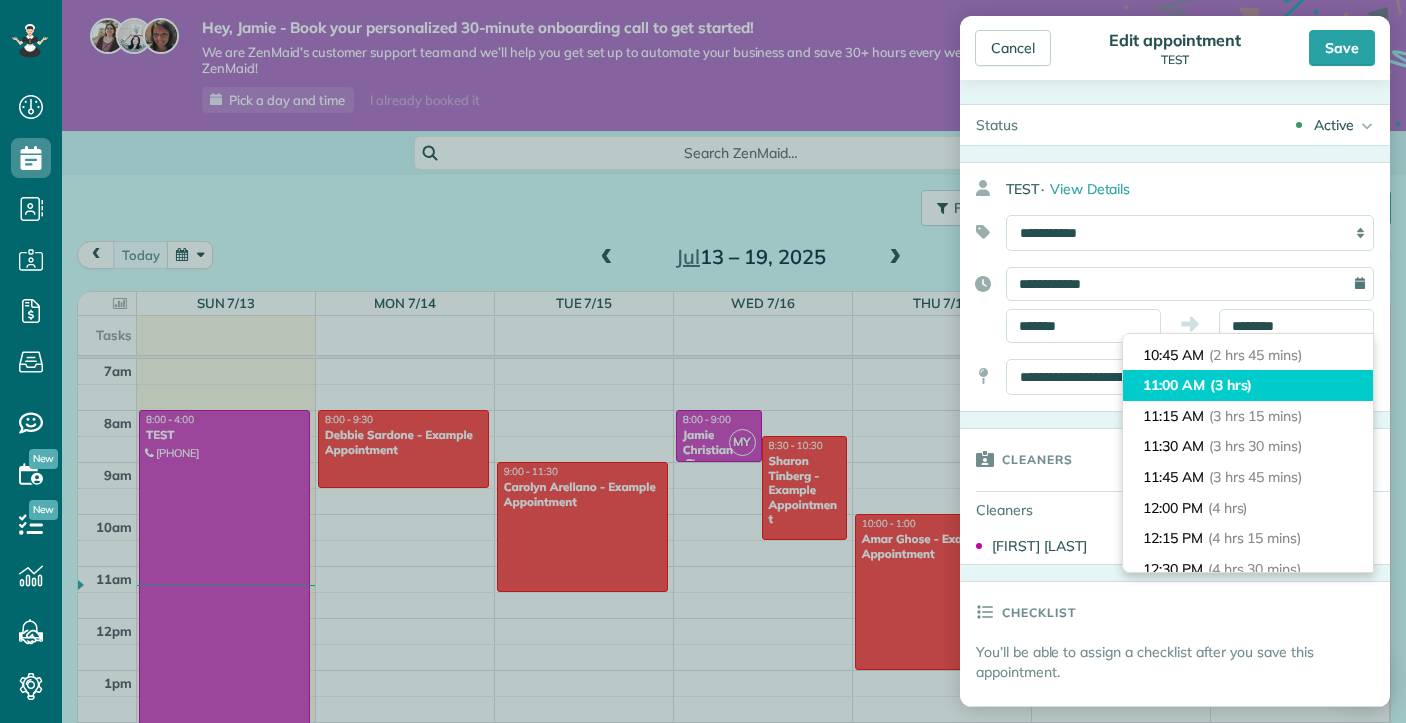 click on "(3 hrs)" at bounding box center (1231, 385) 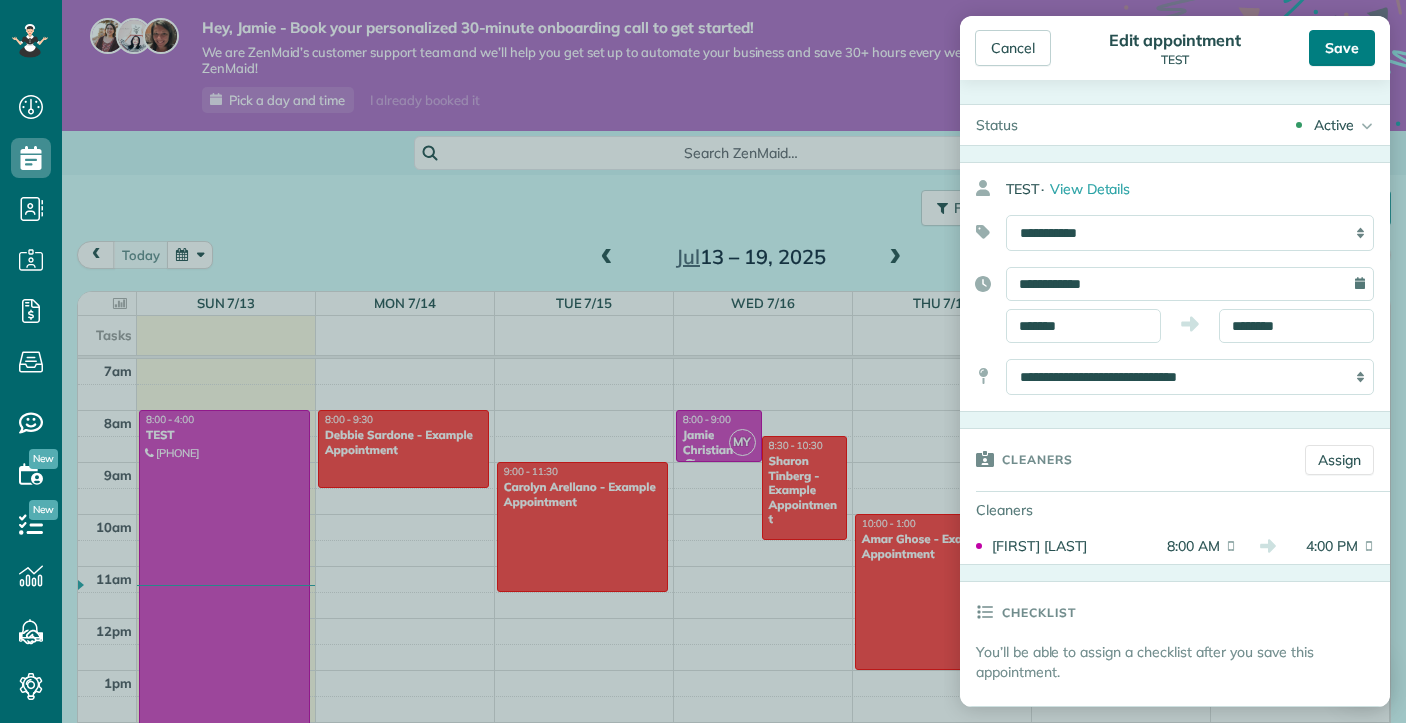 click on "Save" at bounding box center [1342, 48] 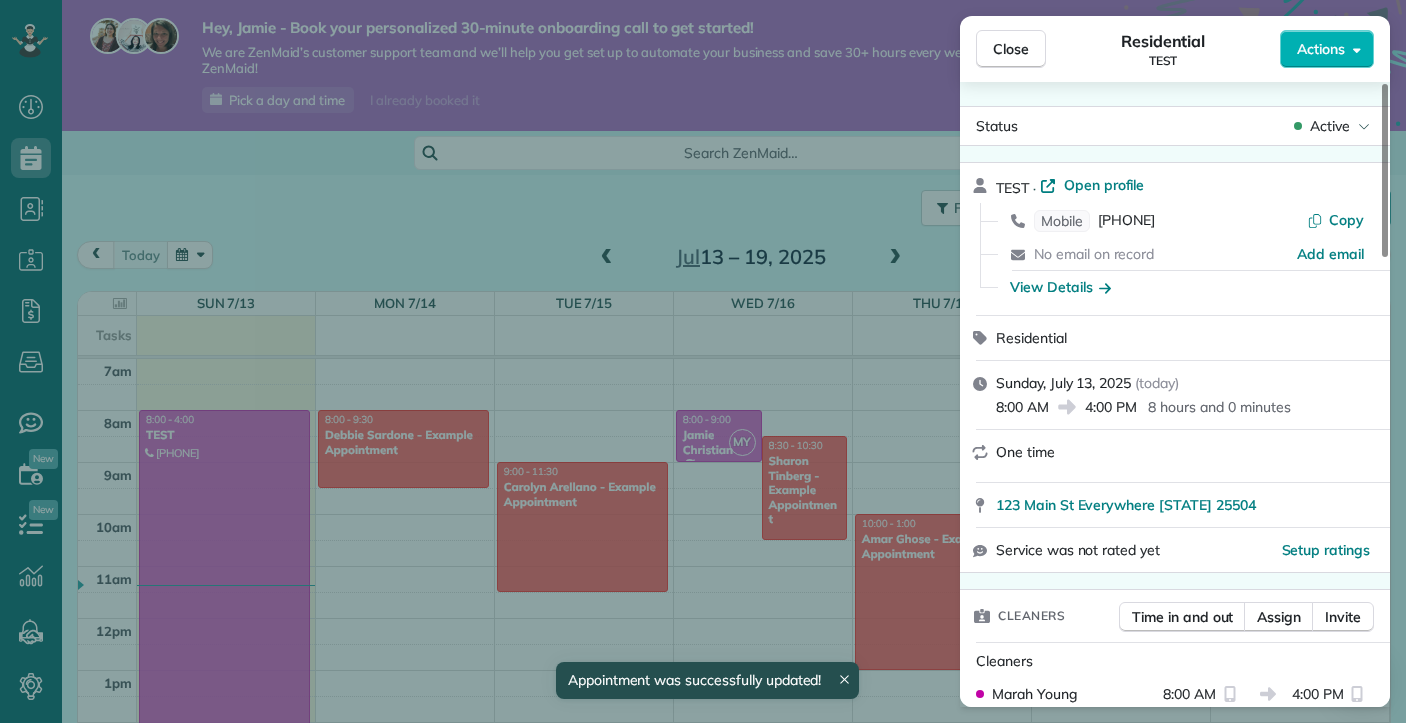 scroll, scrollTop: 364, scrollLeft: 0, axis: vertical 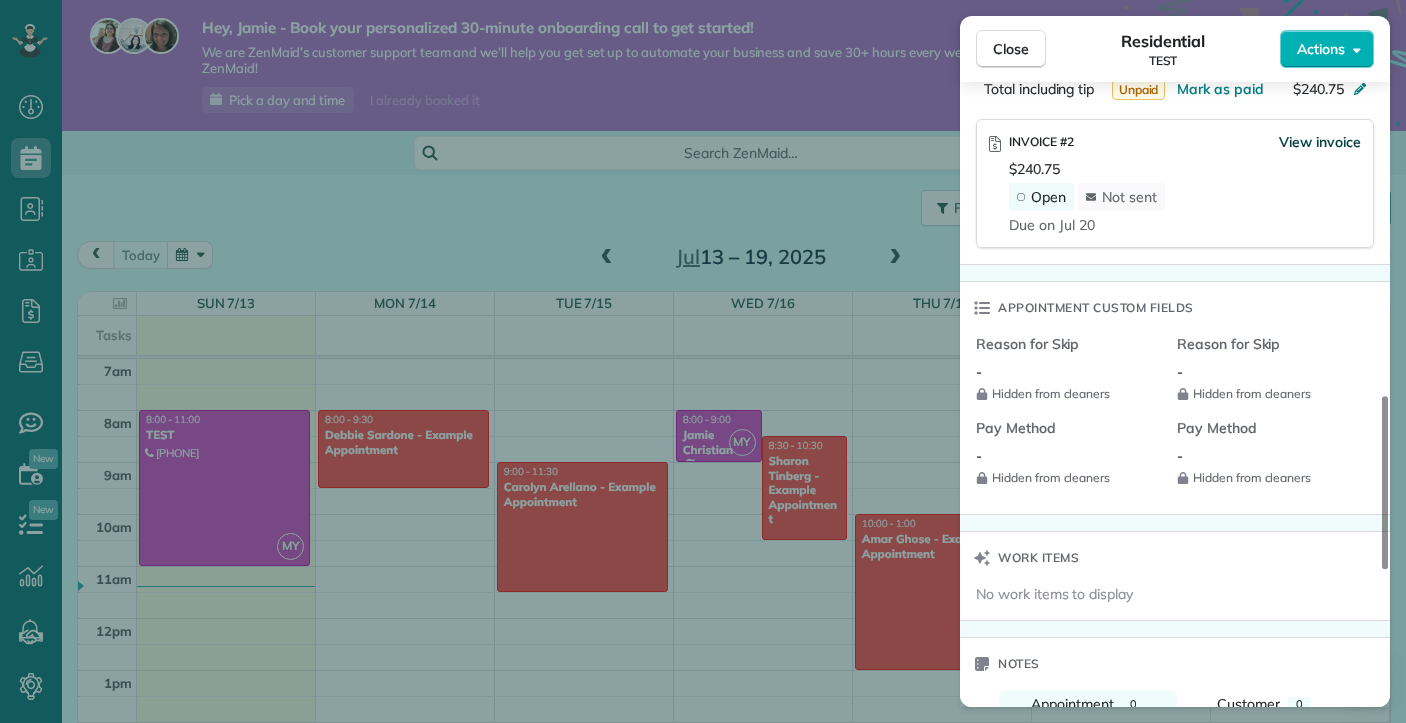 click on "View invoice" at bounding box center (1320, 142) 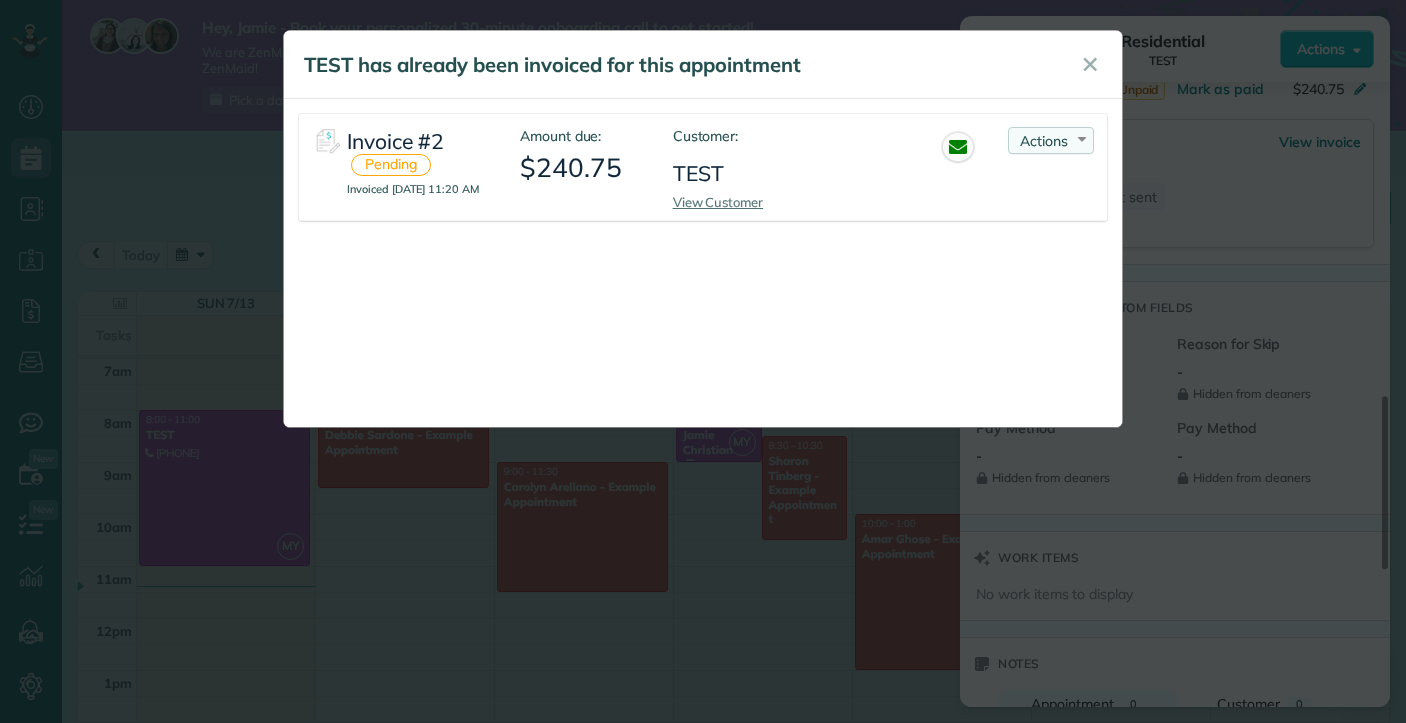 click on "Actions" at bounding box center (1044, 141) 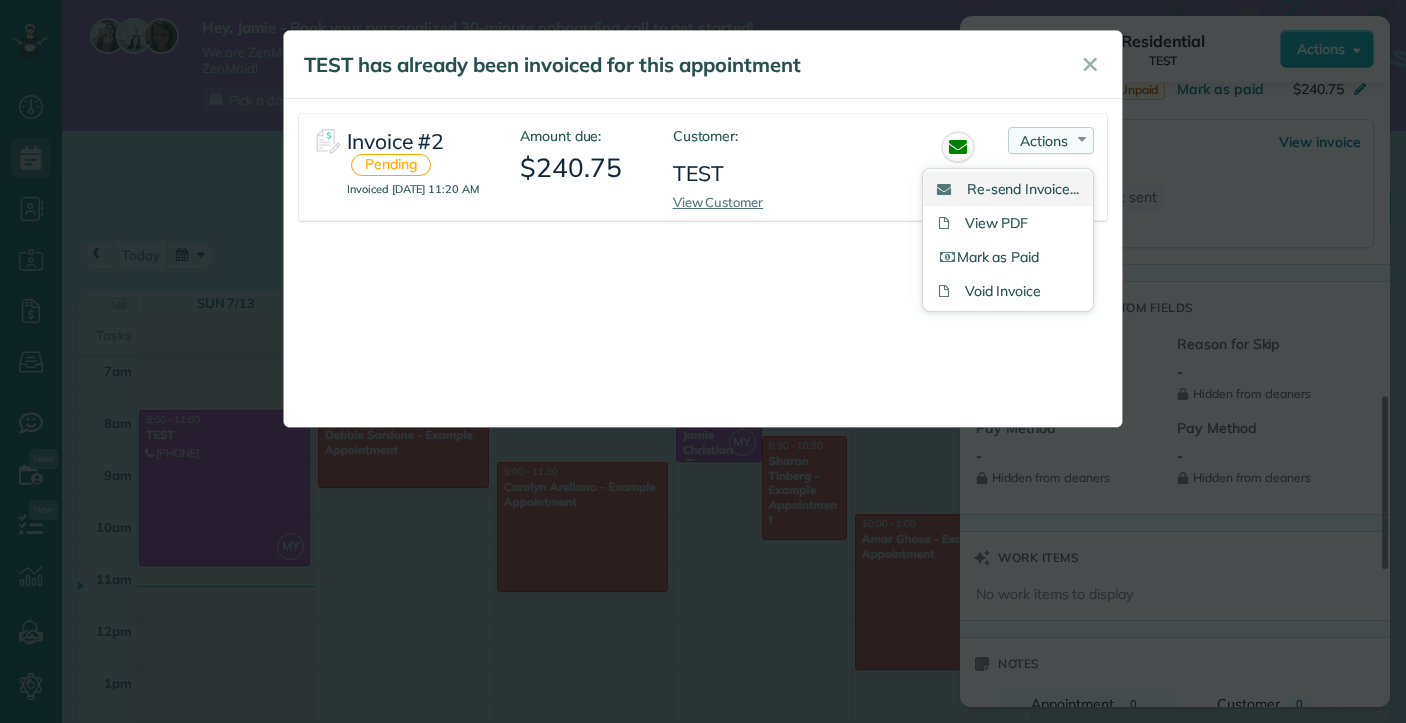click on "Re-send Invoice..." at bounding box center [1023, 189] 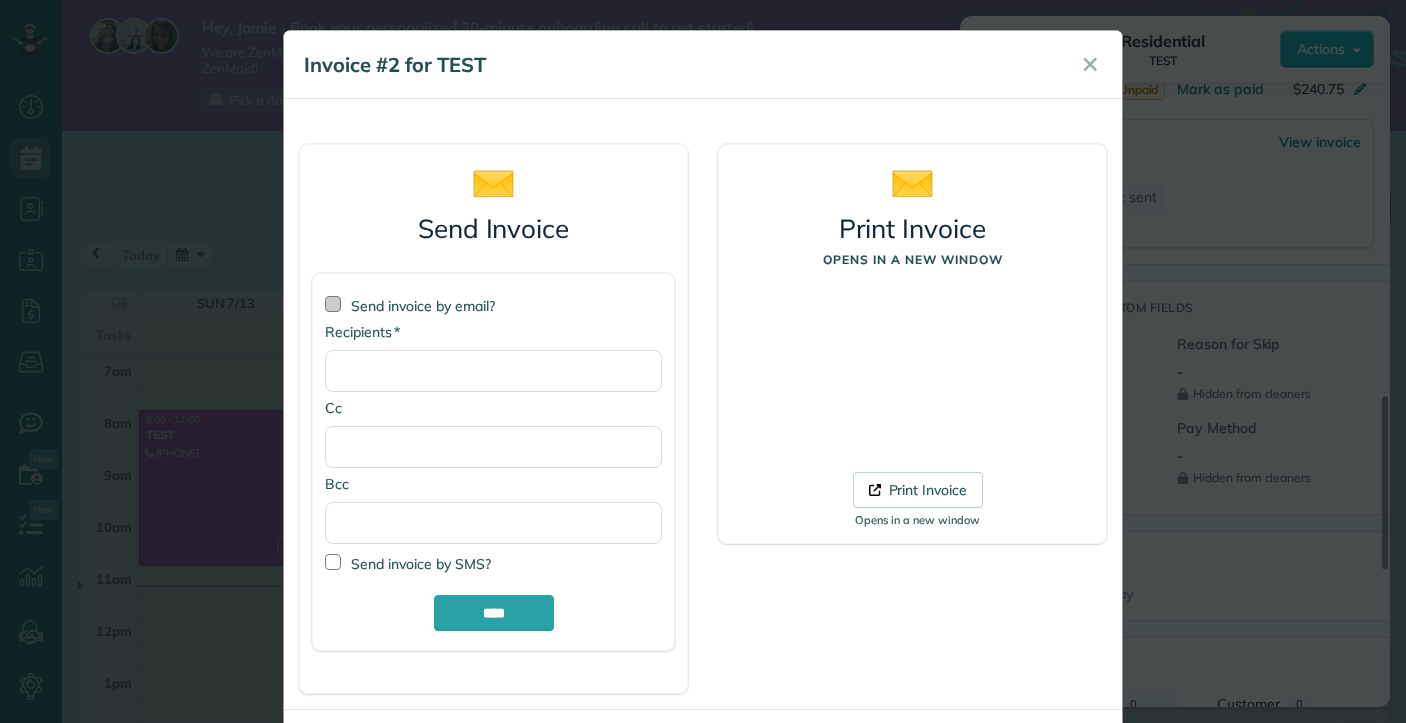 click at bounding box center (333, 304) 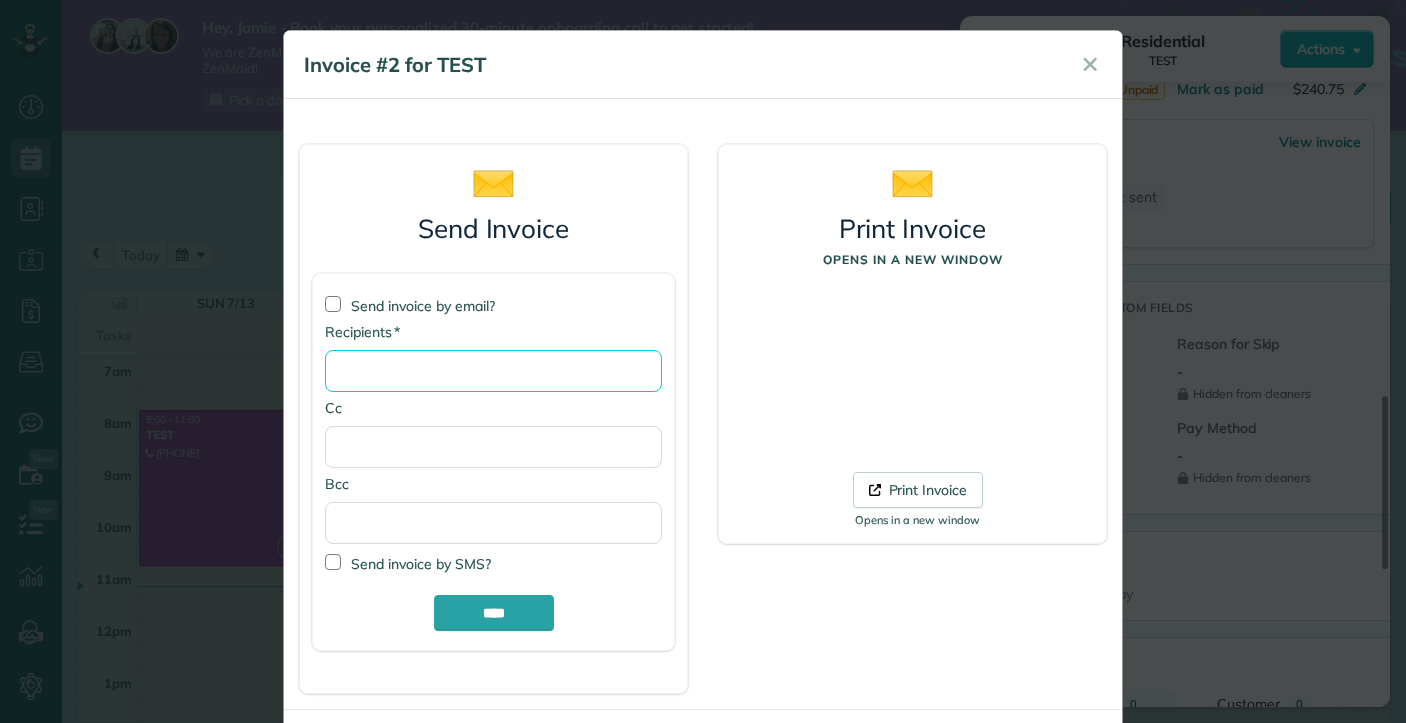 click on "*  Recipients" at bounding box center [493, 371] 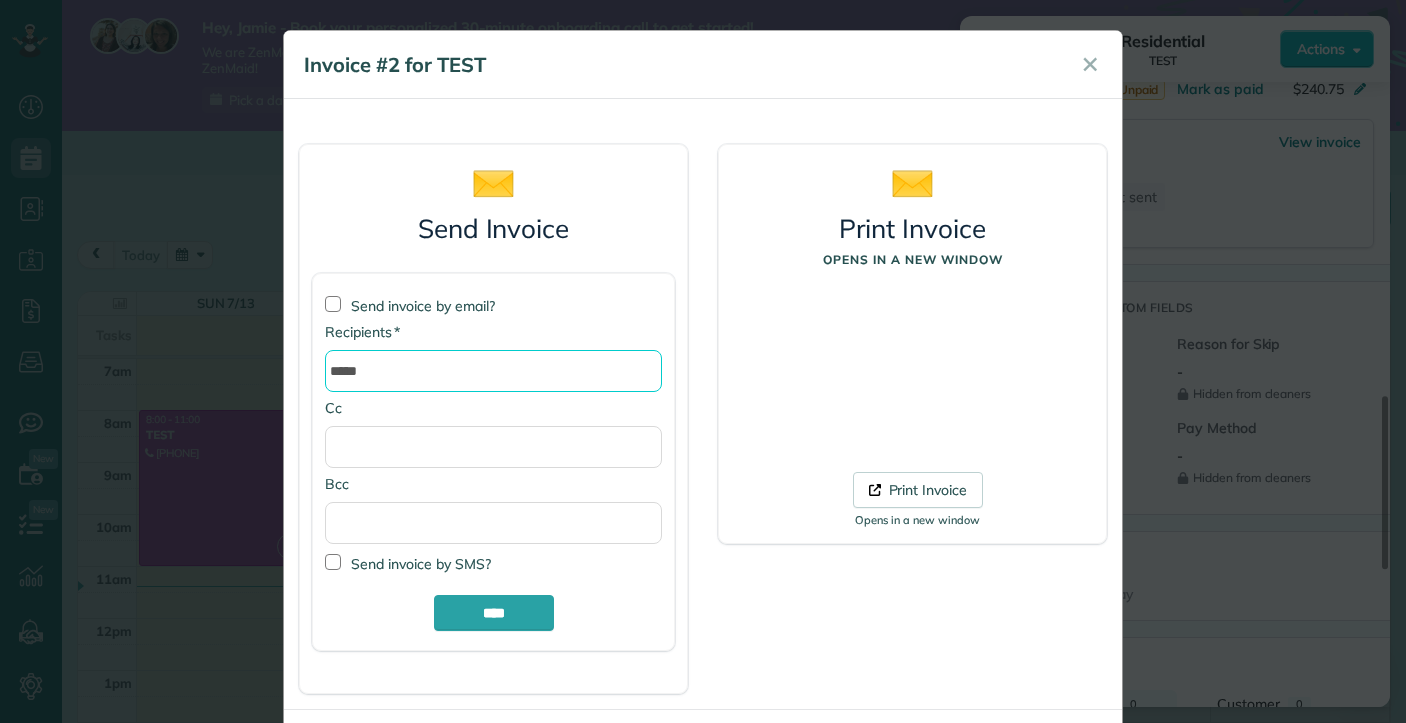 type on "*****" 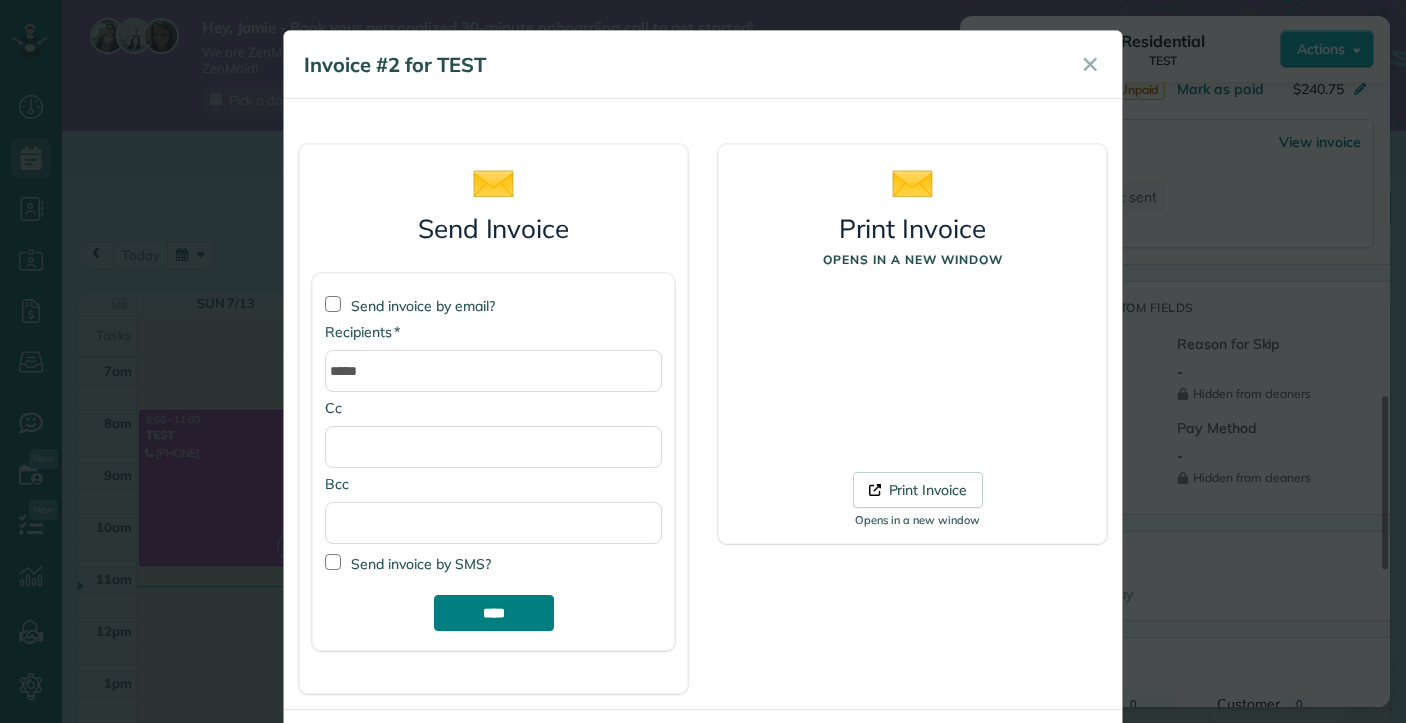 click on "****" at bounding box center [494, 613] 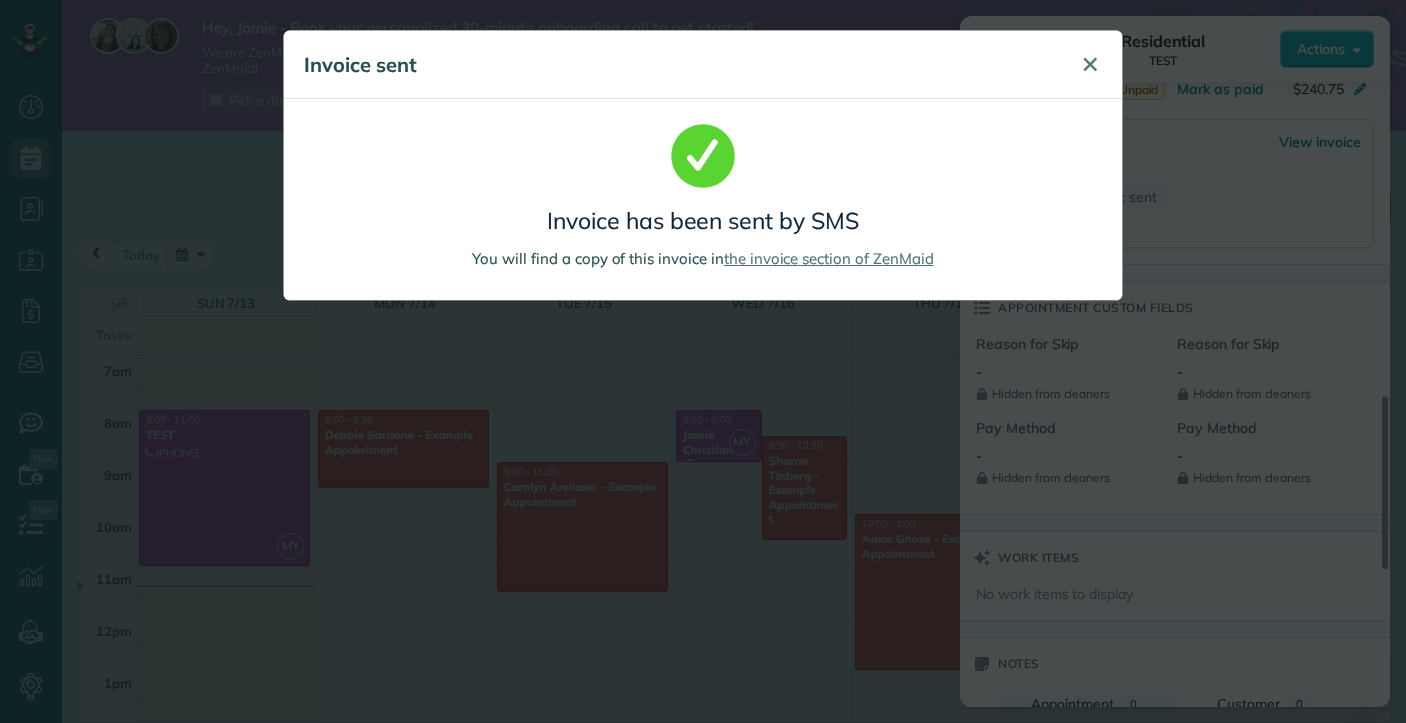 click on "✕" at bounding box center [1090, 64] 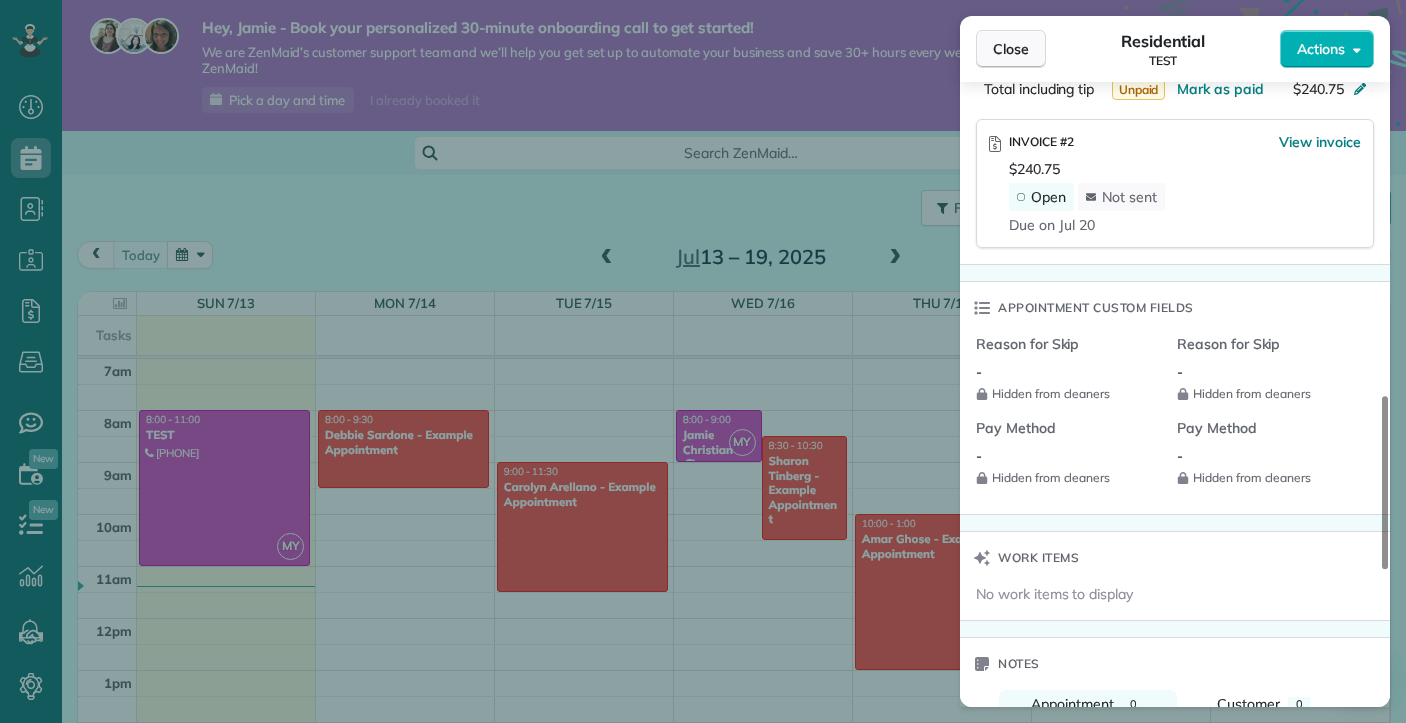 click on "Close" at bounding box center (1011, 49) 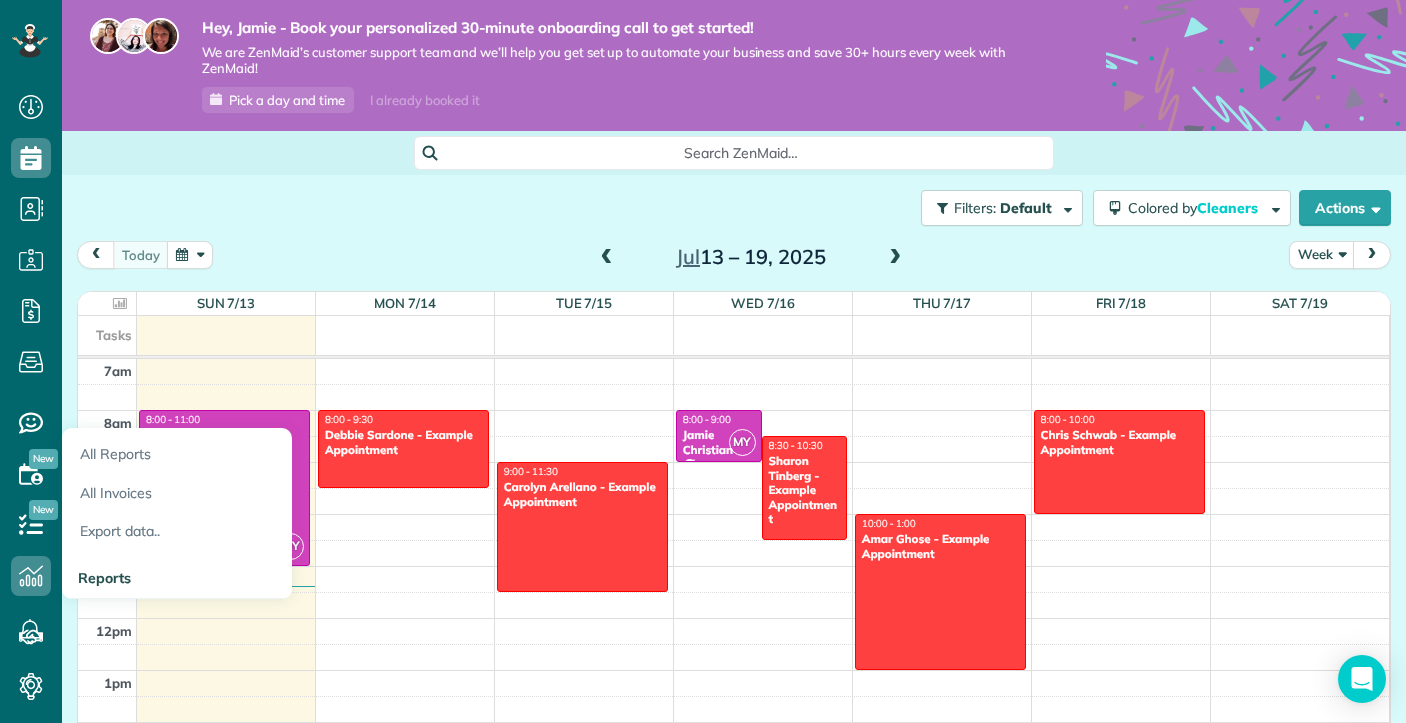 click 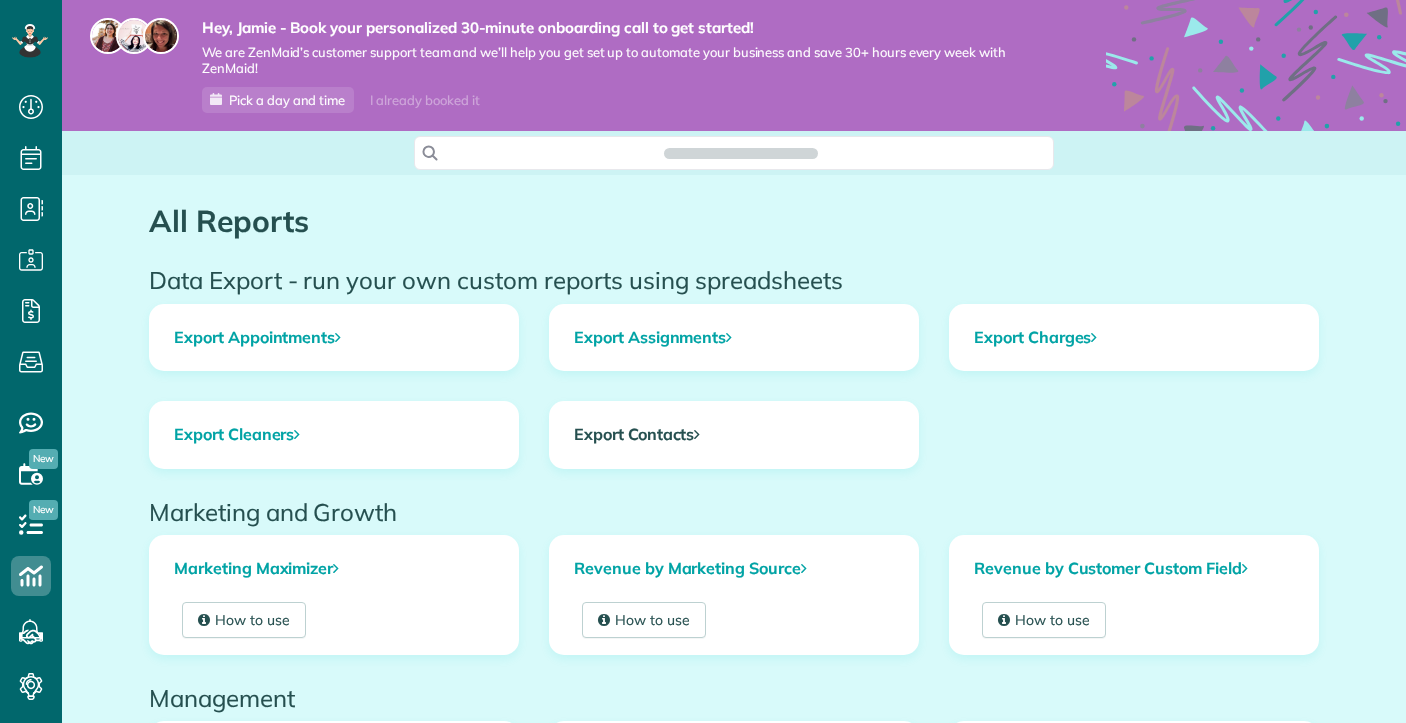 scroll, scrollTop: 0, scrollLeft: 0, axis: both 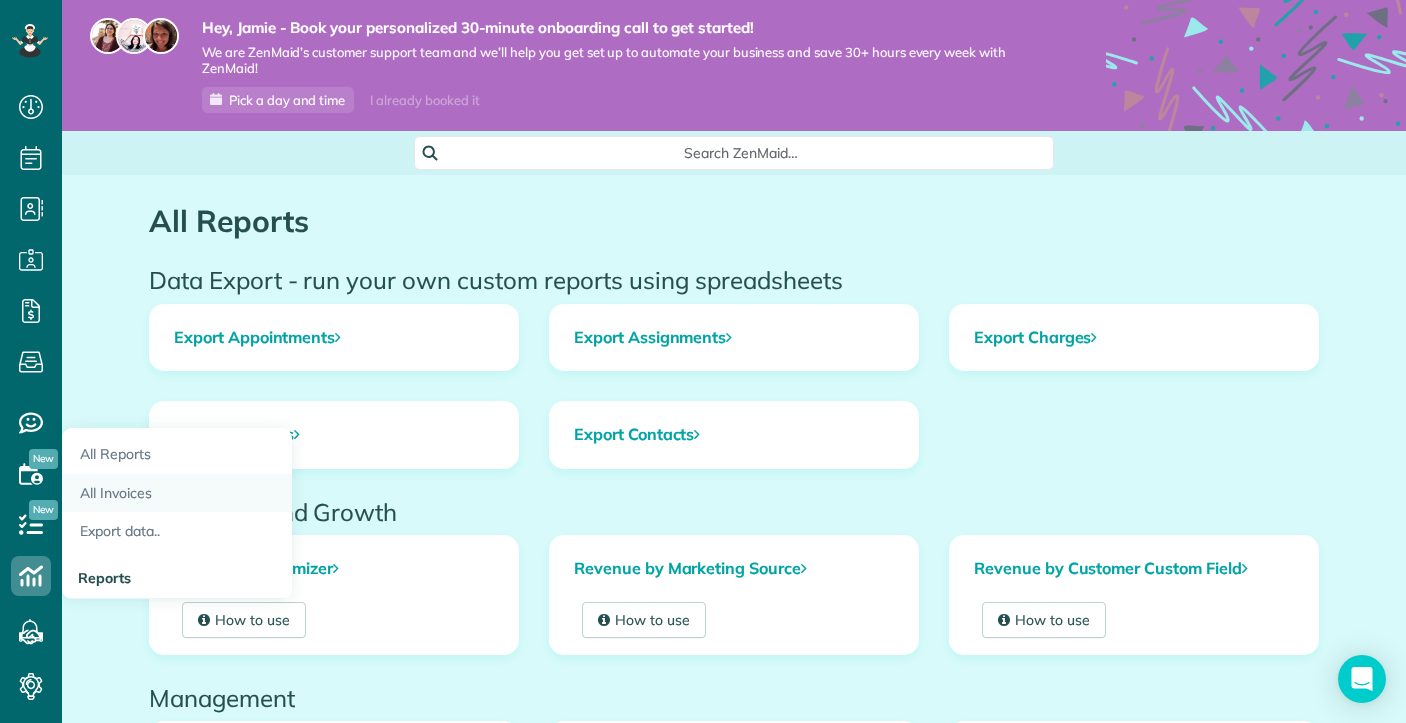 click on "All Invoices" at bounding box center (177, 493) 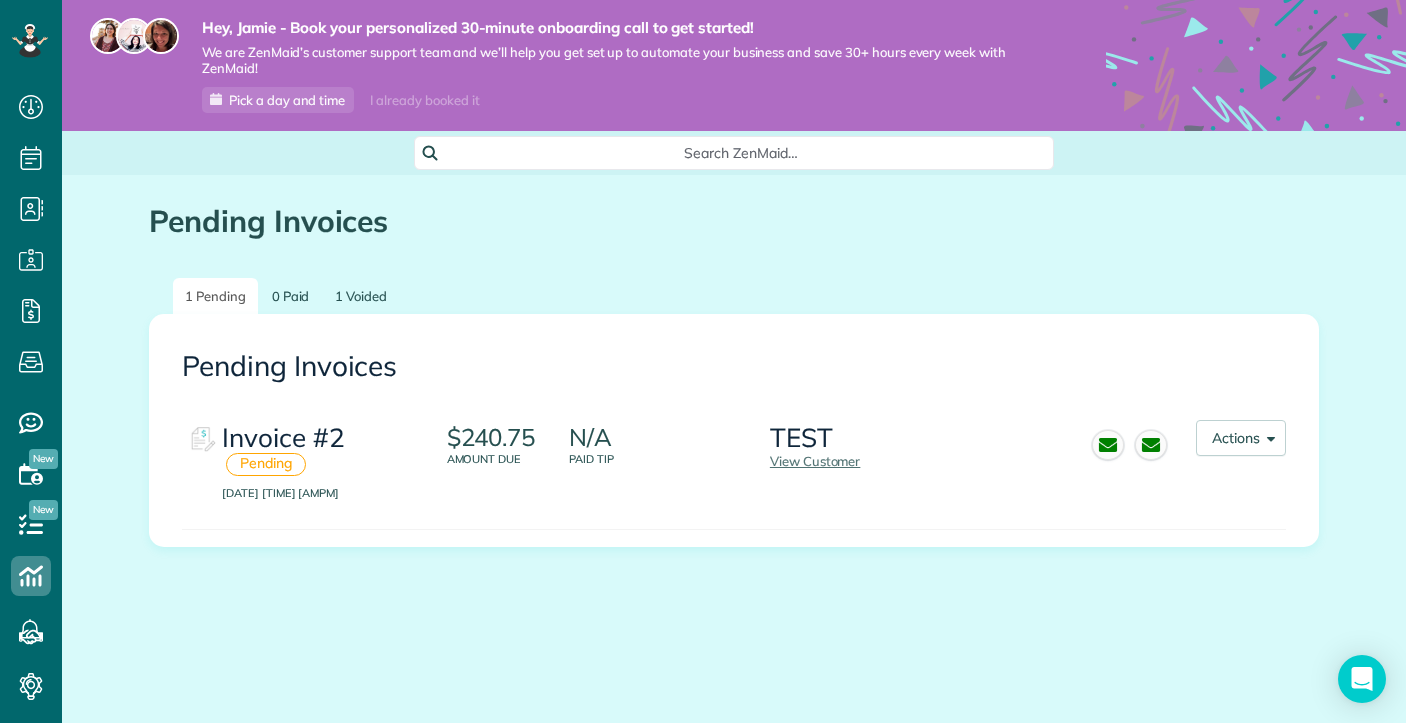 scroll, scrollTop: 0, scrollLeft: 0, axis: both 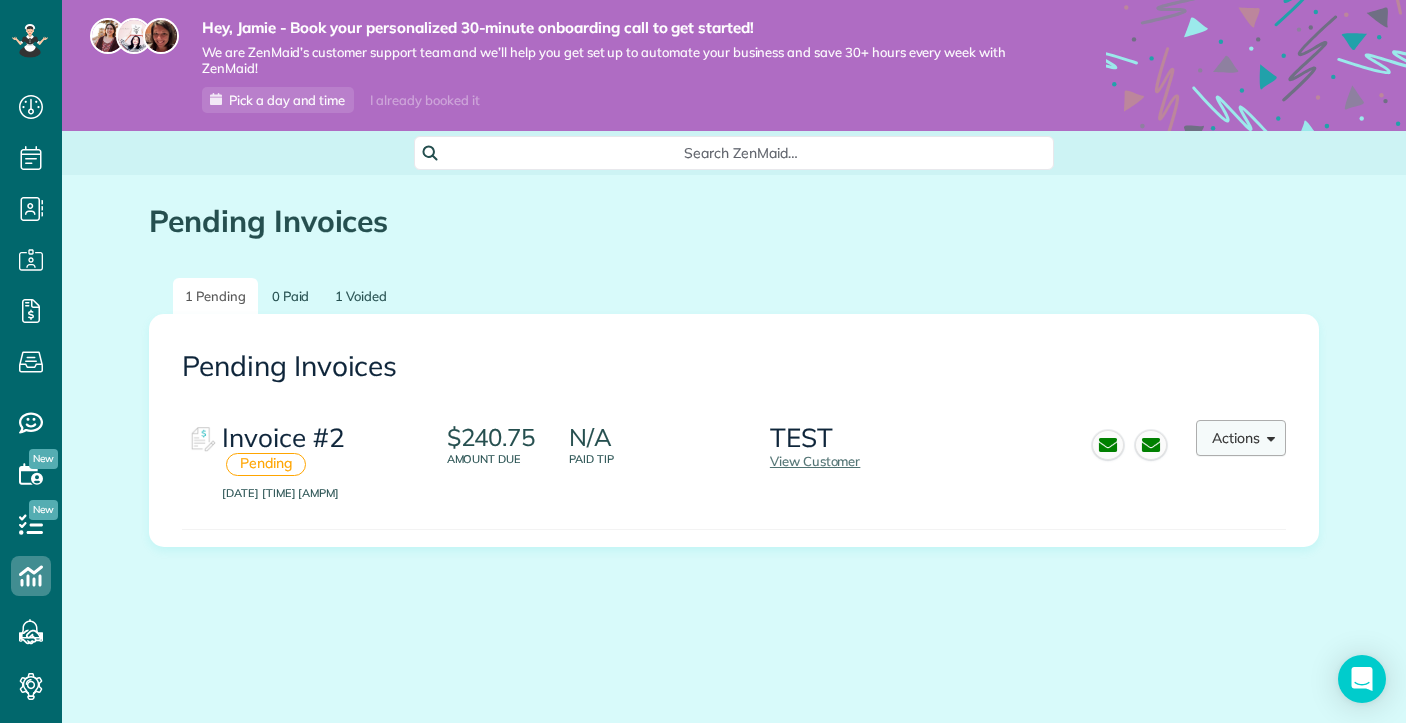 click on "Actions" at bounding box center (1241, 438) 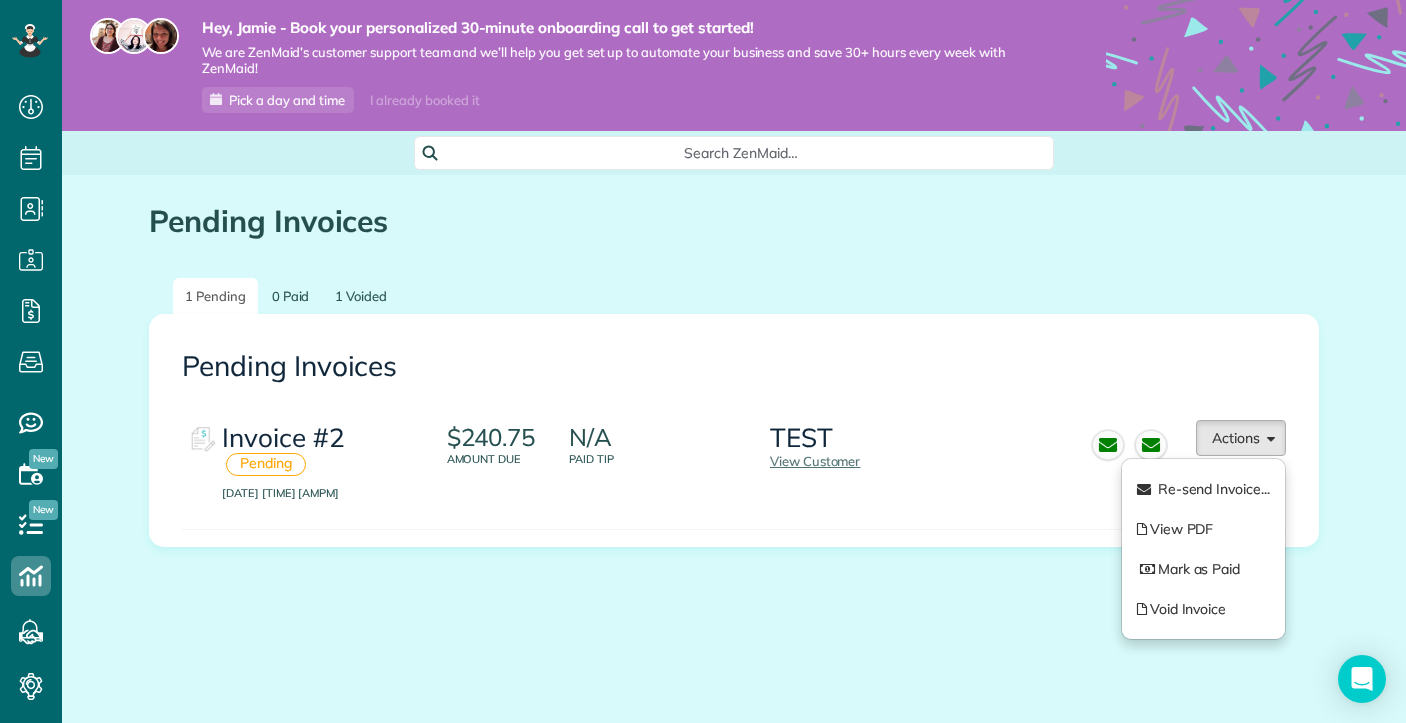 click on "TEST
View Customer" at bounding box center (970, 460) 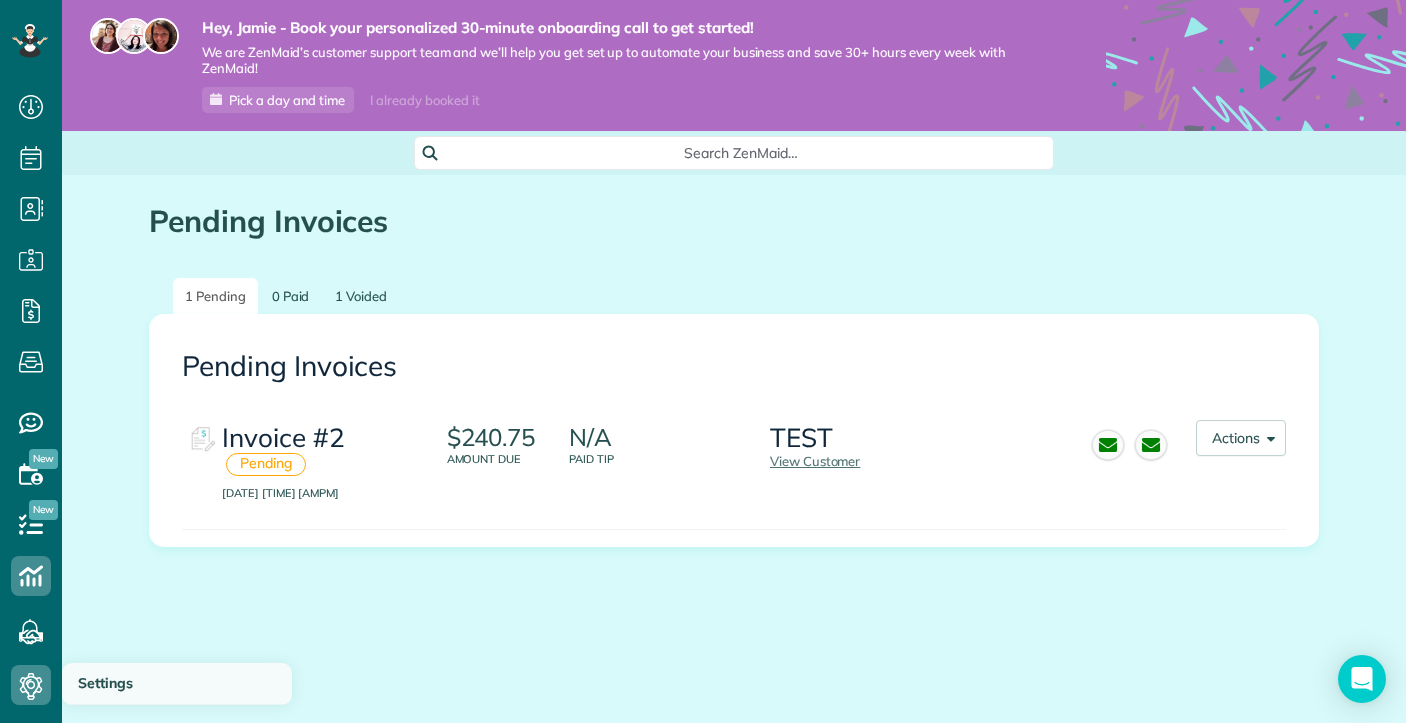 click on "Settings" at bounding box center (105, 683) 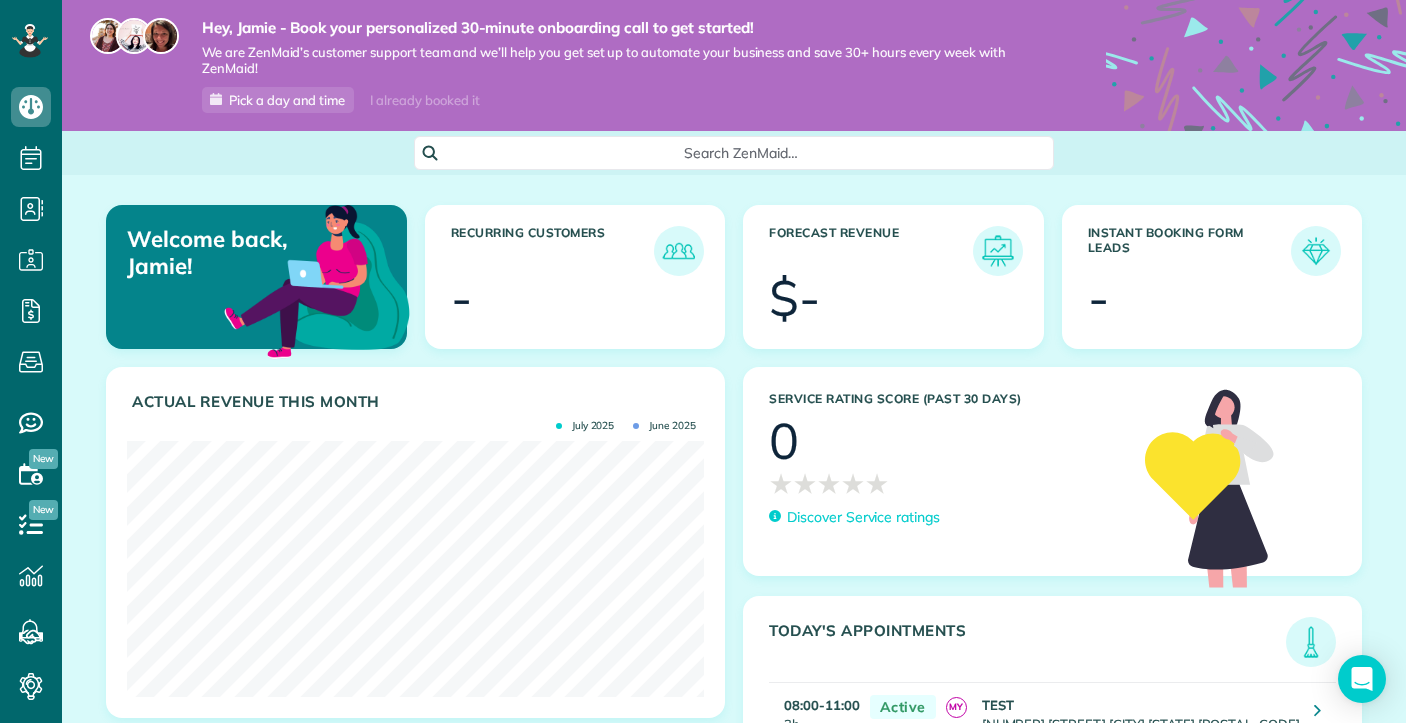 scroll, scrollTop: 0, scrollLeft: 0, axis: both 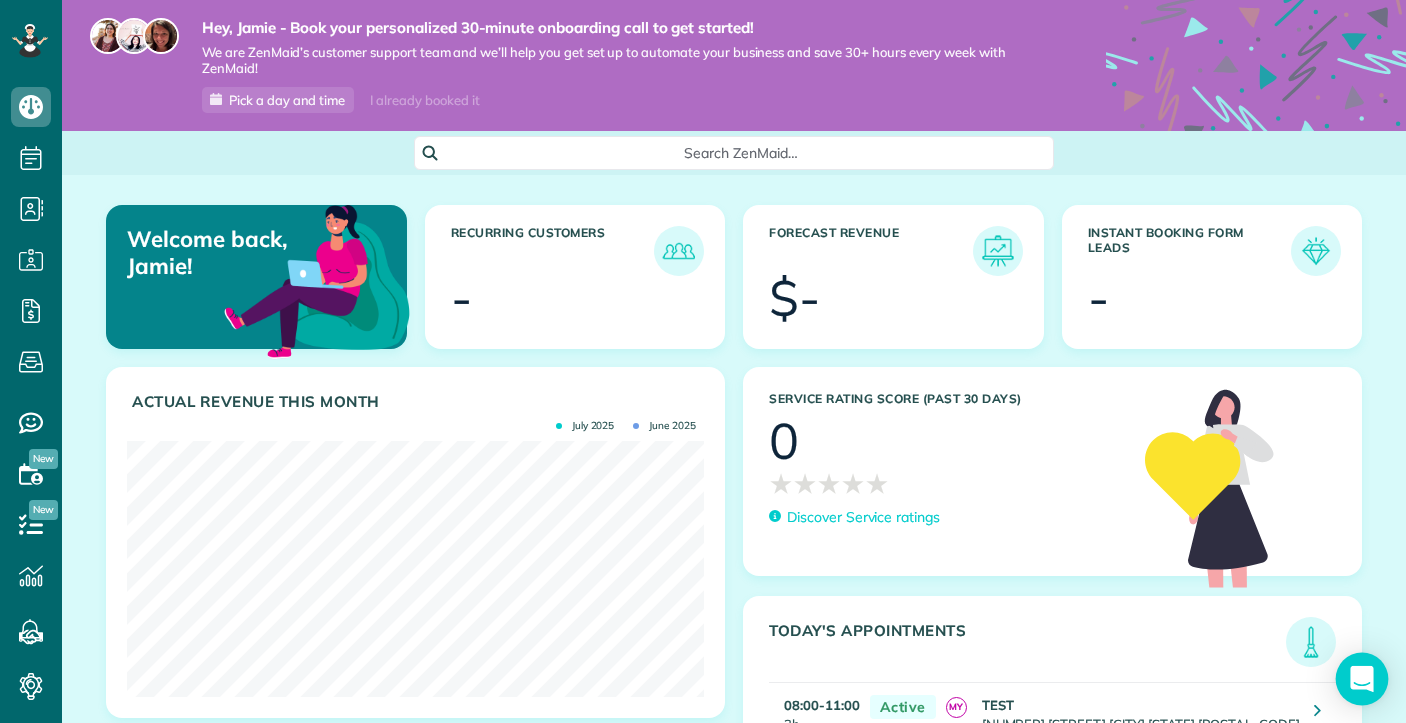click at bounding box center (1362, 679) 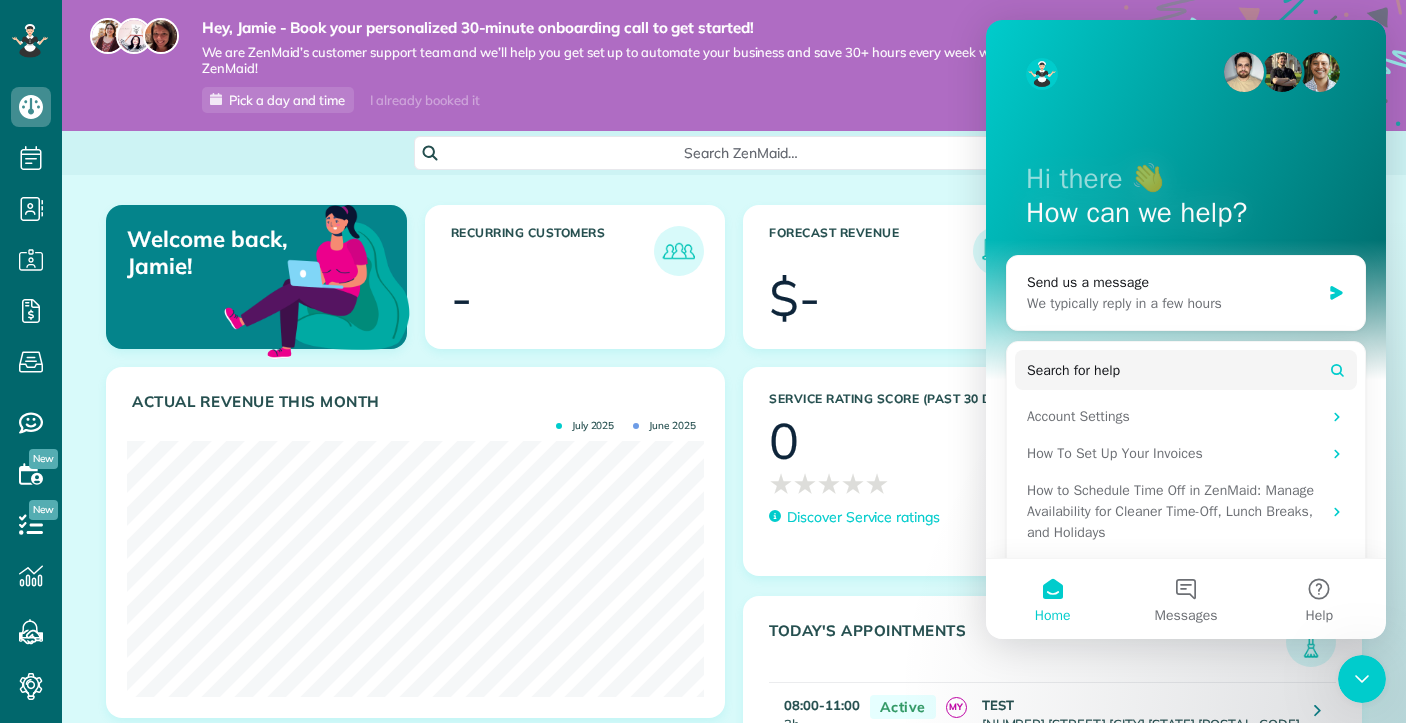 scroll, scrollTop: 0, scrollLeft: 0, axis: both 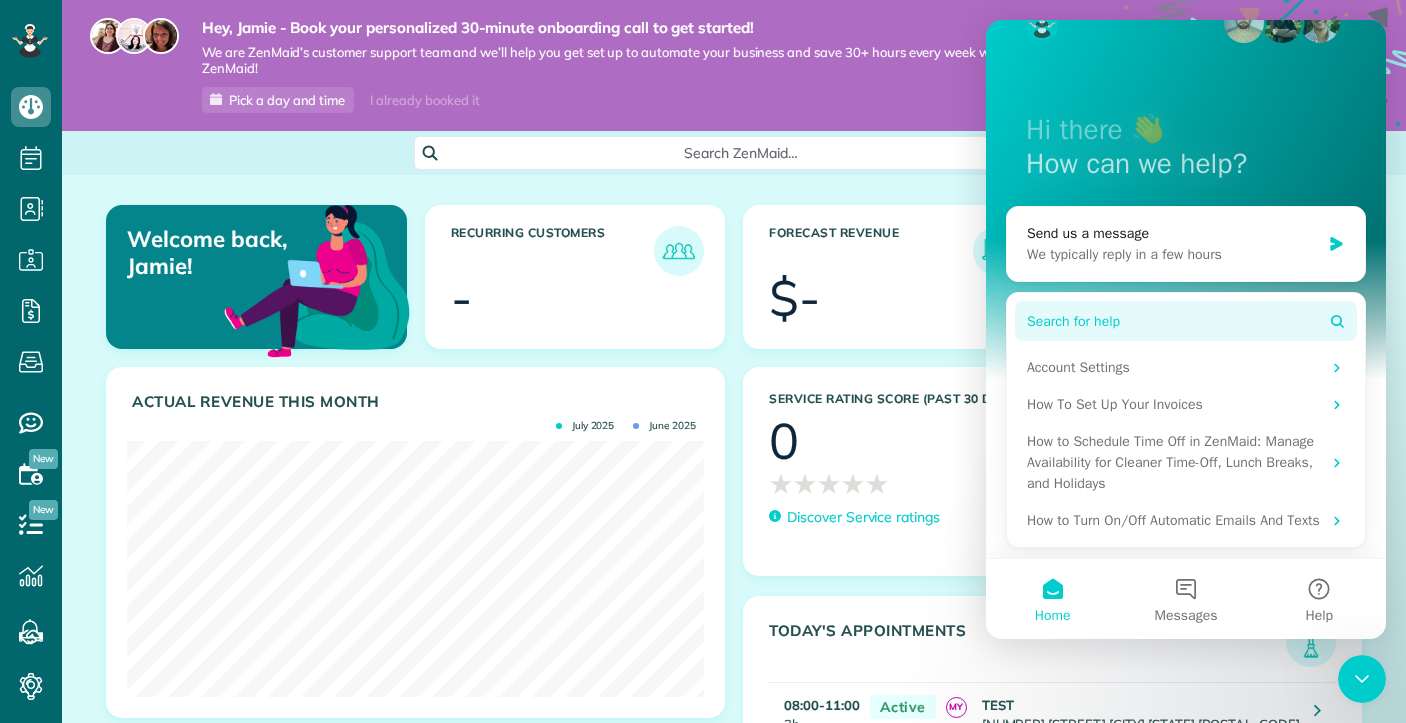 click on "Search for help" at bounding box center [1073, 321] 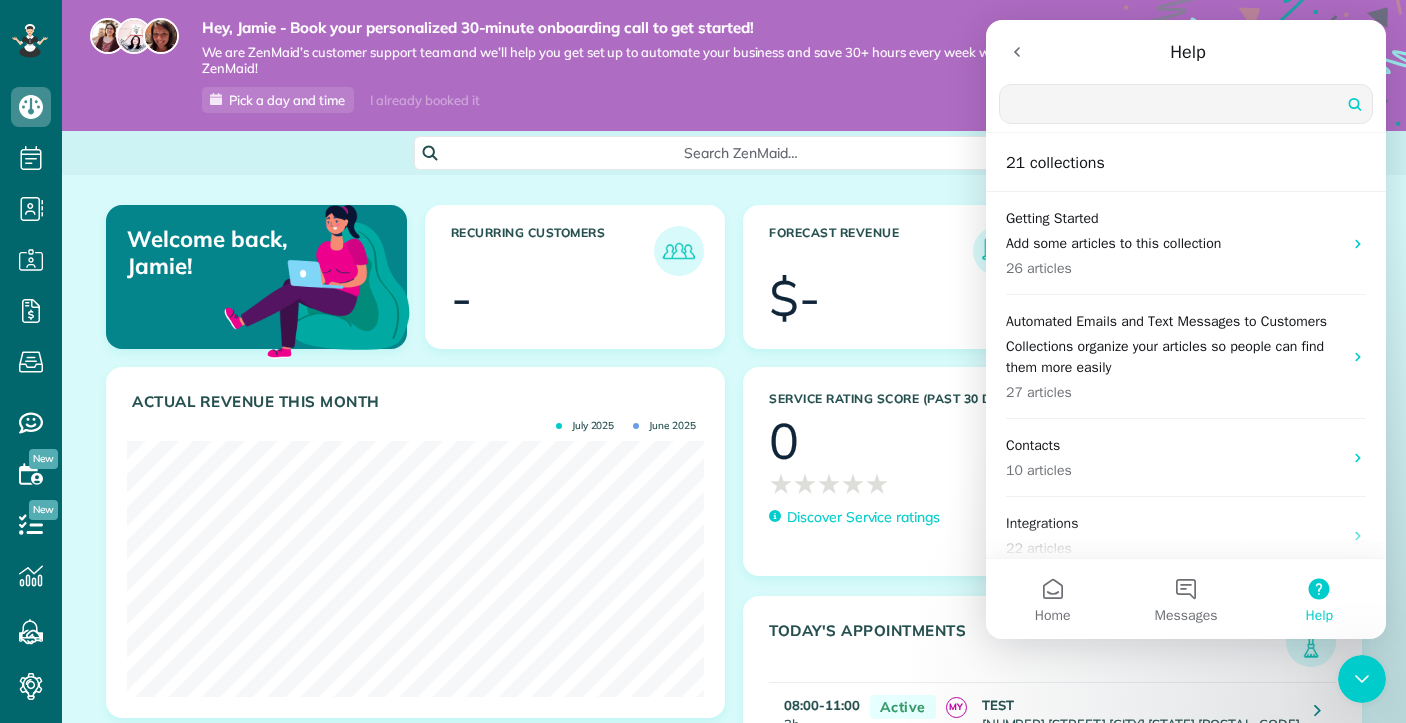 scroll, scrollTop: 0, scrollLeft: 0, axis: both 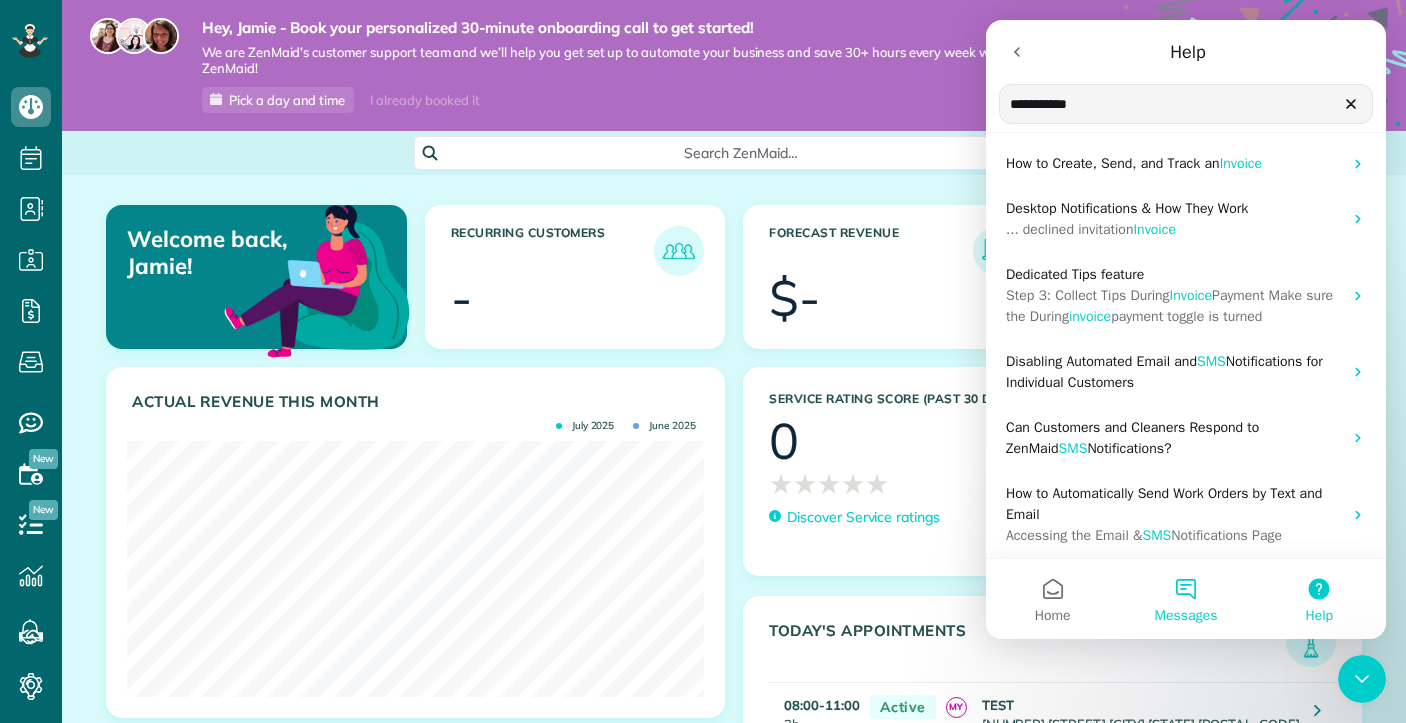 type on "**********" 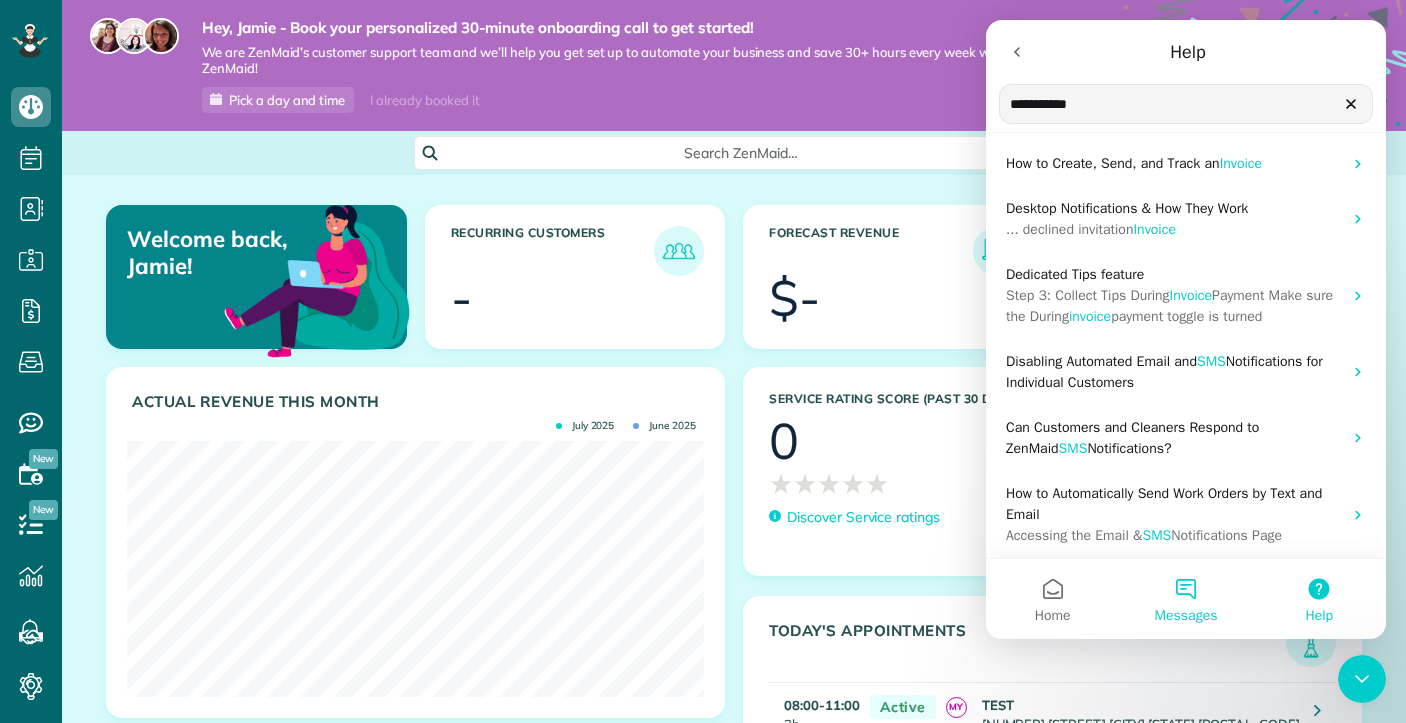 click on "Messages" at bounding box center (1185, 599) 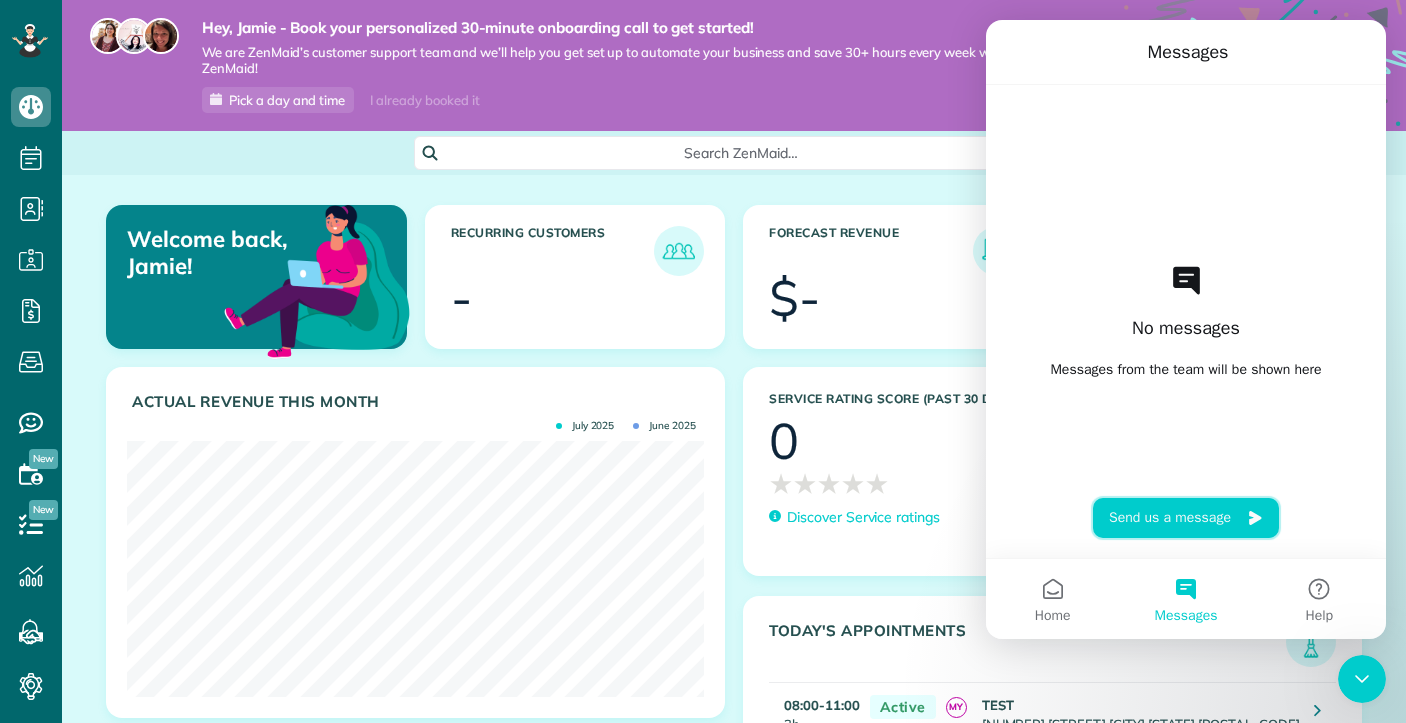 click on "Send us a message" at bounding box center [1186, 518] 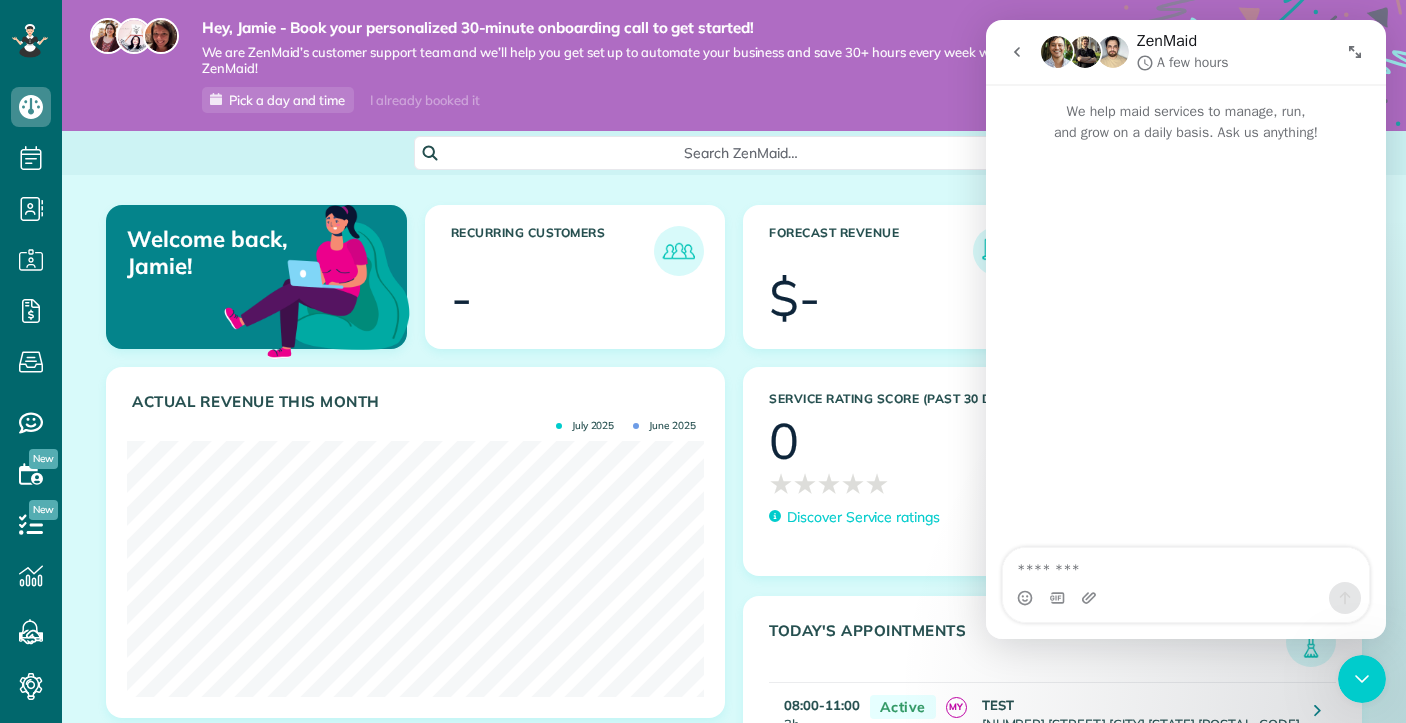 click at bounding box center [1186, 565] 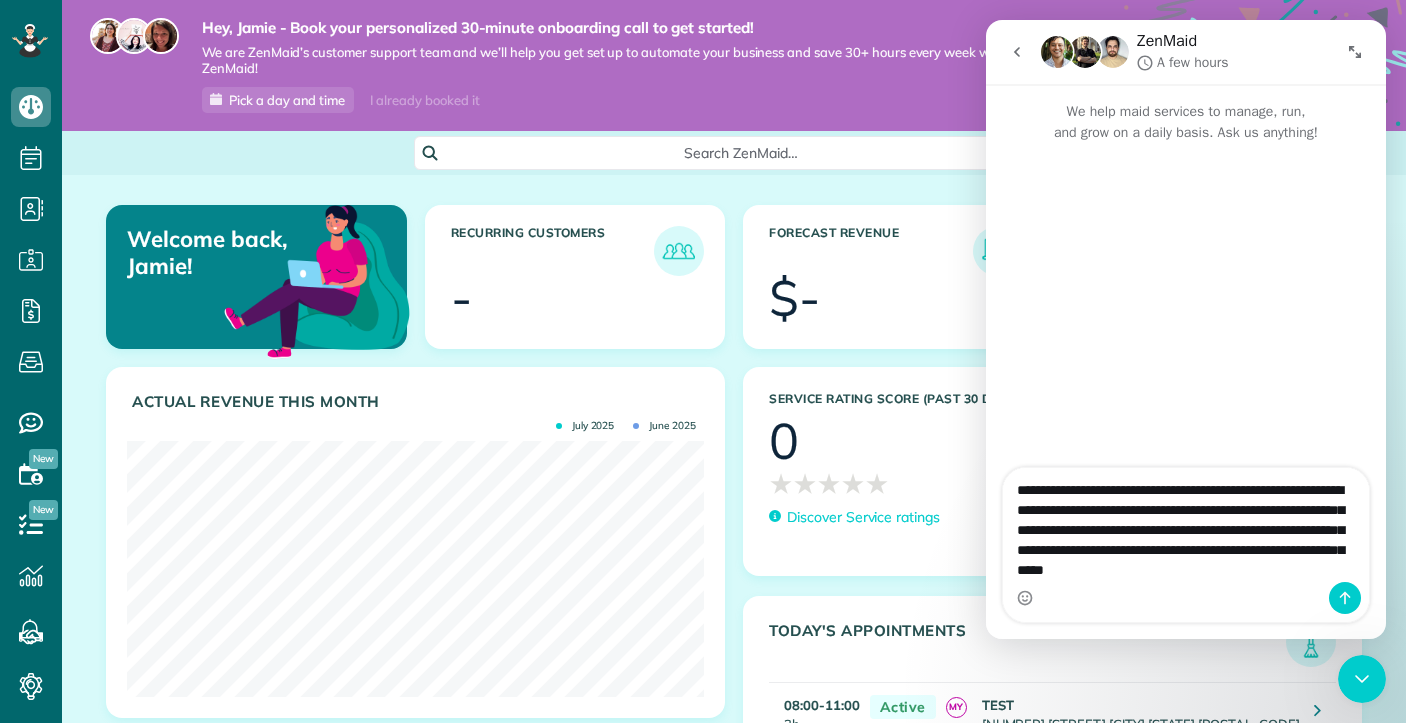 type on "**********" 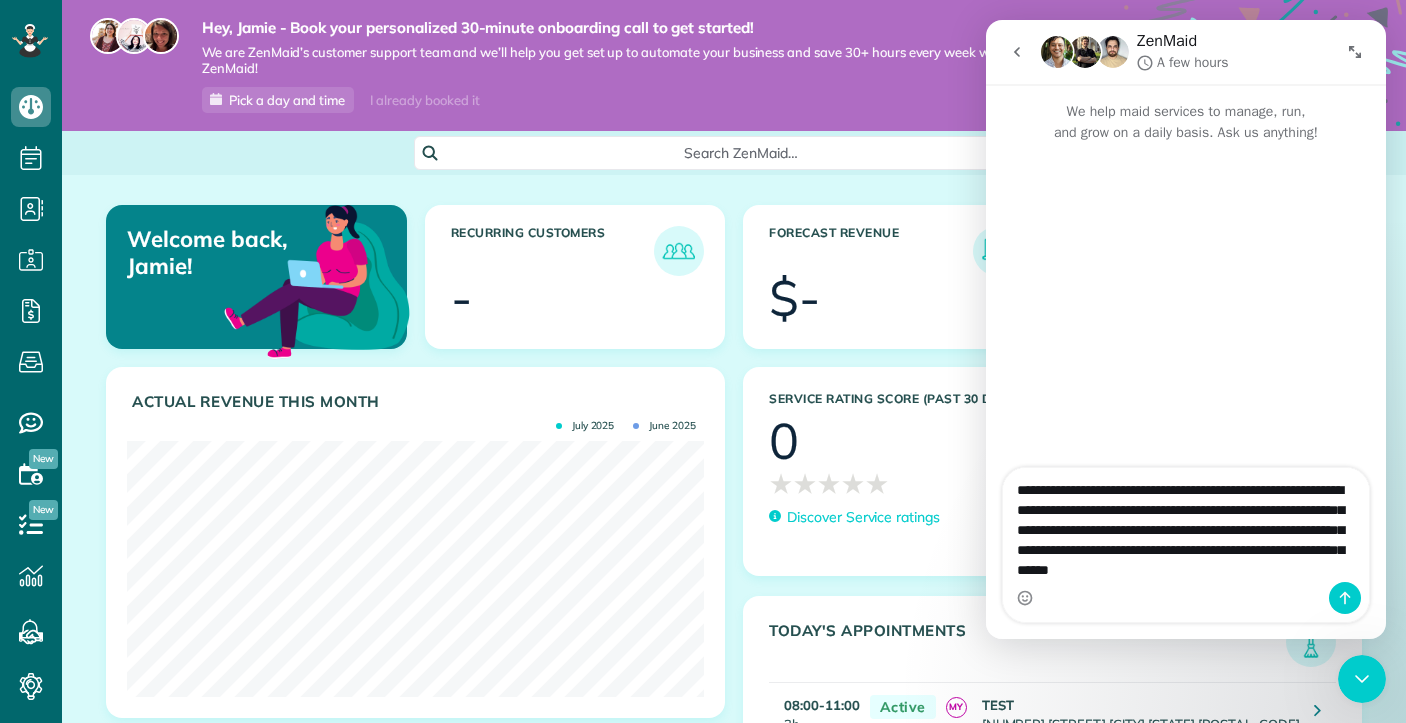 type 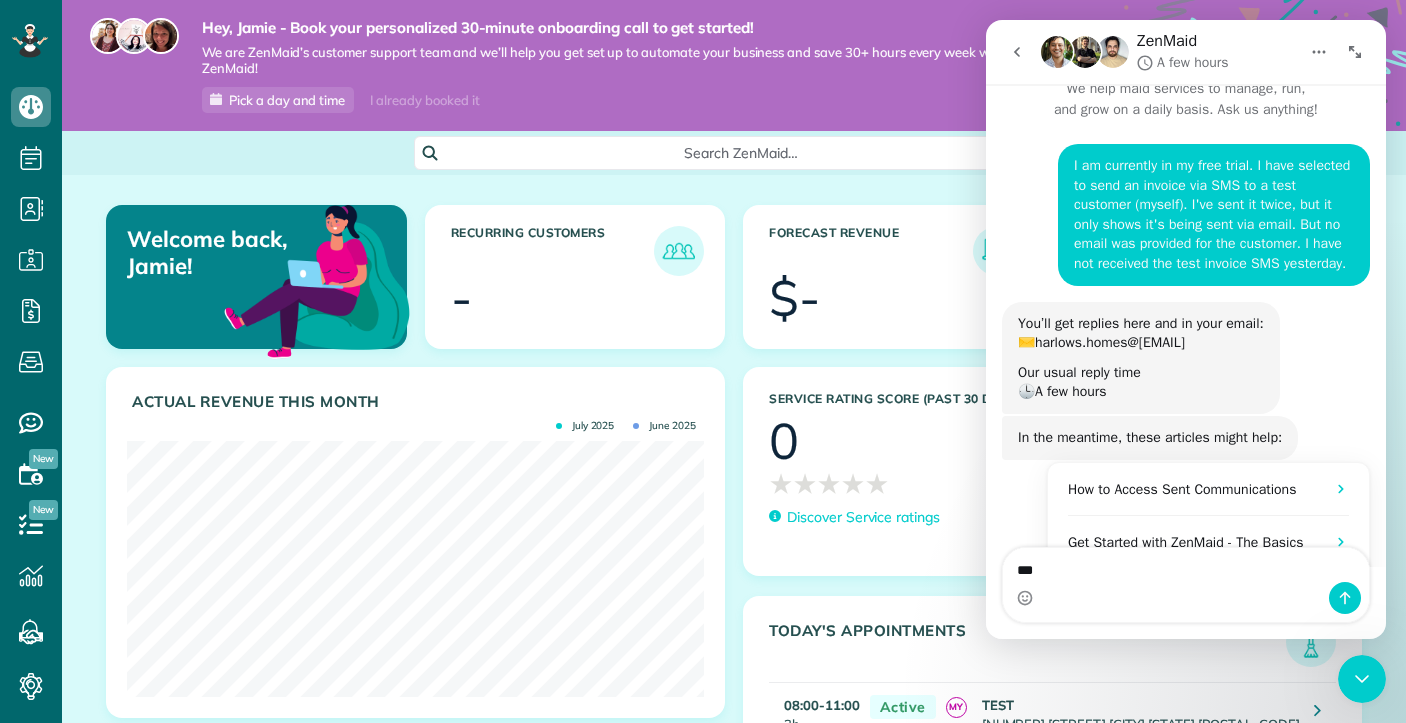 scroll, scrollTop: 278, scrollLeft: 0, axis: vertical 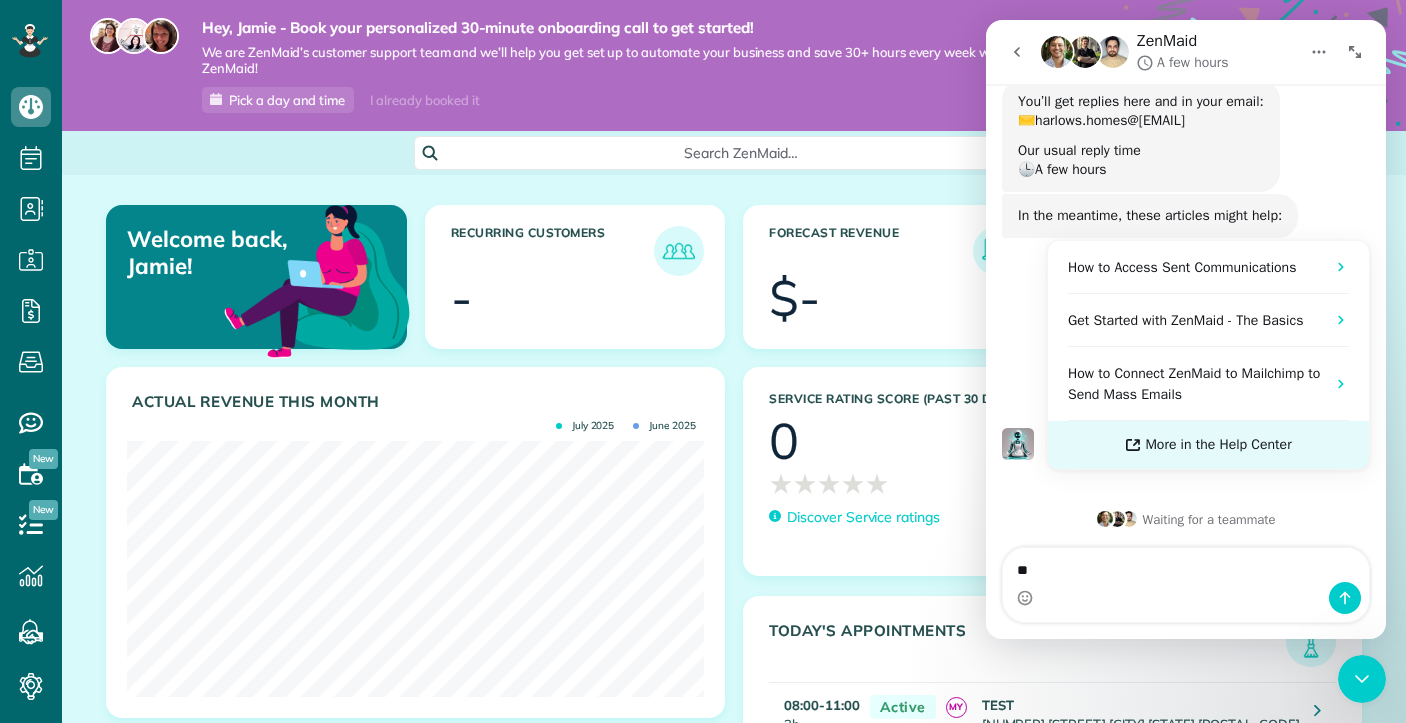 type on "*" 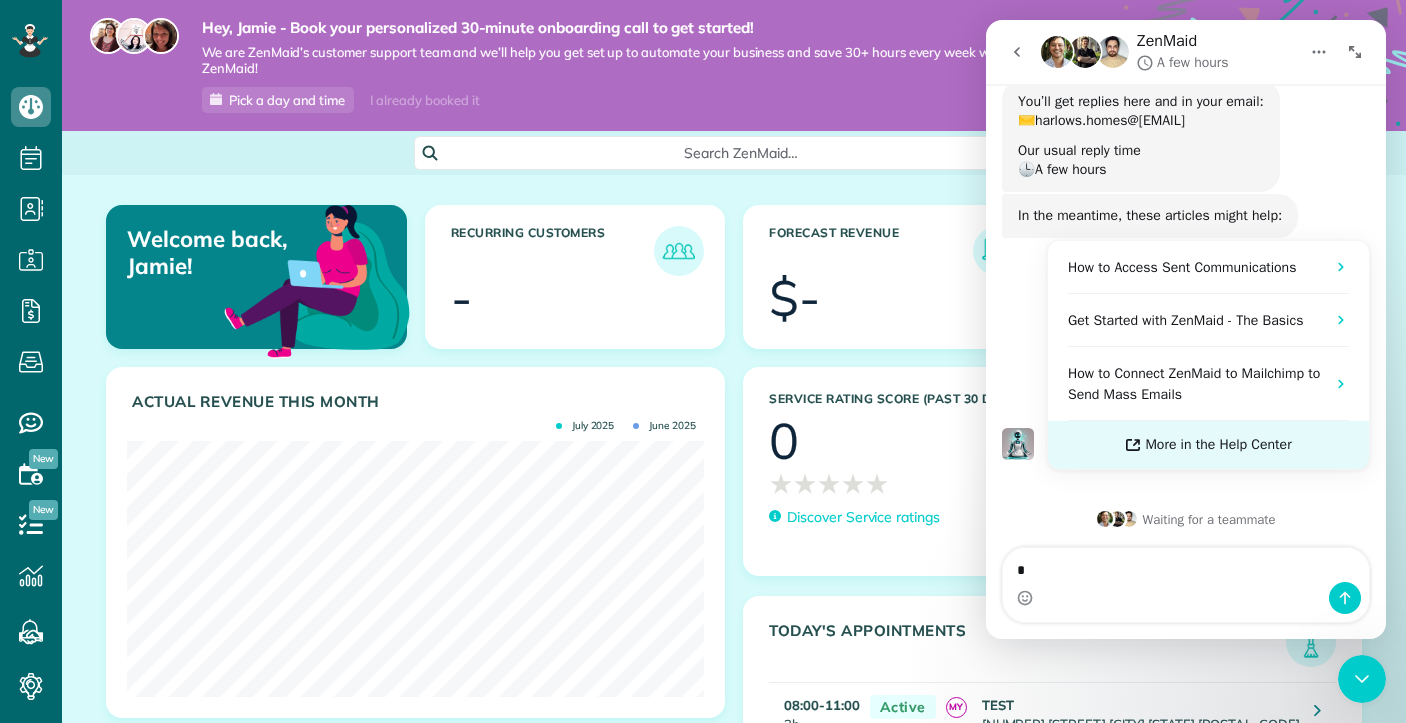 type 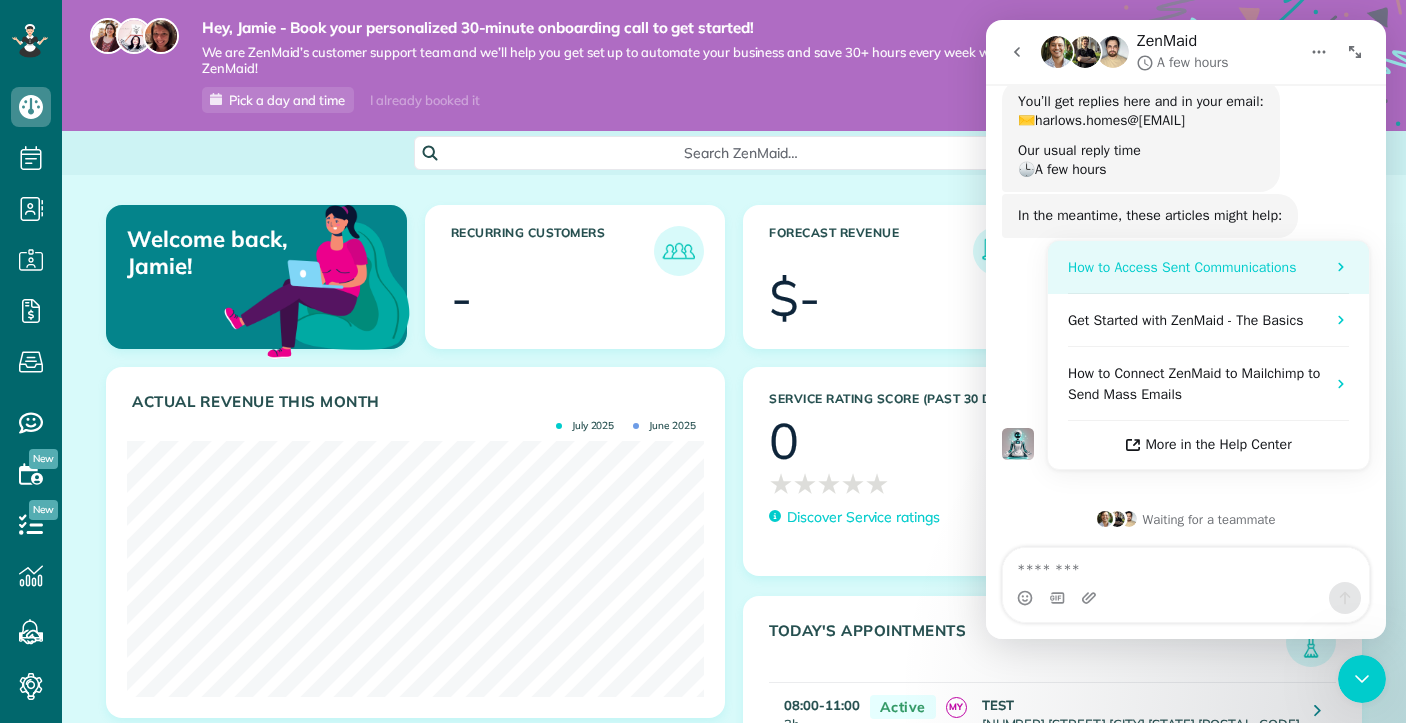 click on "How to Access Sent Communications" at bounding box center [1182, 267] 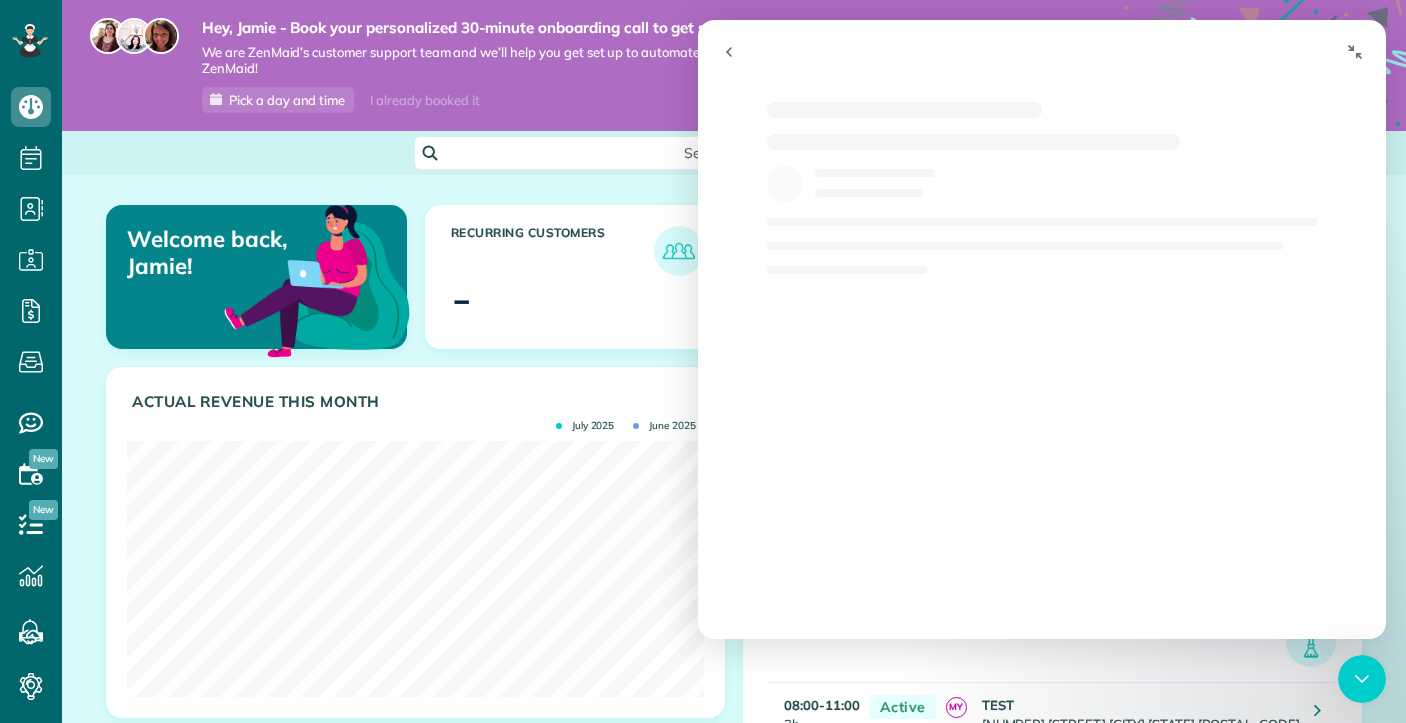 scroll, scrollTop: 0, scrollLeft: 0, axis: both 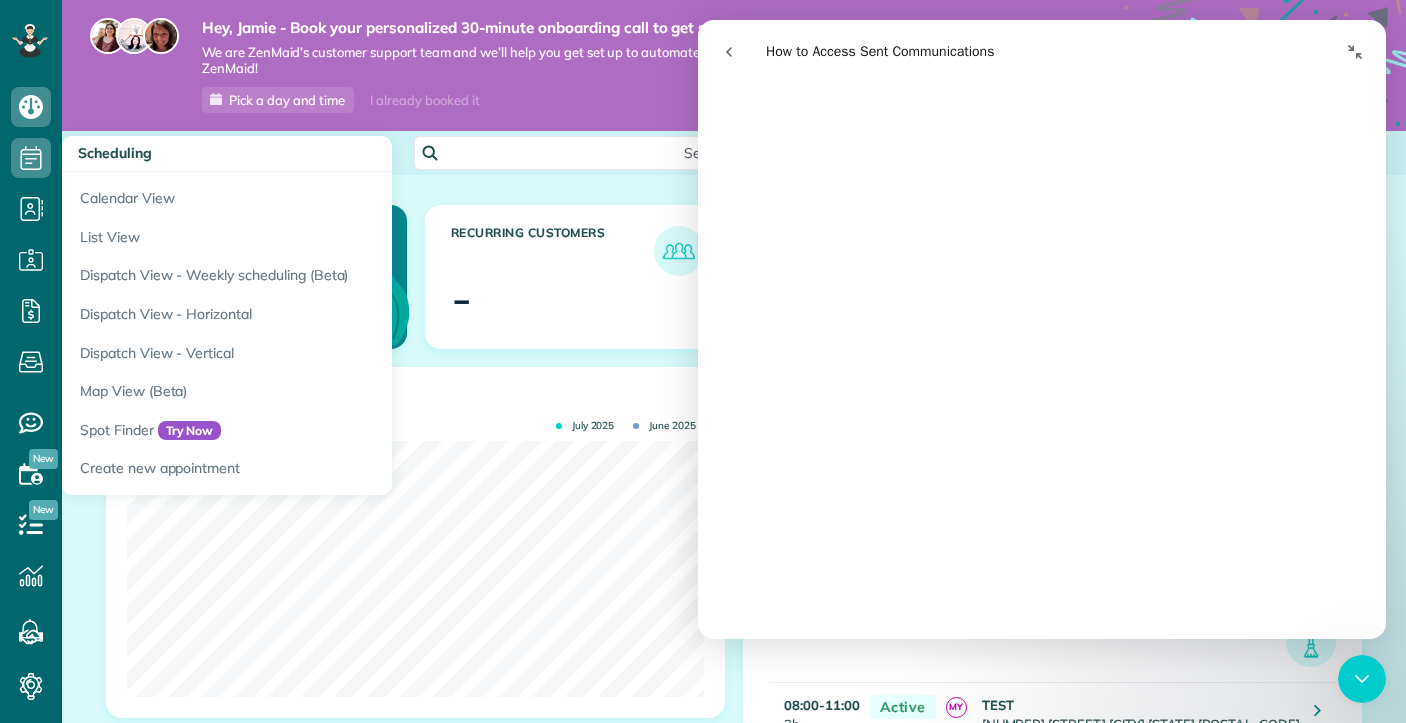 click 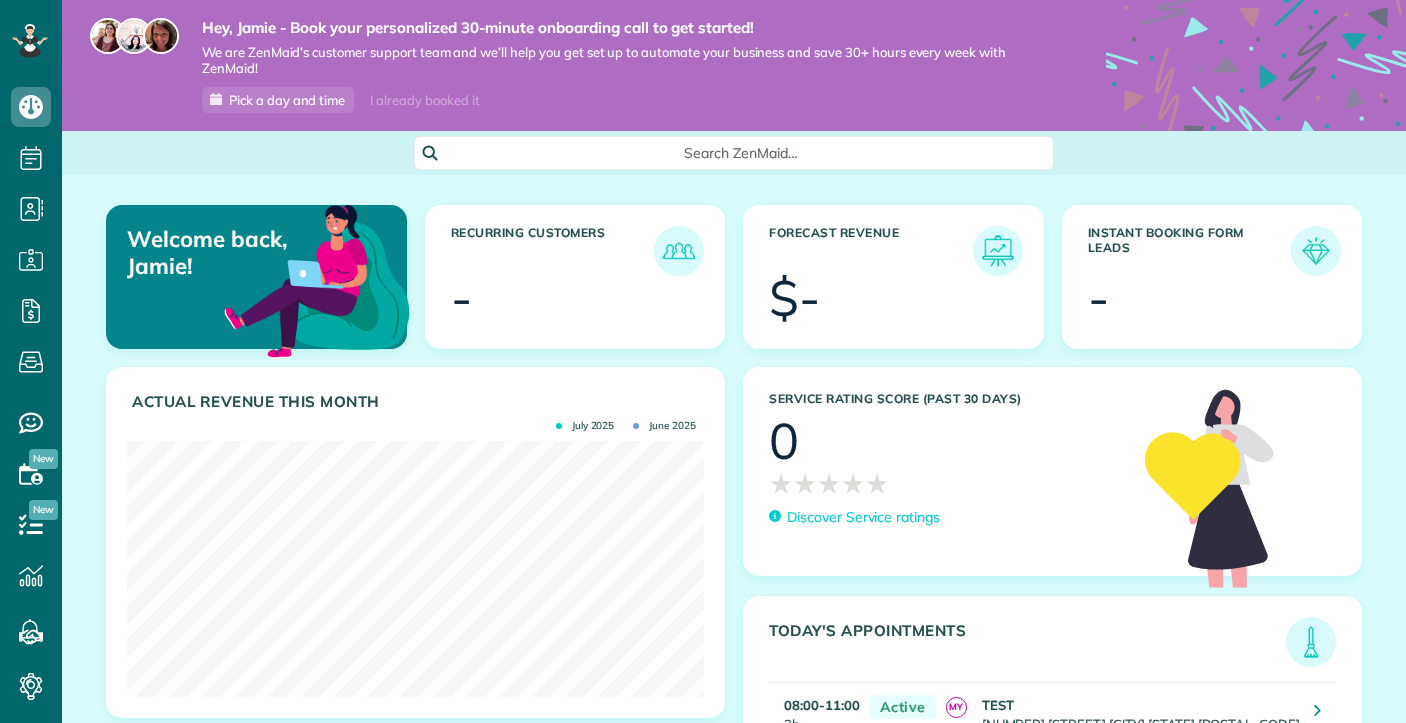 scroll, scrollTop: 0, scrollLeft: 0, axis: both 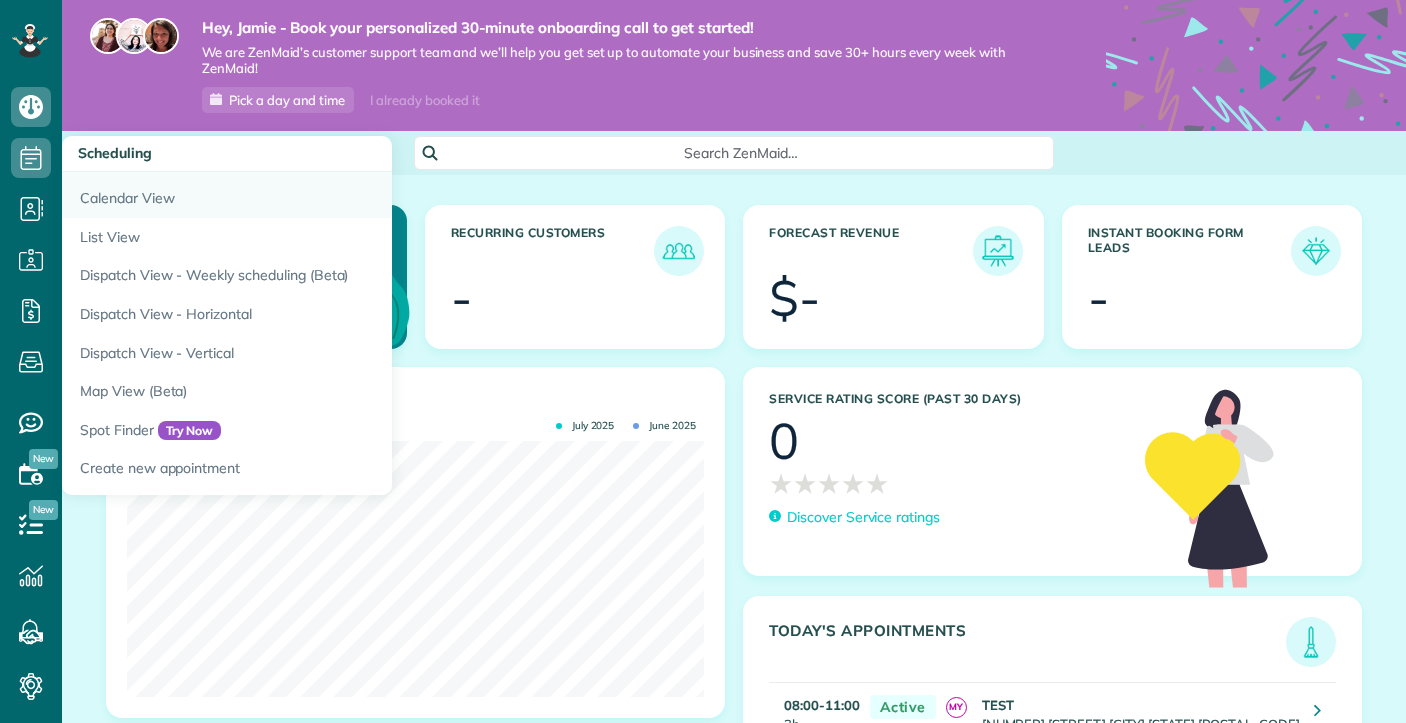 click on "Calendar View" at bounding box center (312, 195) 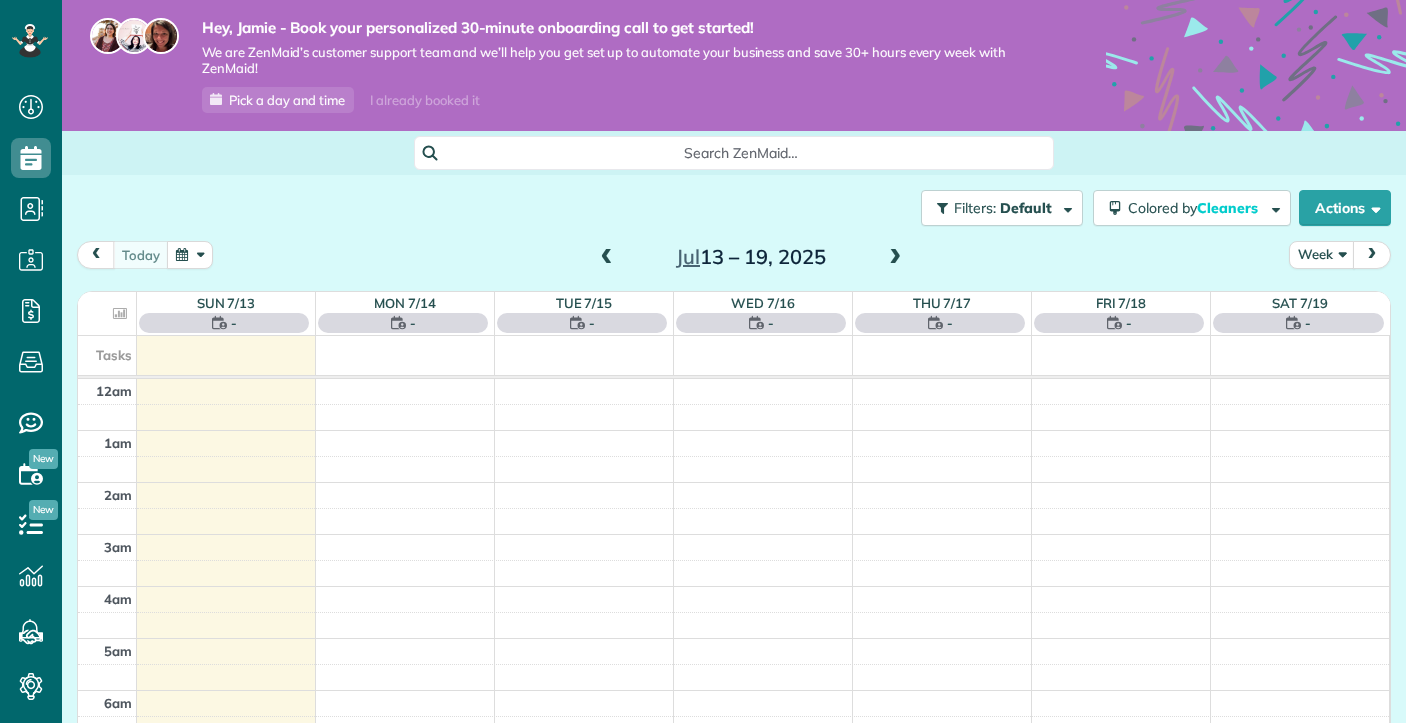 scroll, scrollTop: 0, scrollLeft: 0, axis: both 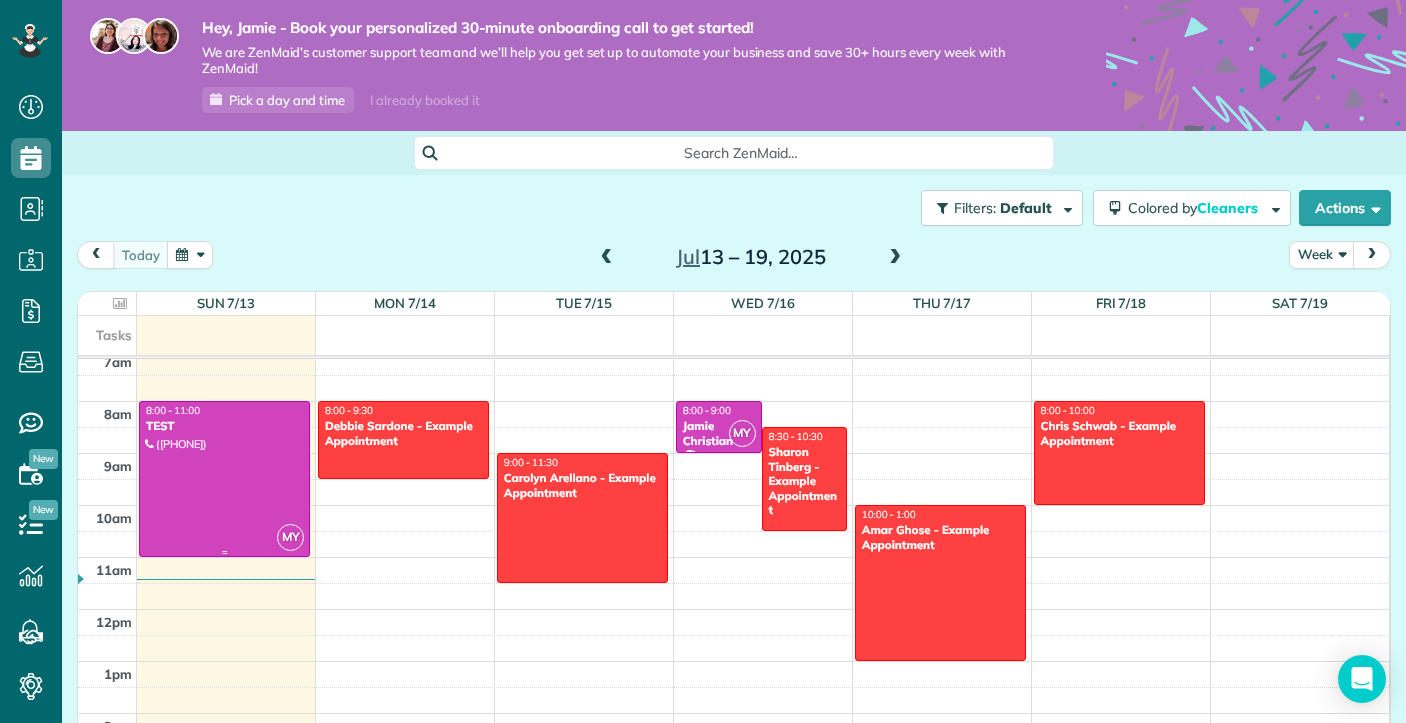 click at bounding box center (224, 479) 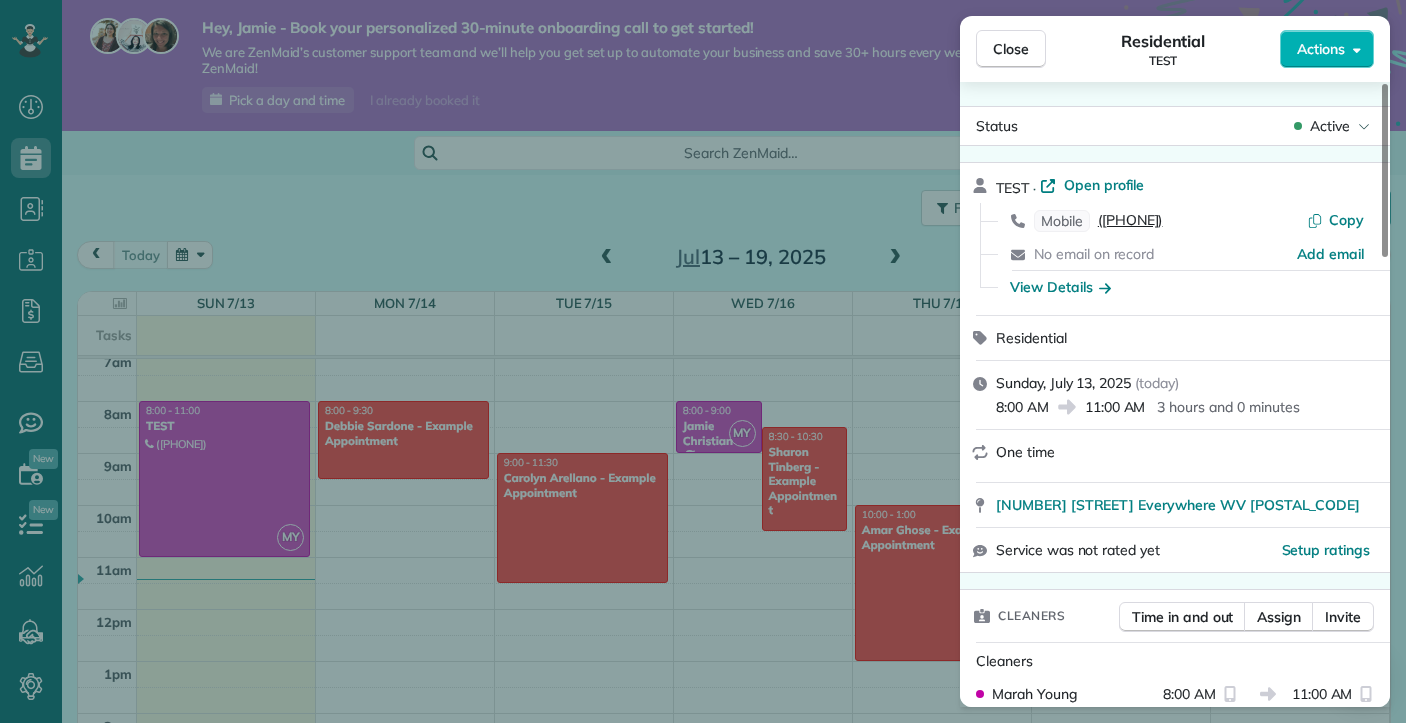 click on "[PHONE]" at bounding box center [1130, 221] 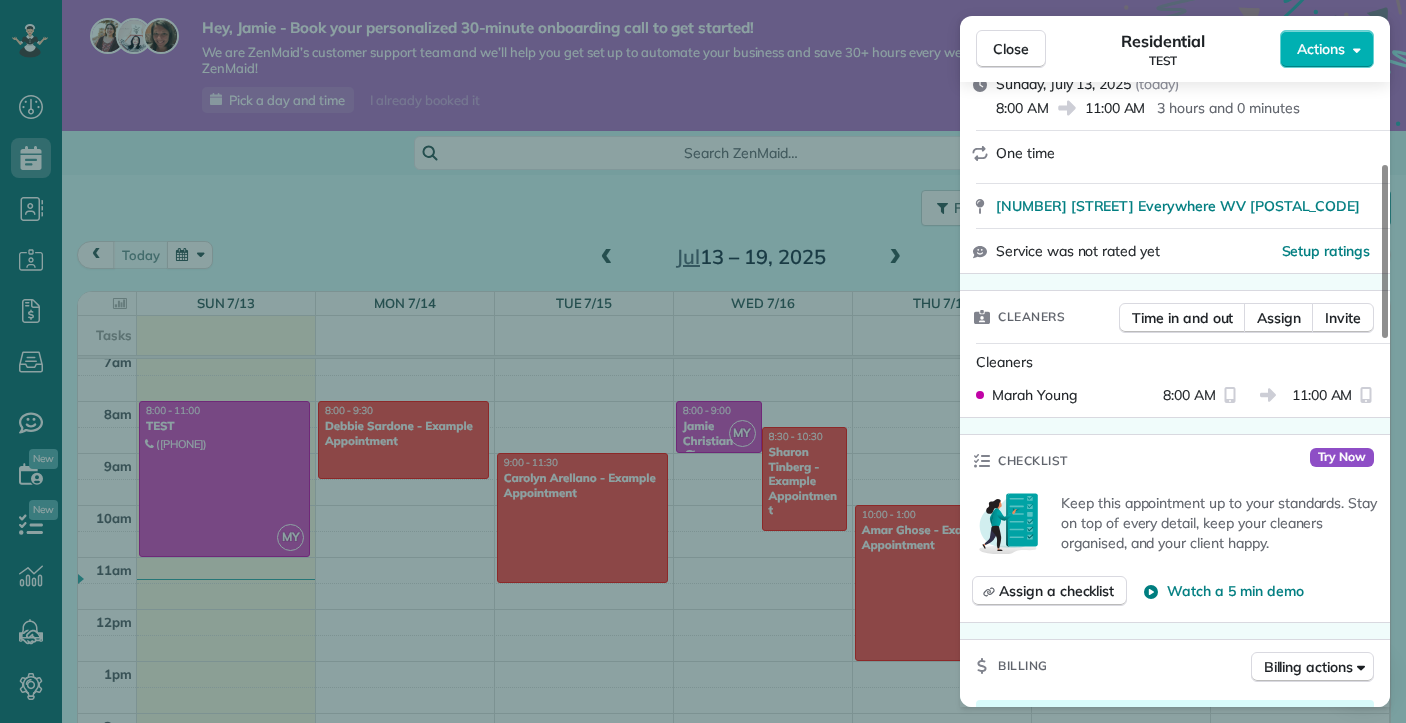 scroll, scrollTop: 287, scrollLeft: 0, axis: vertical 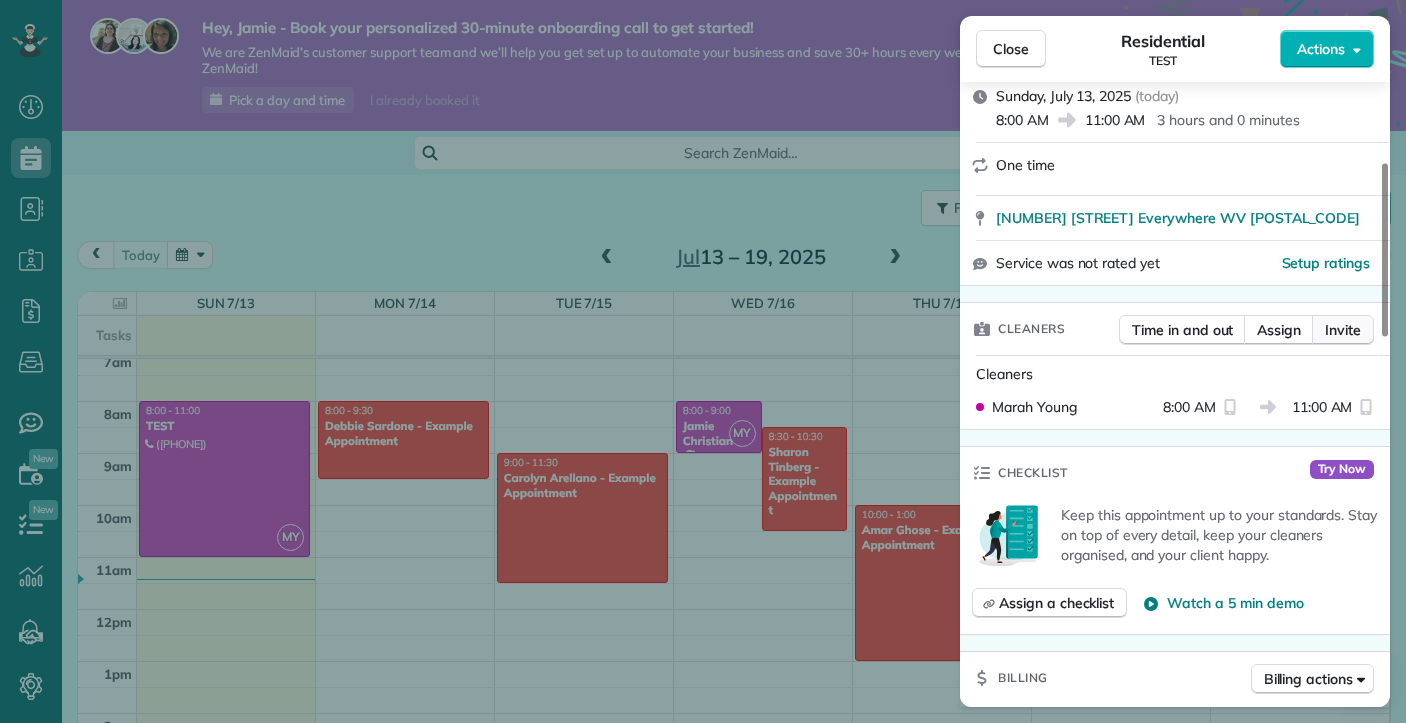 click on "Invite" at bounding box center [1343, 330] 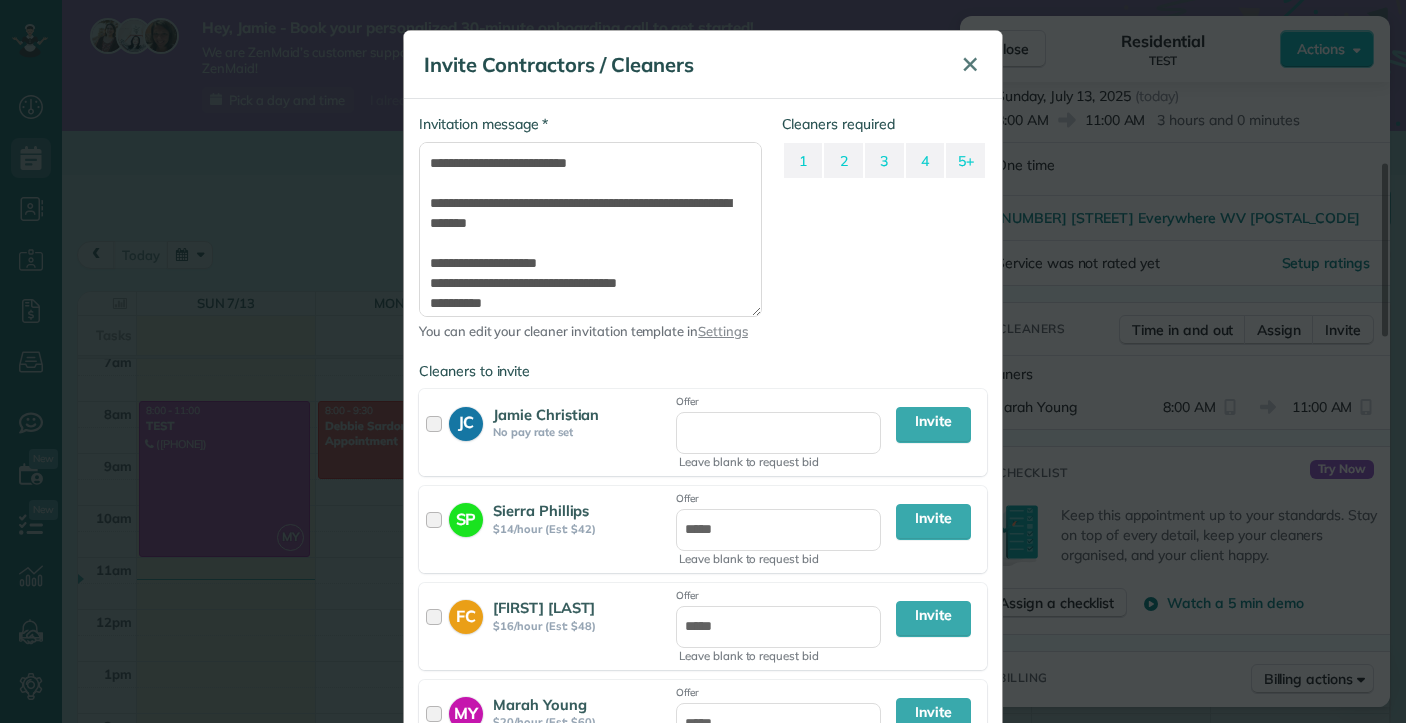 click on "✕" at bounding box center (970, 64) 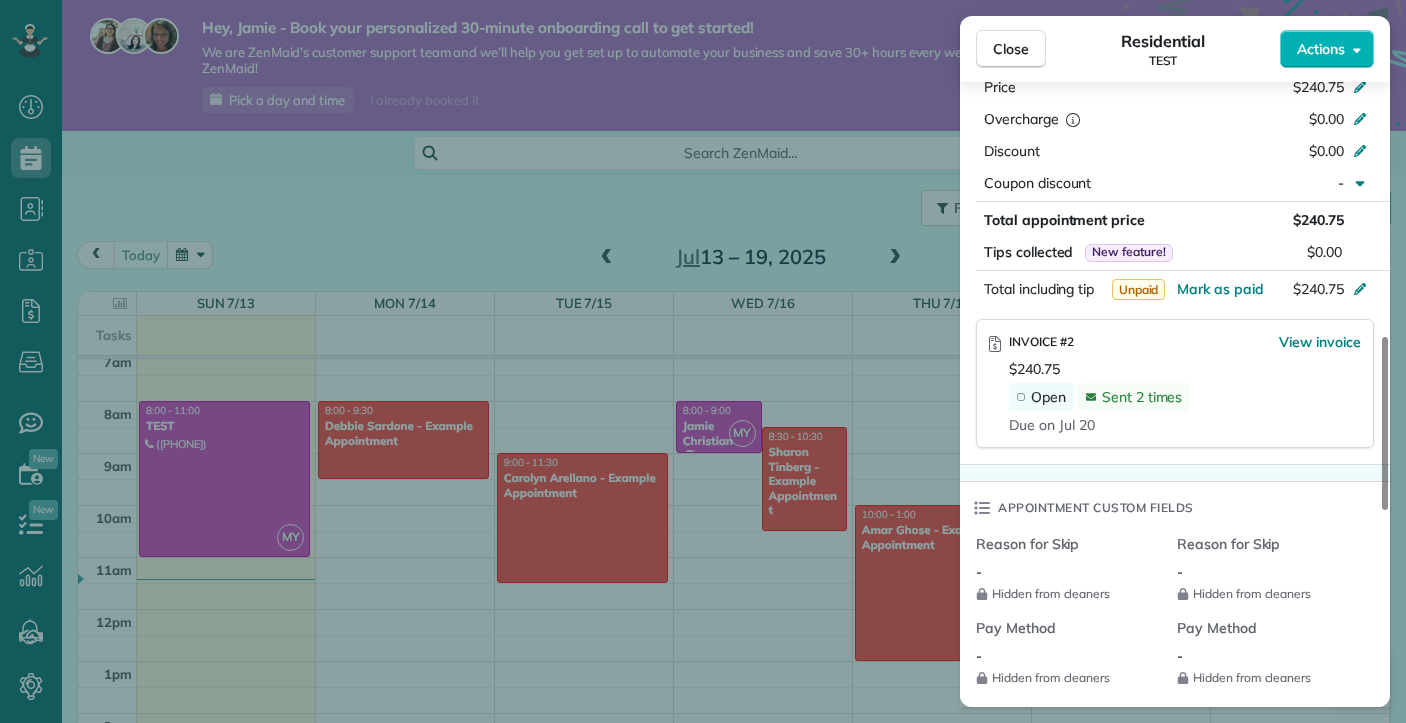 scroll, scrollTop: 929, scrollLeft: 0, axis: vertical 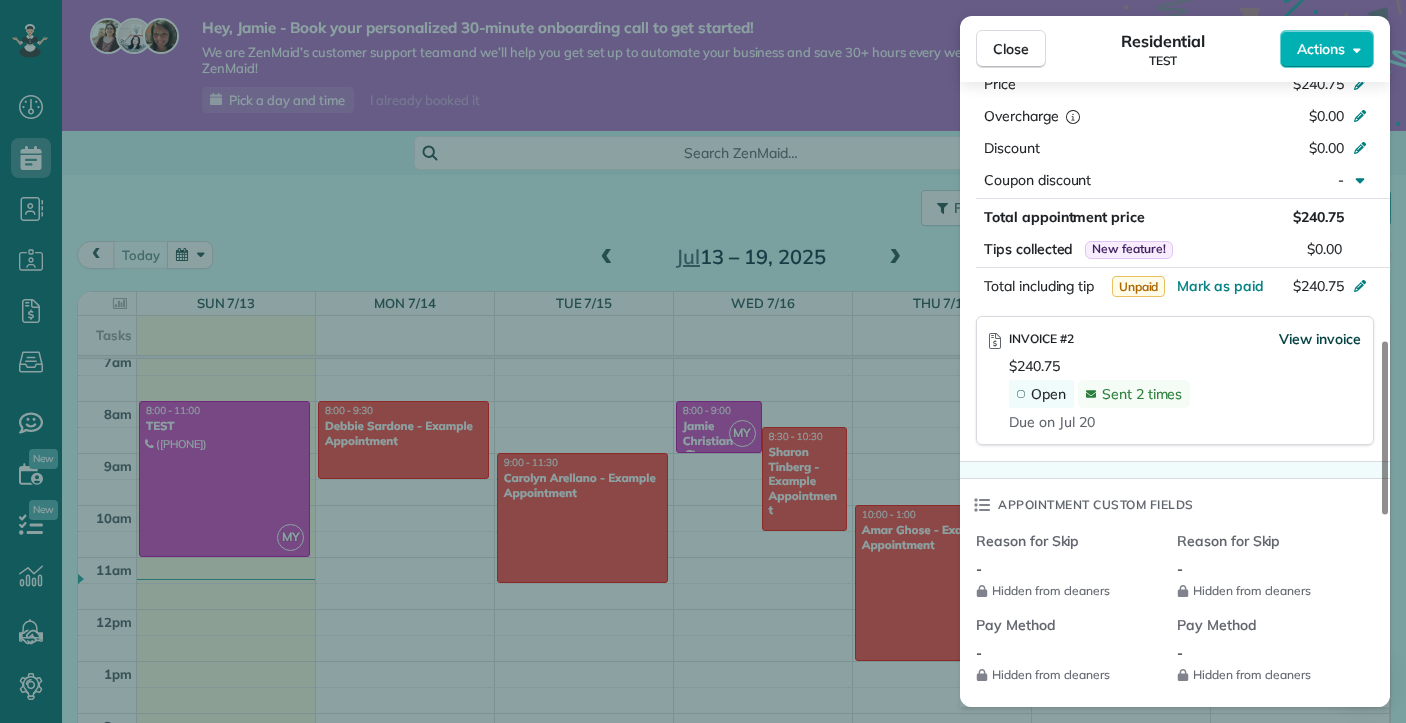 click on "View invoice" at bounding box center [1320, 339] 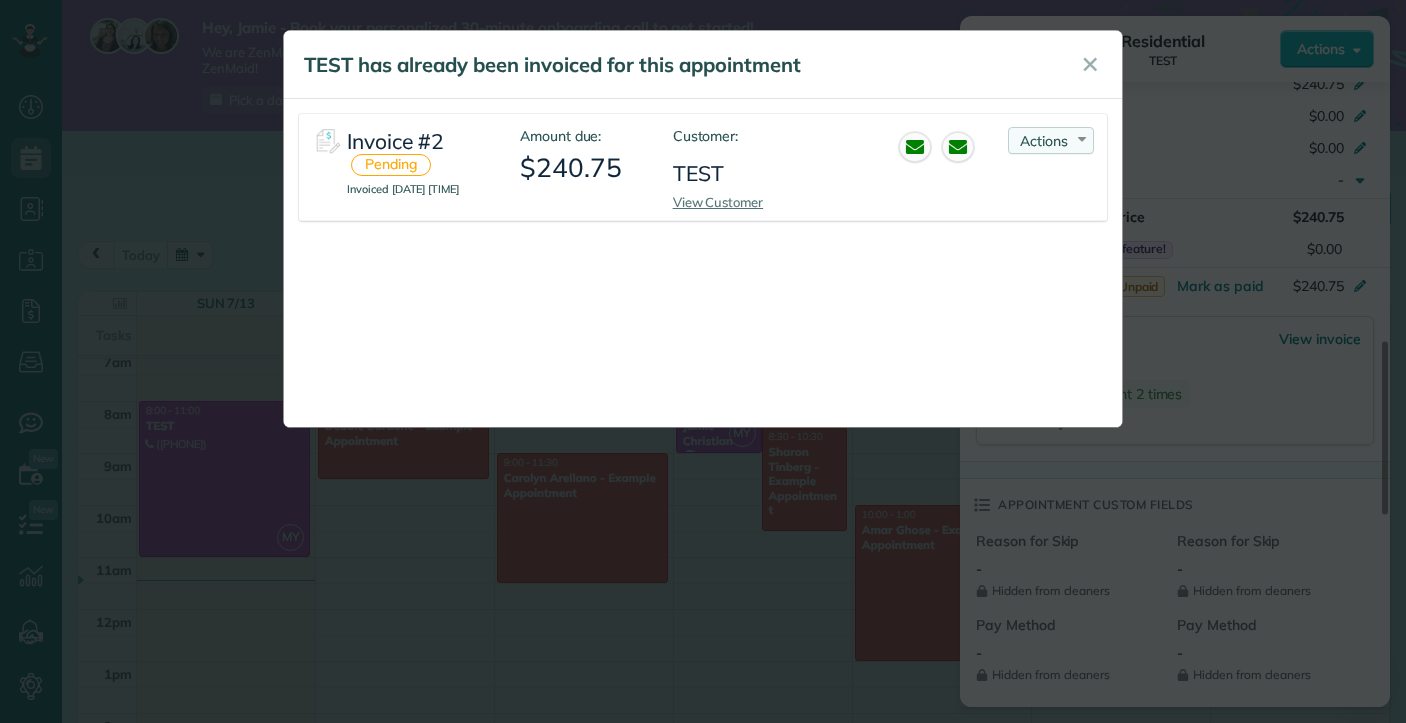 click on "Actions" at bounding box center (1044, 141) 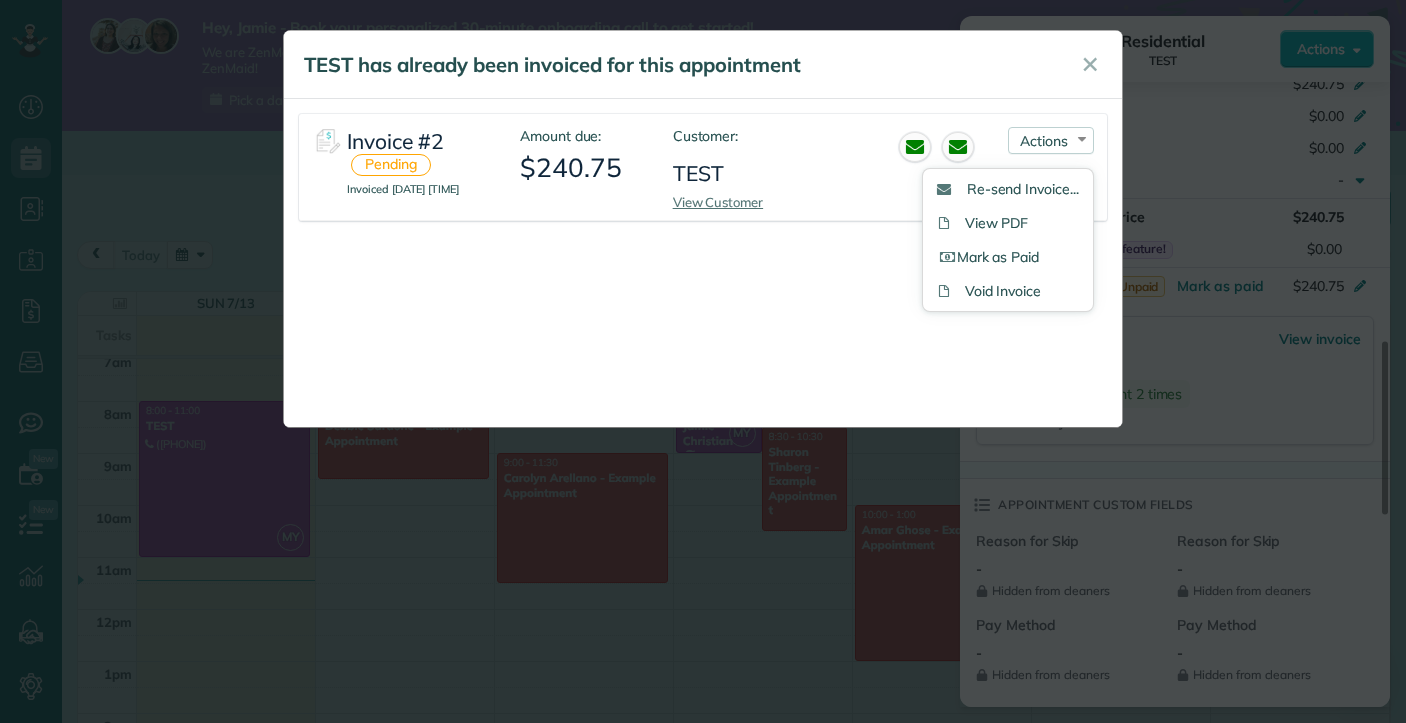 click on "Invoice #2
Pending
Invoiced July 13, 2025 11:20 AM
Amount due:
$240.75
Customer:
TEST
View Customer
Actions
Re-send Invoice...
View PDF
Mark as Paid
Void Invoice" at bounding box center [703, 263] 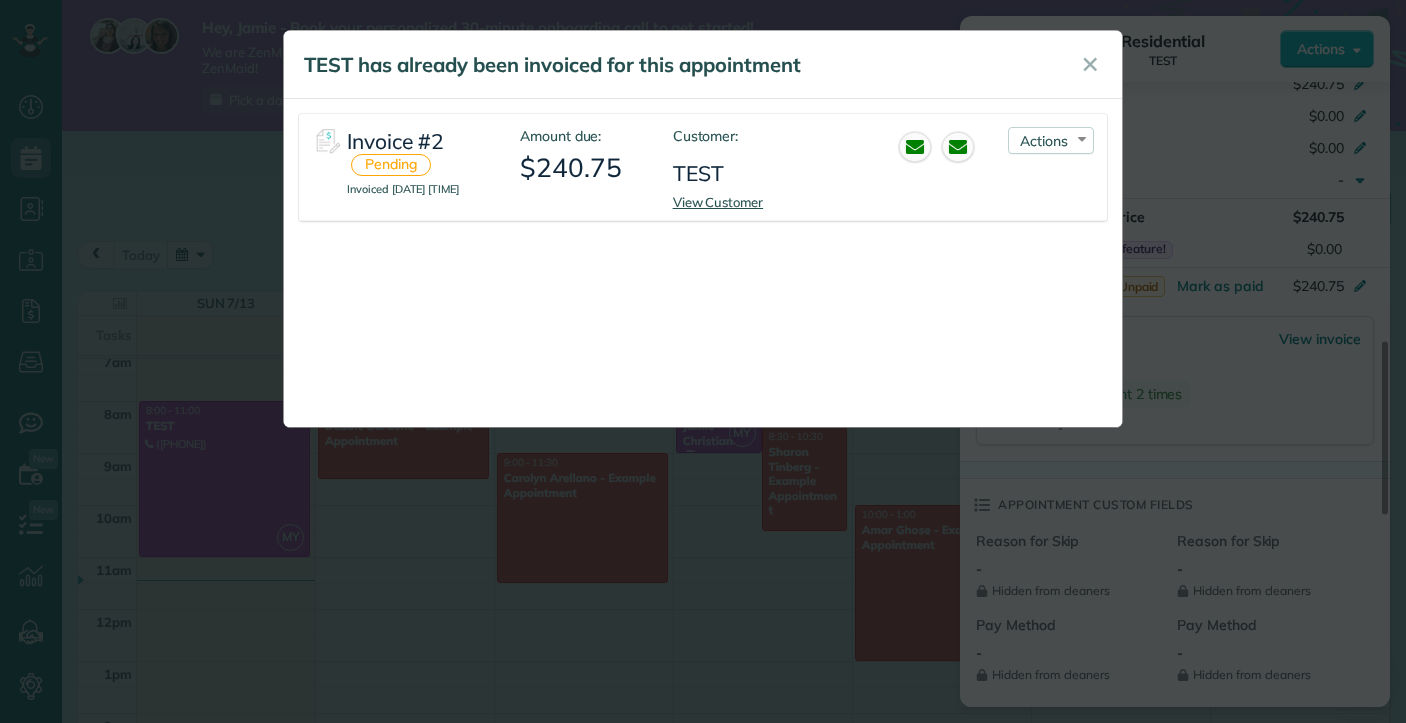 click on "View Customer" at bounding box center [718, 202] 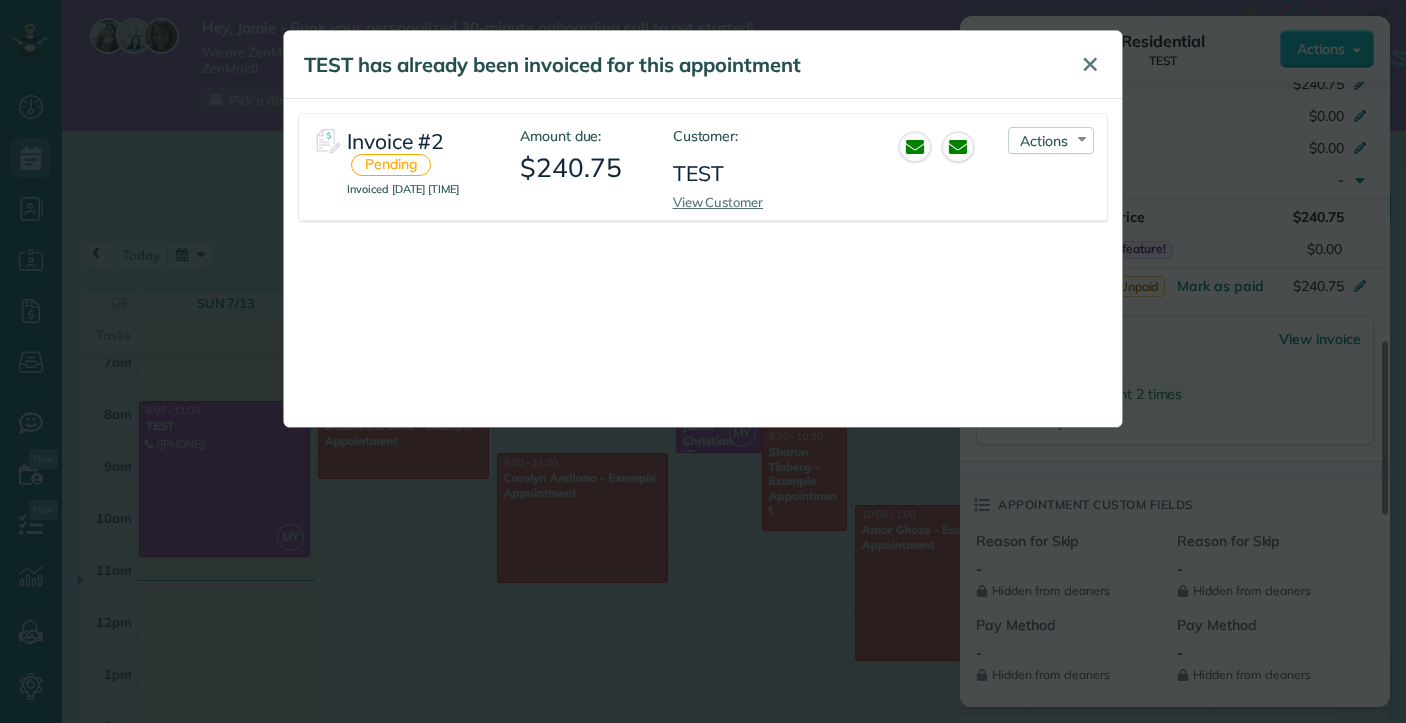 click on "✕" at bounding box center (1090, 64) 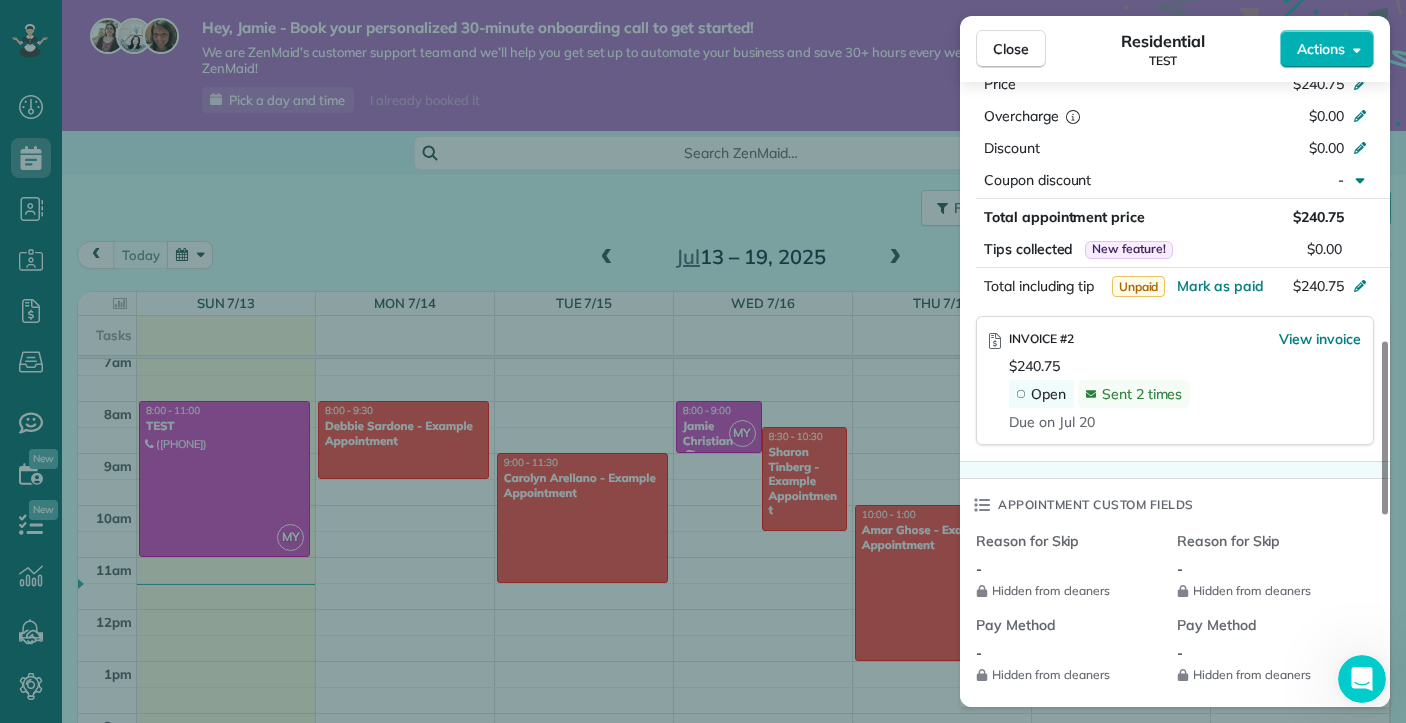 scroll, scrollTop: 0, scrollLeft: 0, axis: both 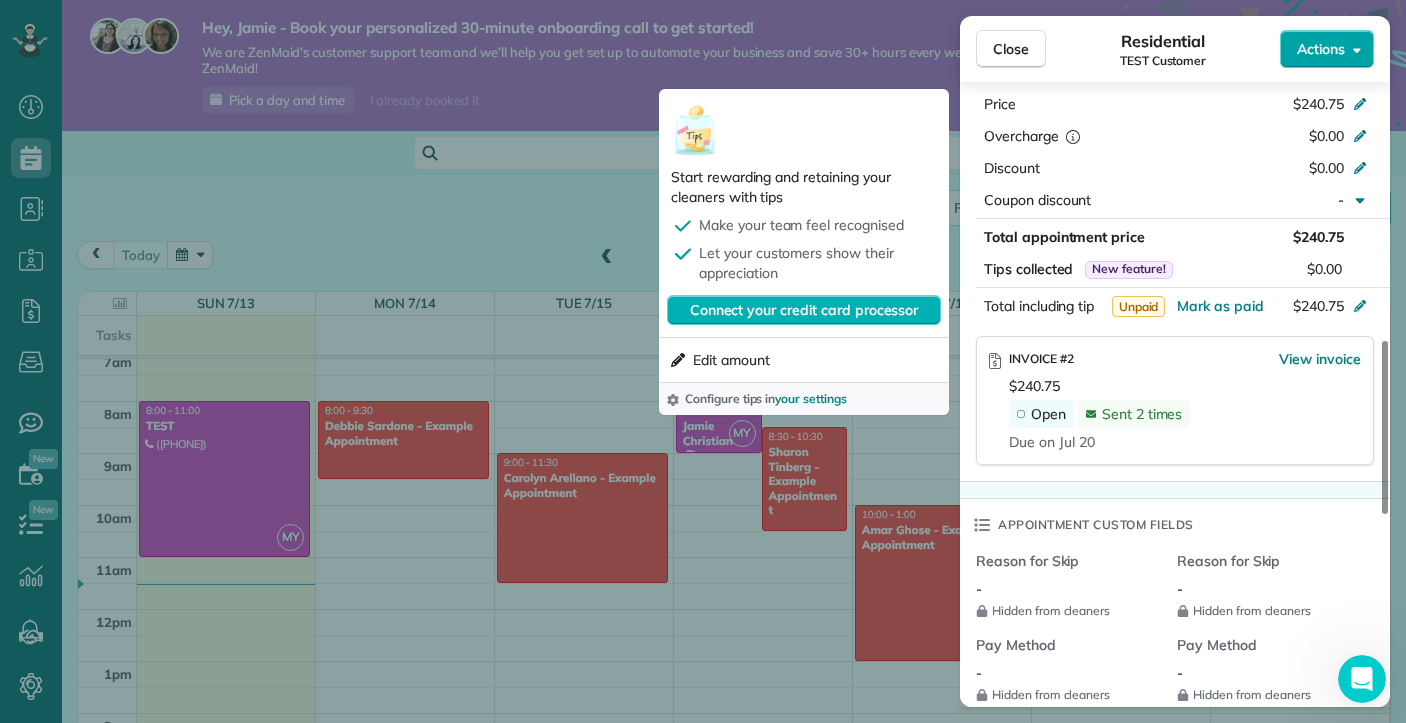 click on "Actions" at bounding box center [1327, 49] 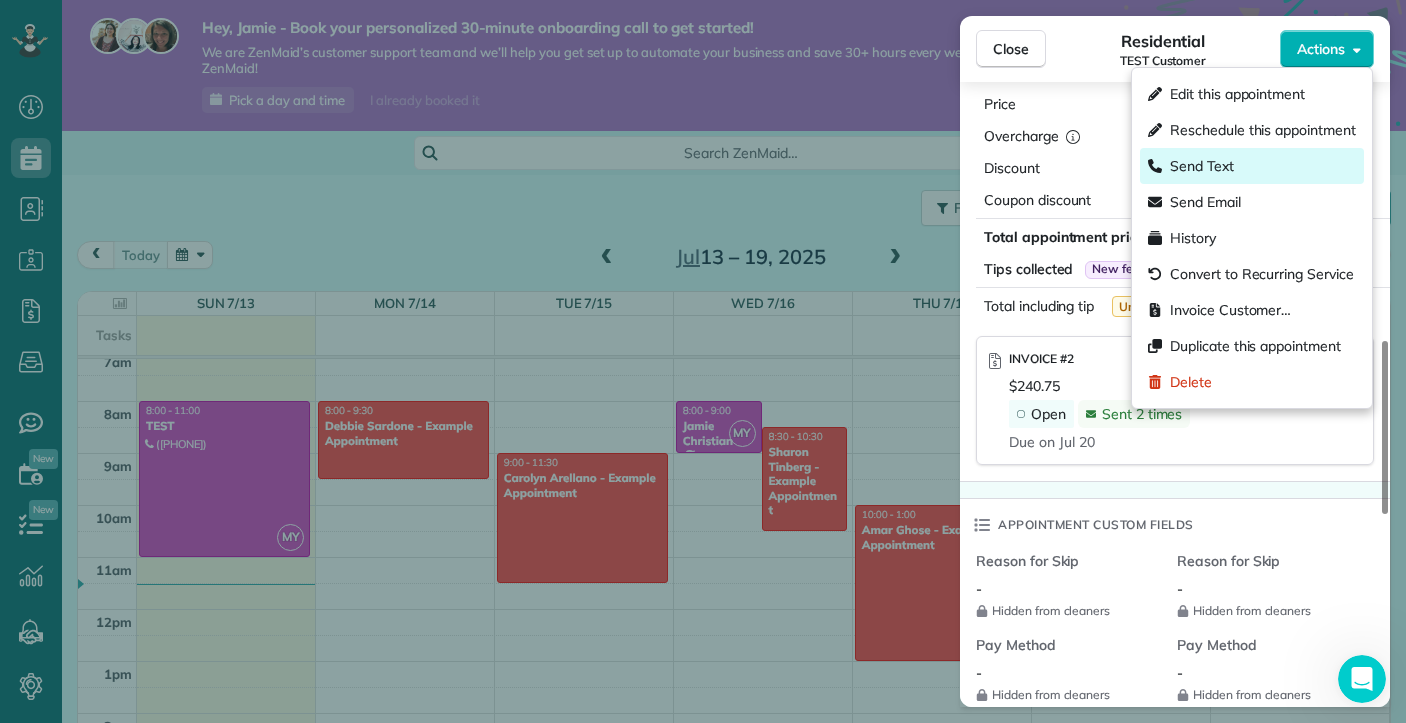 click on "Send Text" at bounding box center (1202, 166) 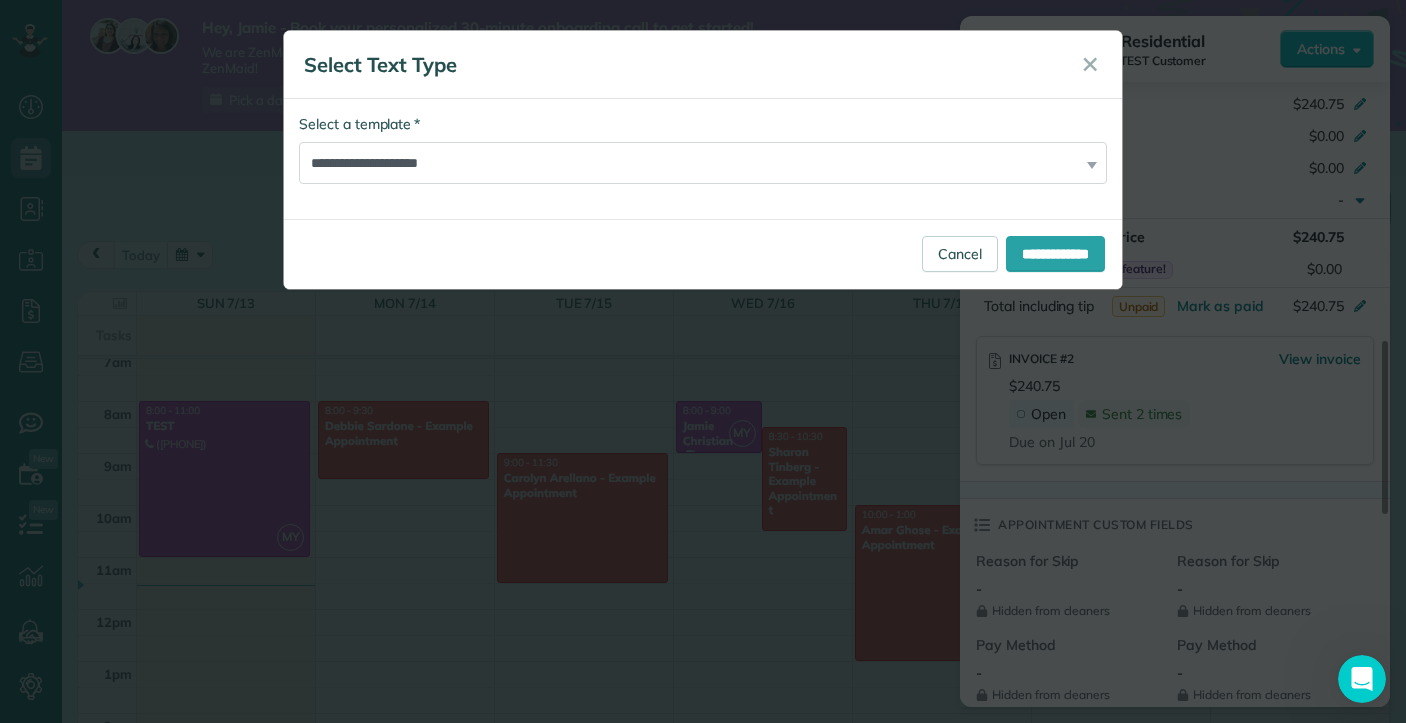 click on "**********" at bounding box center (703, 361) 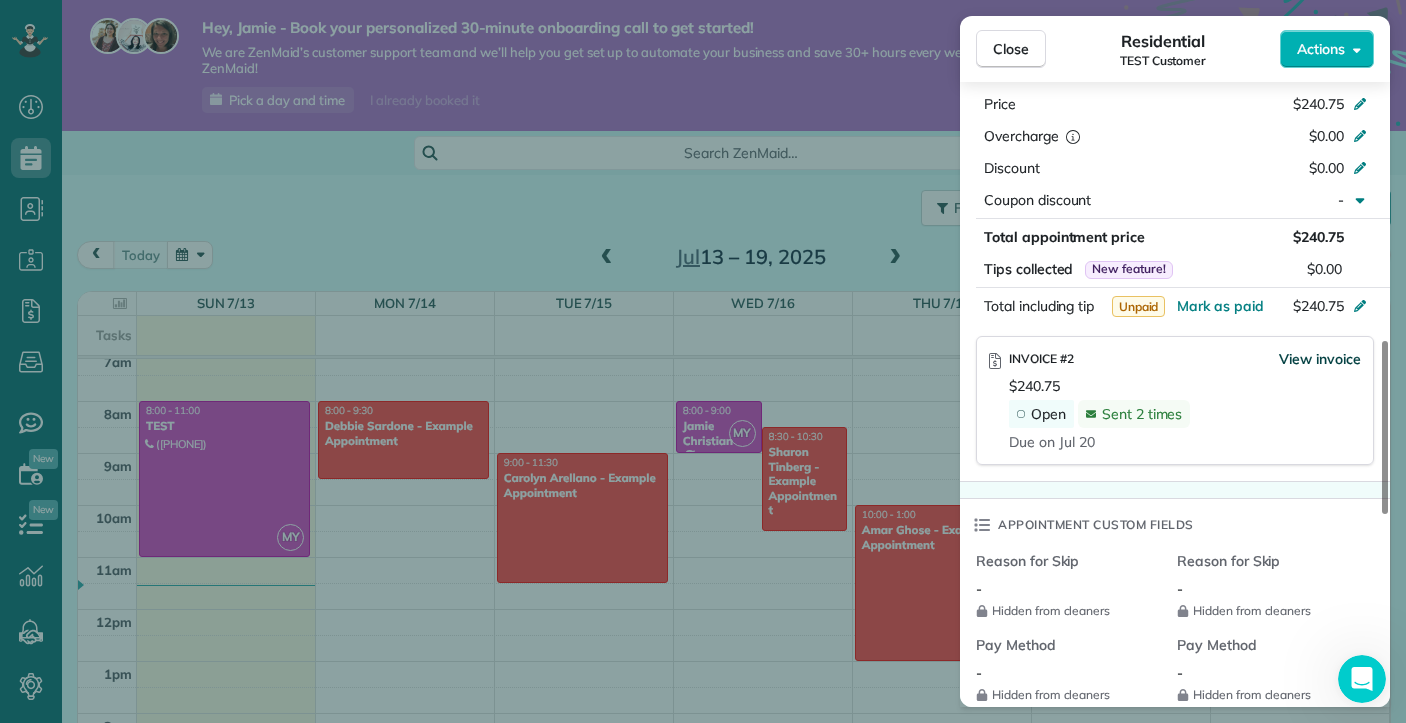 click on "View invoice" at bounding box center [1320, 359] 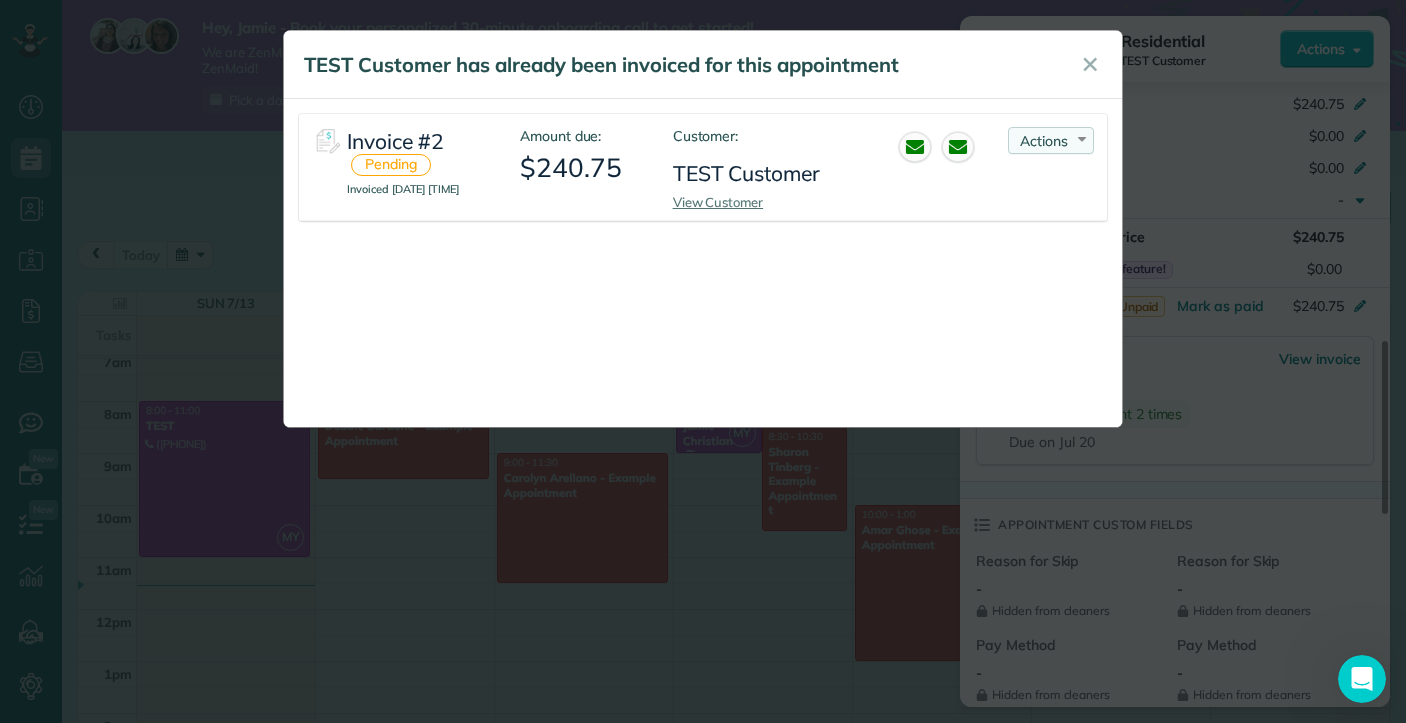 click on "Actions" at bounding box center (1044, 141) 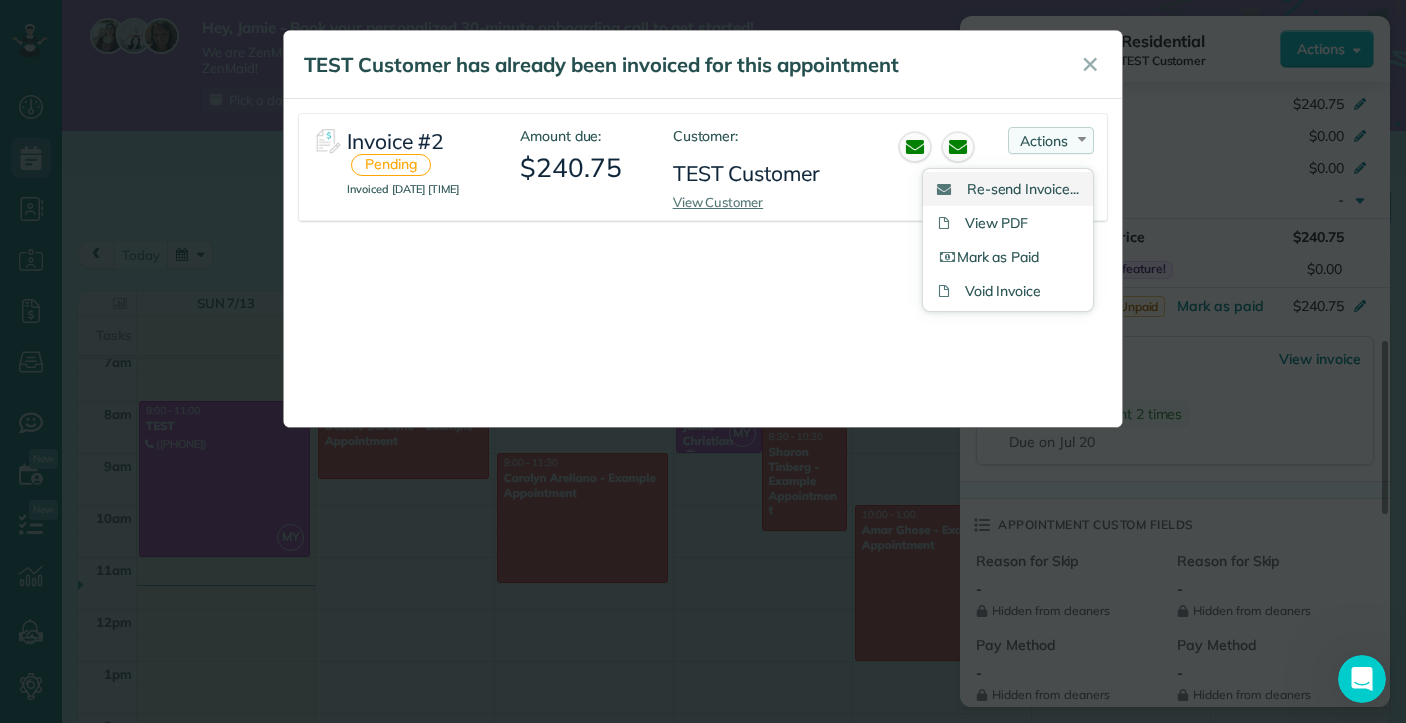 click on "Re-send Invoice..." at bounding box center (1023, 189) 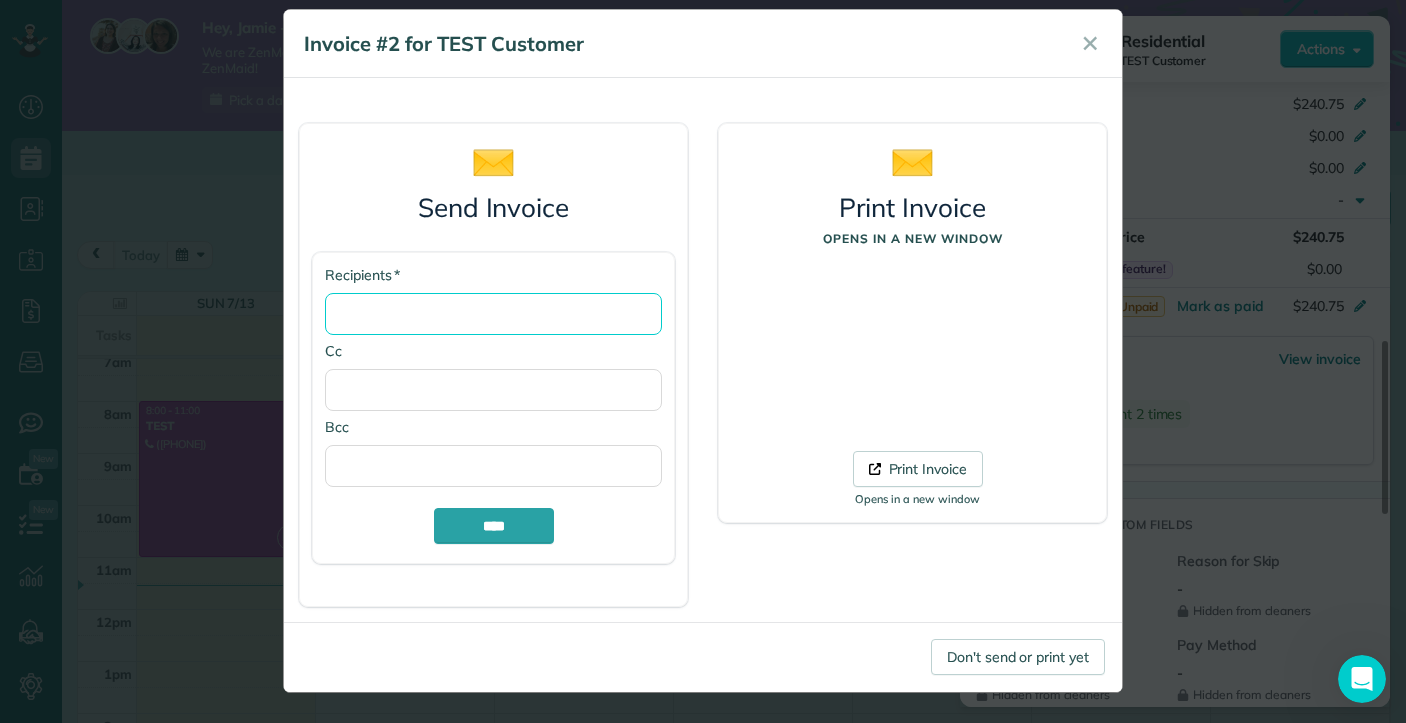 scroll, scrollTop: 20, scrollLeft: 0, axis: vertical 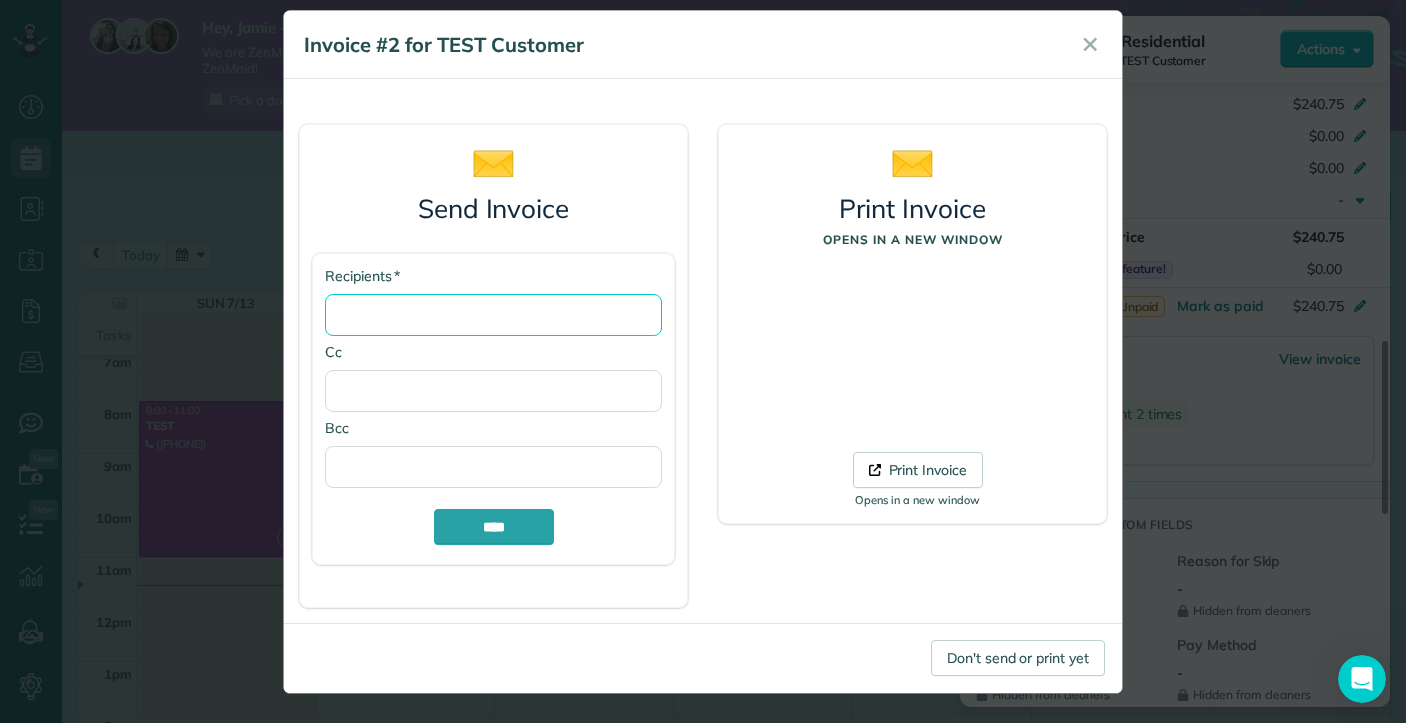 click on "*  Recipients" at bounding box center (493, 315) 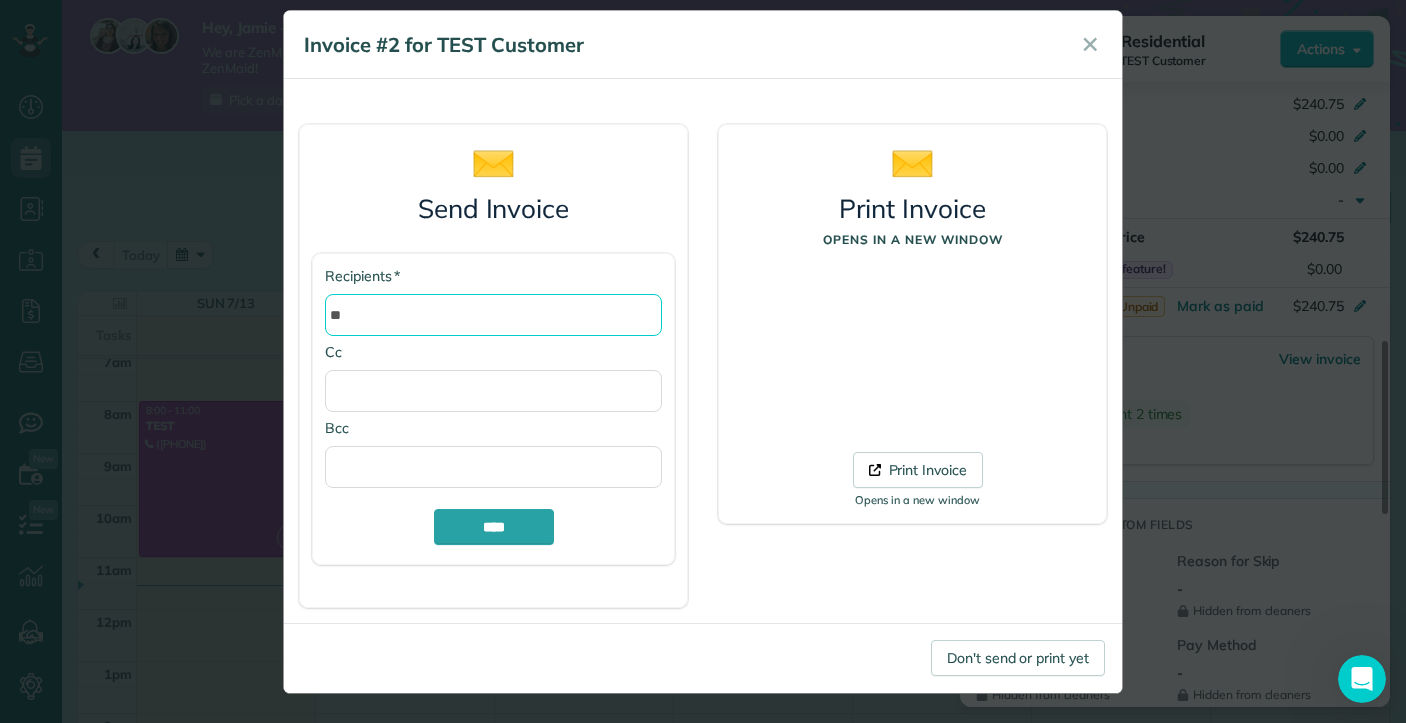type on "*" 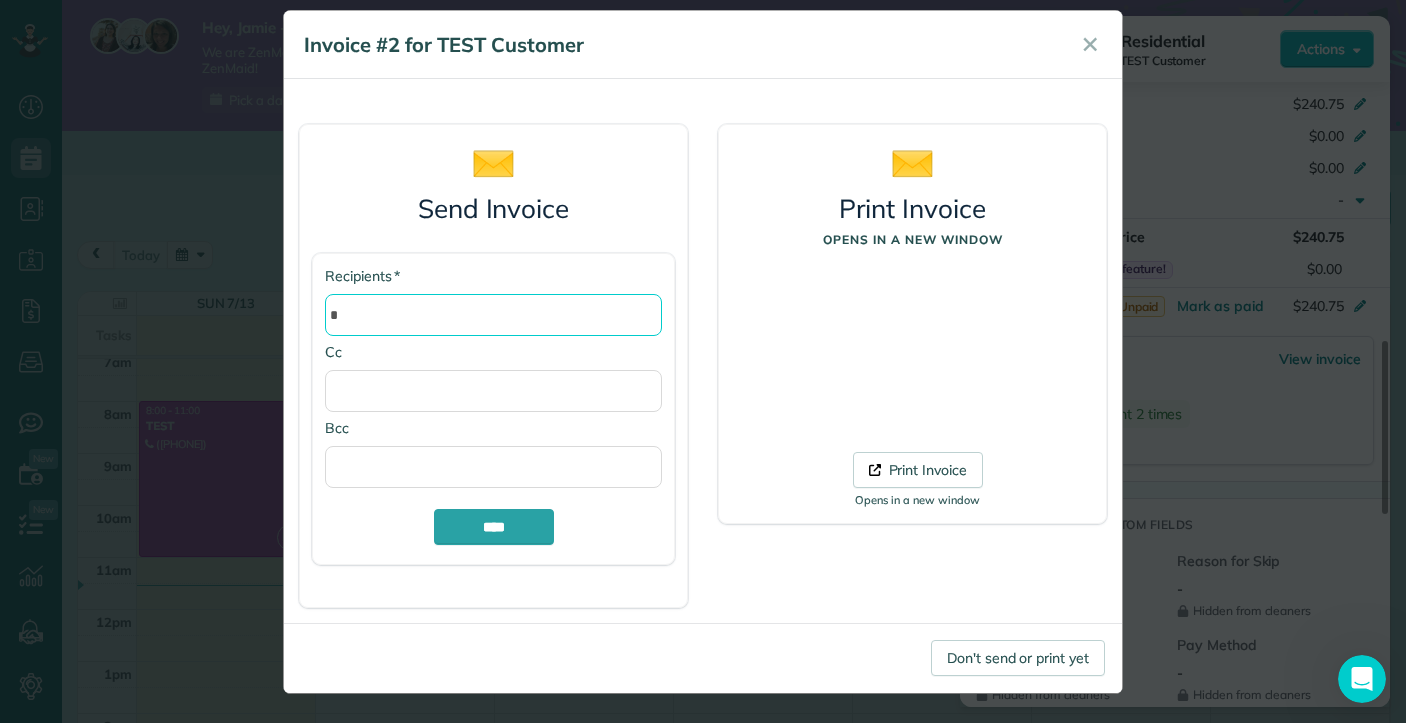 type 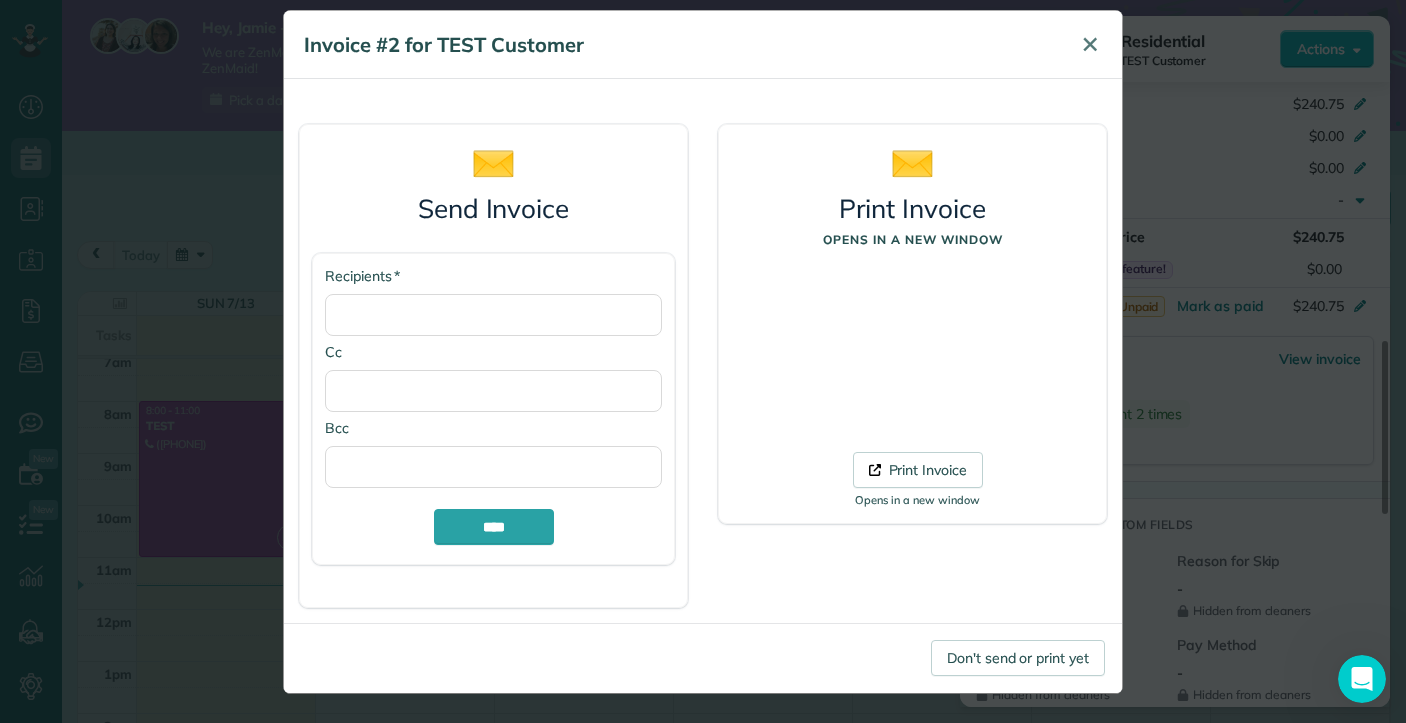 click on "✕" at bounding box center [1090, 45] 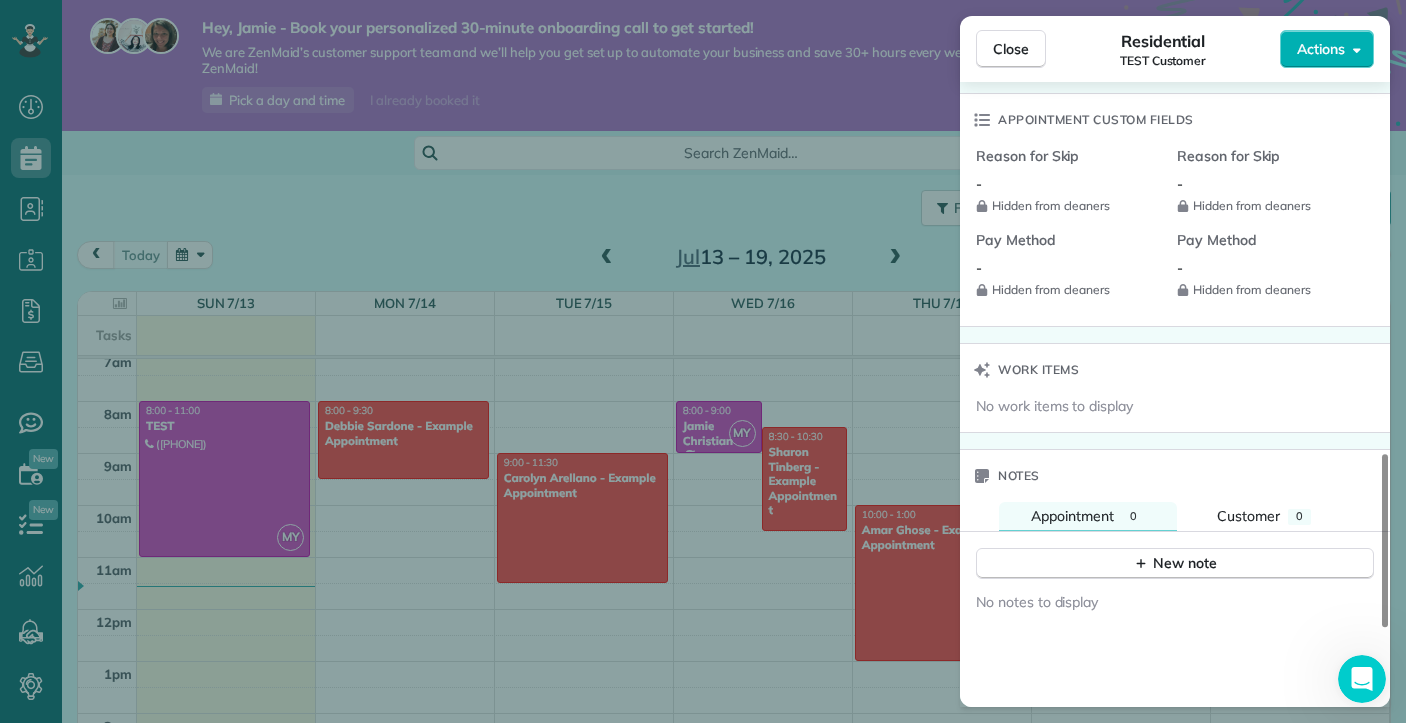 scroll, scrollTop: 1340, scrollLeft: 0, axis: vertical 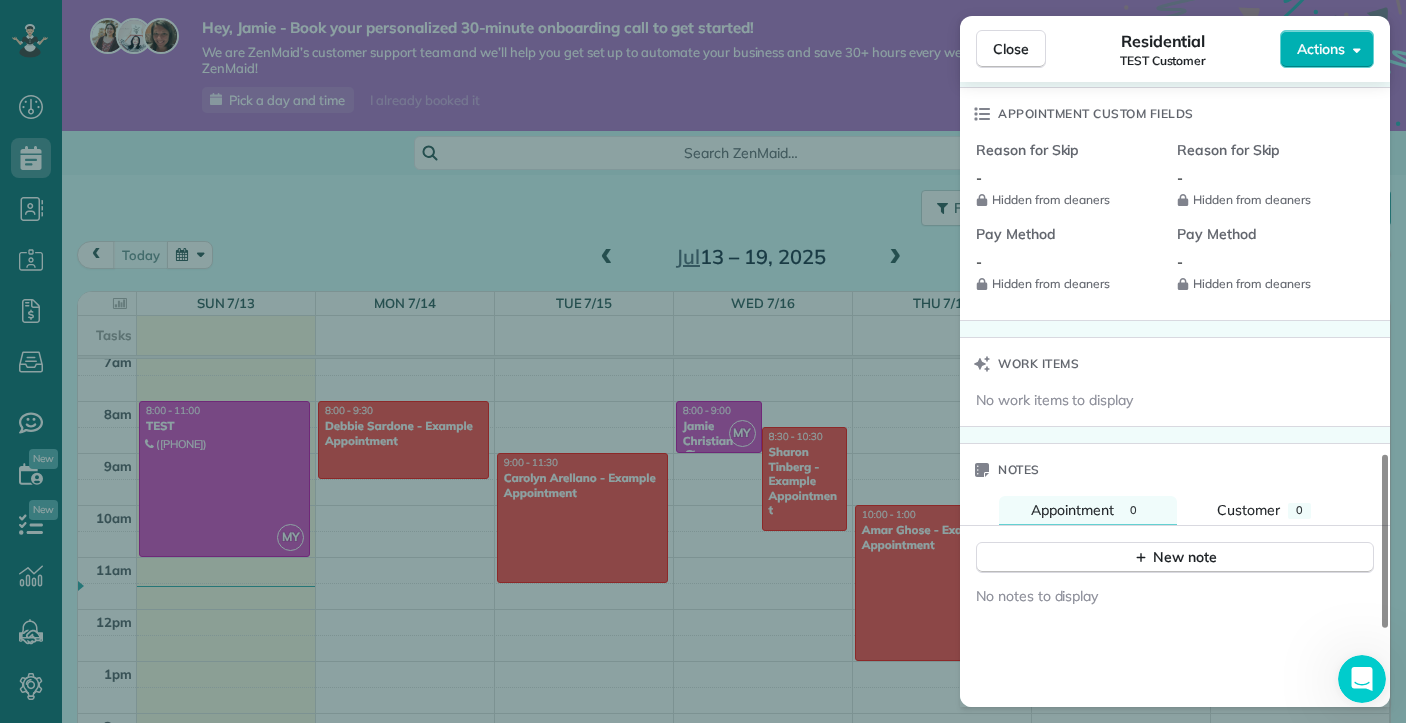 click 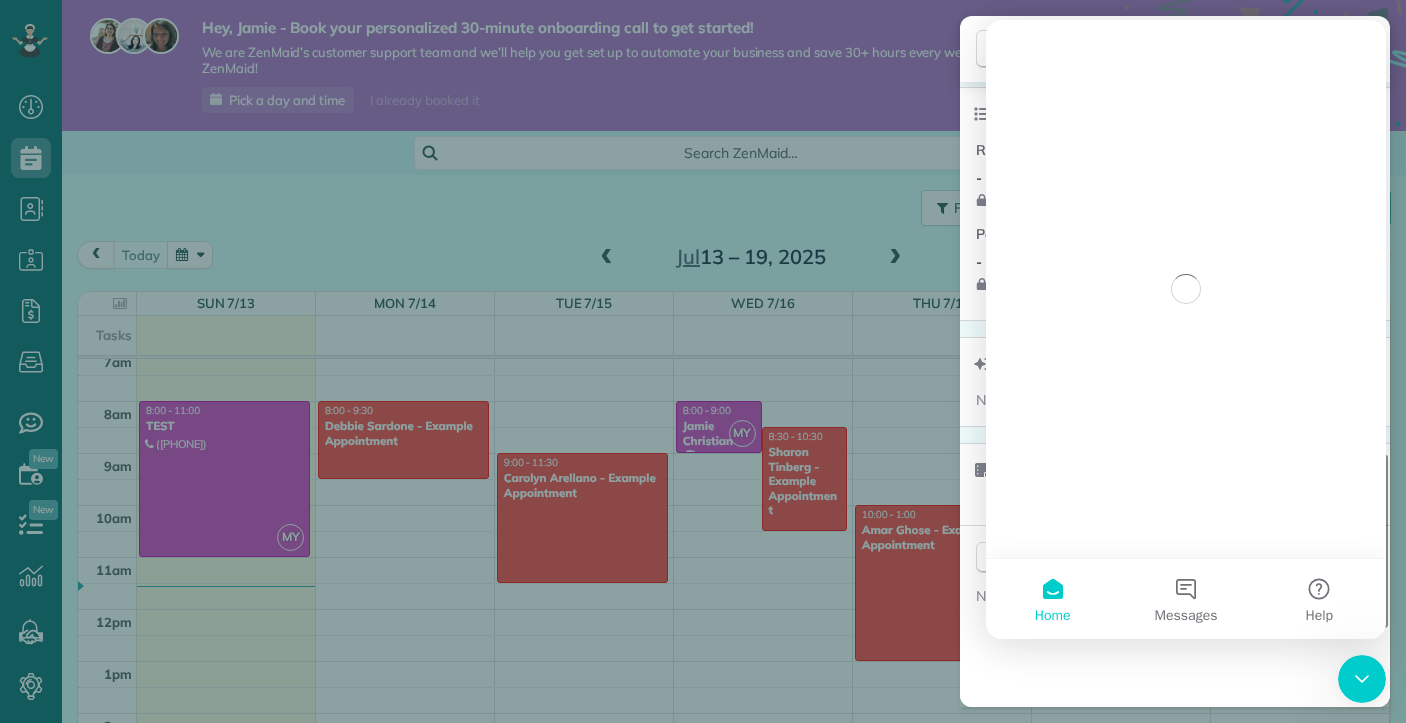 scroll, scrollTop: 0, scrollLeft: 0, axis: both 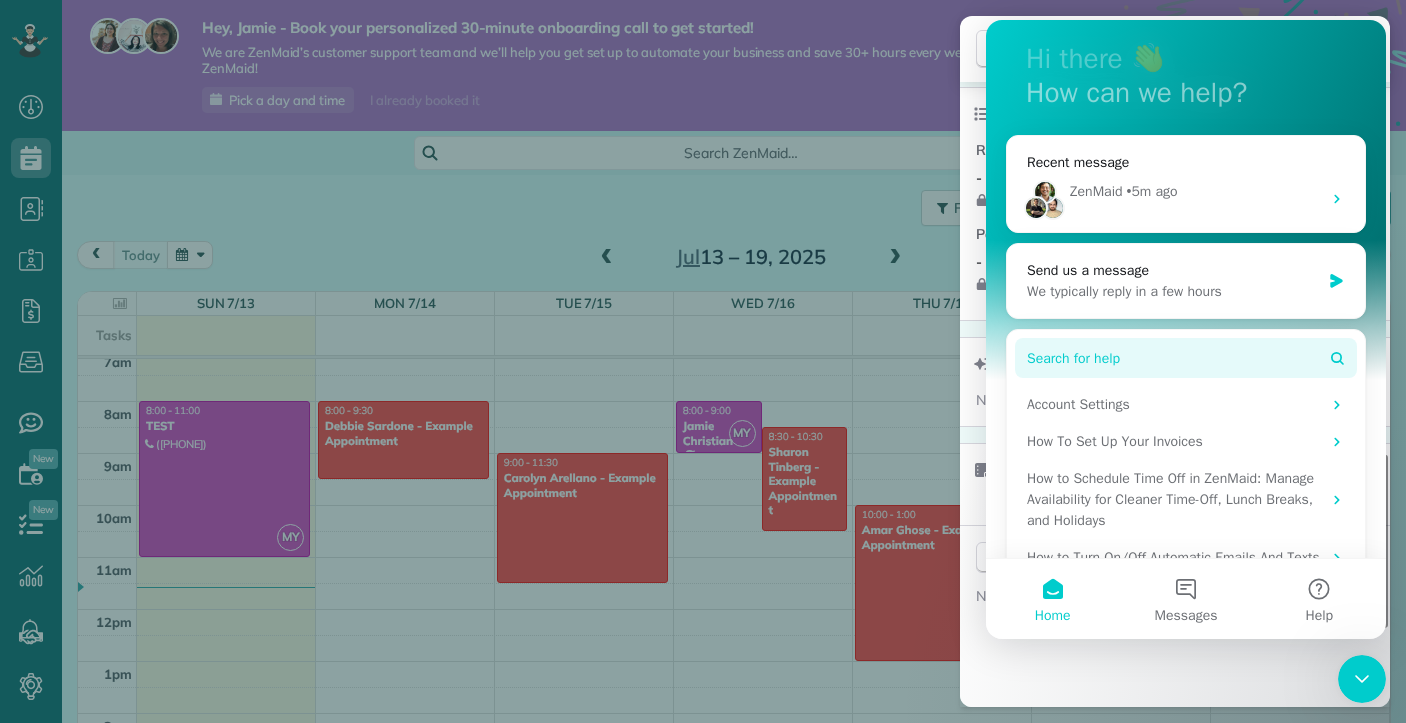 click on "Search for help" at bounding box center [1186, 358] 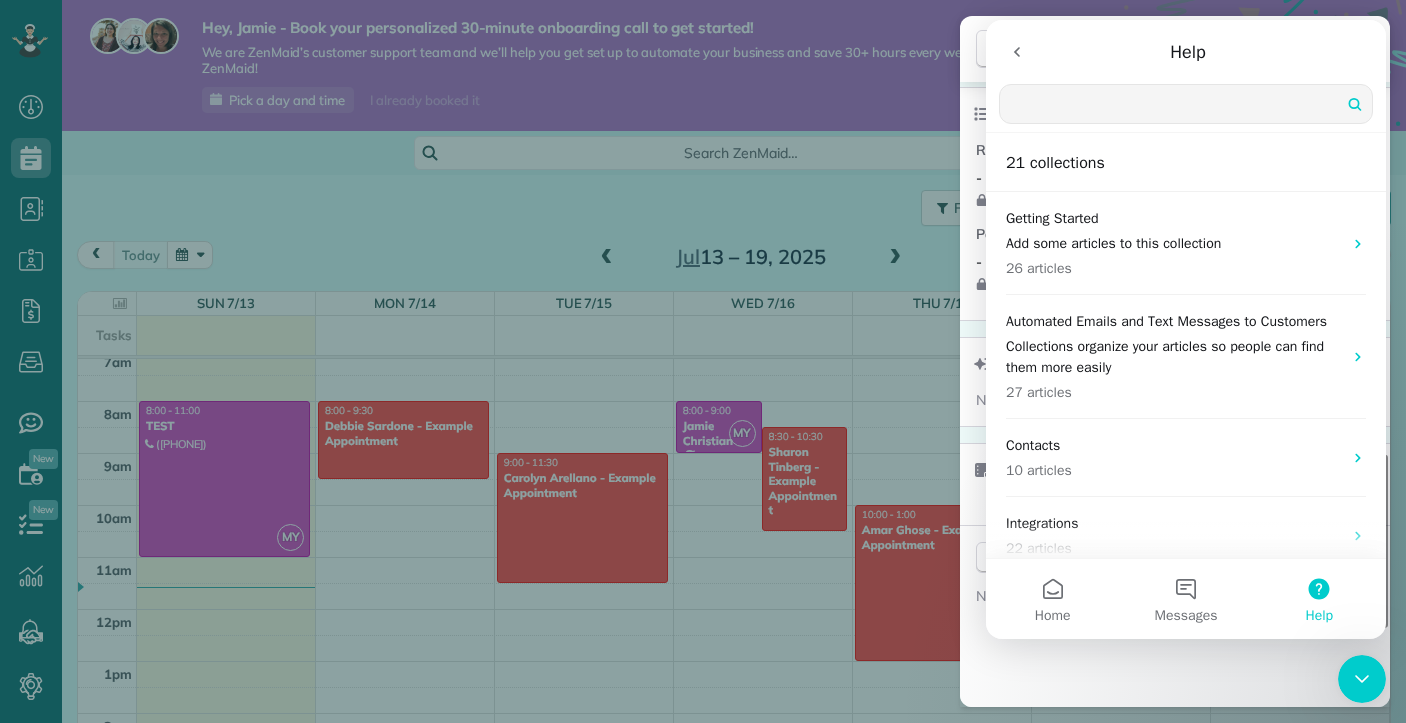 scroll, scrollTop: 0, scrollLeft: 0, axis: both 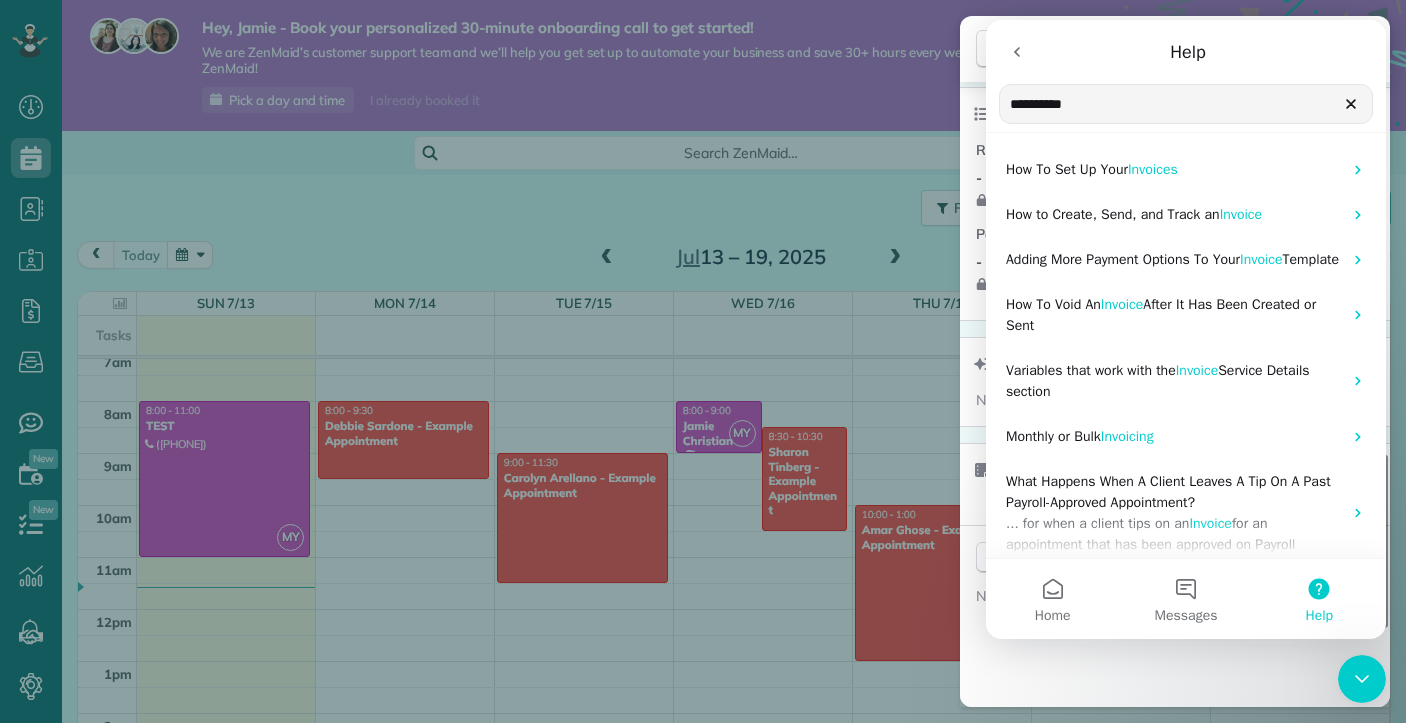 type on "**********" 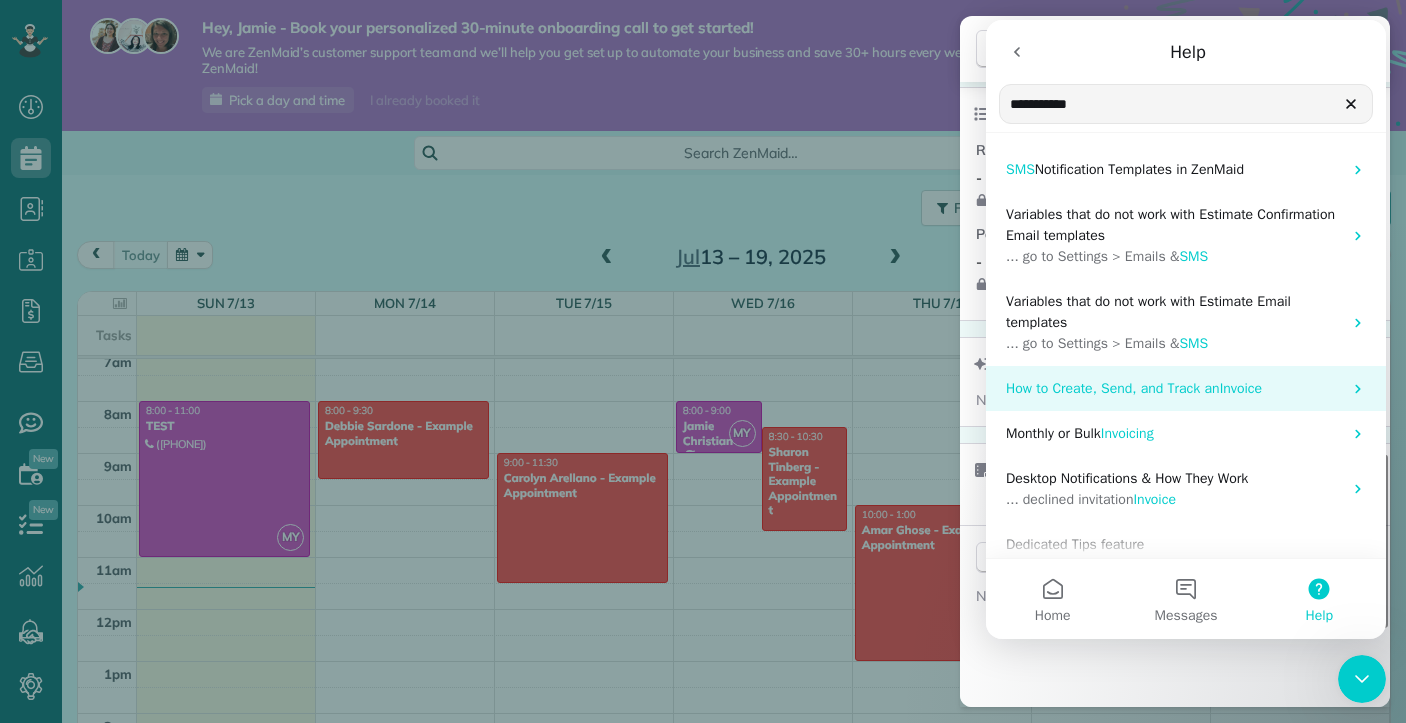 click on "How to Create, Send, and Track an" at bounding box center (1113, 388) 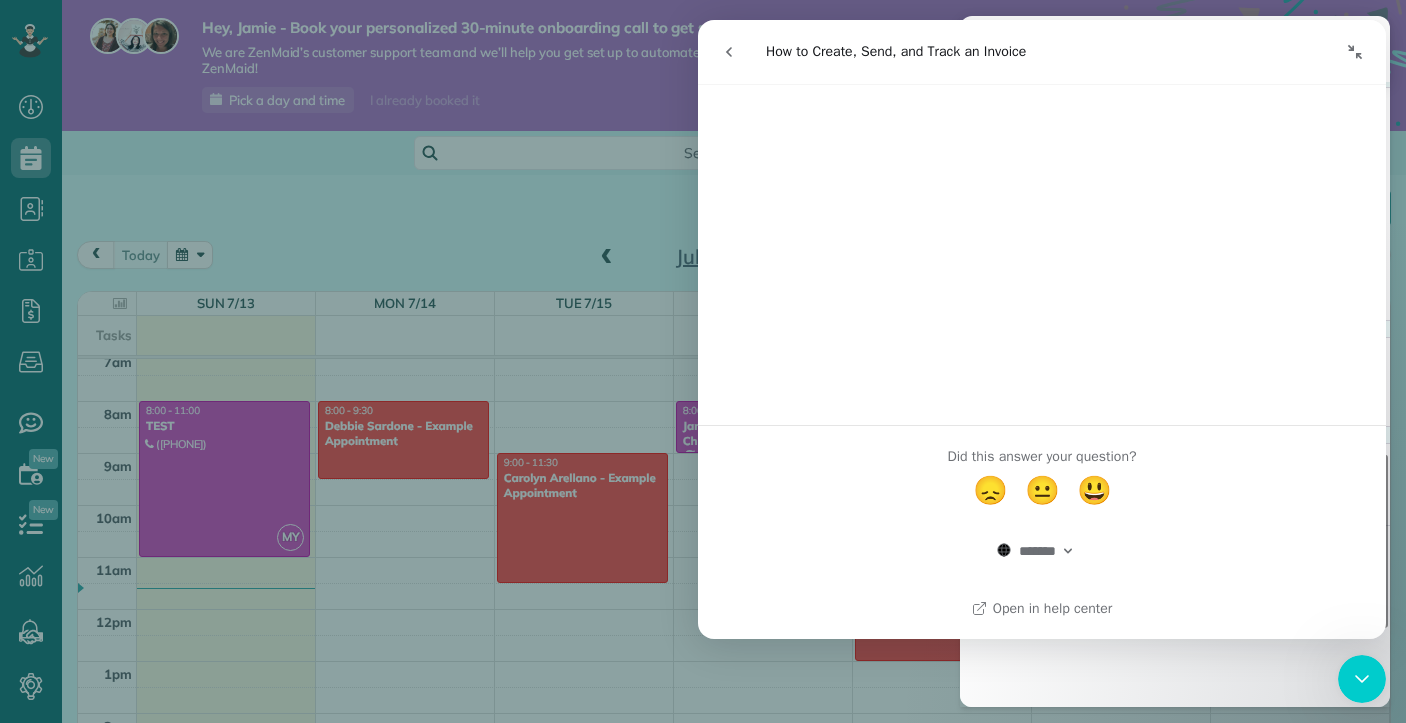 scroll, scrollTop: 6365, scrollLeft: 0, axis: vertical 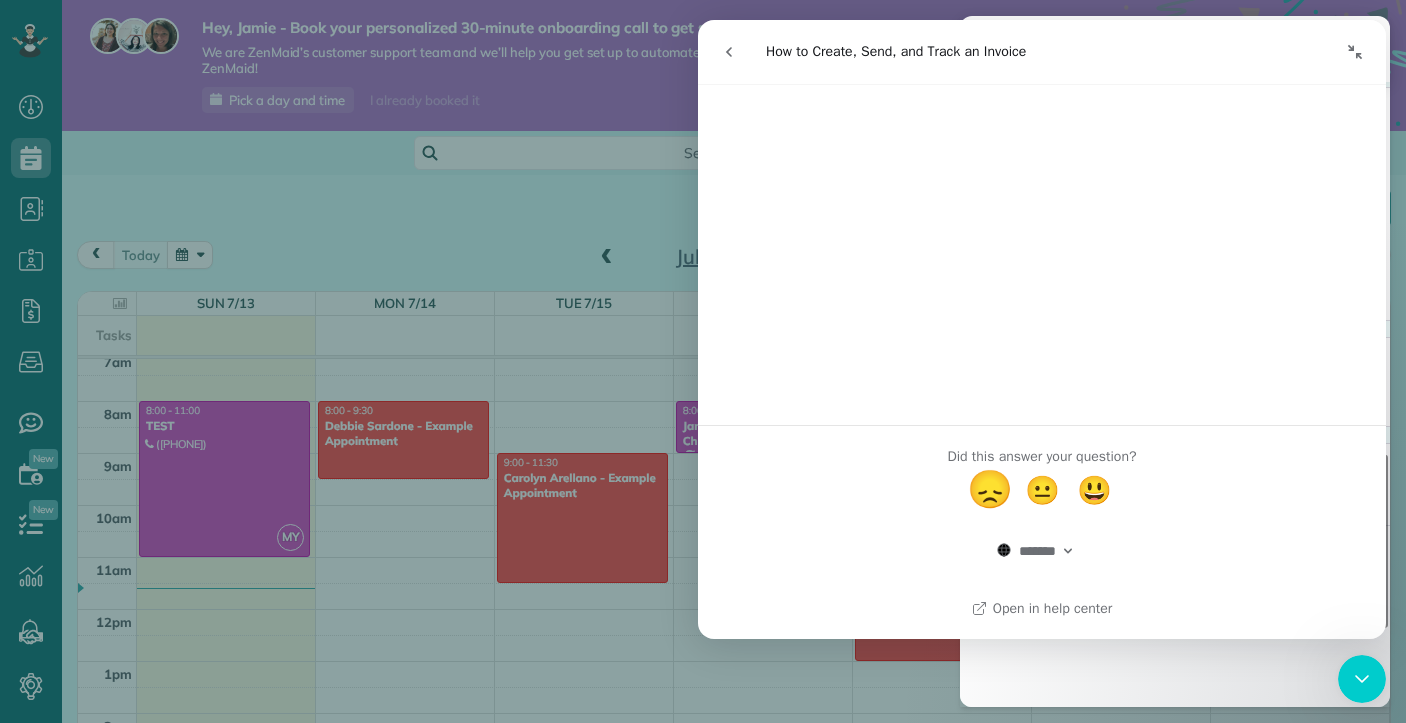 click on "😞" at bounding box center (990, 489) 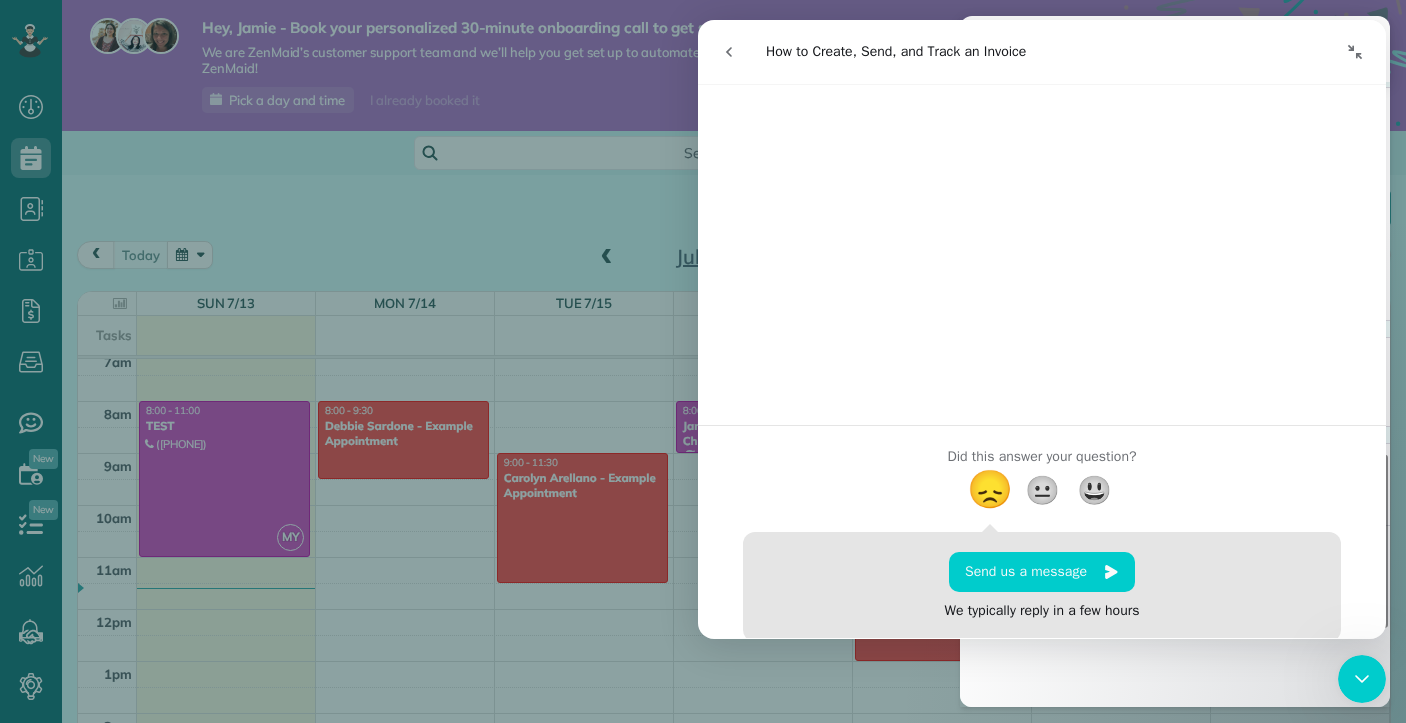 scroll, scrollTop: 6503, scrollLeft: 0, axis: vertical 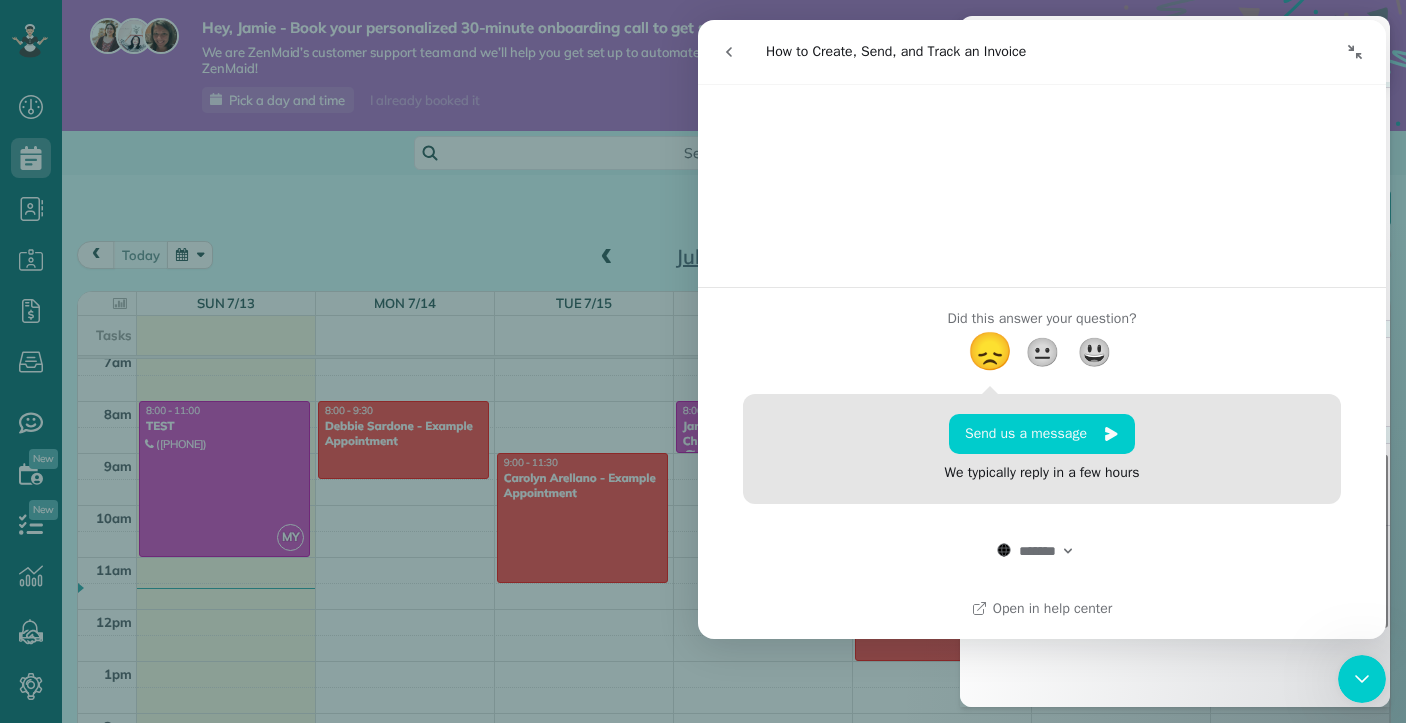 click 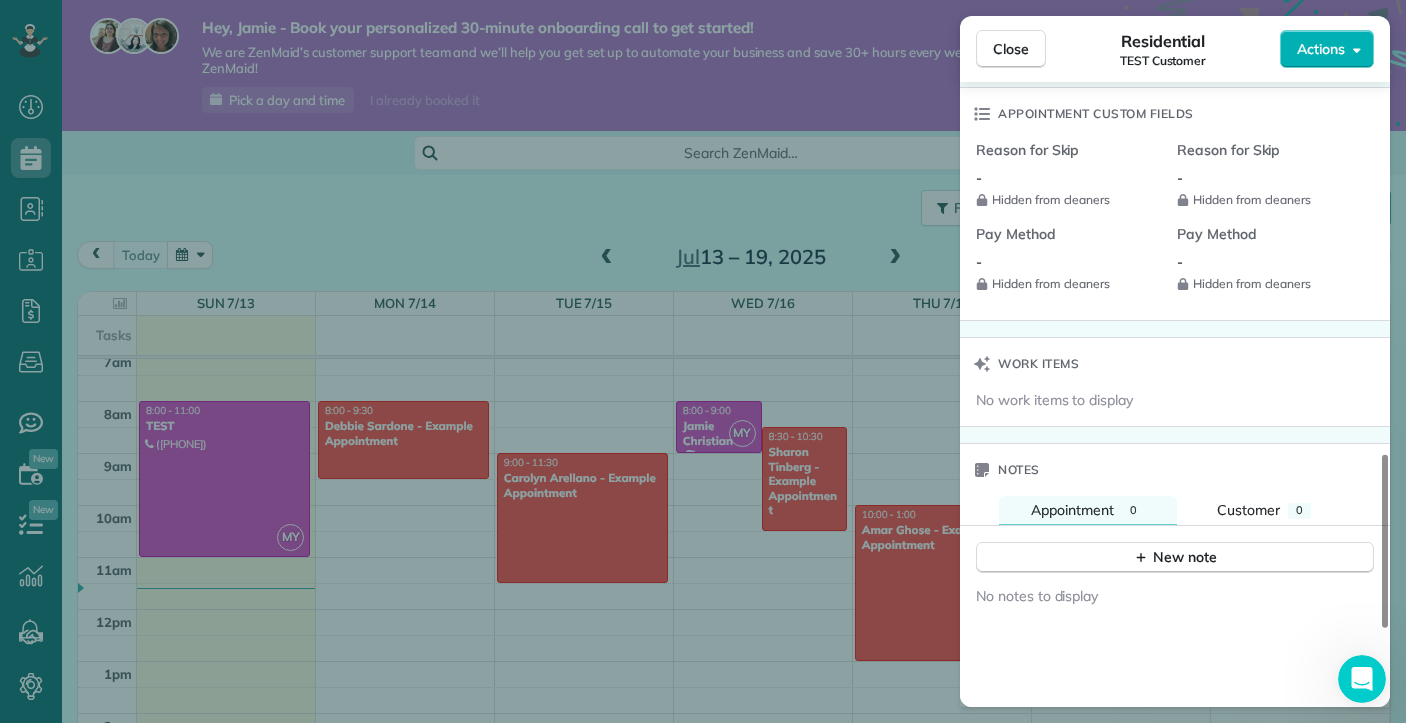 scroll, scrollTop: 0, scrollLeft: 0, axis: both 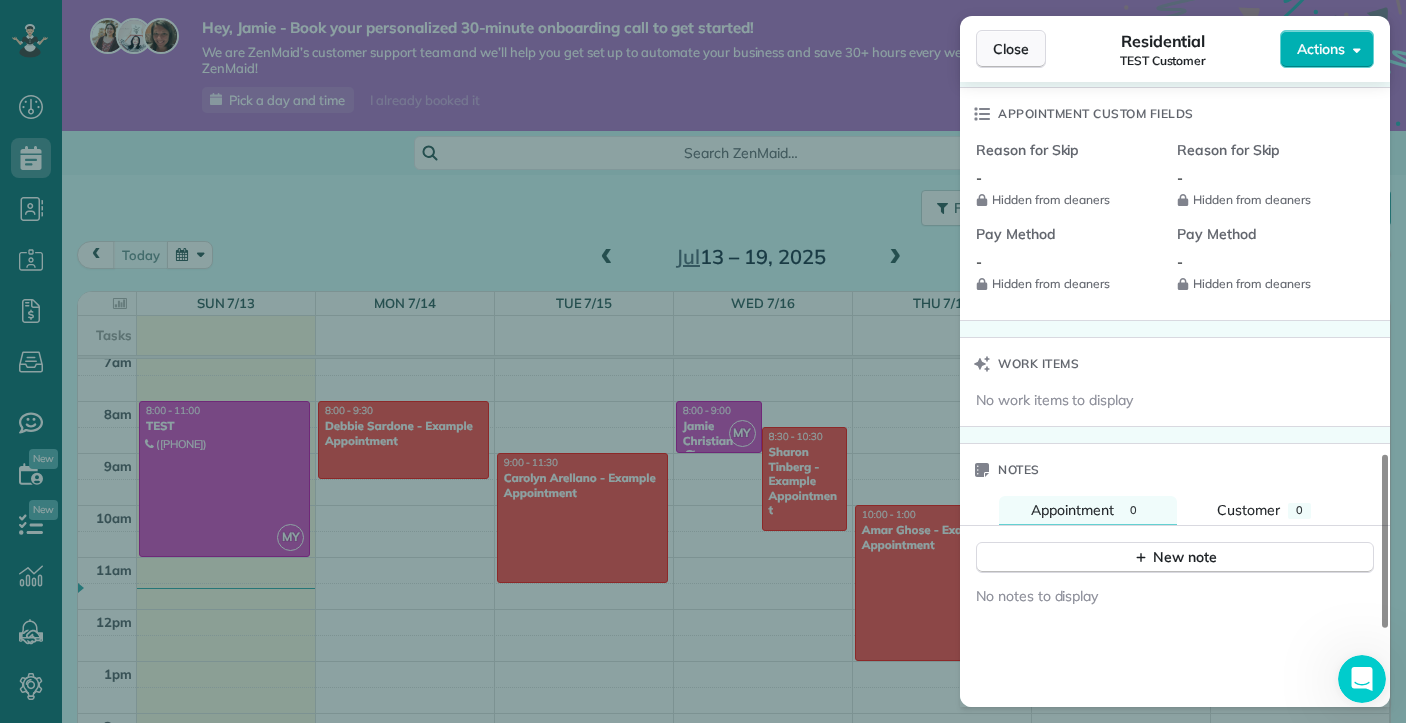 click on "Close" at bounding box center [1011, 49] 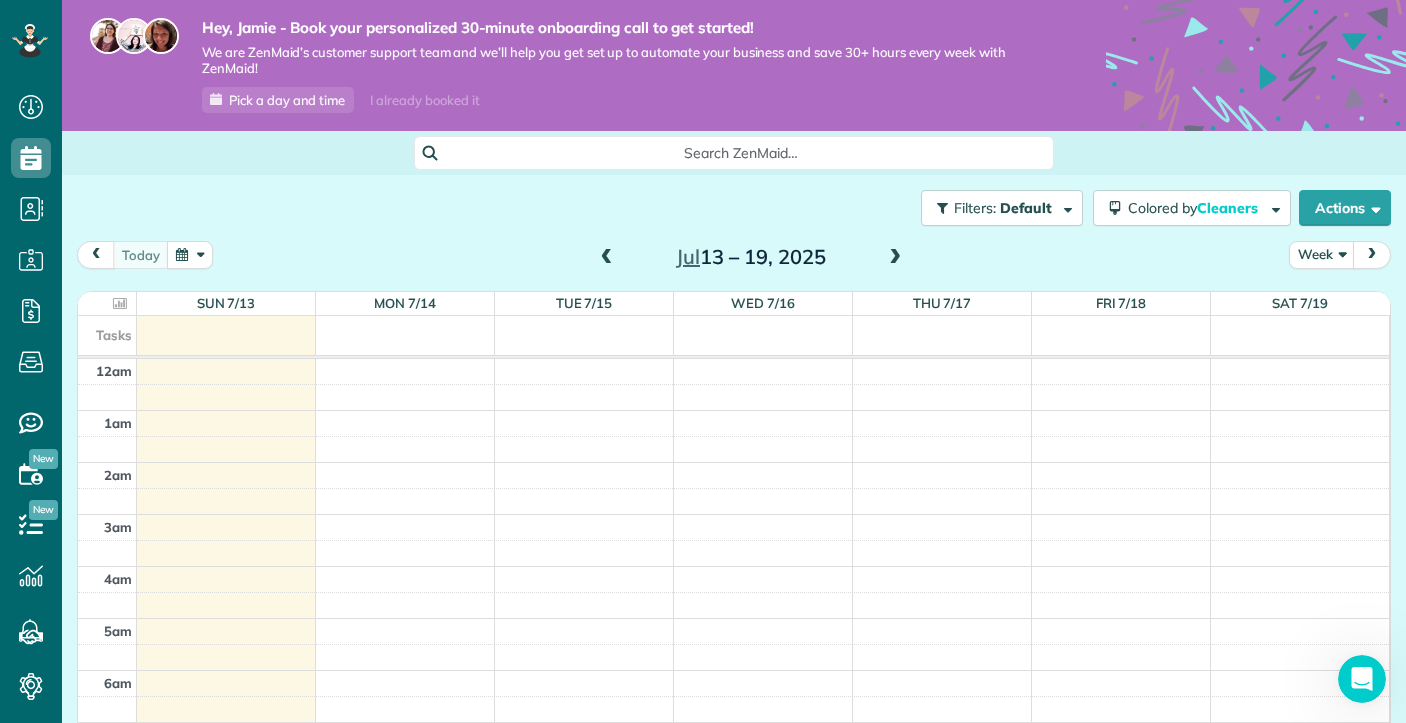 scroll, scrollTop: 0, scrollLeft: 0, axis: both 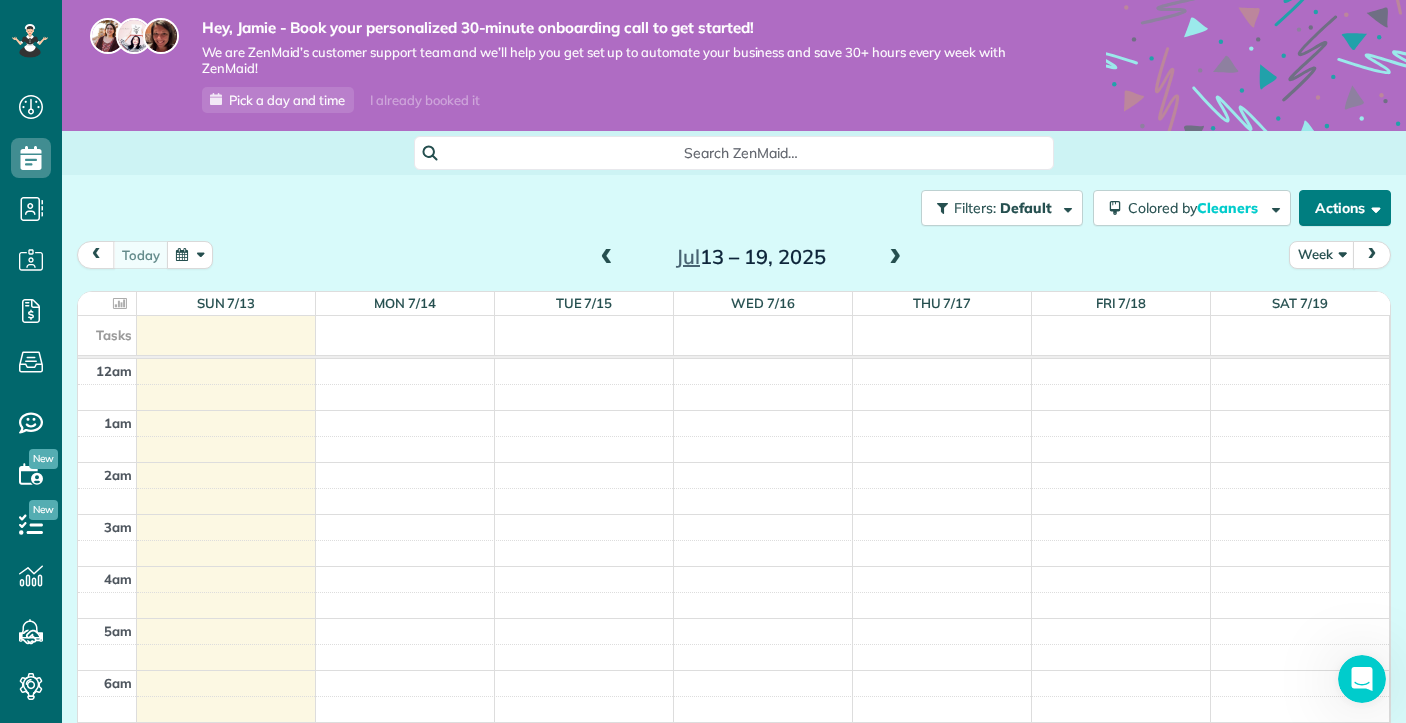 click on "Actions" at bounding box center [1345, 208] 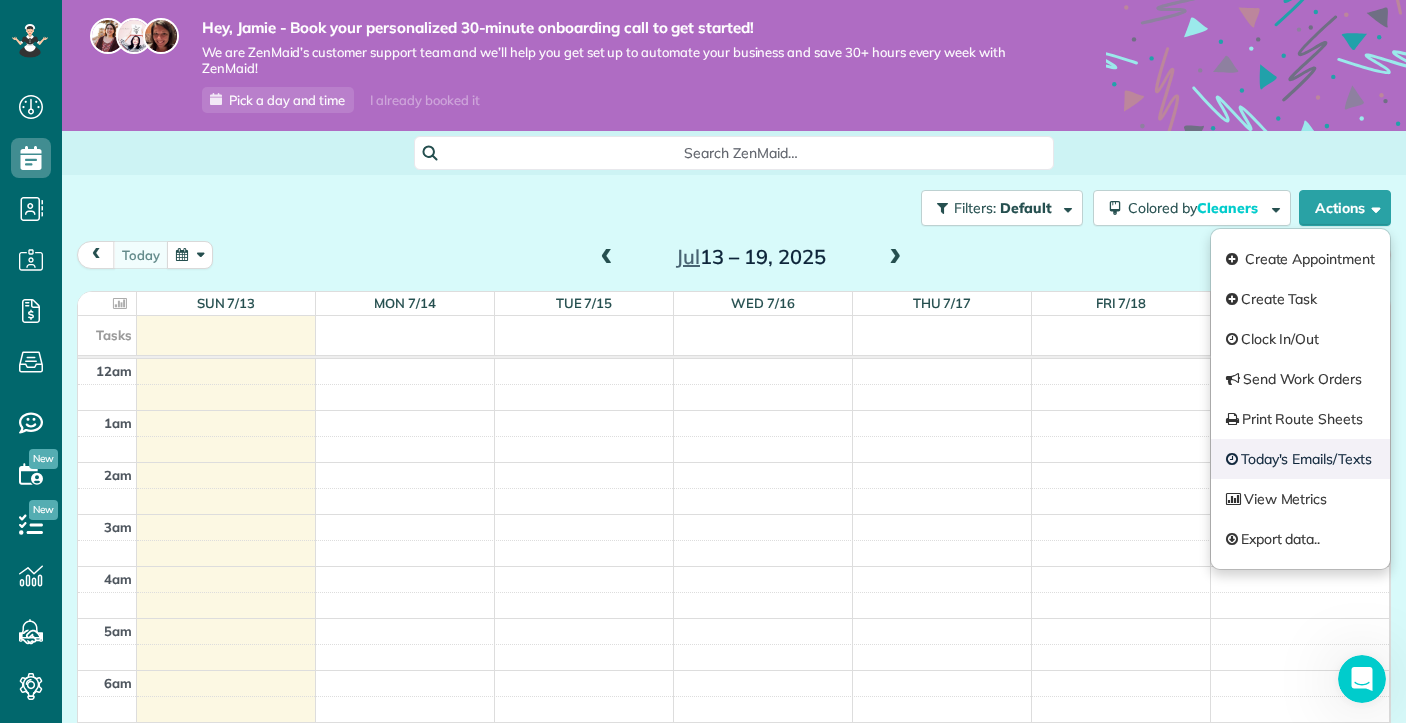 click on "Today's Emails/Texts" at bounding box center (1300, 459) 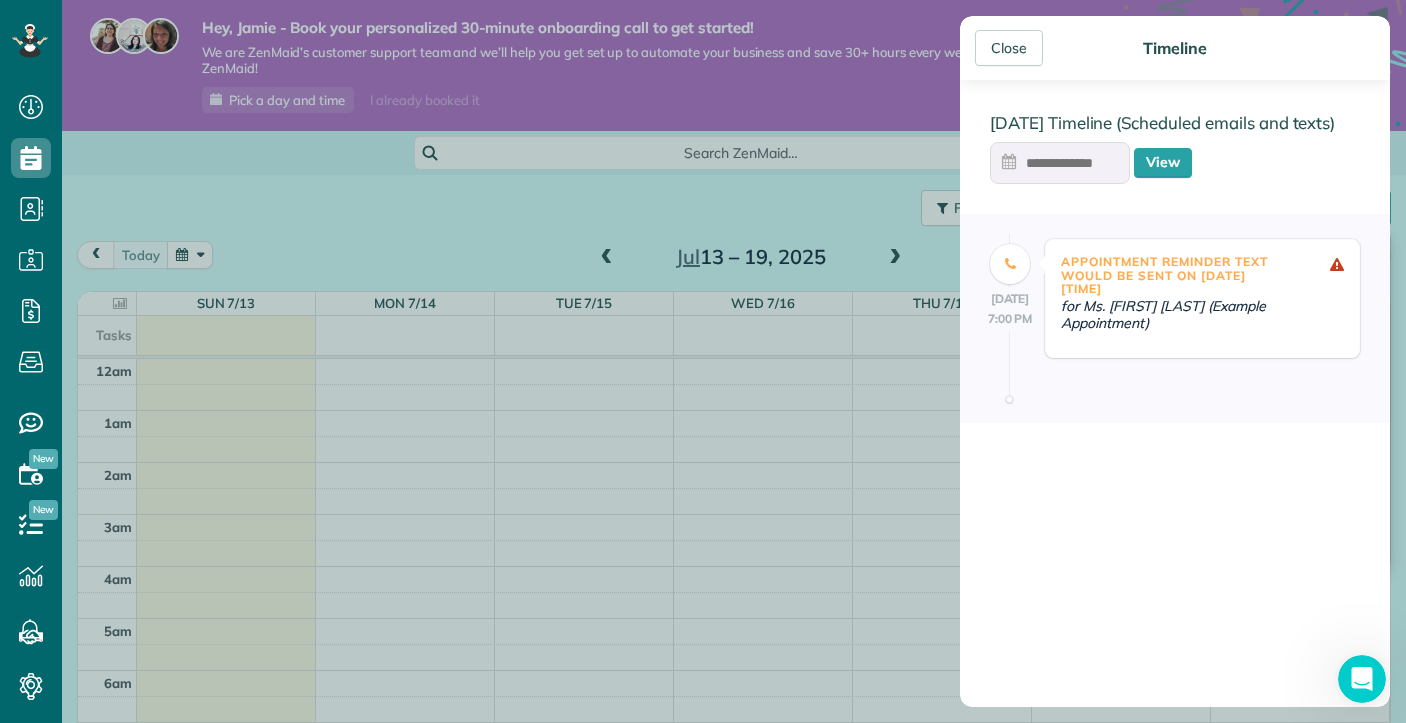 click at bounding box center [1060, 163] 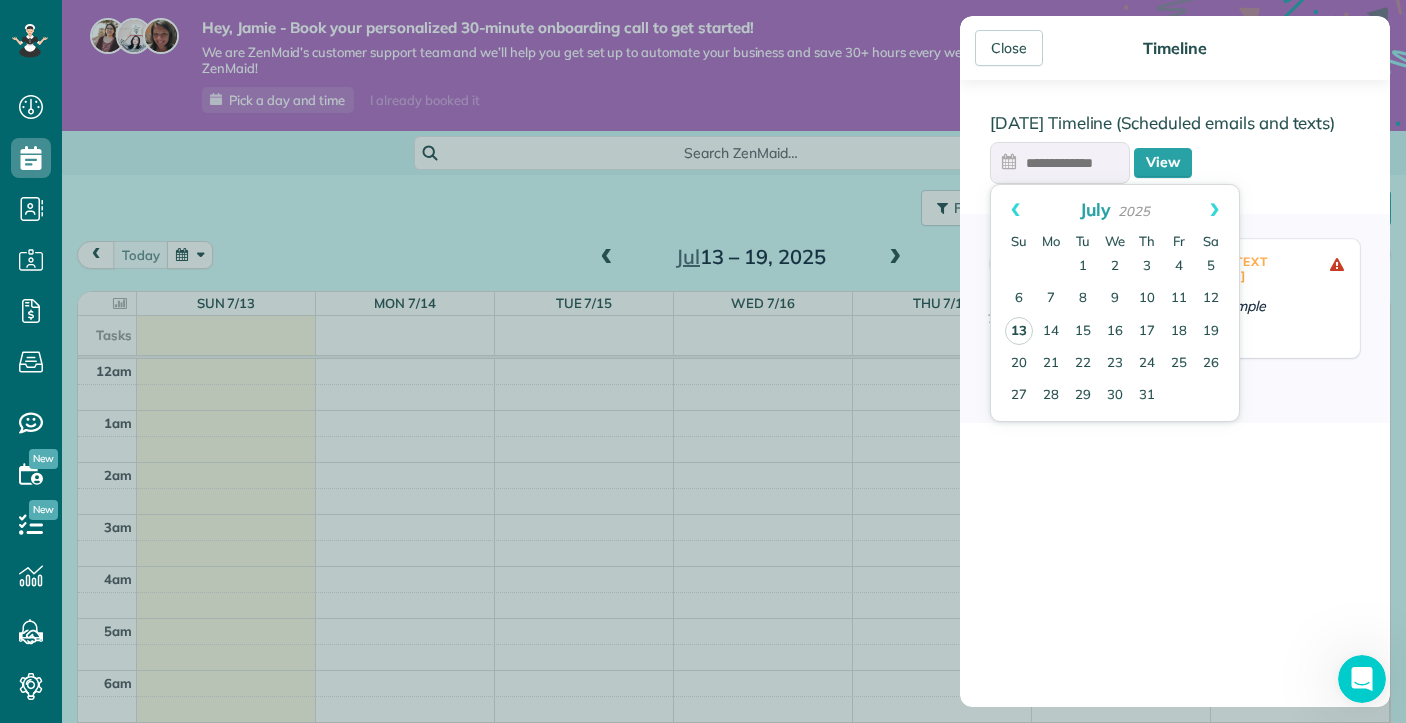 click on "13" at bounding box center [1019, 331] 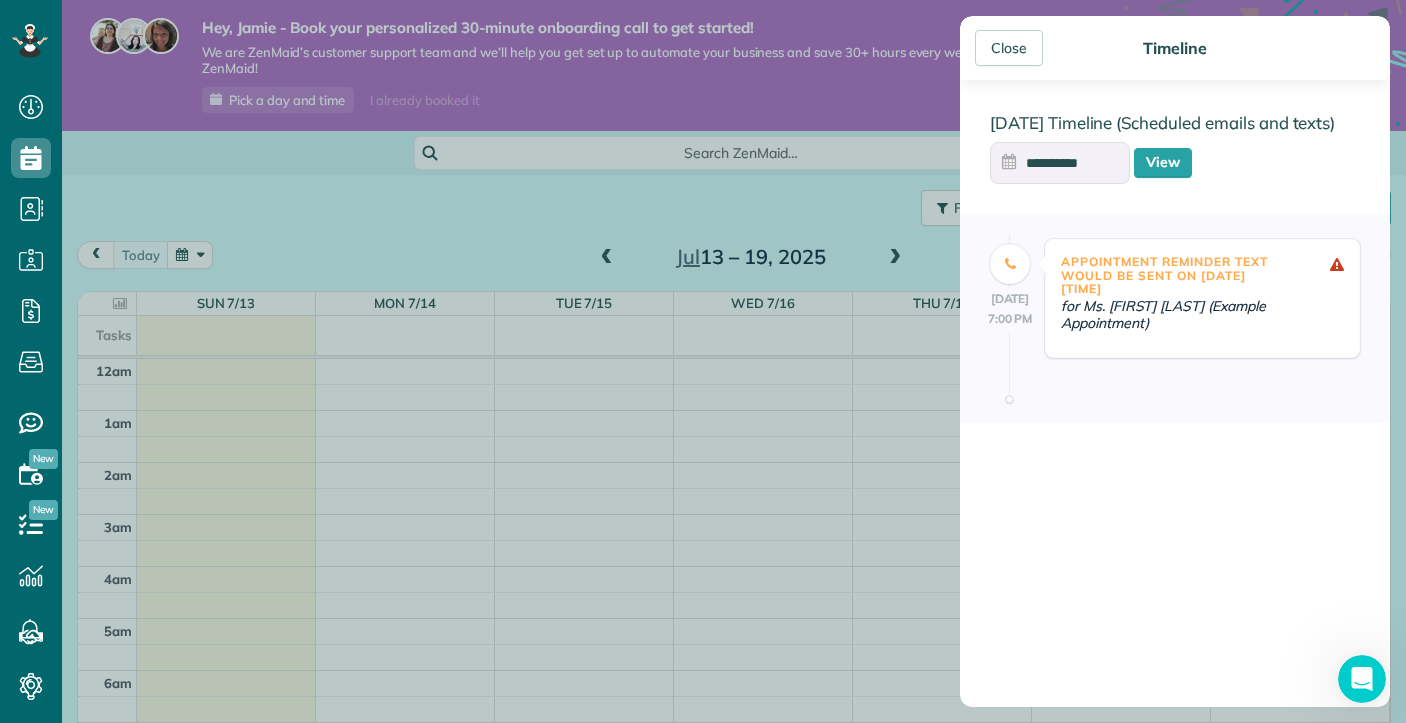 click on "Appointment Reminder Text would be sent on 13 Jul  7:00 PM
for Ms. Carolyn Arellano (Example Appointment)" at bounding box center (1202, 298) 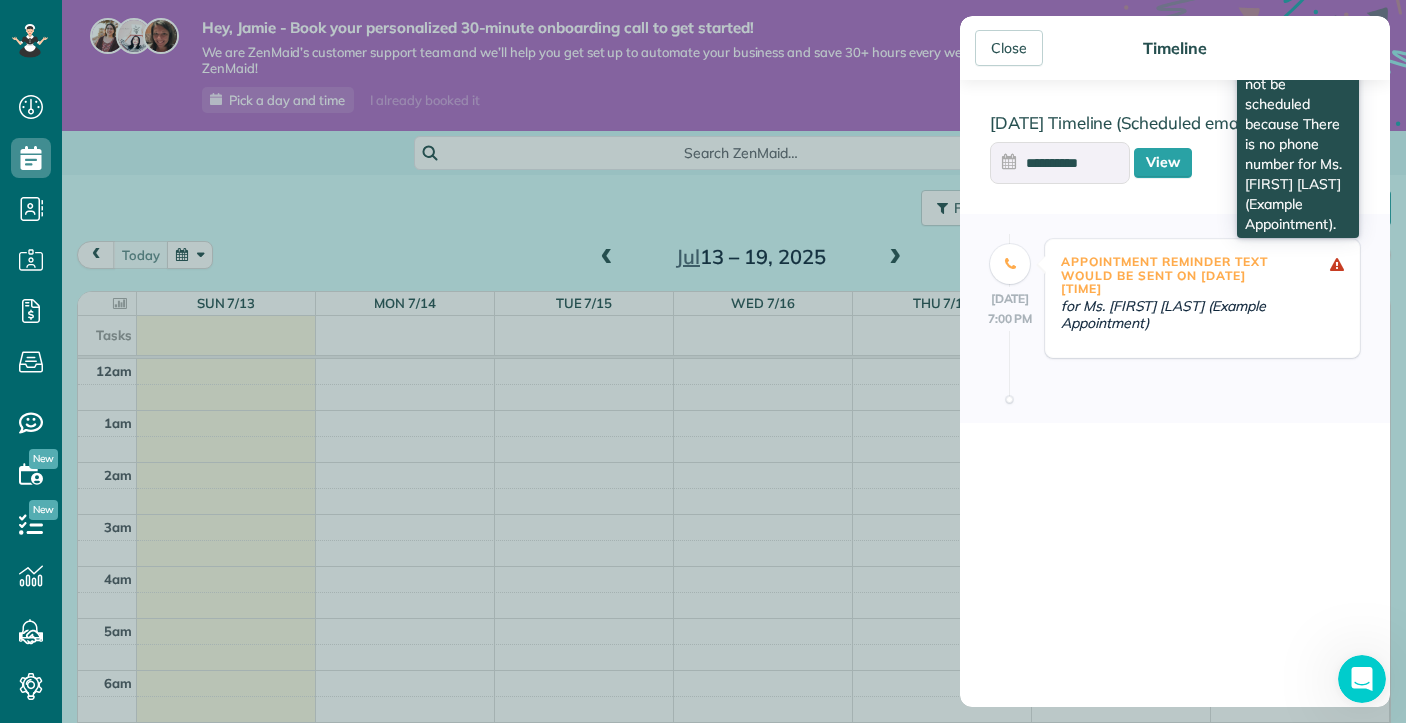 click at bounding box center (1337, 265) 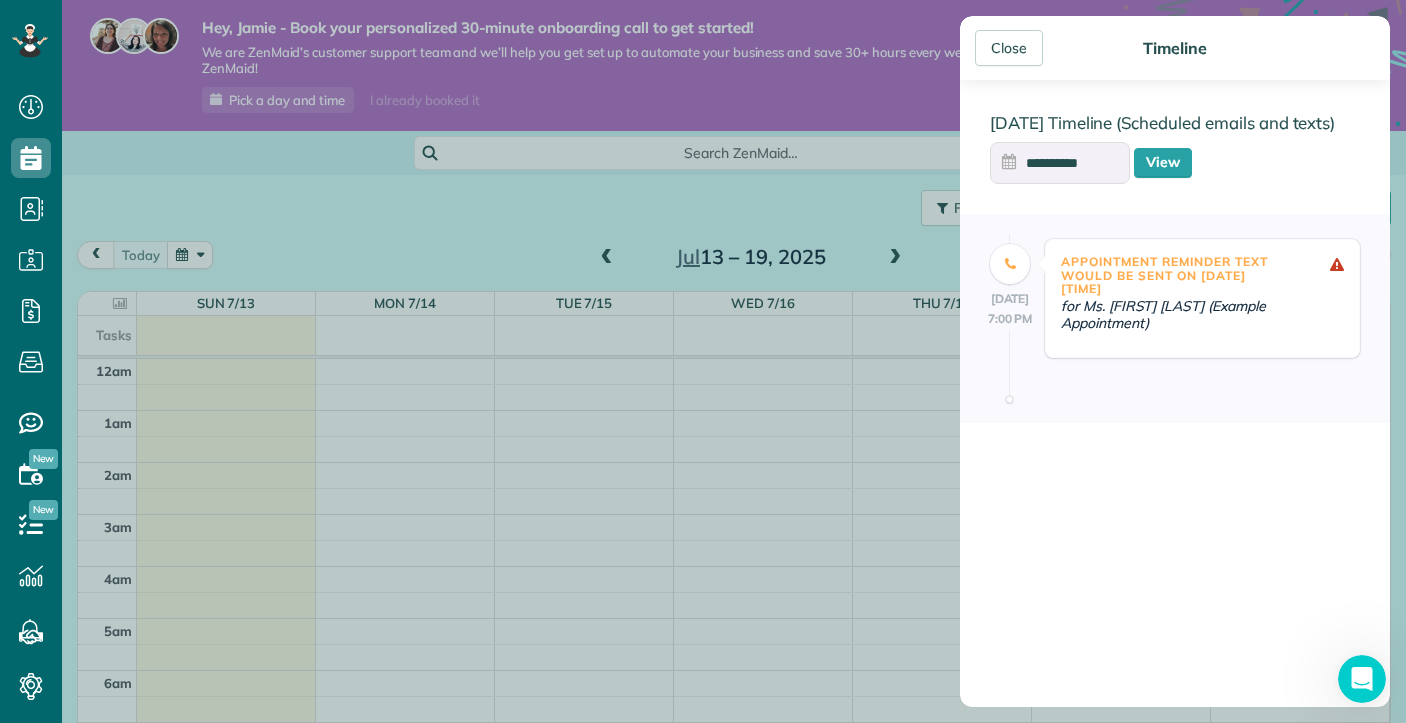 click on "Appointment Reminder Text would be sent on 13 Jul  7:00 PM" at bounding box center [1174, 275] 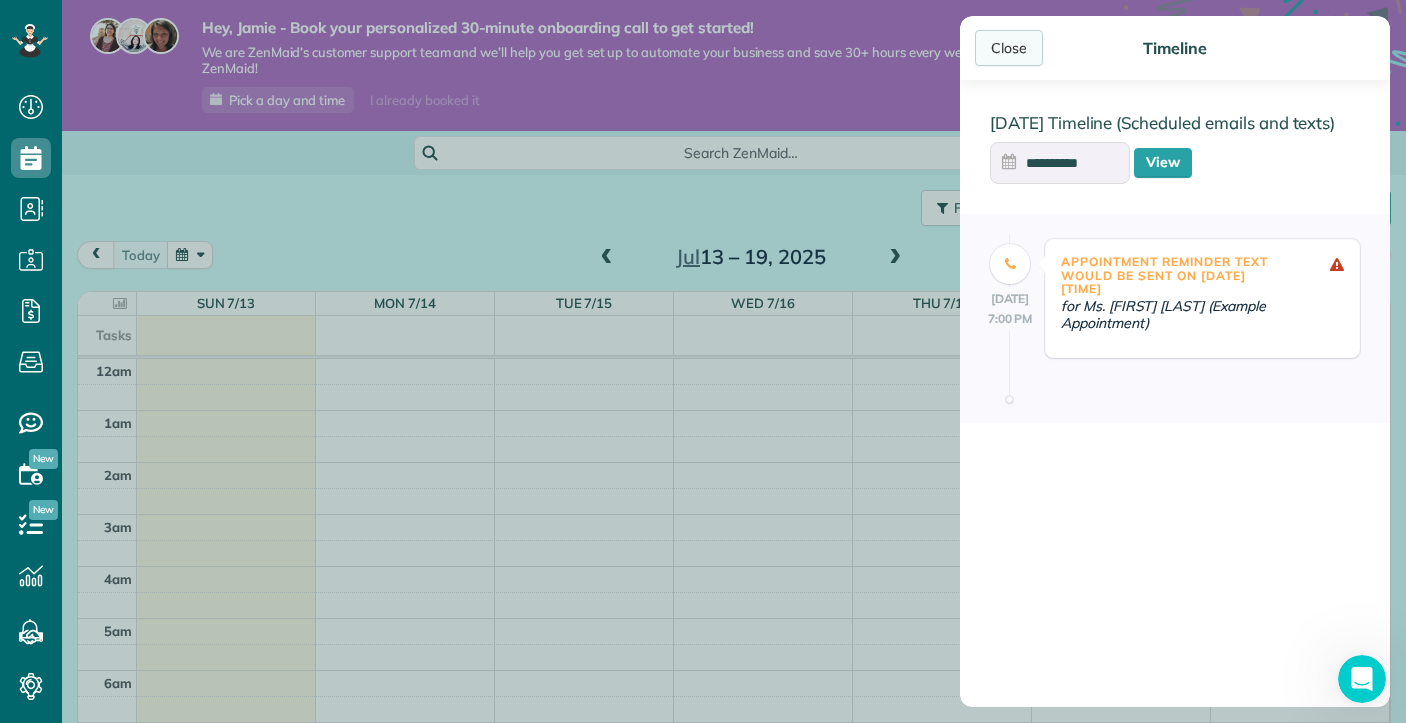 click on "Close" at bounding box center (1009, 48) 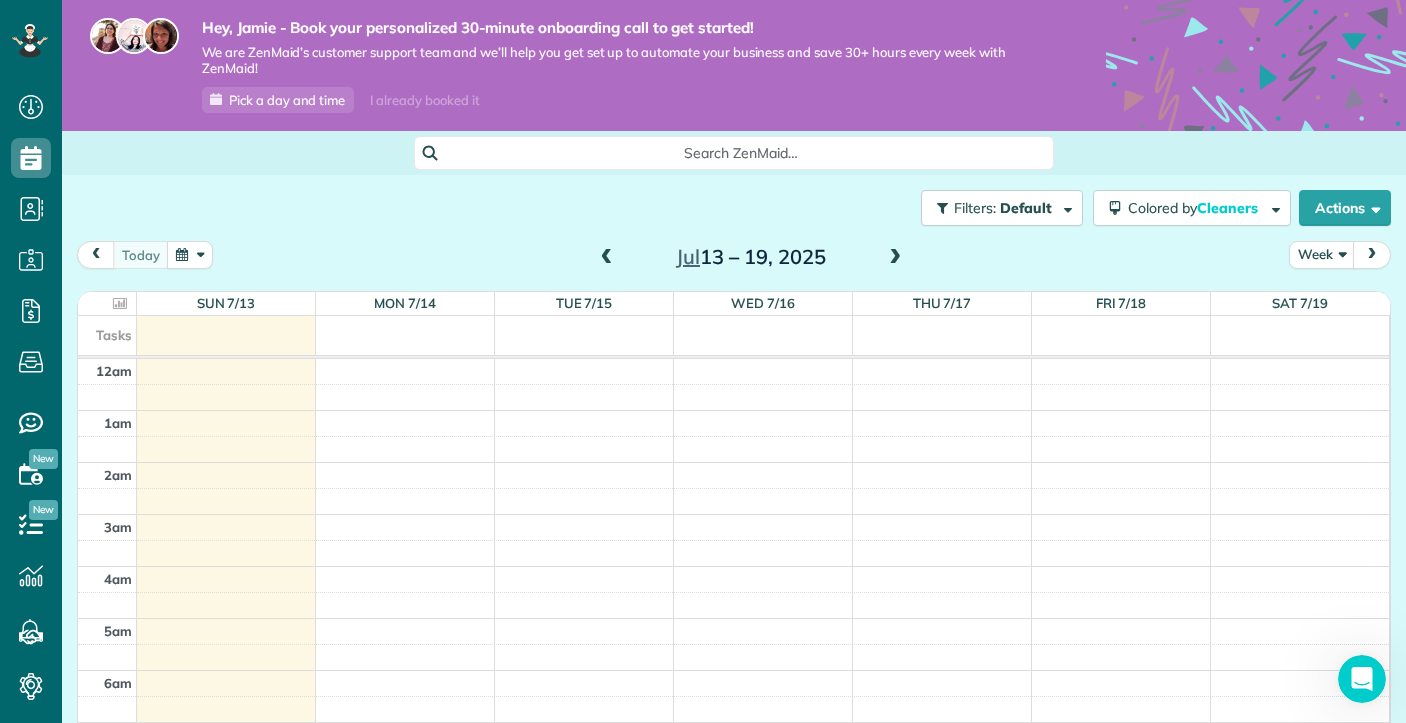 scroll, scrollTop: 0, scrollLeft: 0, axis: both 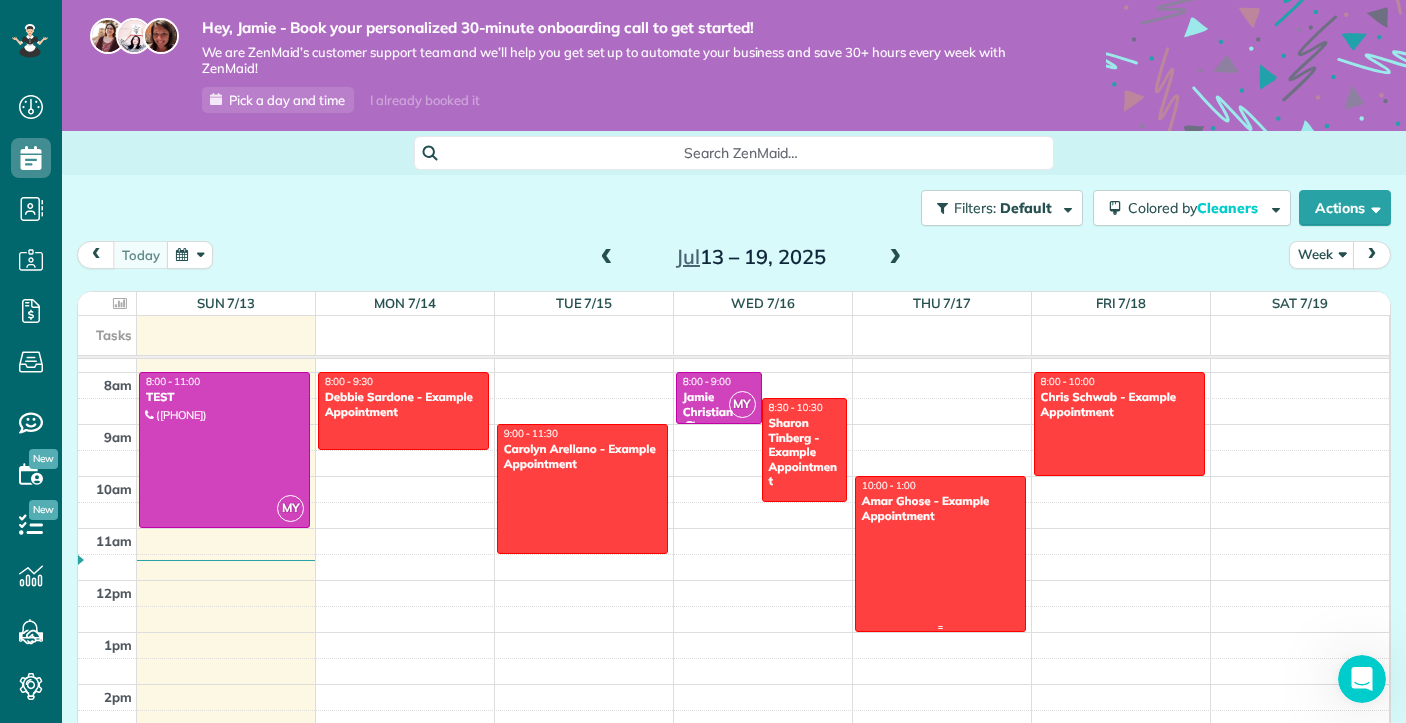 click at bounding box center (940, 554) 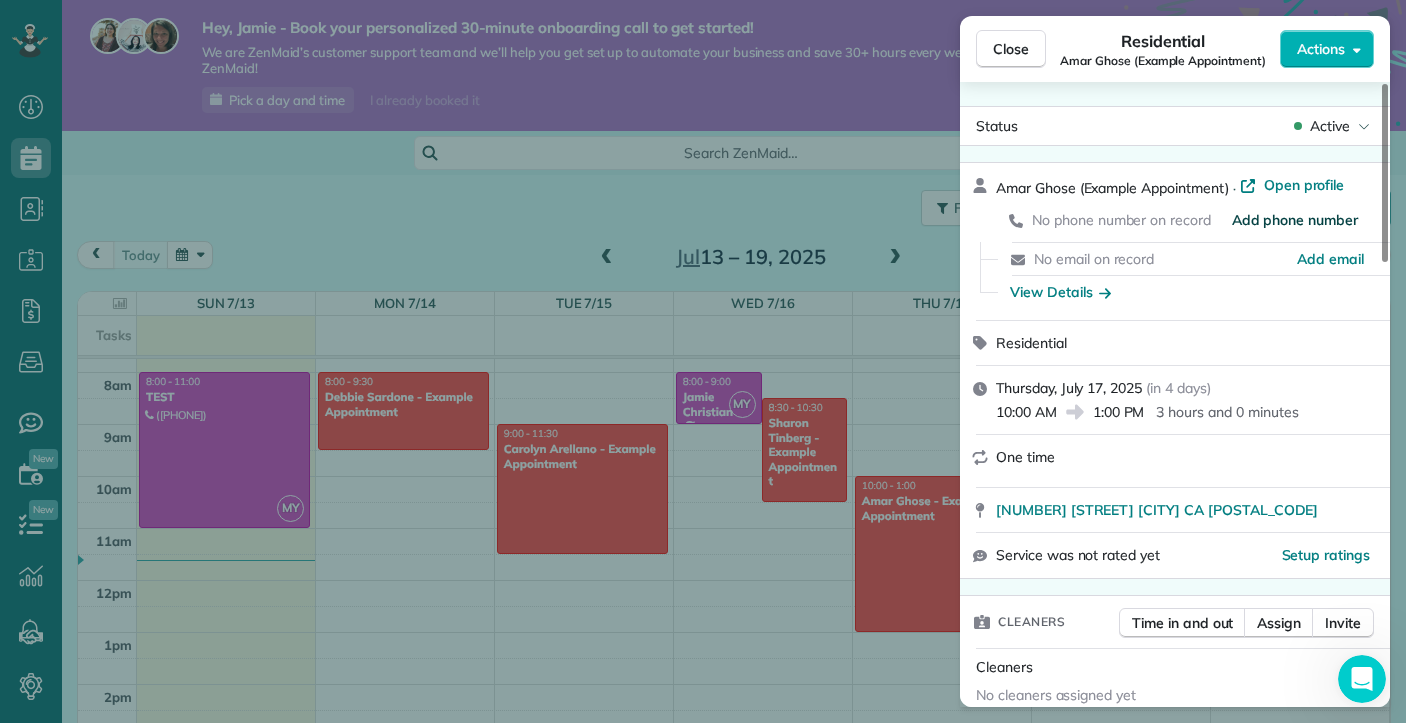 click on "Add phone number" at bounding box center (1295, 220) 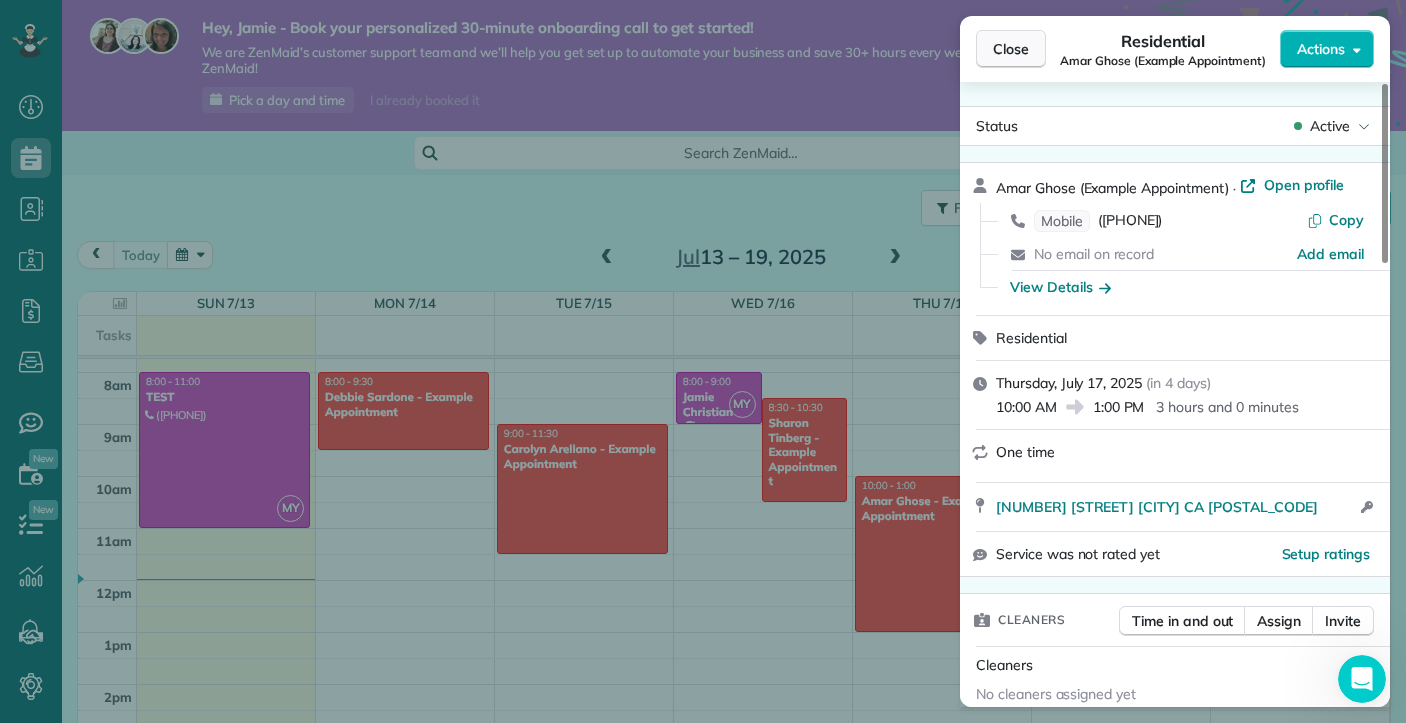 click on "Close" at bounding box center [1011, 49] 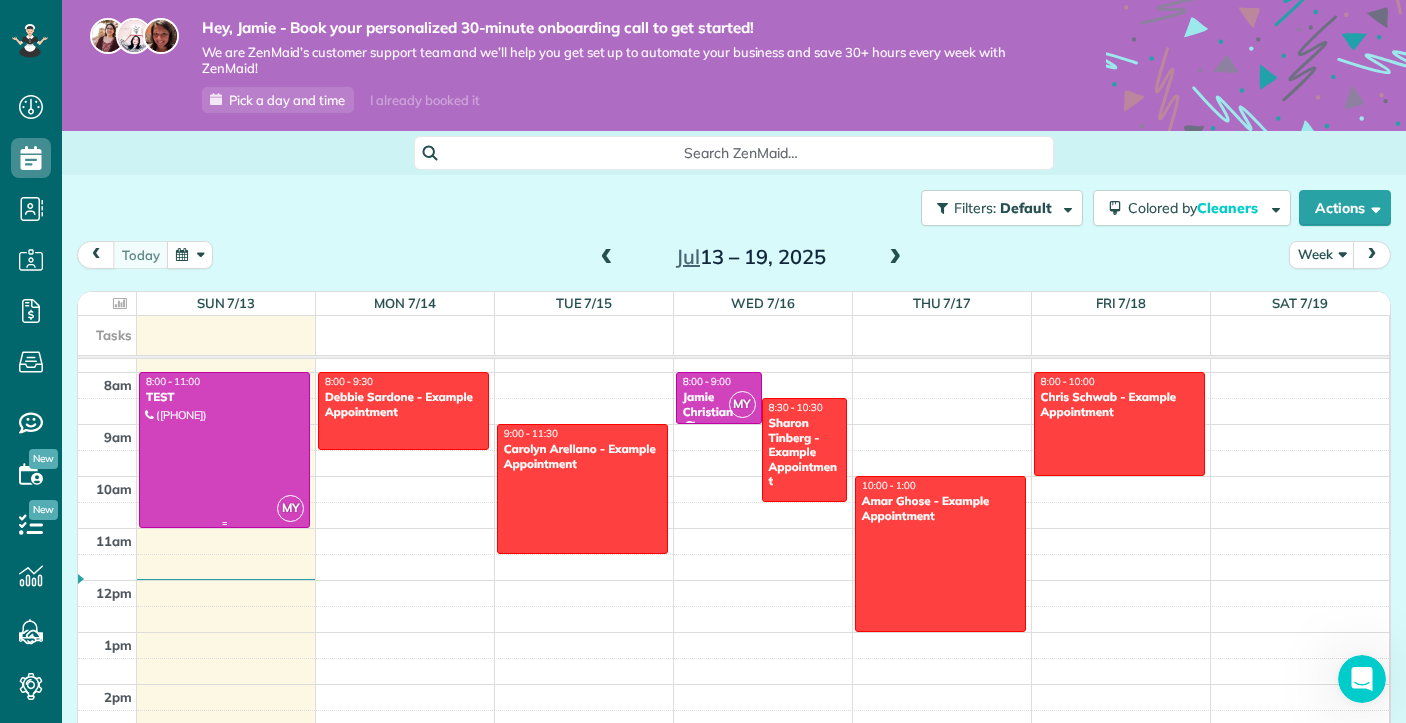 click at bounding box center [224, 450] 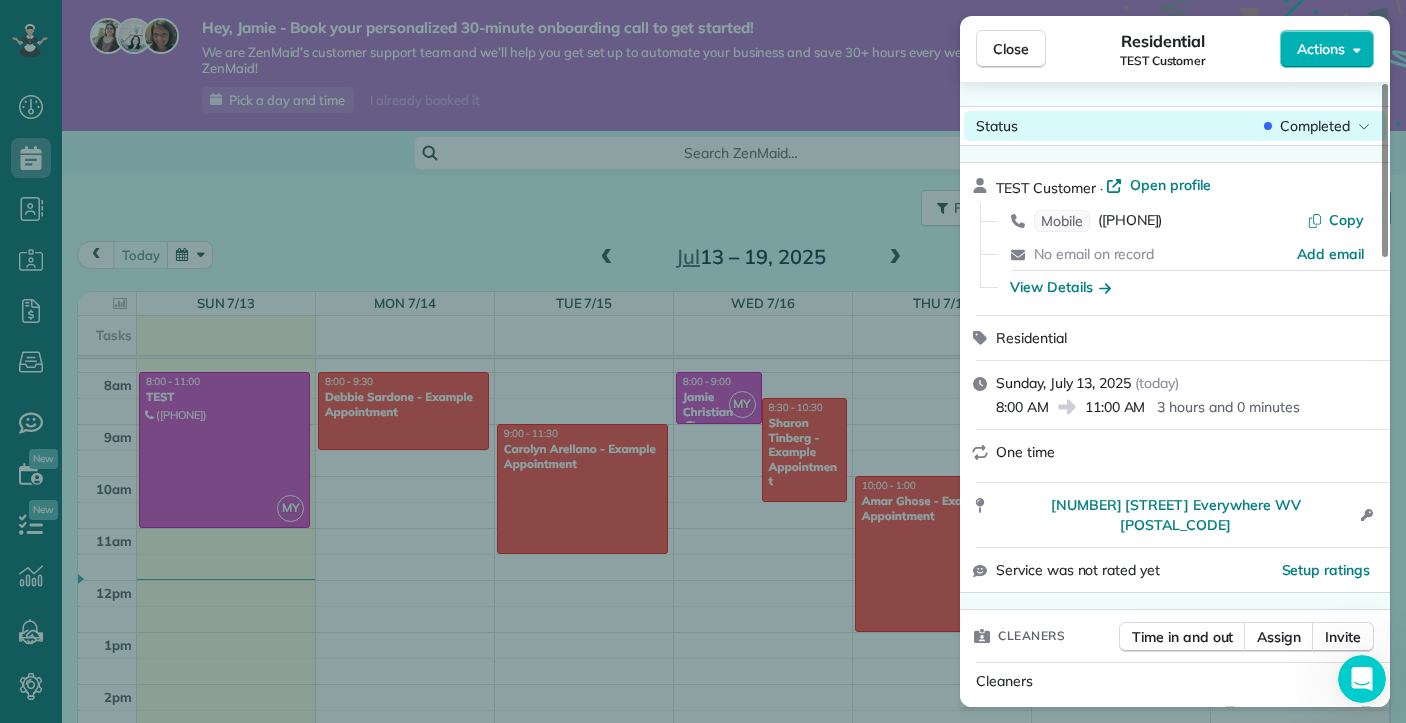 click on "Completed" at bounding box center (1315, 126) 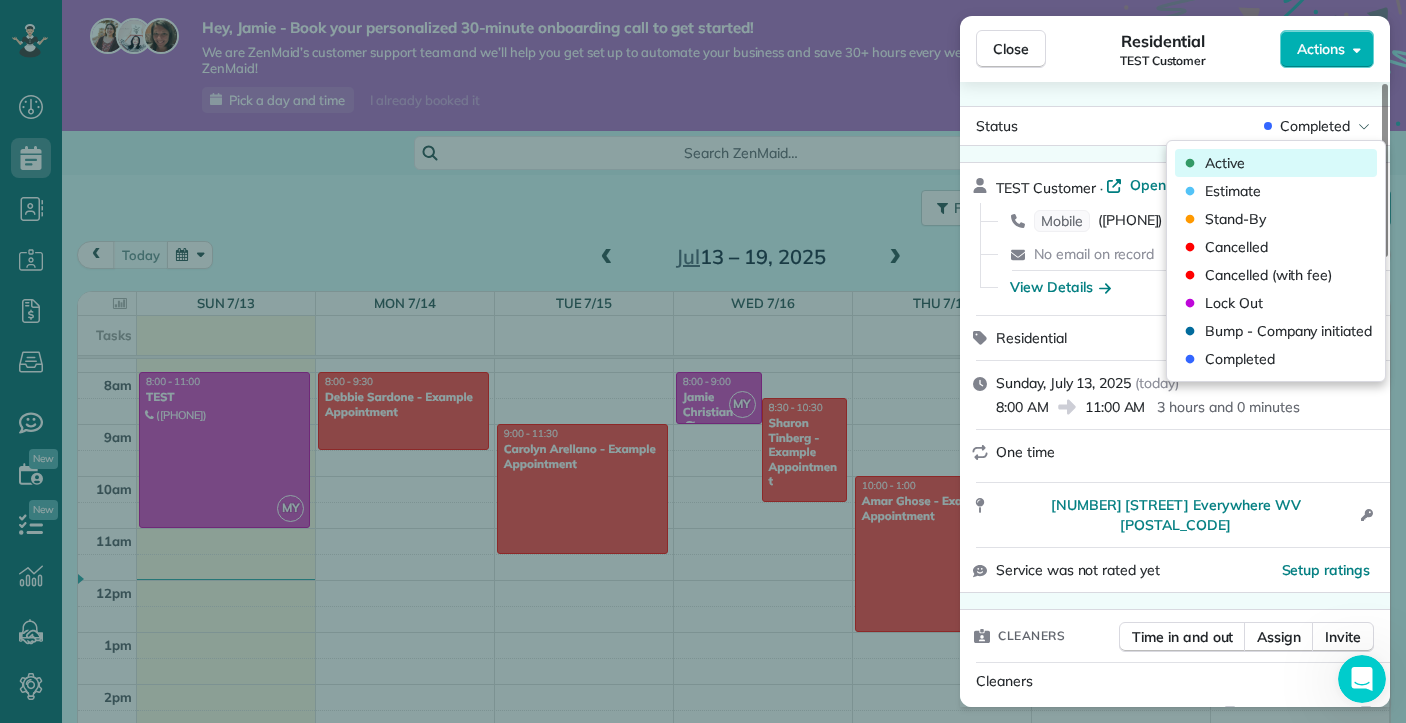 click on "Active" at bounding box center (1276, 163) 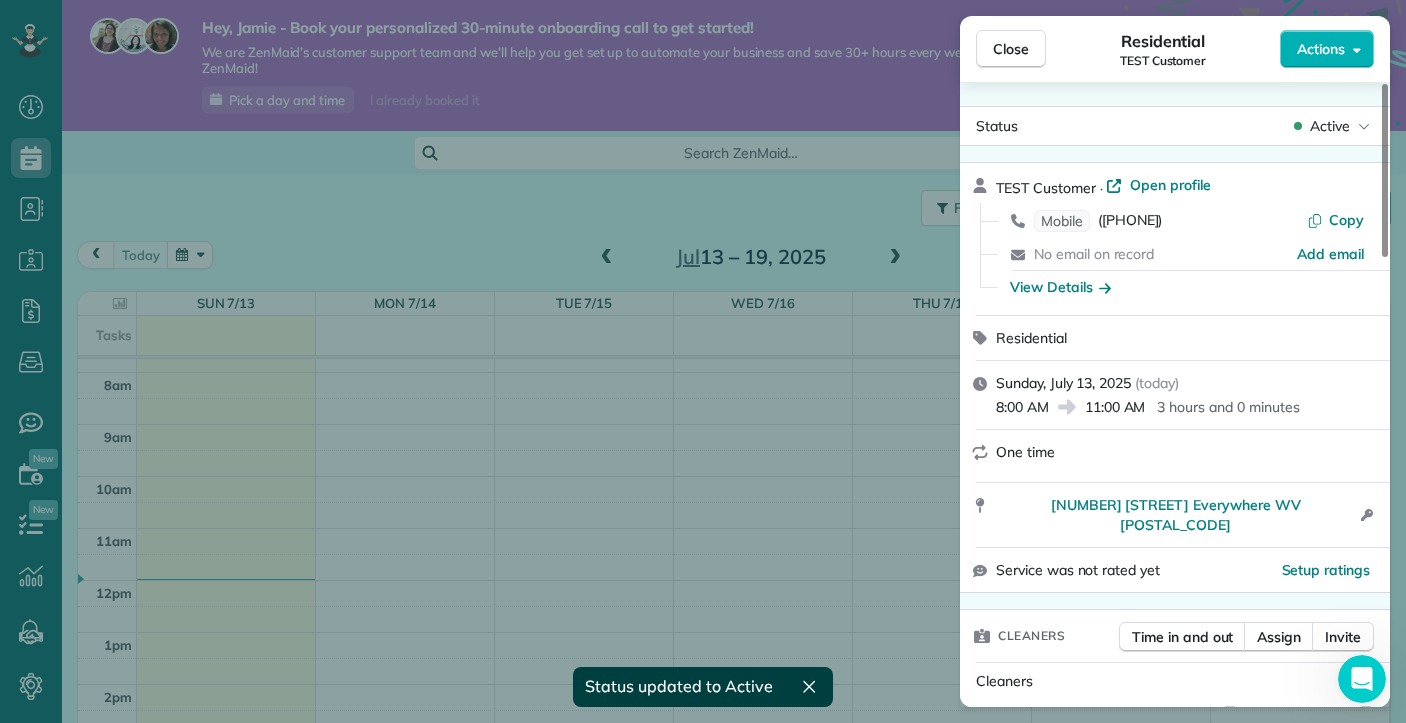 scroll, scrollTop: 402, scrollLeft: 0, axis: vertical 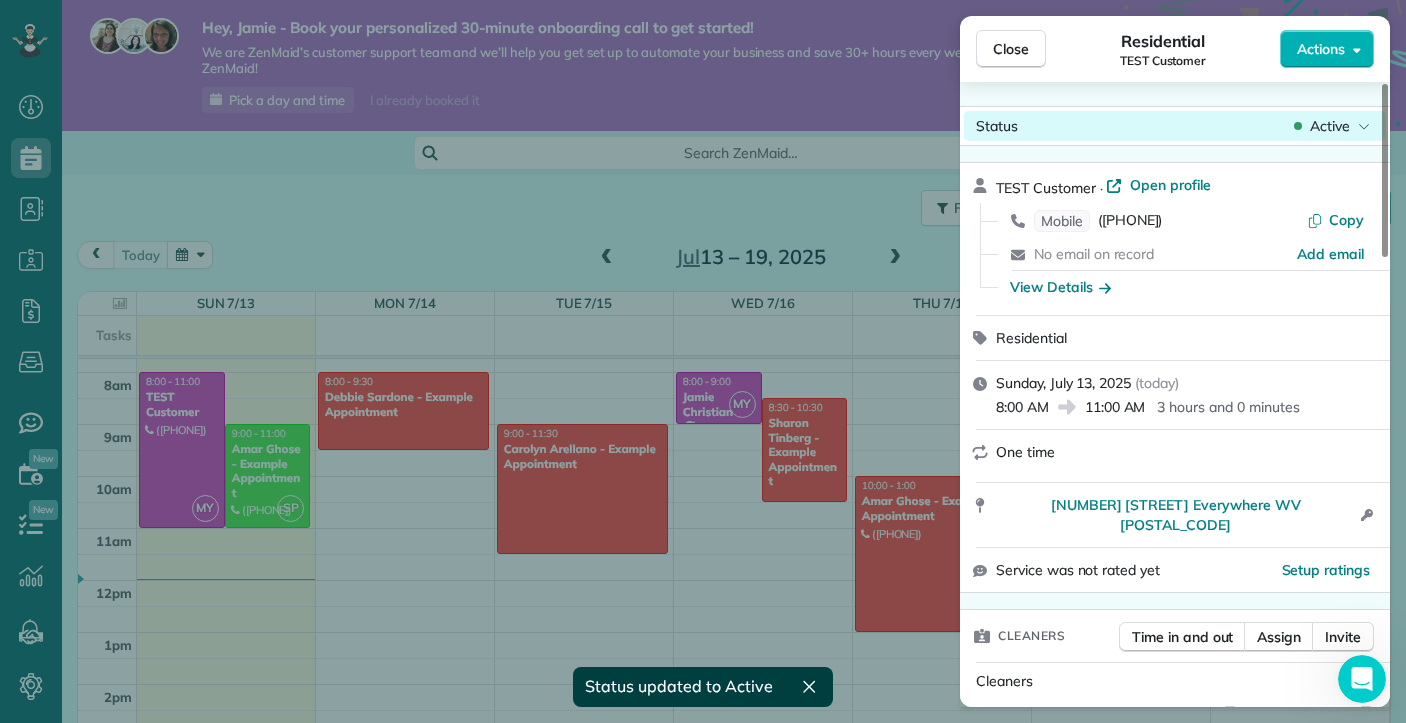 click on "Active" at bounding box center (1332, 126) 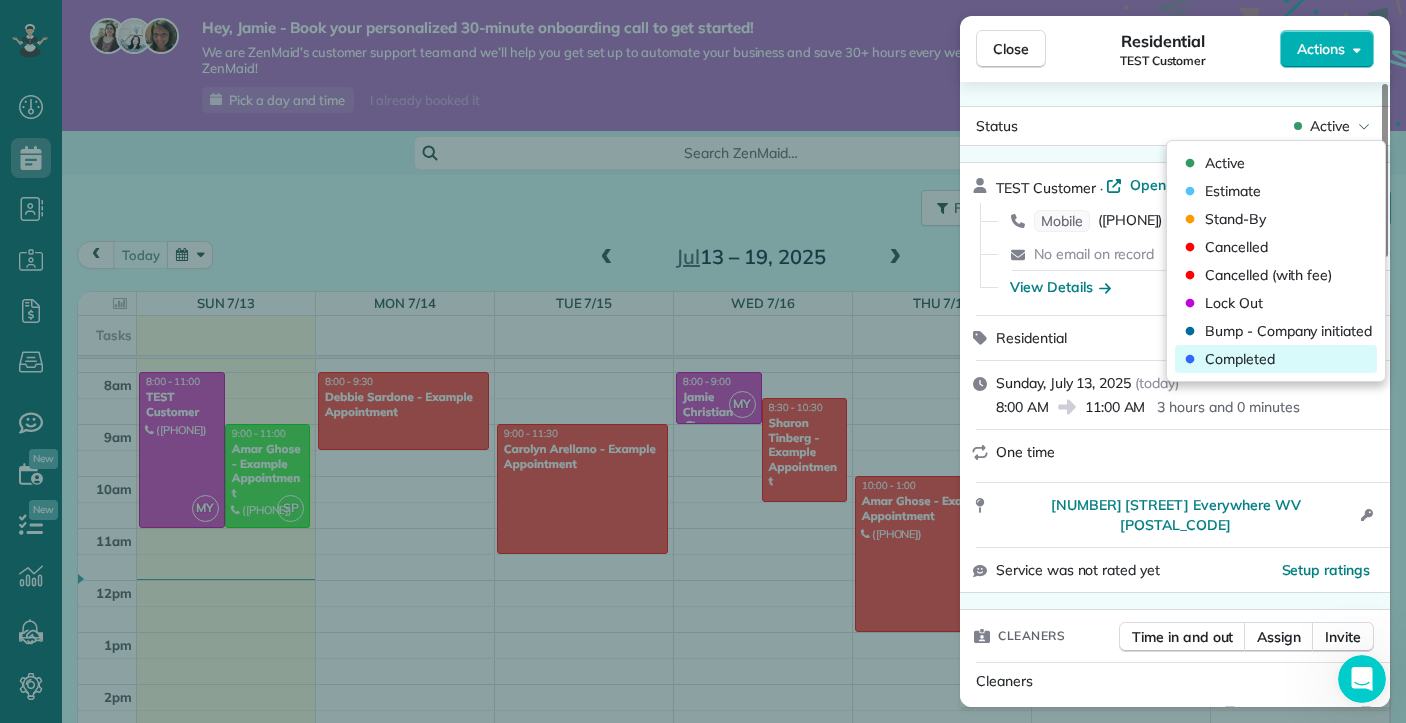 click on "Completed" at bounding box center [1240, 359] 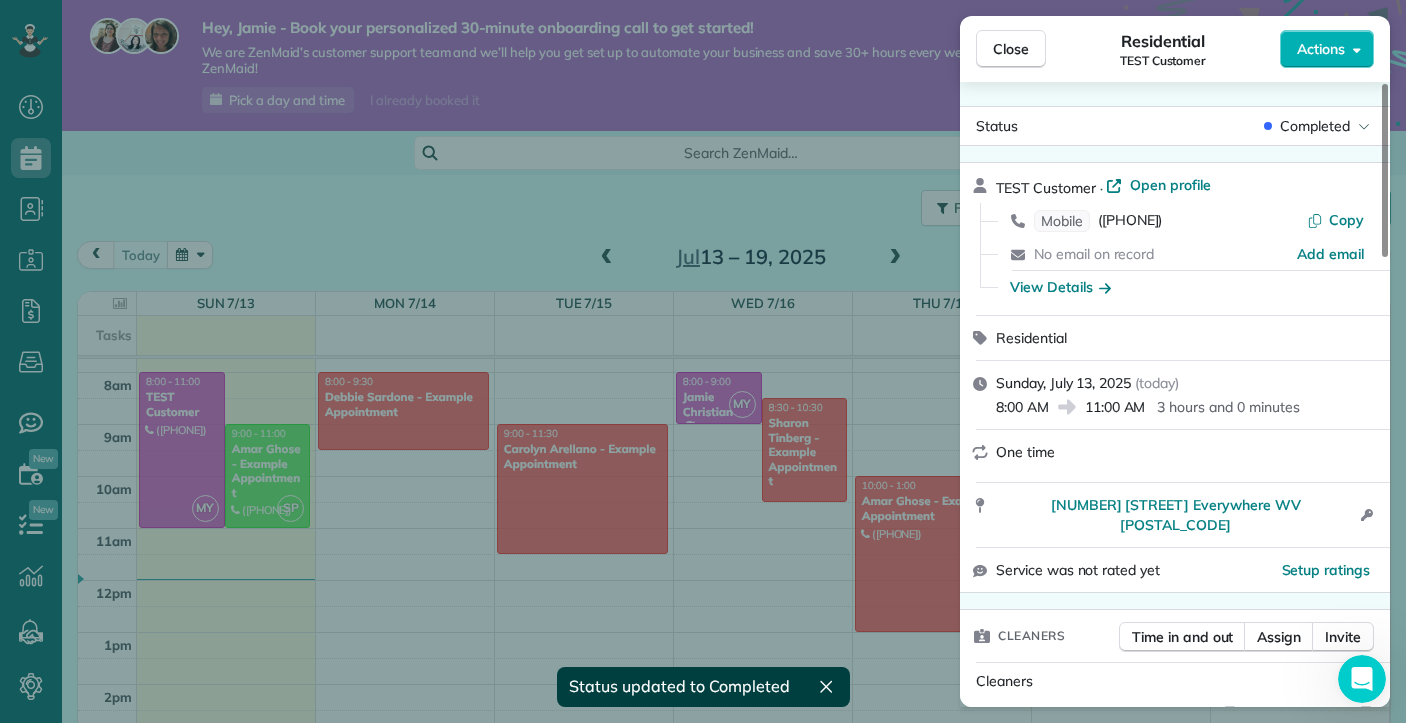 scroll, scrollTop: 402, scrollLeft: 0, axis: vertical 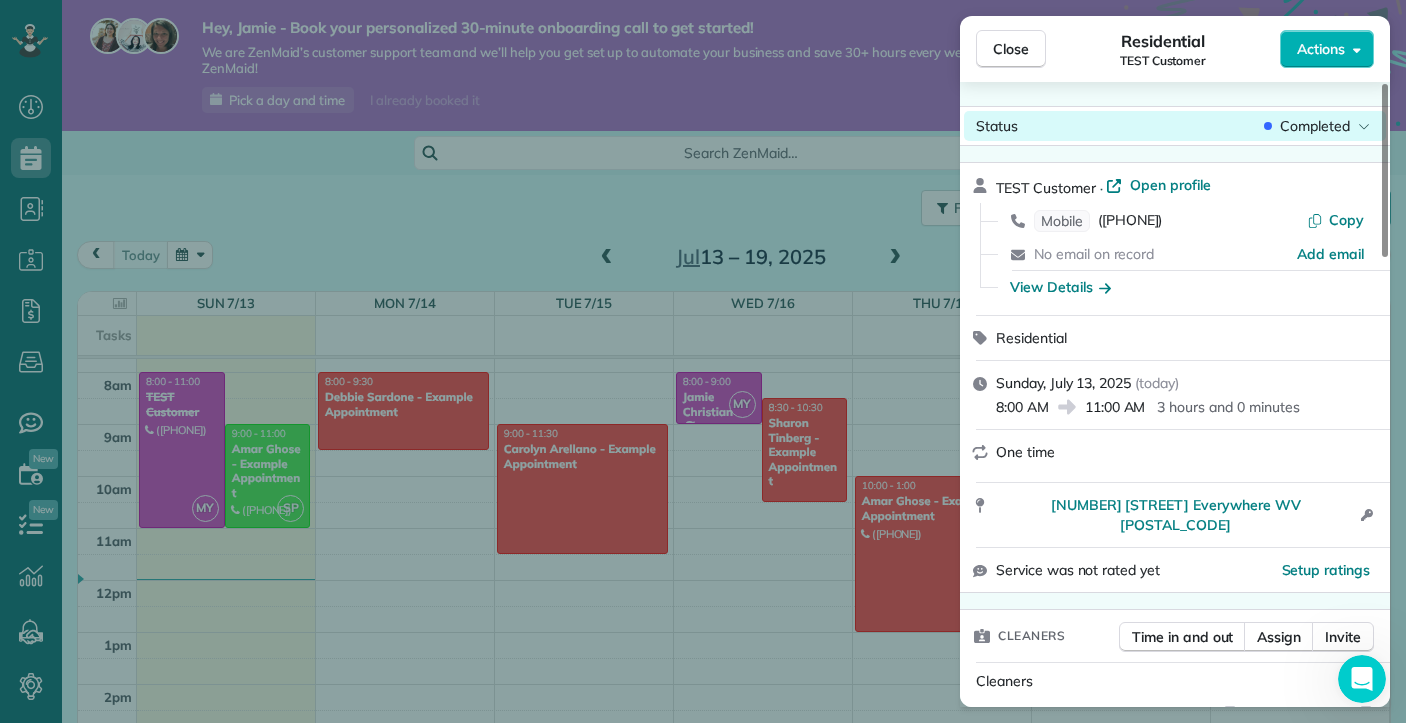 click on "Completed" at bounding box center (1315, 126) 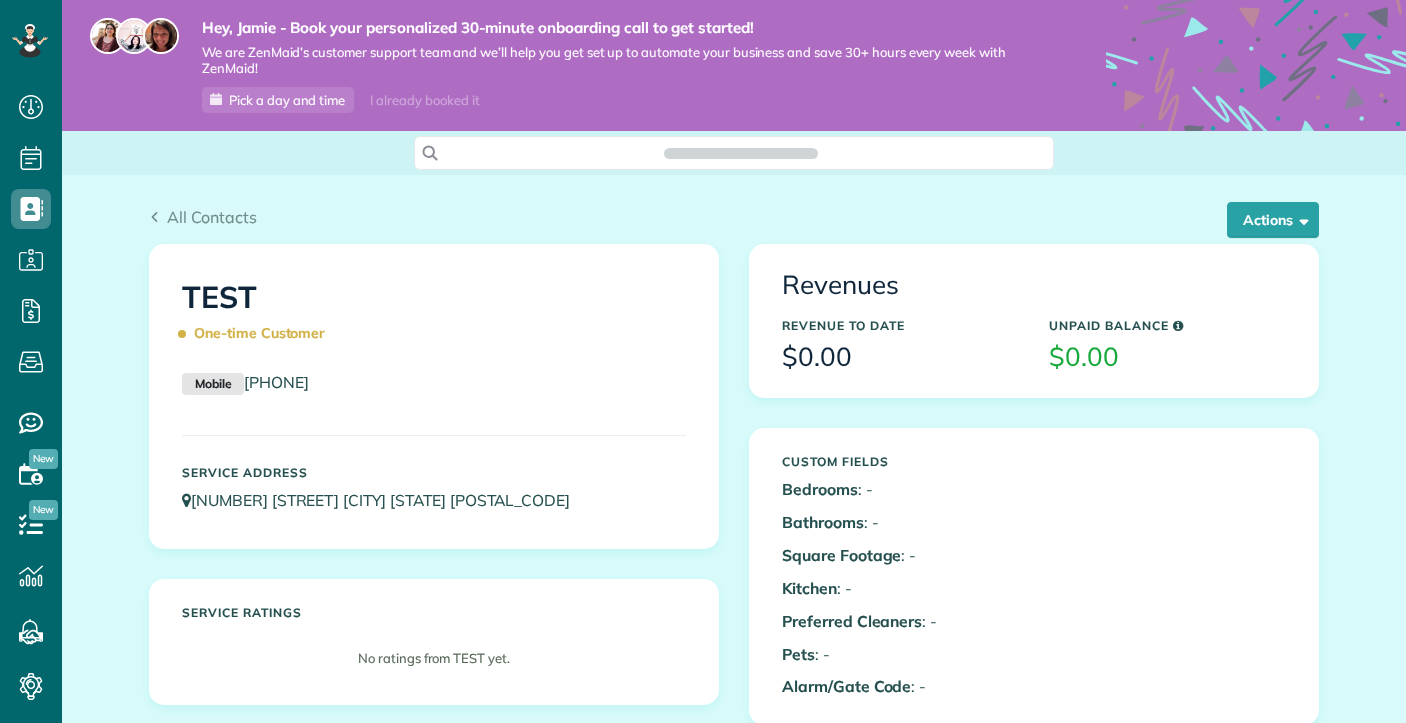 scroll, scrollTop: 0, scrollLeft: 0, axis: both 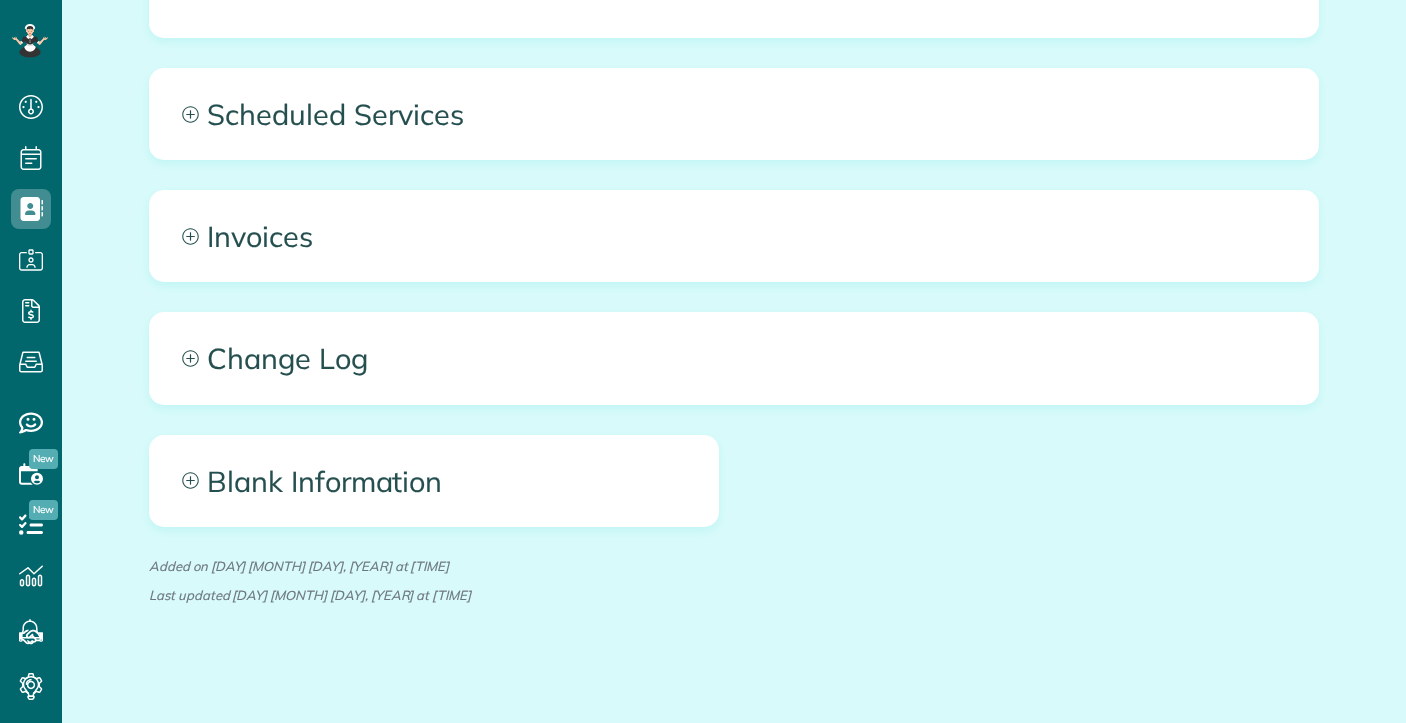 click 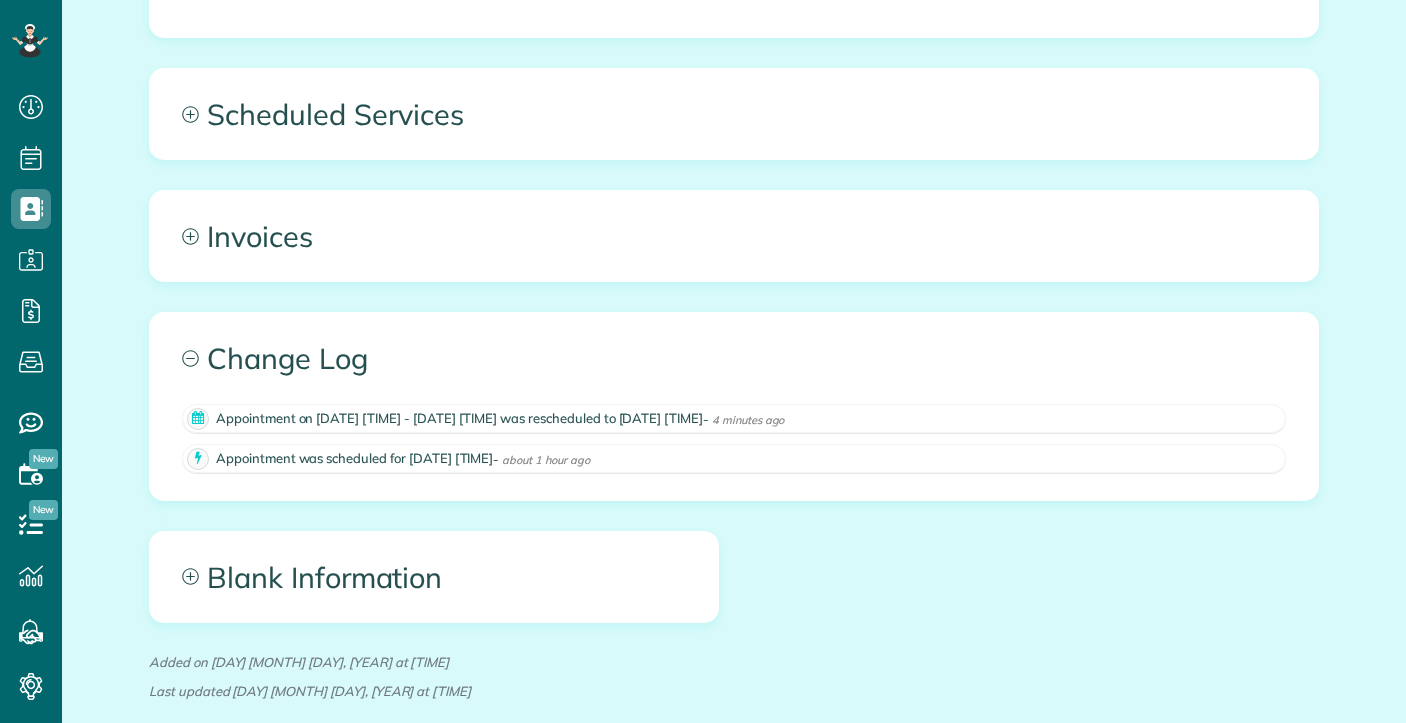 click 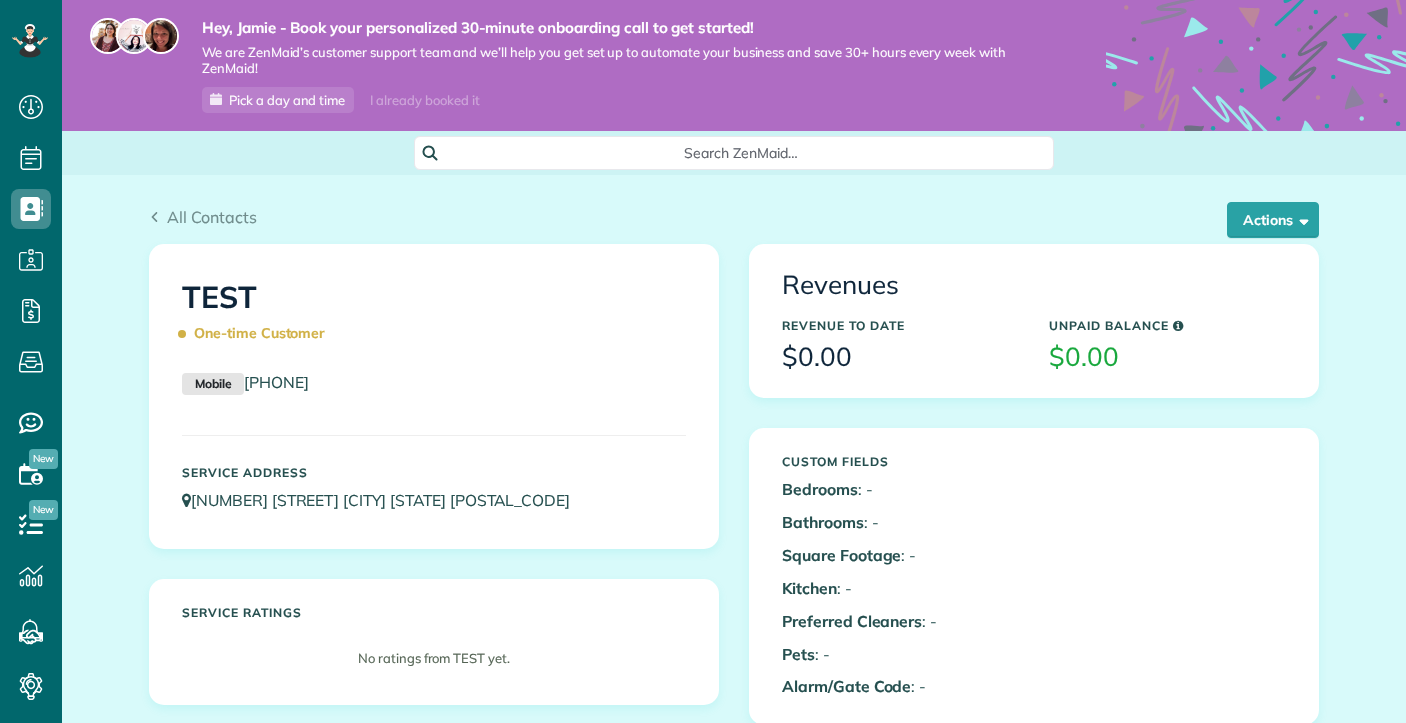 scroll, scrollTop: 0, scrollLeft: 0, axis: both 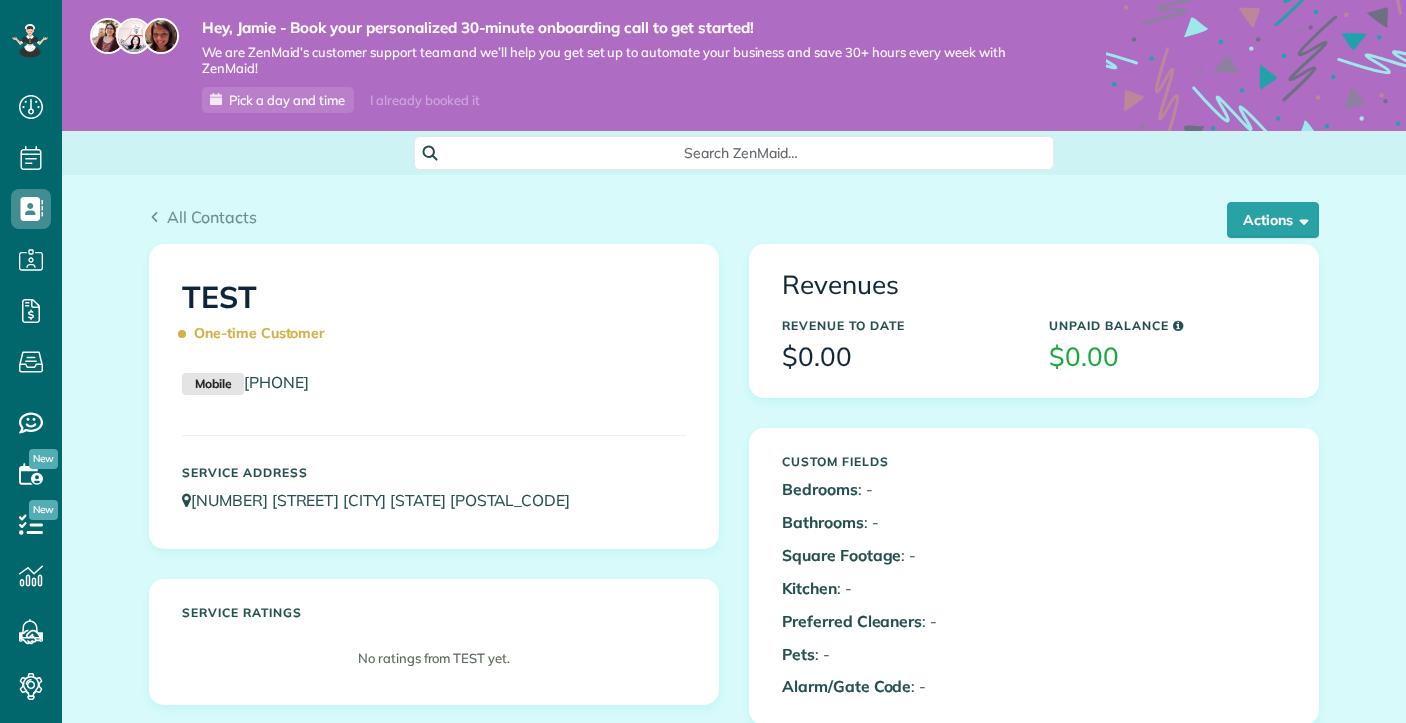click on "Mobile" at bounding box center (213, 384) 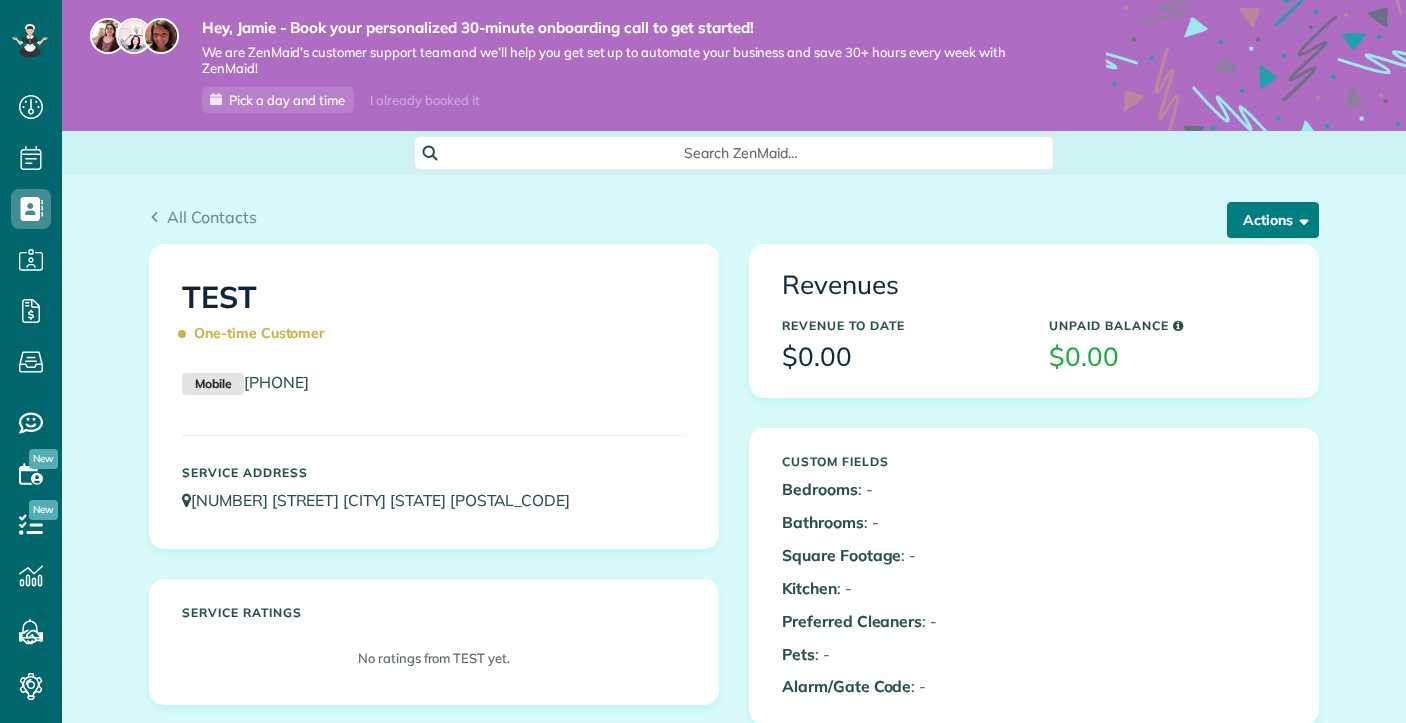 click on "Actions" at bounding box center (1273, 220) 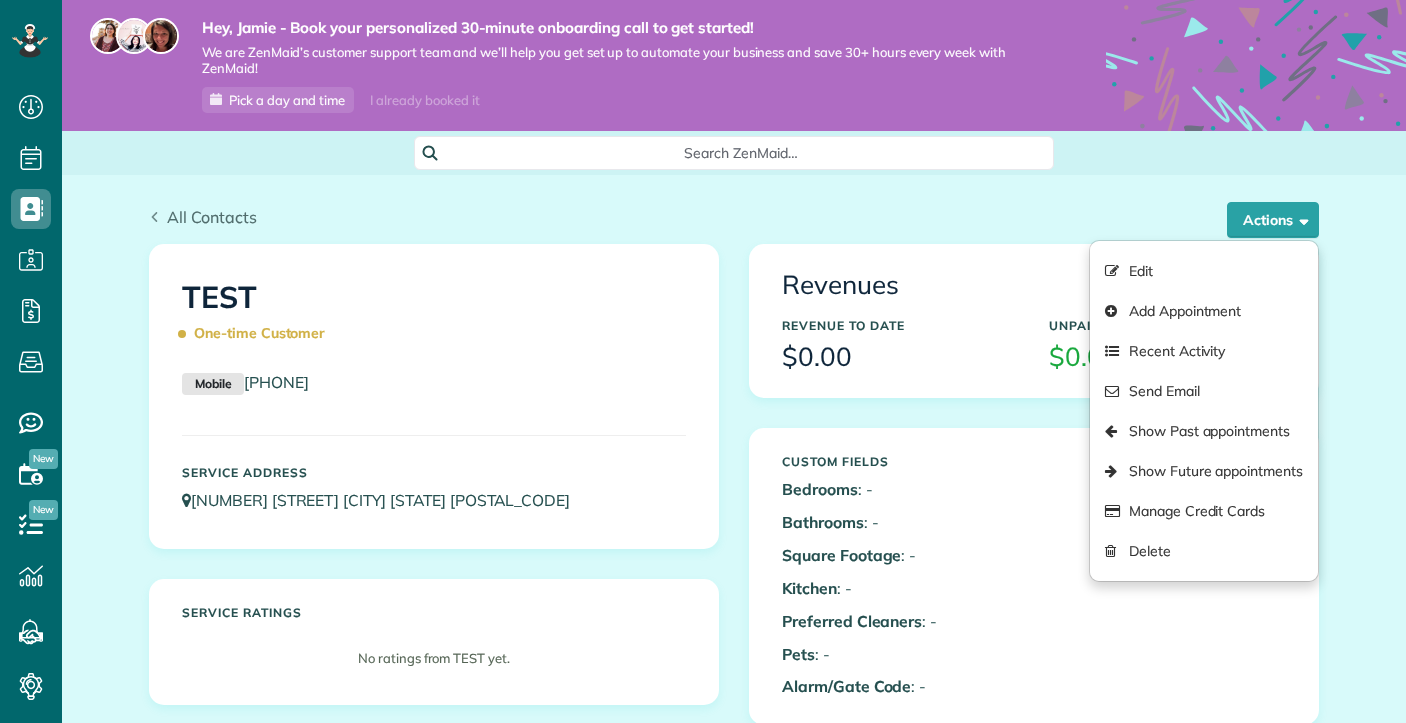 click on "All Contacts" at bounding box center (203, 217) 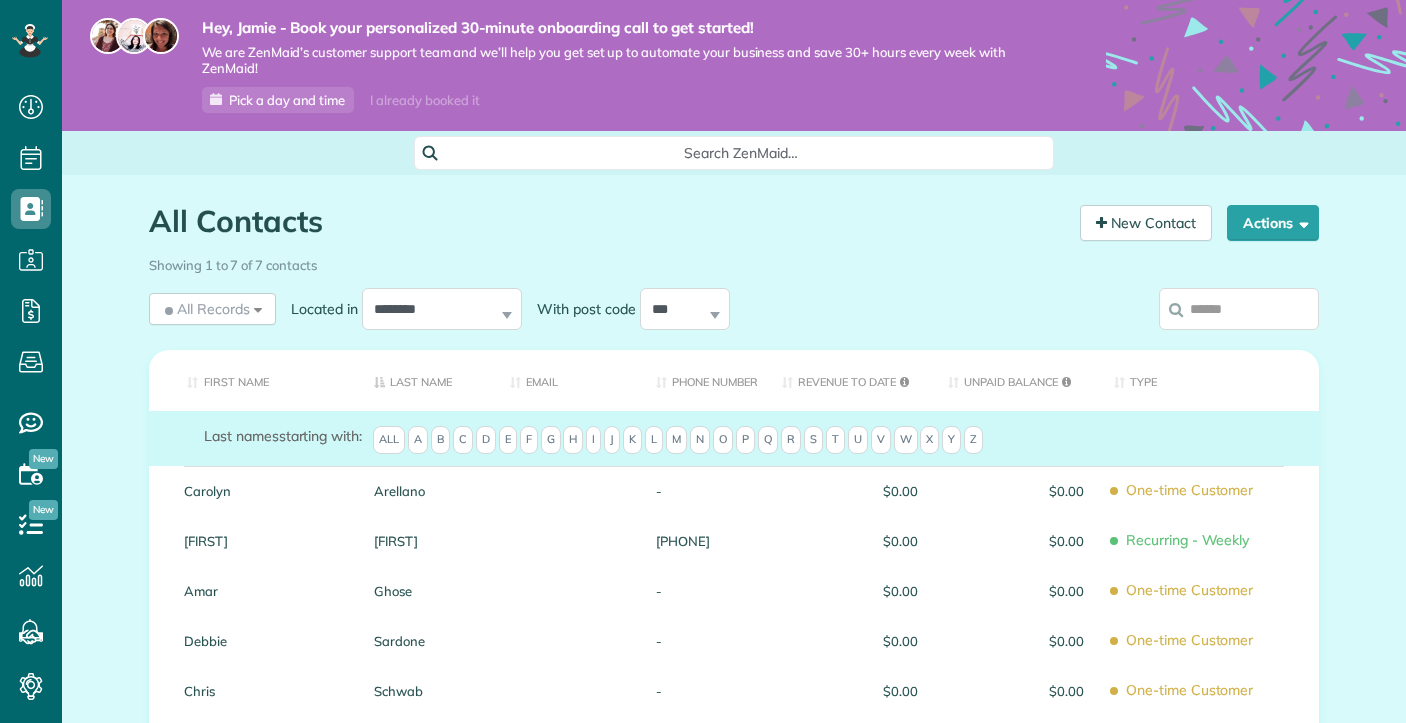 scroll, scrollTop: 0, scrollLeft: 0, axis: both 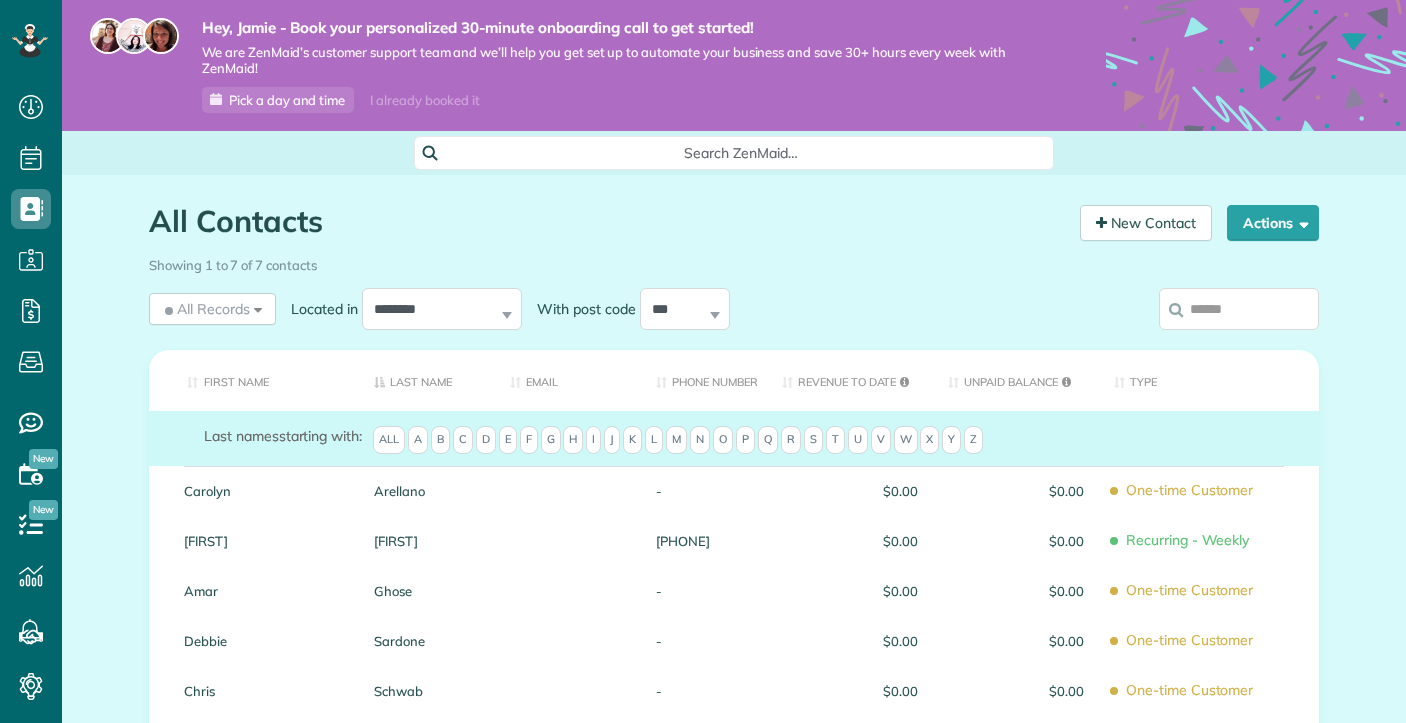 click on "Hey, Jamie - Book your personalized 30-minute onboarding call to get started!
We are ZenMaid’s customer support team and we’ll help you get set up to automate your business and save 30+ hours every week with ZenMaid!
Pick a day and time
I already booked it" at bounding box center (734, 65) 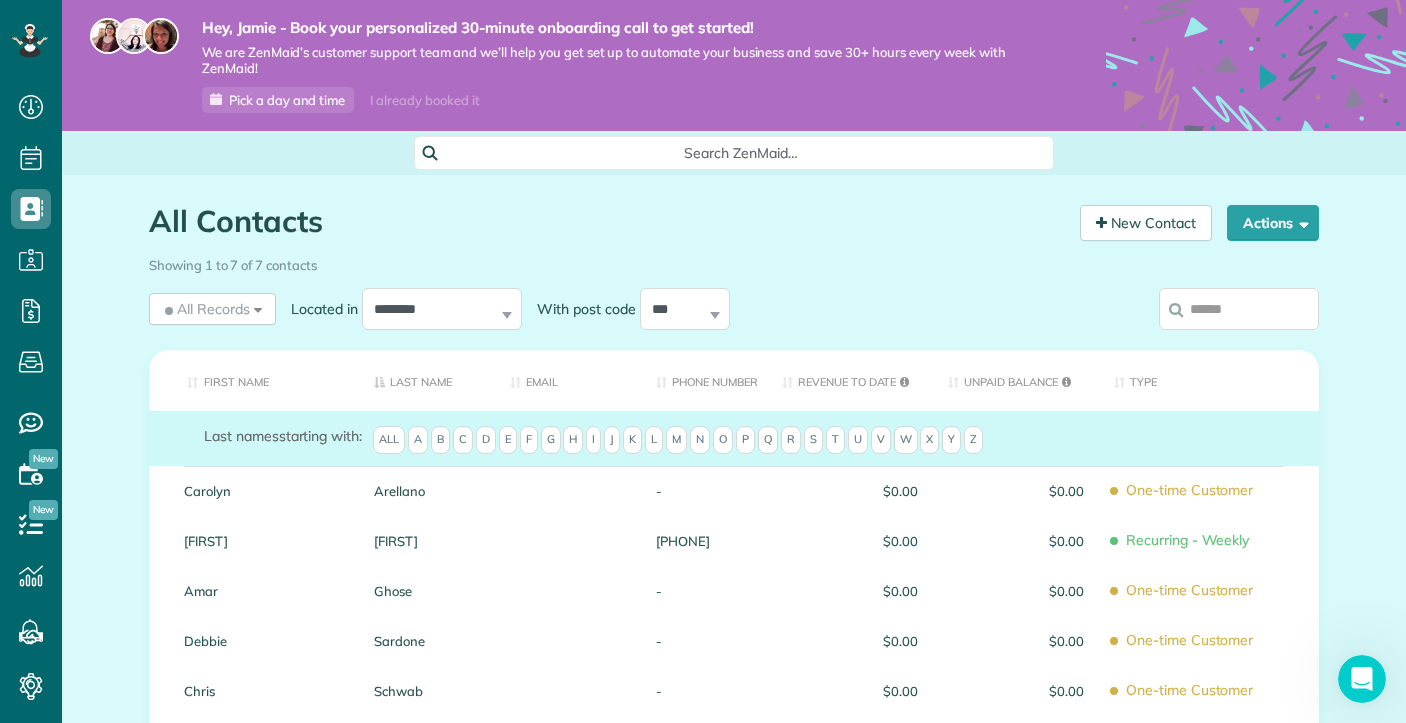 scroll, scrollTop: 0, scrollLeft: 0, axis: both 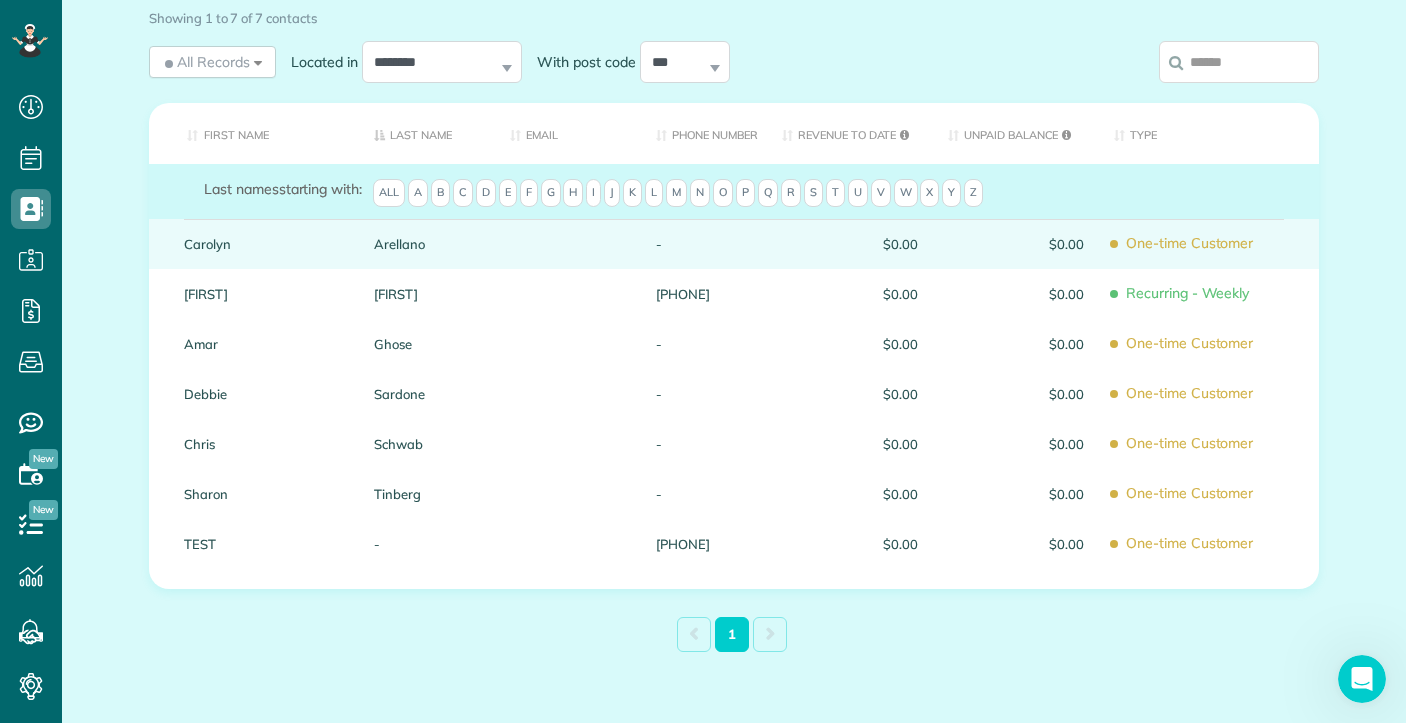 click on "Carolyn" at bounding box center [264, 244] 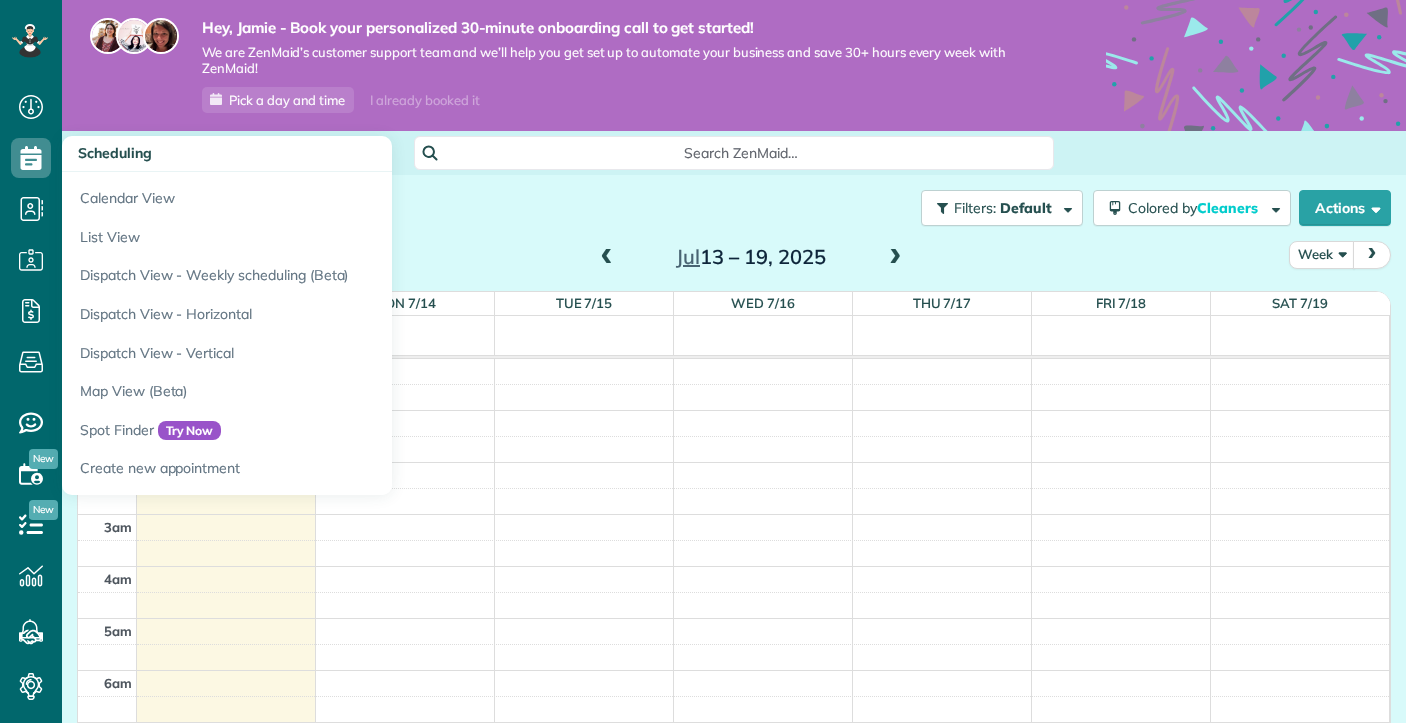 scroll, scrollTop: 0, scrollLeft: 0, axis: both 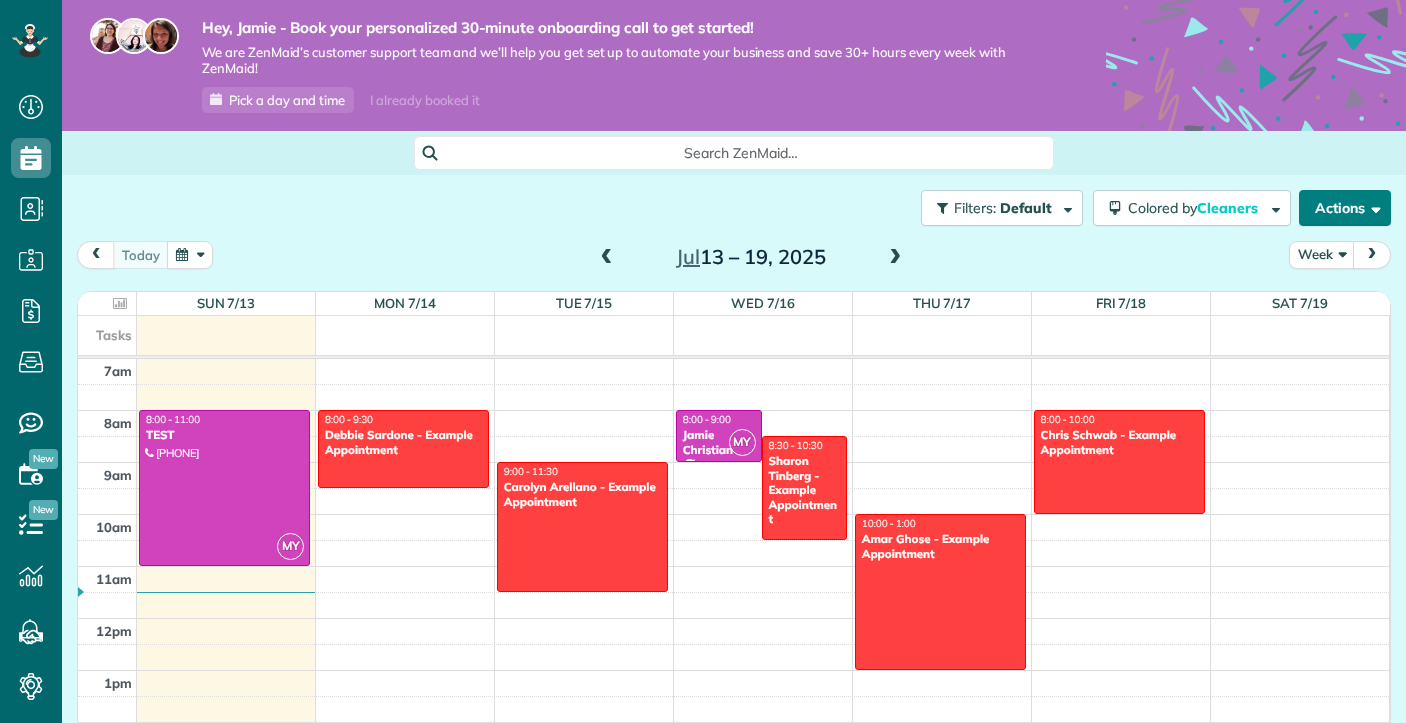 click at bounding box center [1372, 207] 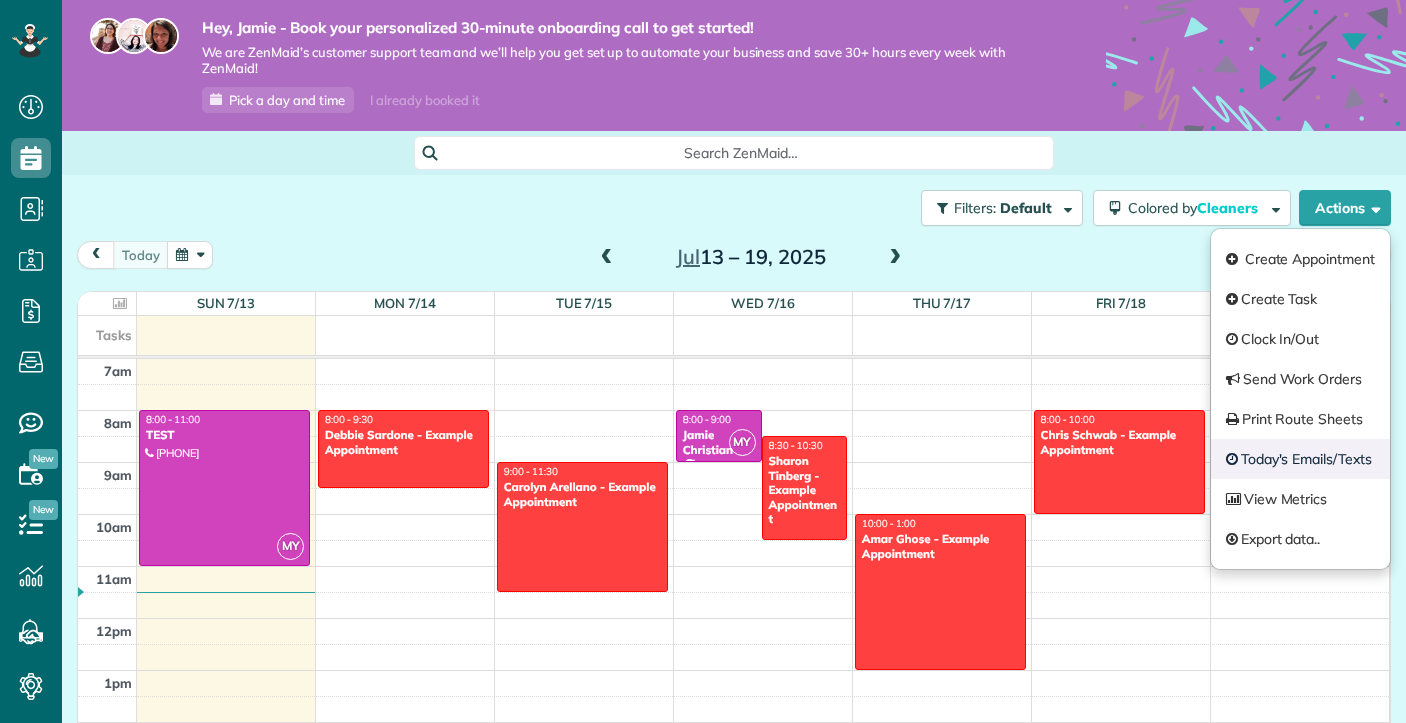 click on "Today's Emails/Texts" at bounding box center [1300, 459] 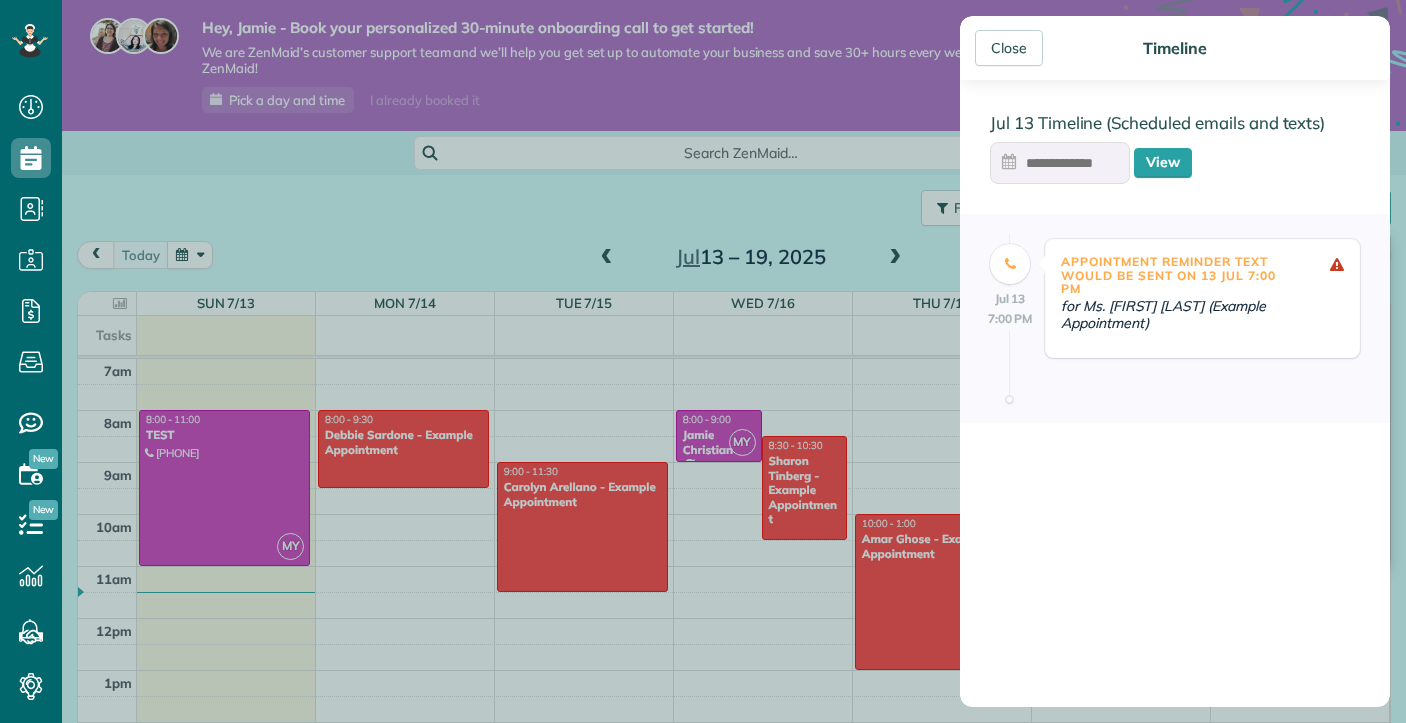 click at bounding box center (1060, 163) 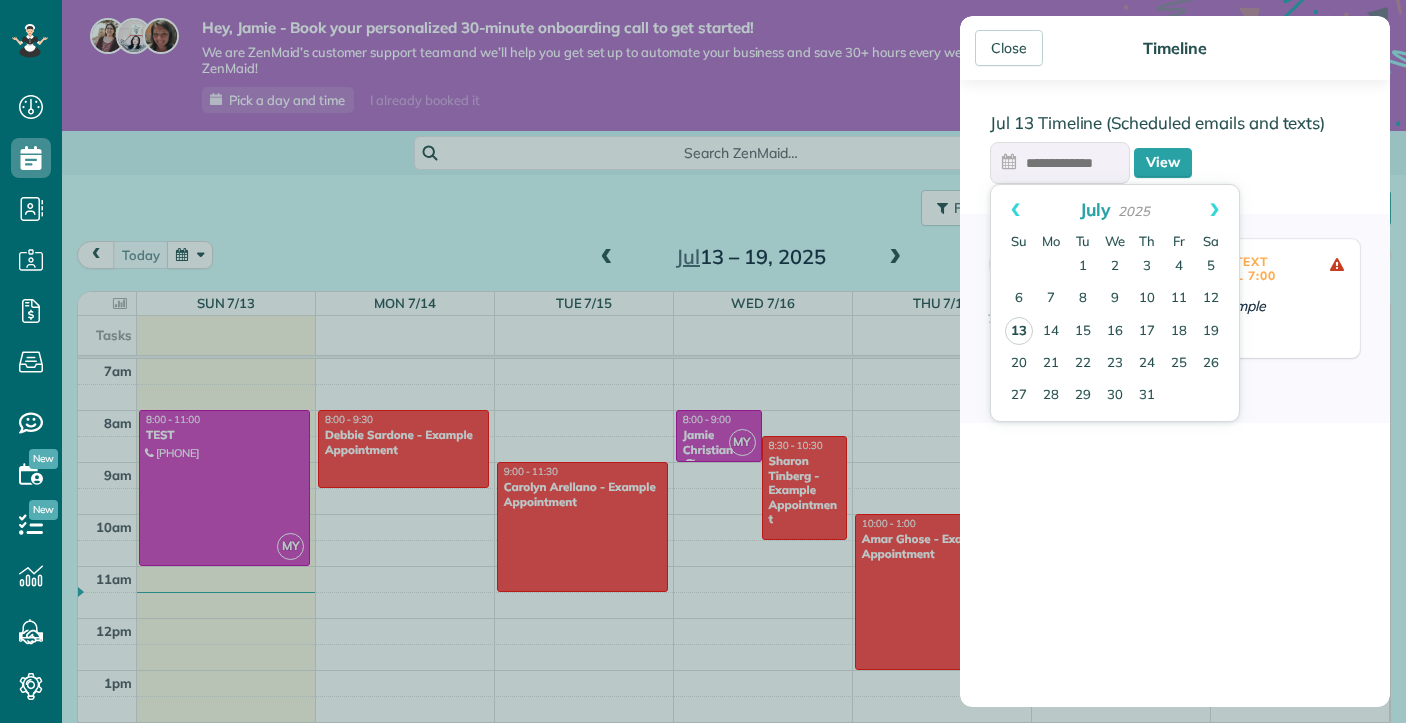 click on "13" at bounding box center (1019, 331) 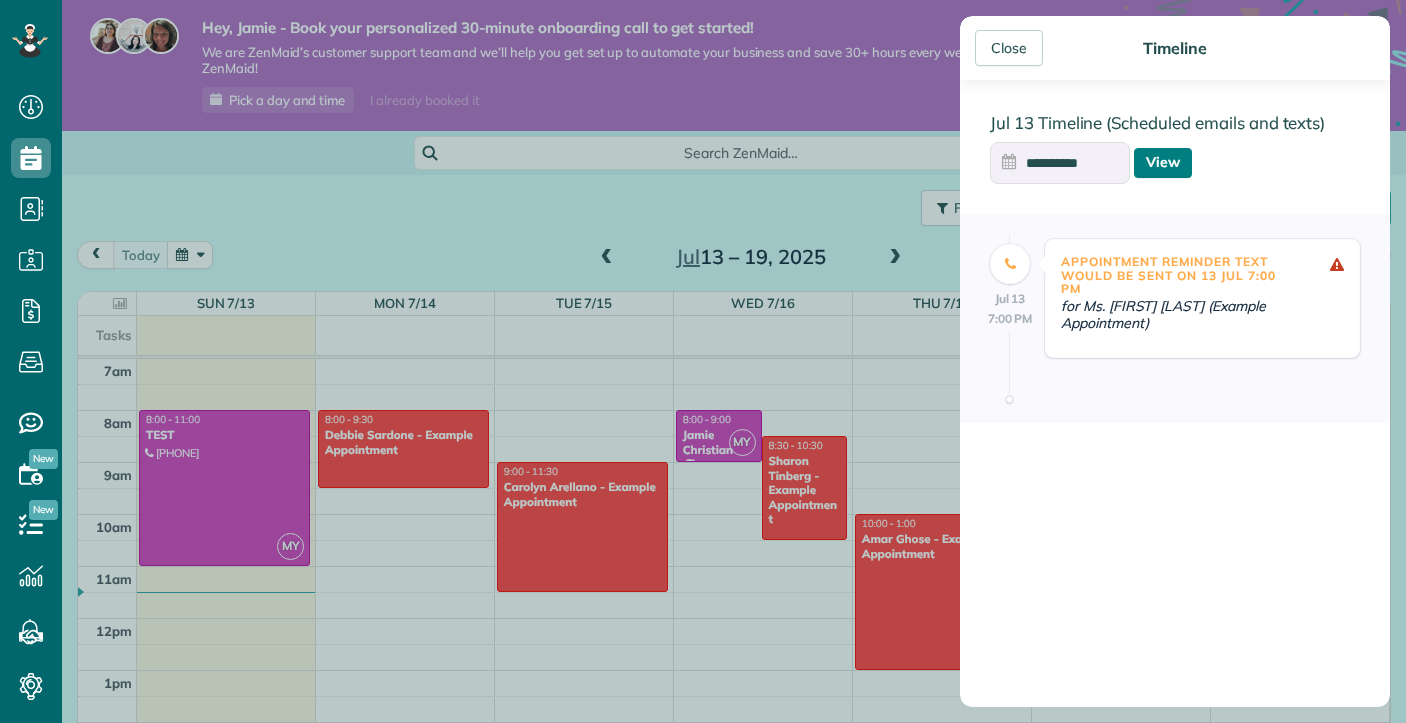 click on "View" at bounding box center (1163, 163) 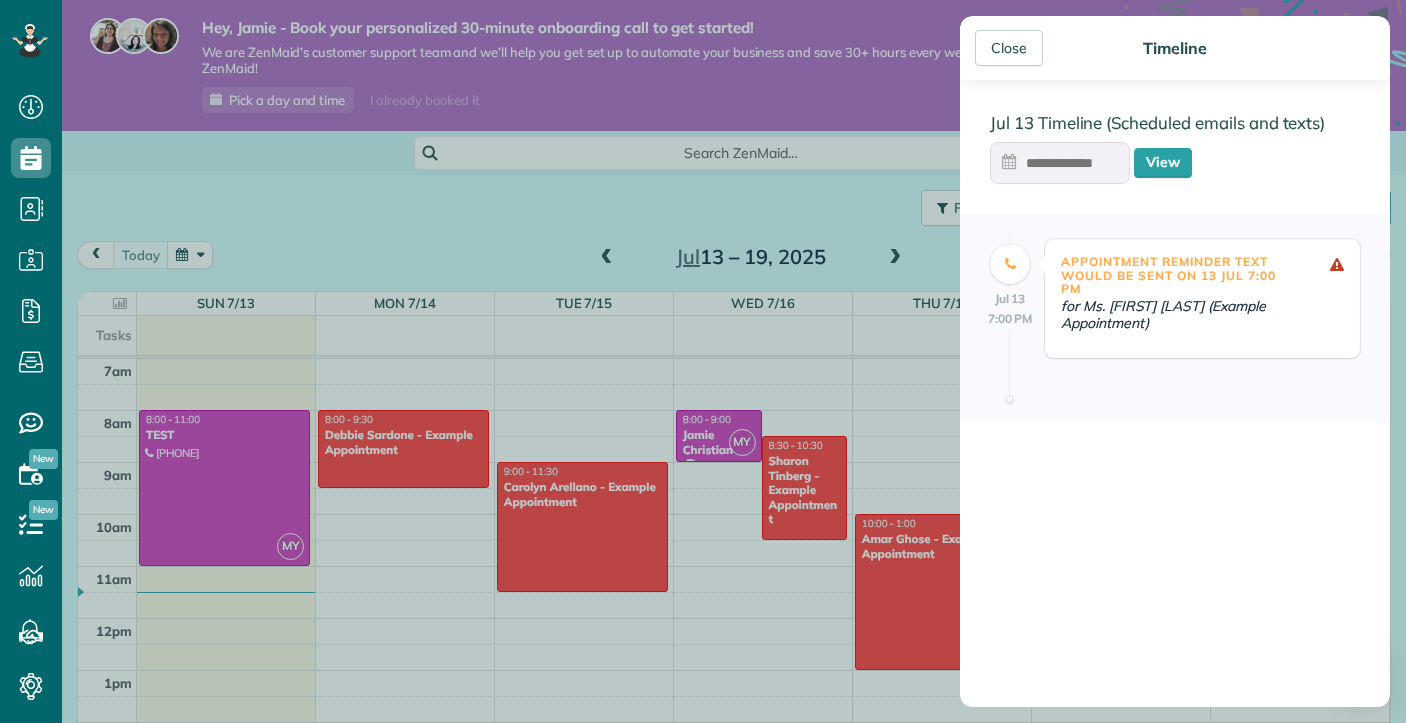 click on "Close
Timeline
Jul 13 Timeline (Scheduled emails and texts)
View
Jul 13
7:00 PM
Appointment Reminder Text would be sent on 13 Jul  7:00 PM
for Ms. [FIRST] [LAST] (Example Appointment)" at bounding box center (703, 361) 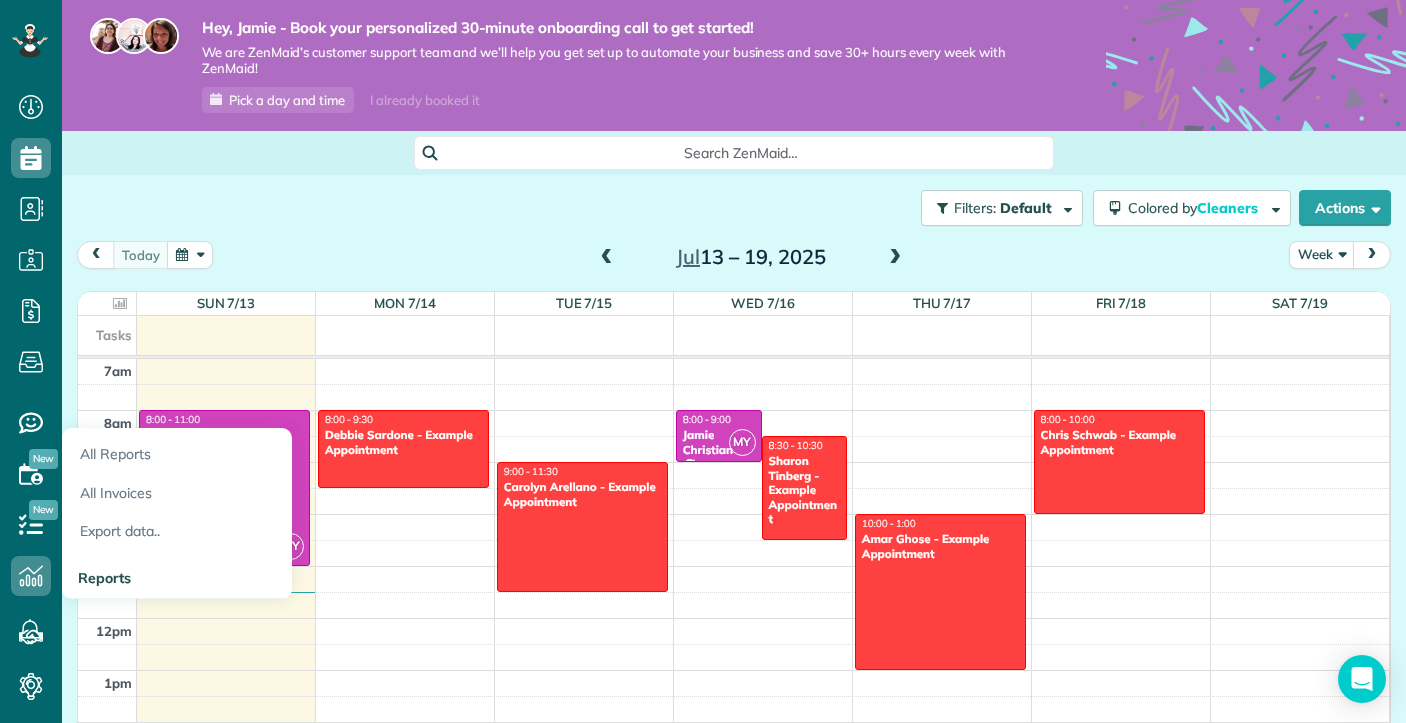 click at bounding box center [224, 488] 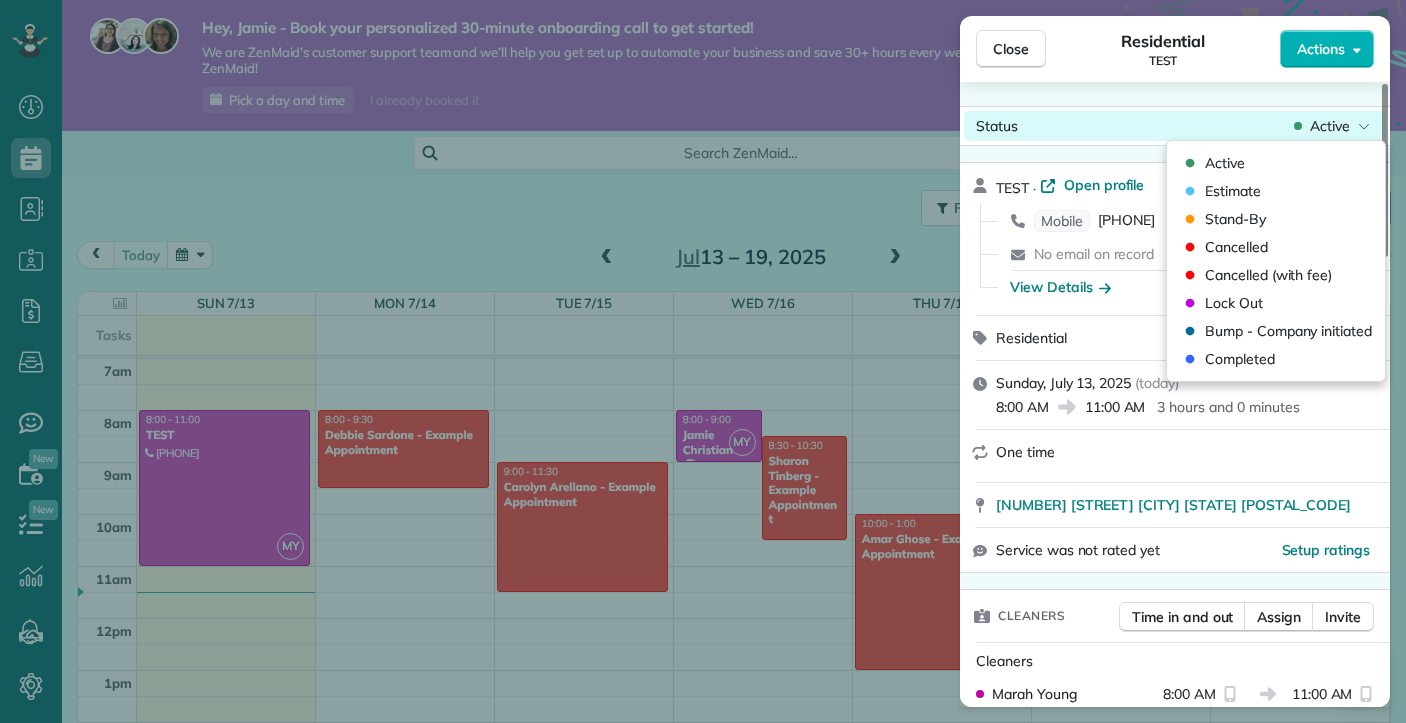 click on "Active" at bounding box center [1330, 126] 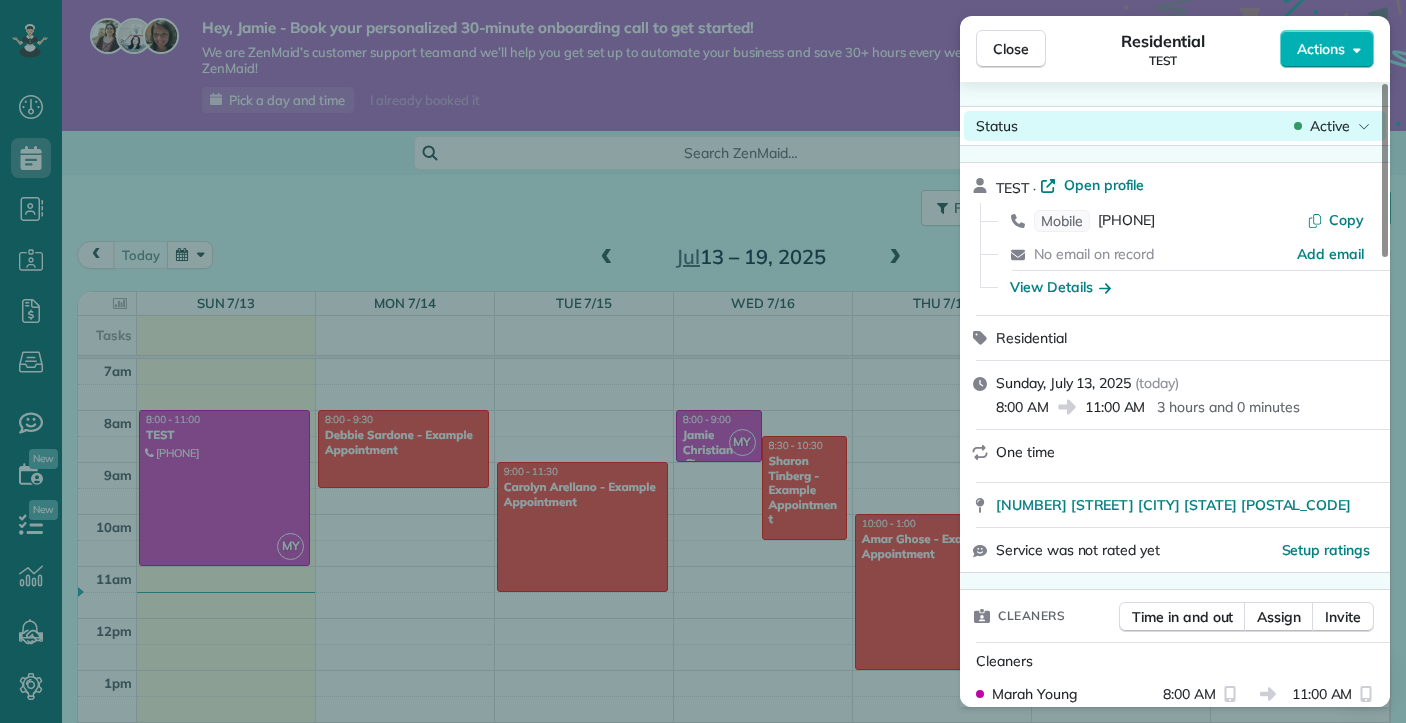 click on "Active" at bounding box center [1330, 126] 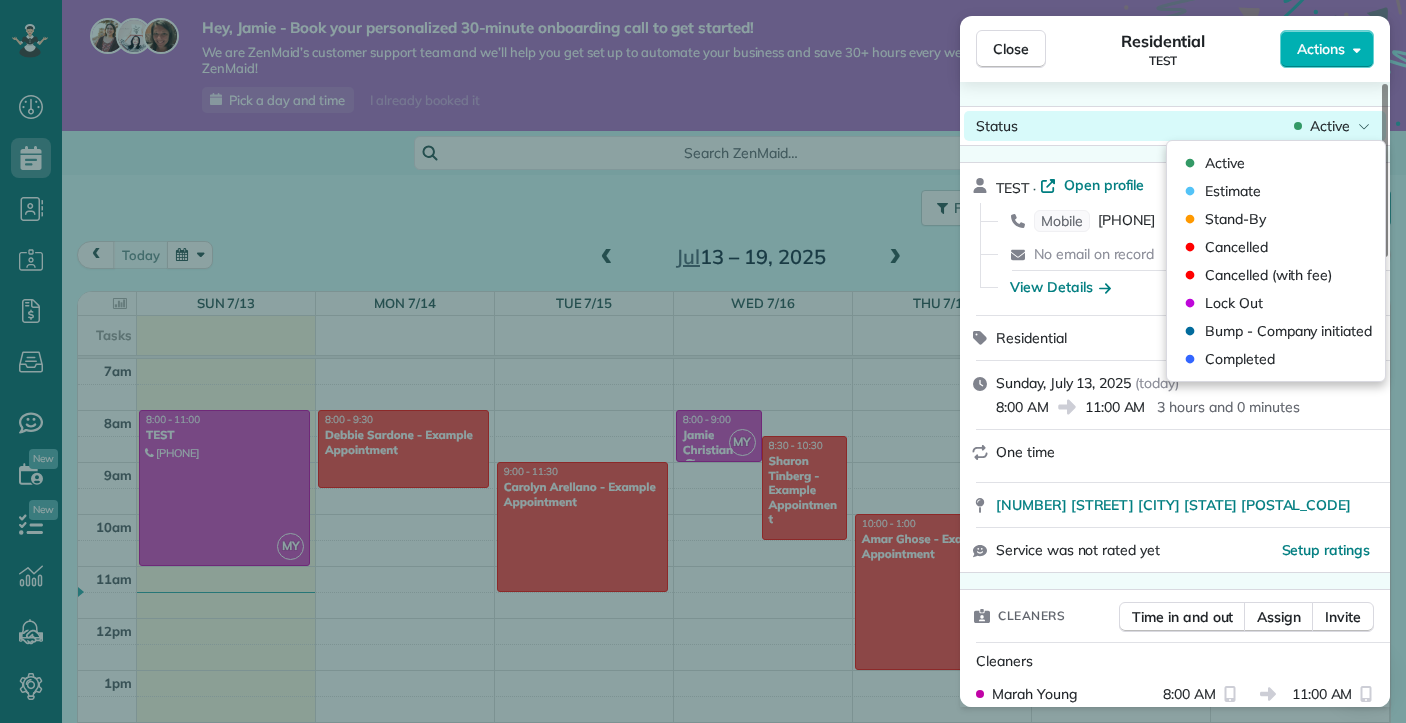 click on "Active" at bounding box center [1330, 126] 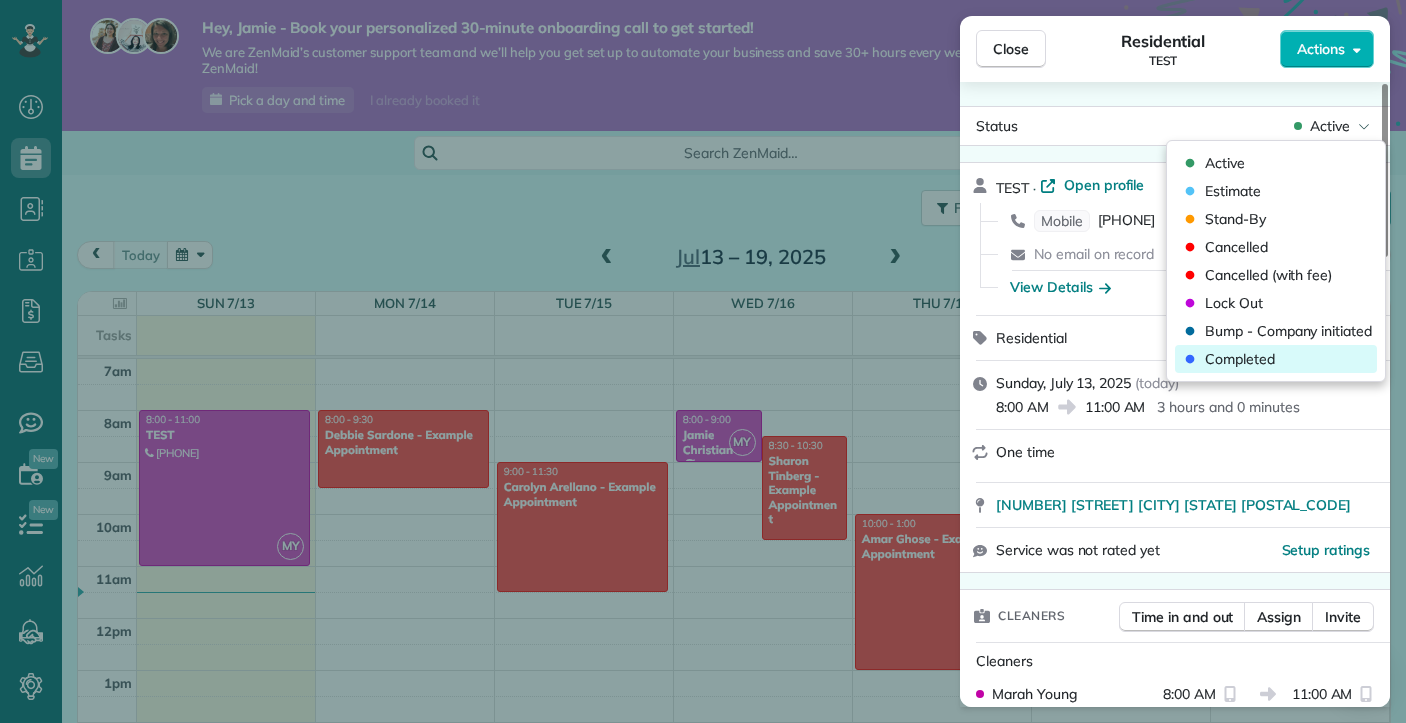 click on "Completed" at bounding box center (1240, 359) 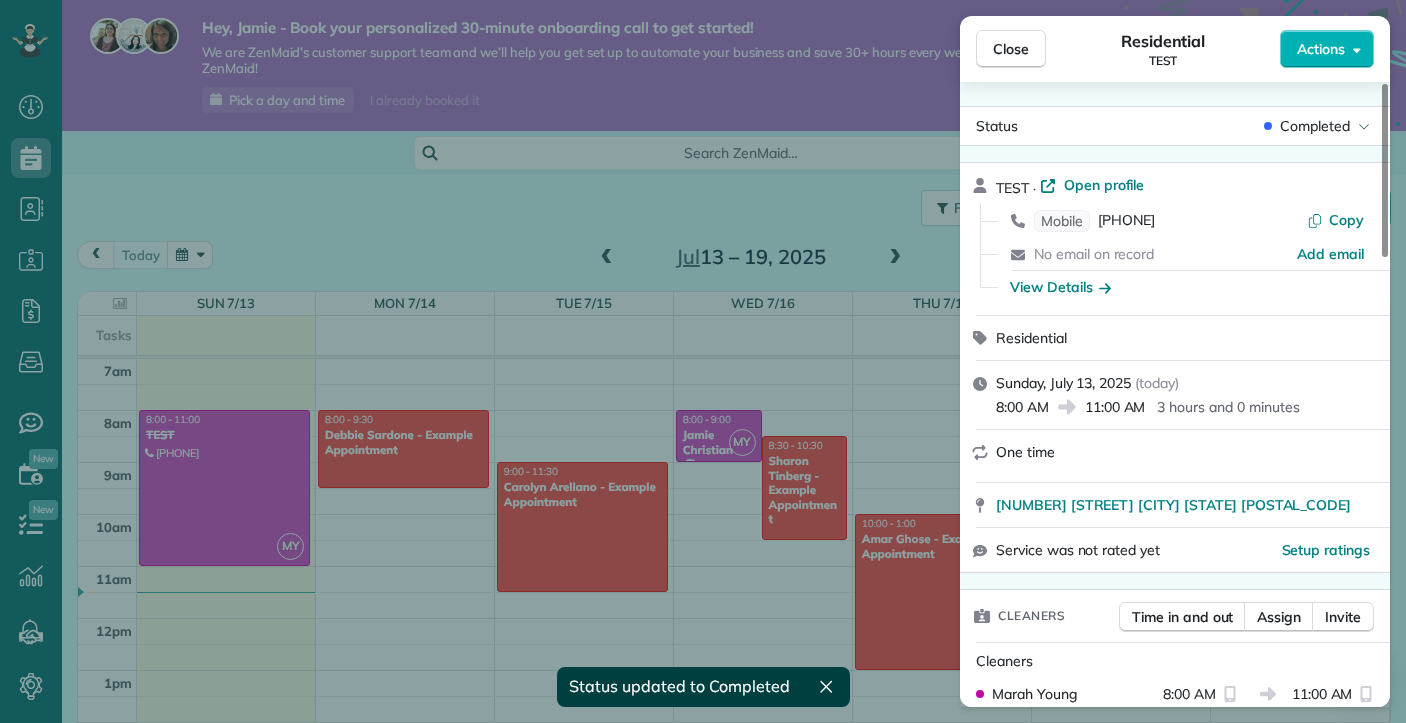 scroll, scrollTop: 364, scrollLeft: 0, axis: vertical 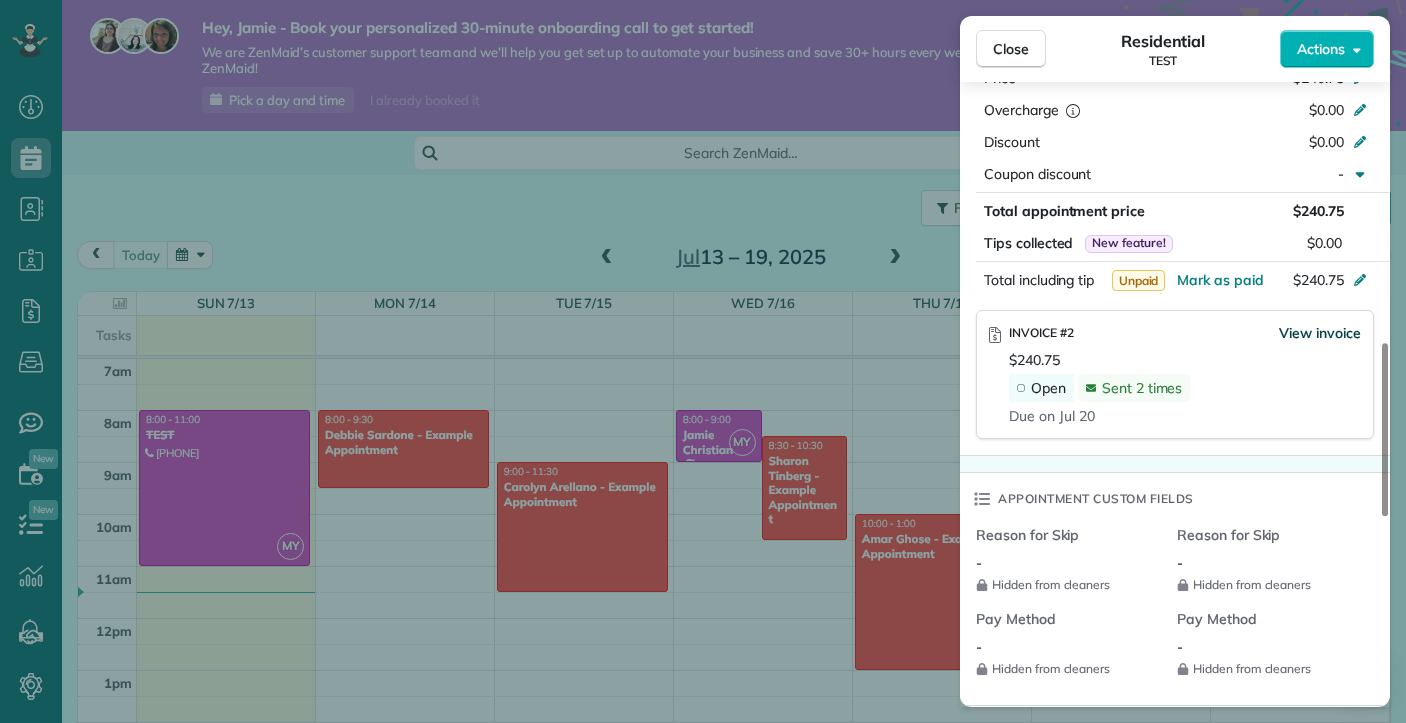 click on "View invoice" at bounding box center (1320, 333) 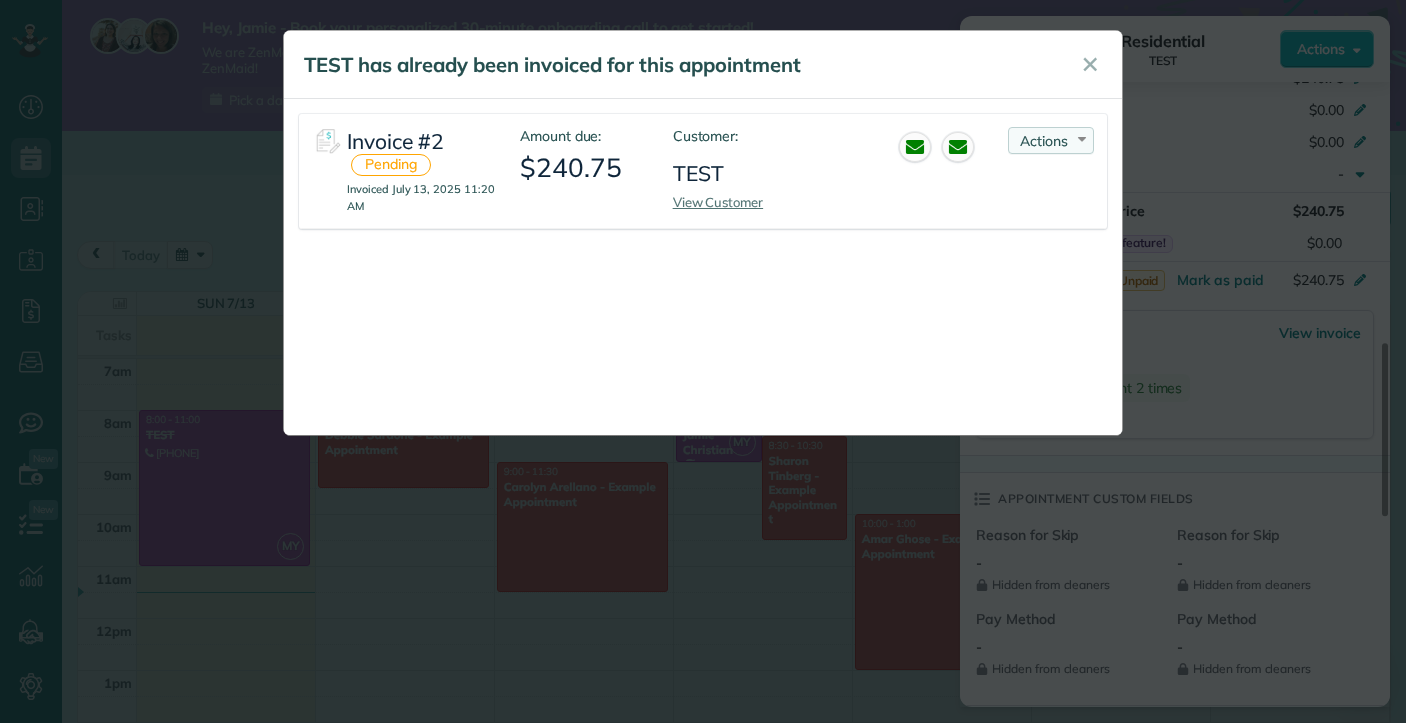 click on "Actions" at bounding box center (1044, 141) 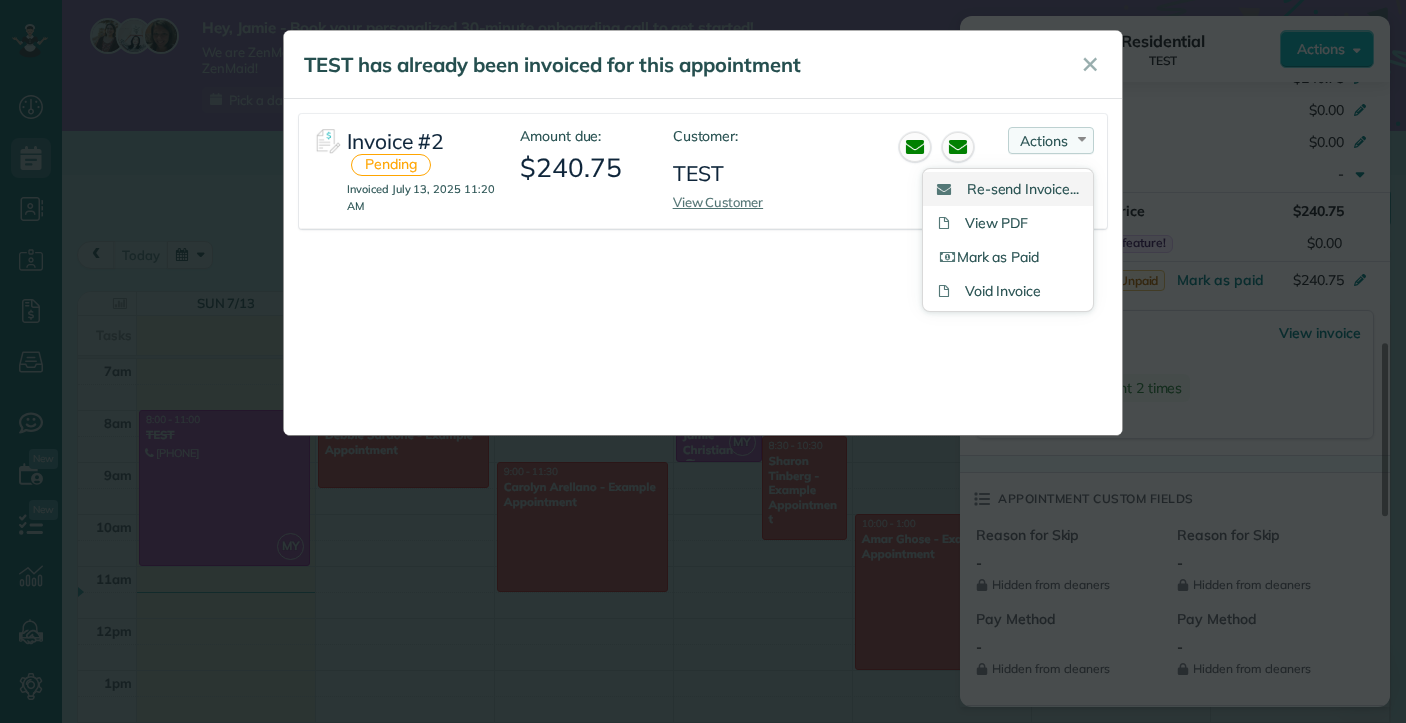 click on "Re-send Invoice..." at bounding box center (1023, 189) 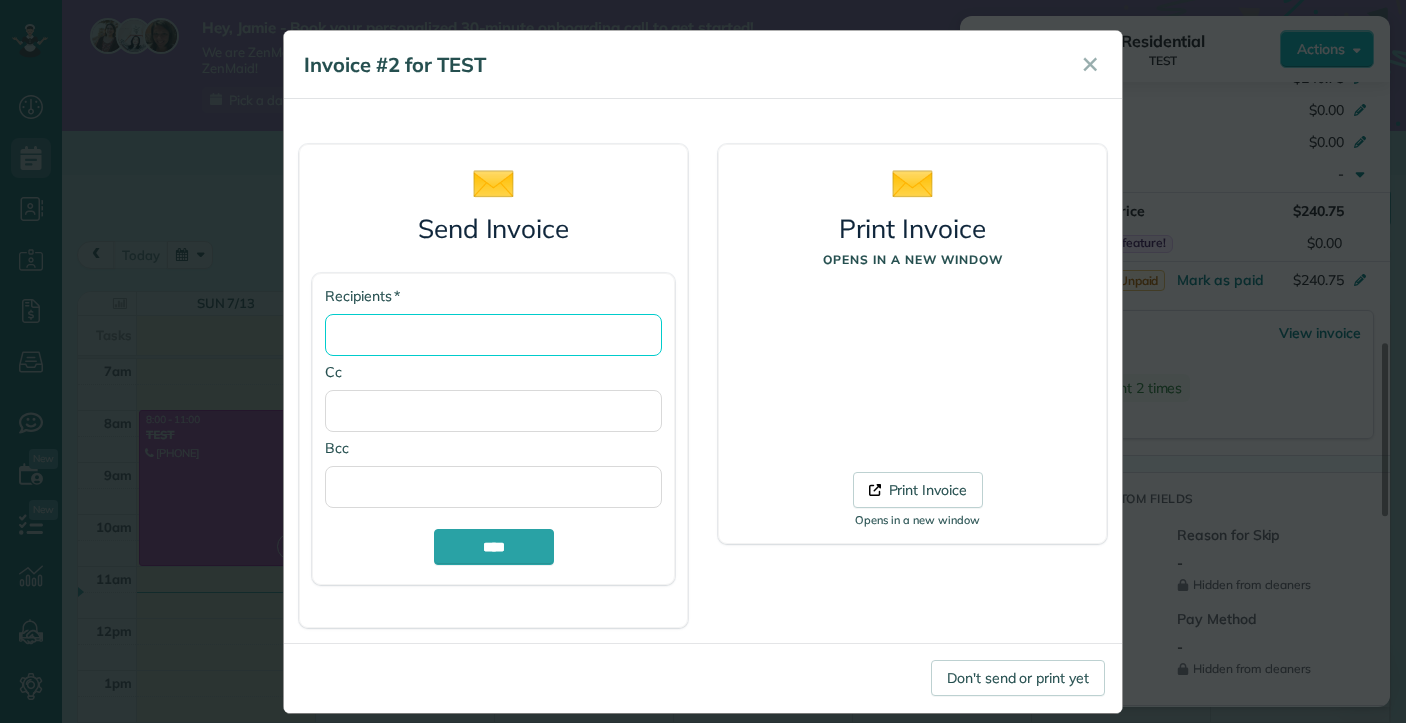 click on "*  Recipients" at bounding box center [493, 335] 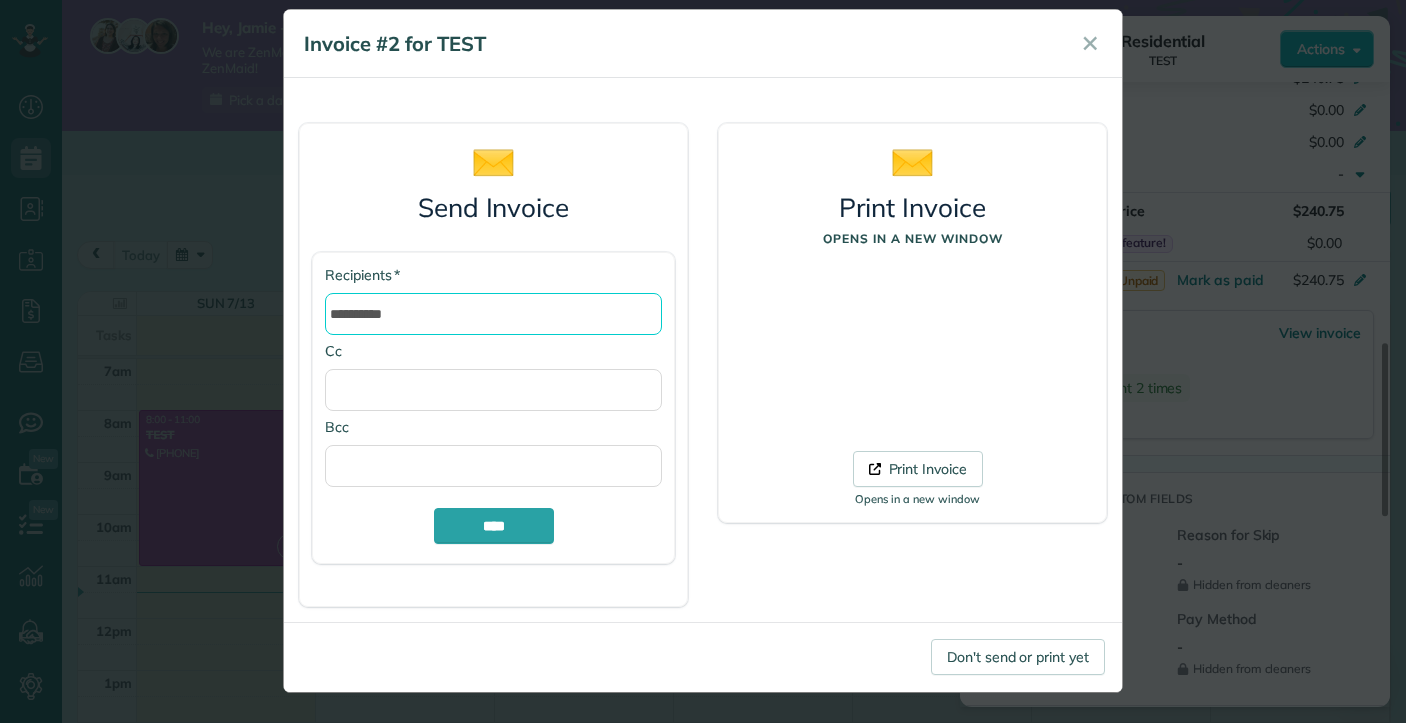 scroll, scrollTop: 20, scrollLeft: 0, axis: vertical 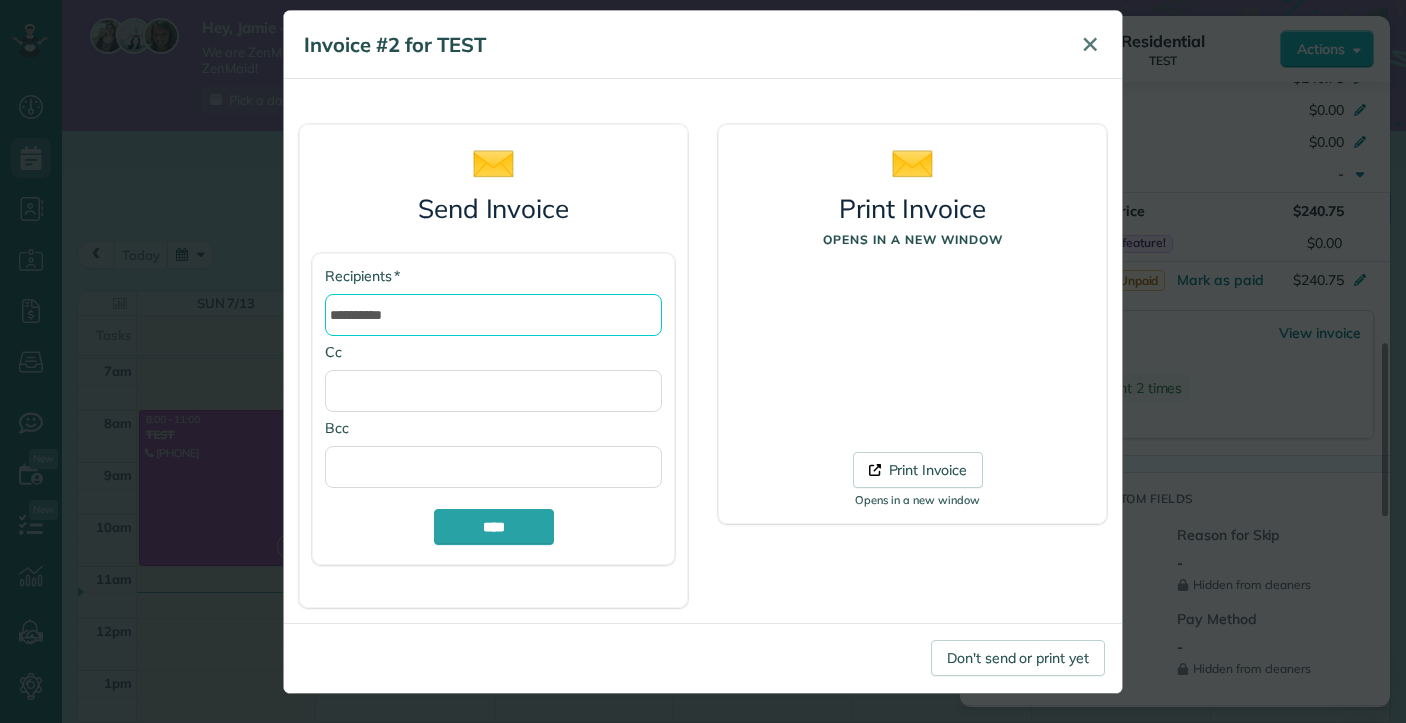 type on "**********" 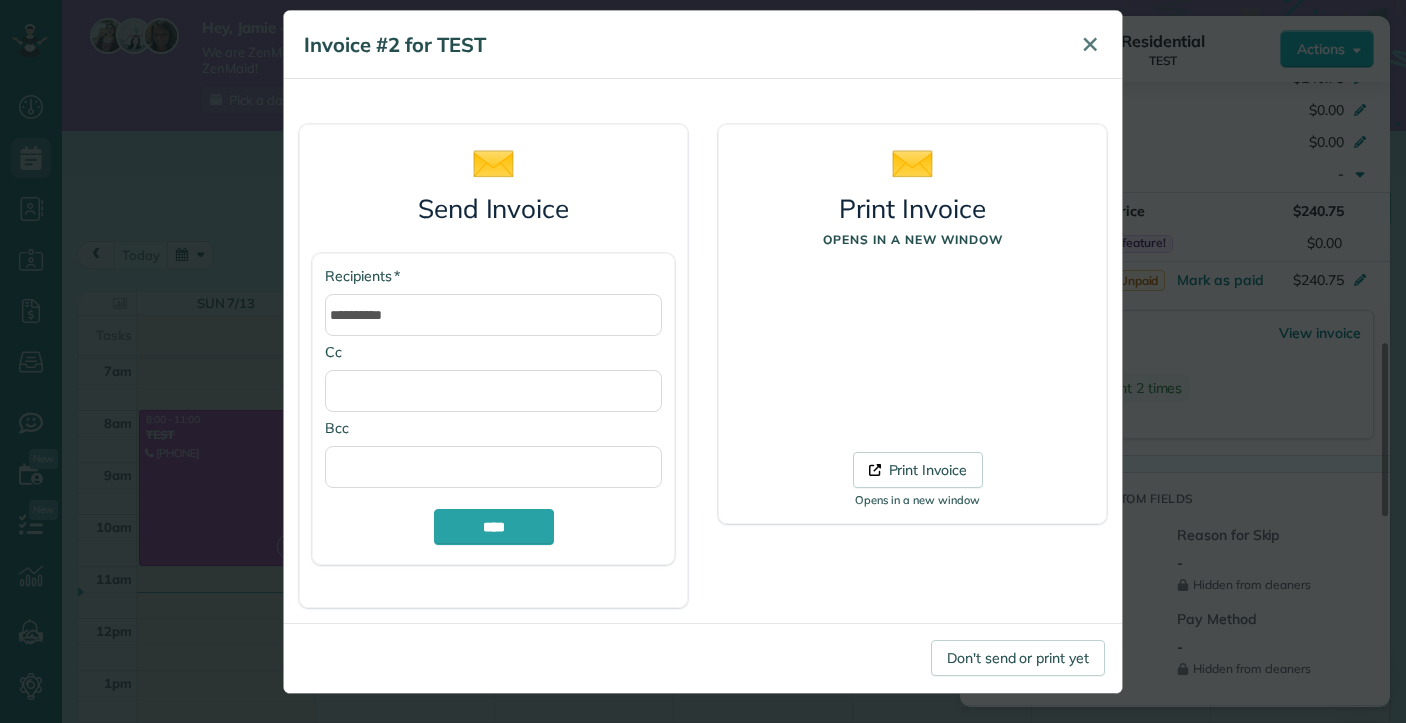 click on "✕" at bounding box center [1090, 44] 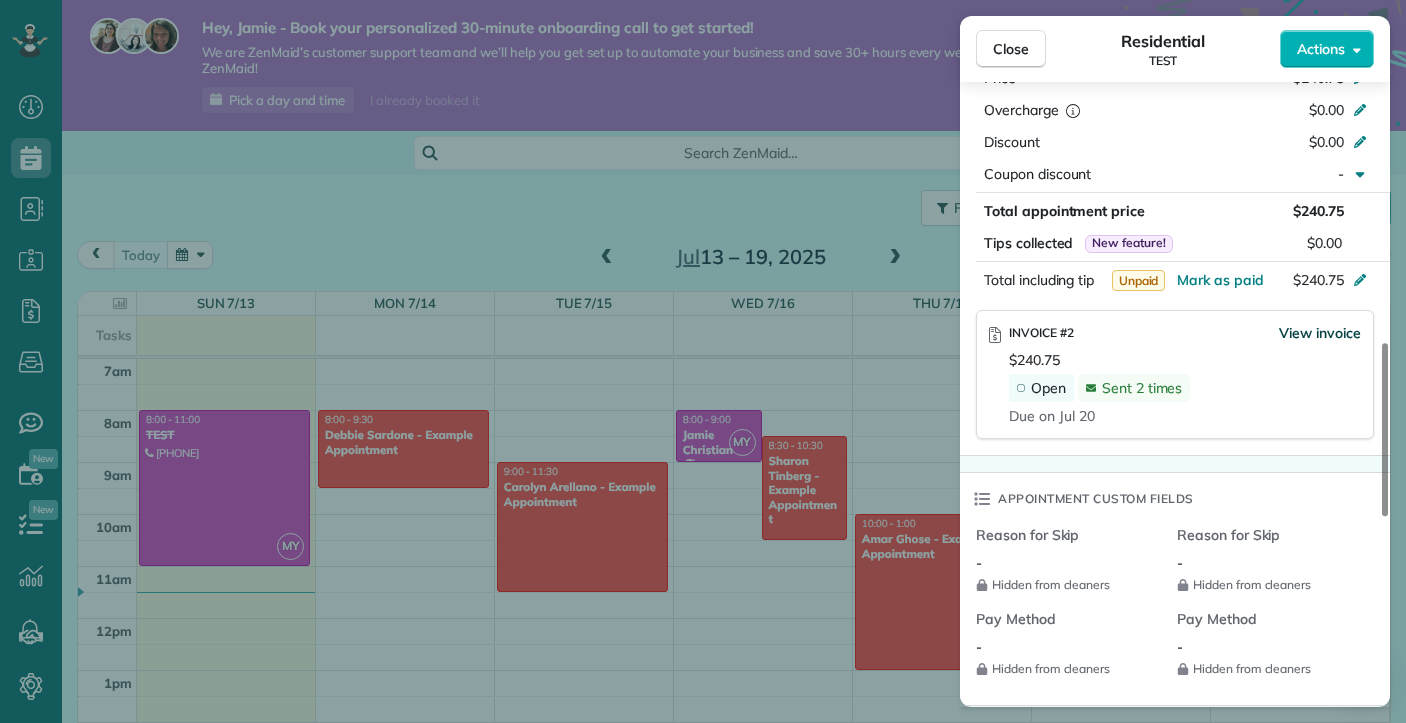 click on "View invoice" at bounding box center (1320, 333) 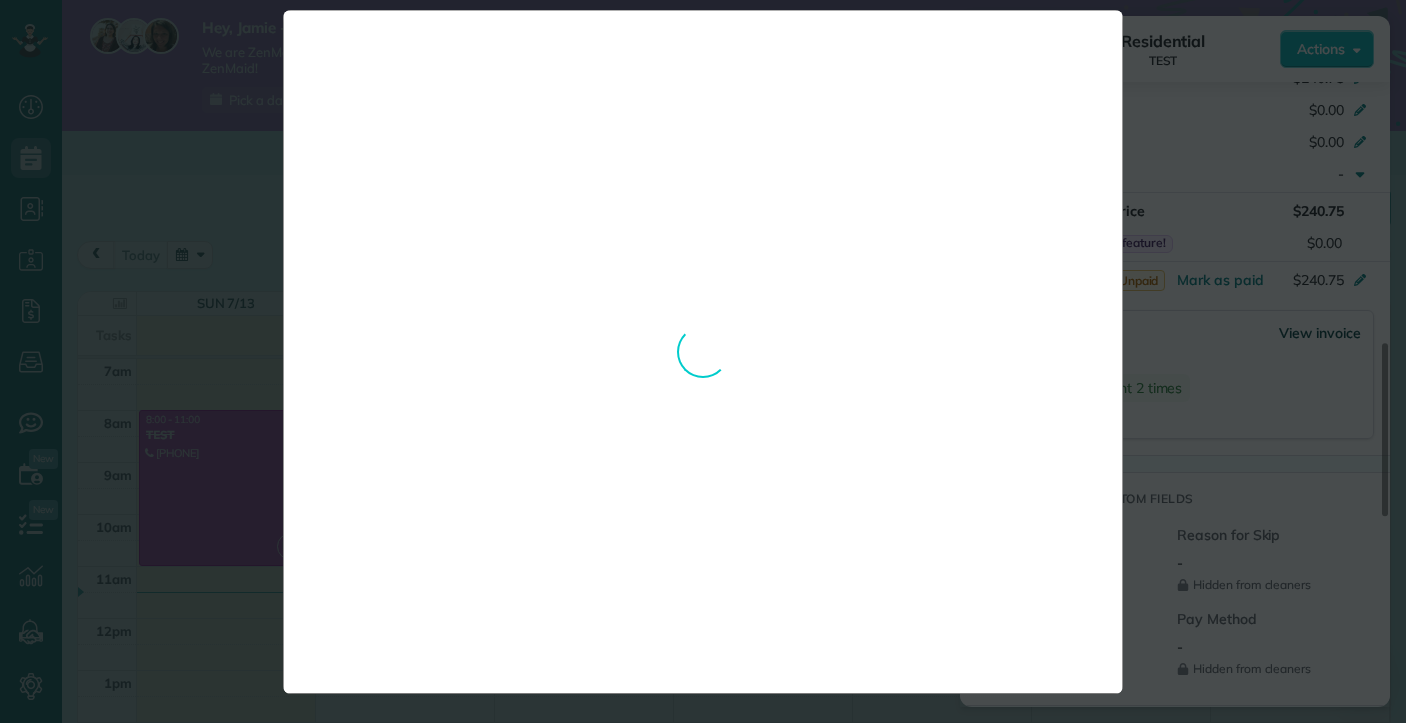 scroll, scrollTop: 0, scrollLeft: 0, axis: both 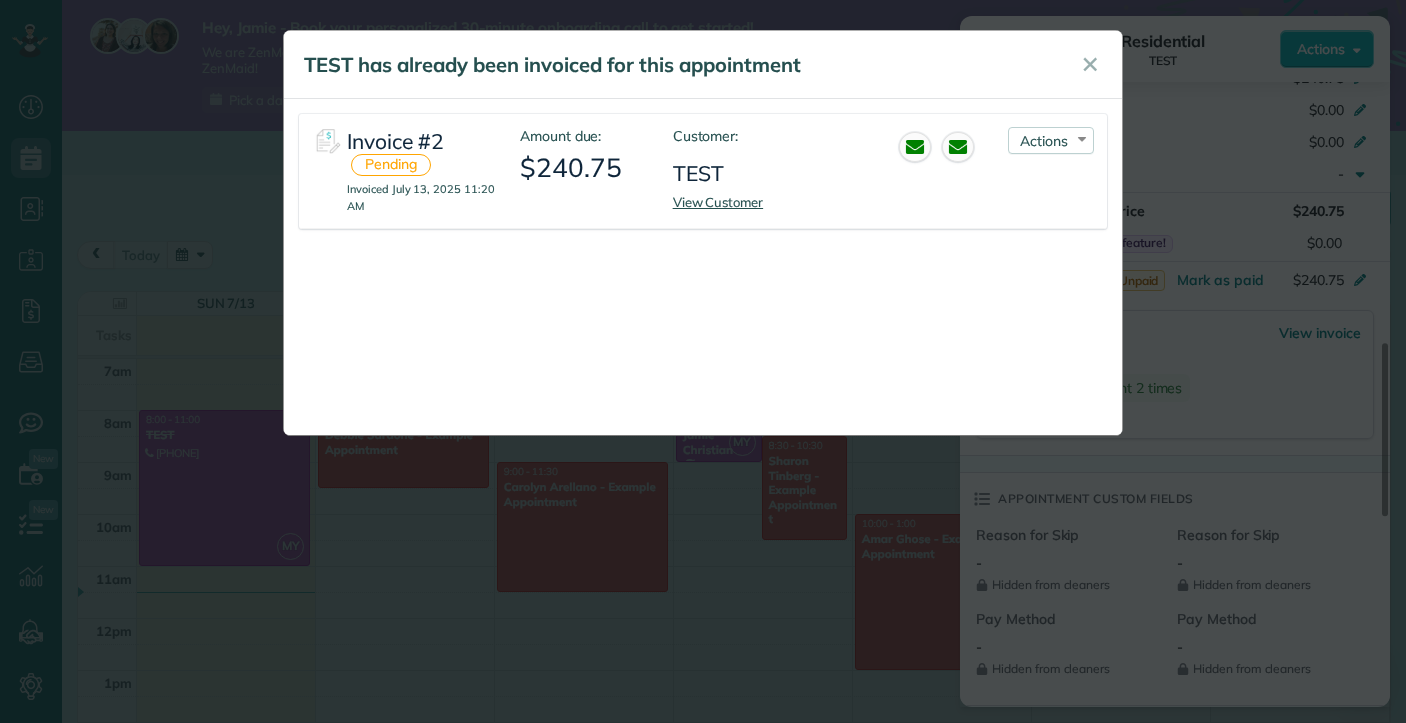 click on "View Customer" at bounding box center (718, 202) 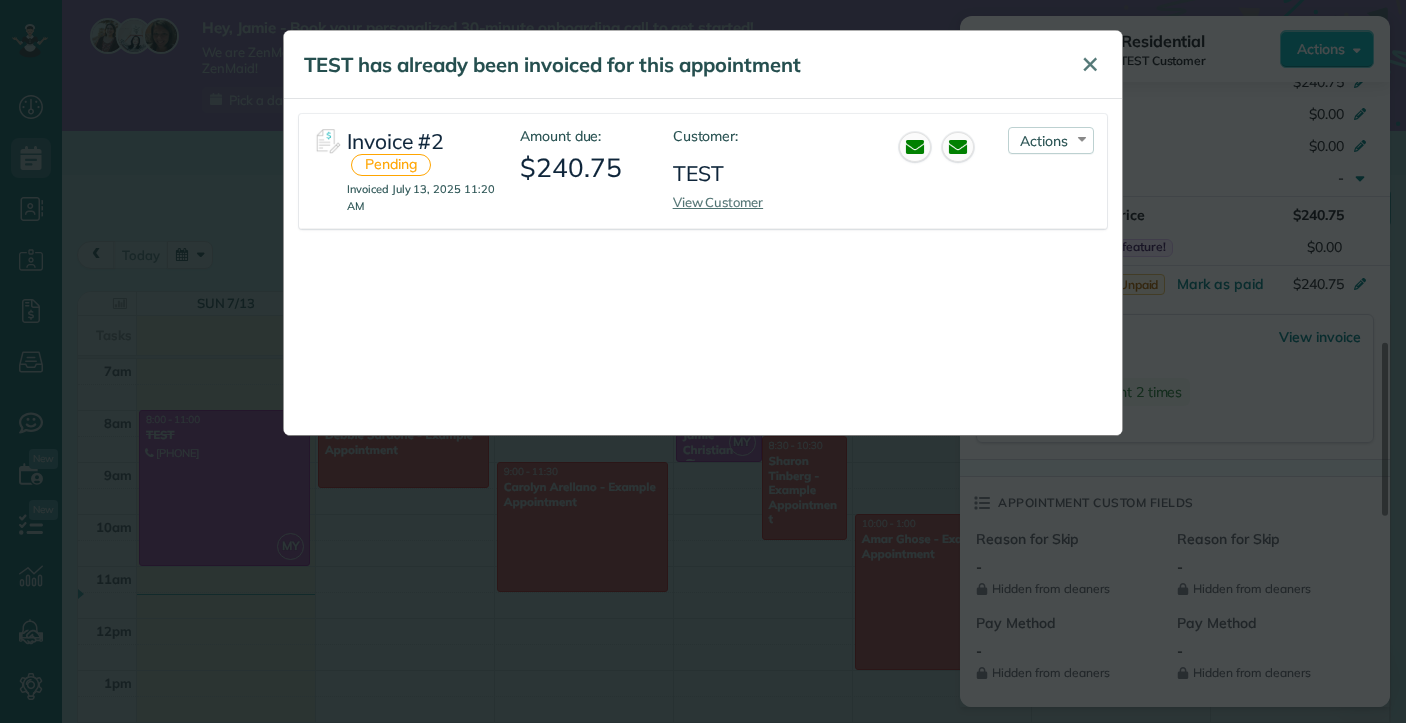 click on "✕" at bounding box center (1090, 64) 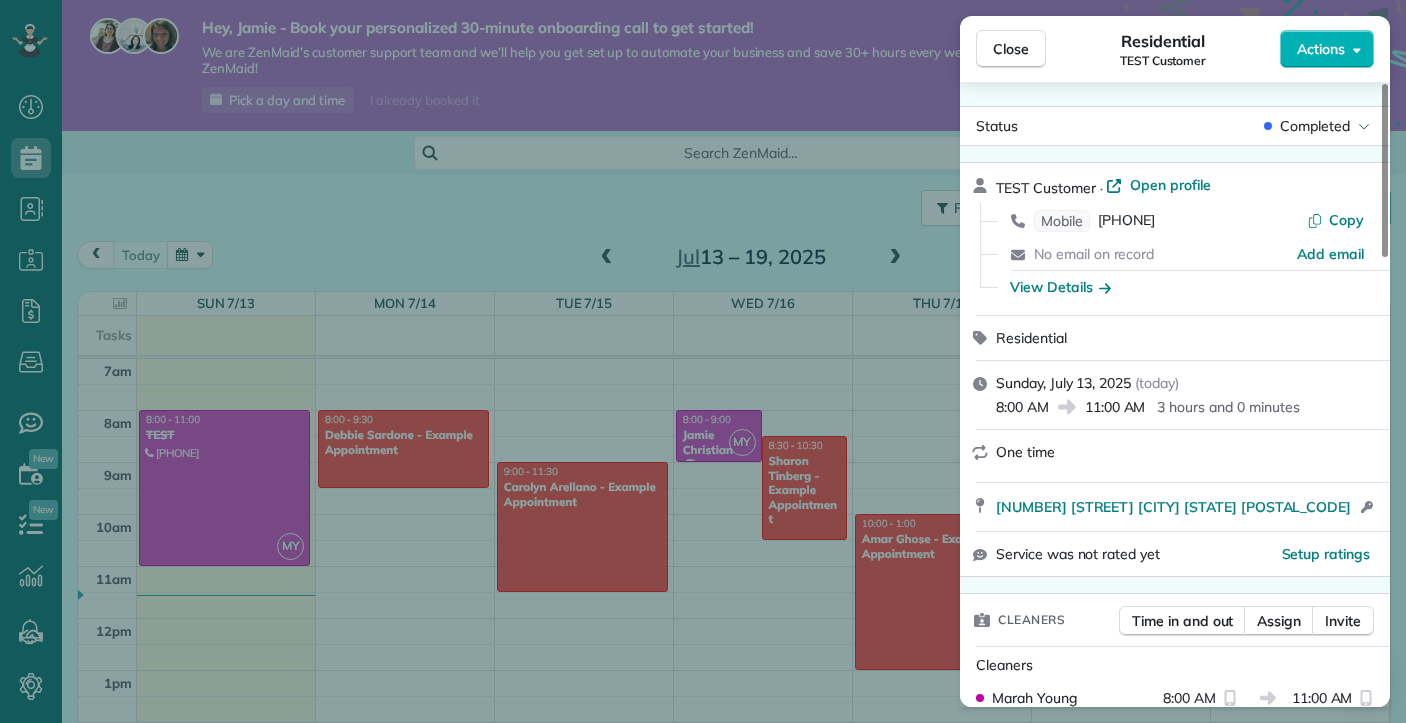 scroll, scrollTop: 0, scrollLeft: 0, axis: both 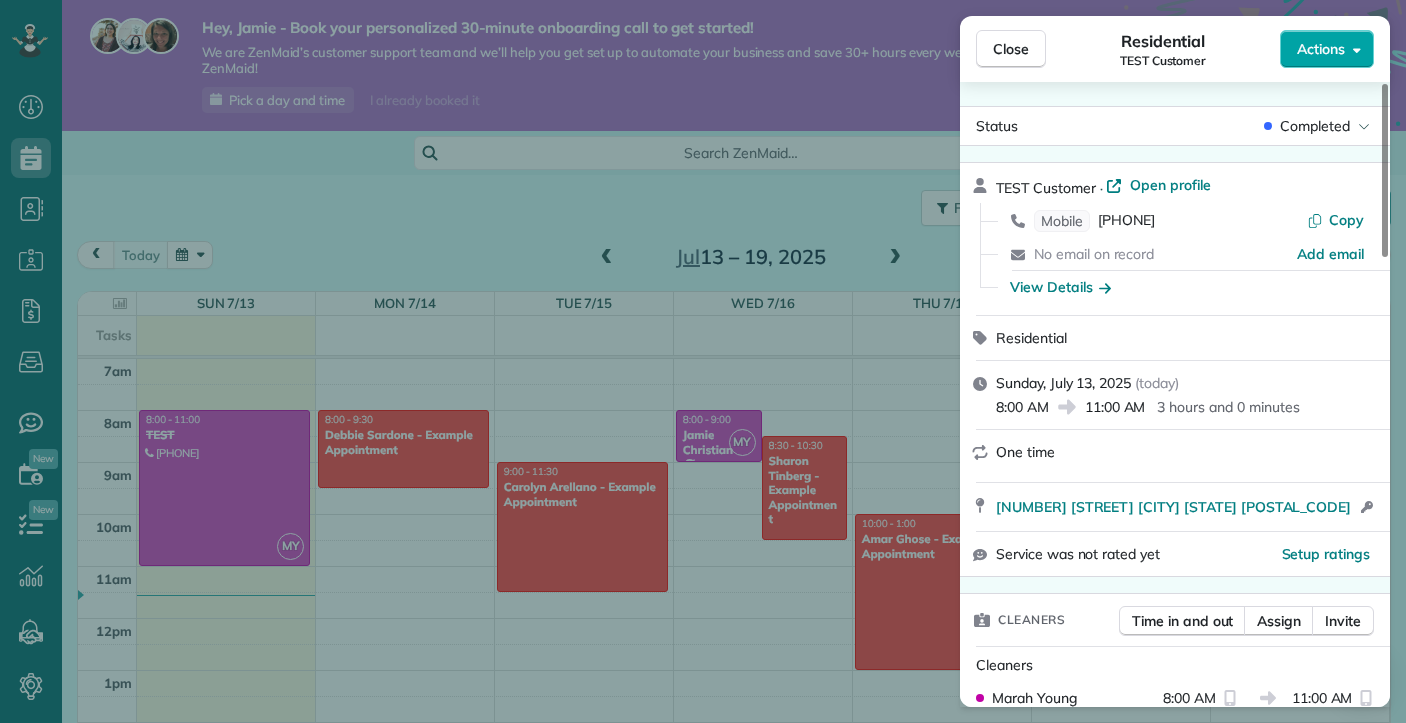click on "Actions" at bounding box center [1321, 49] 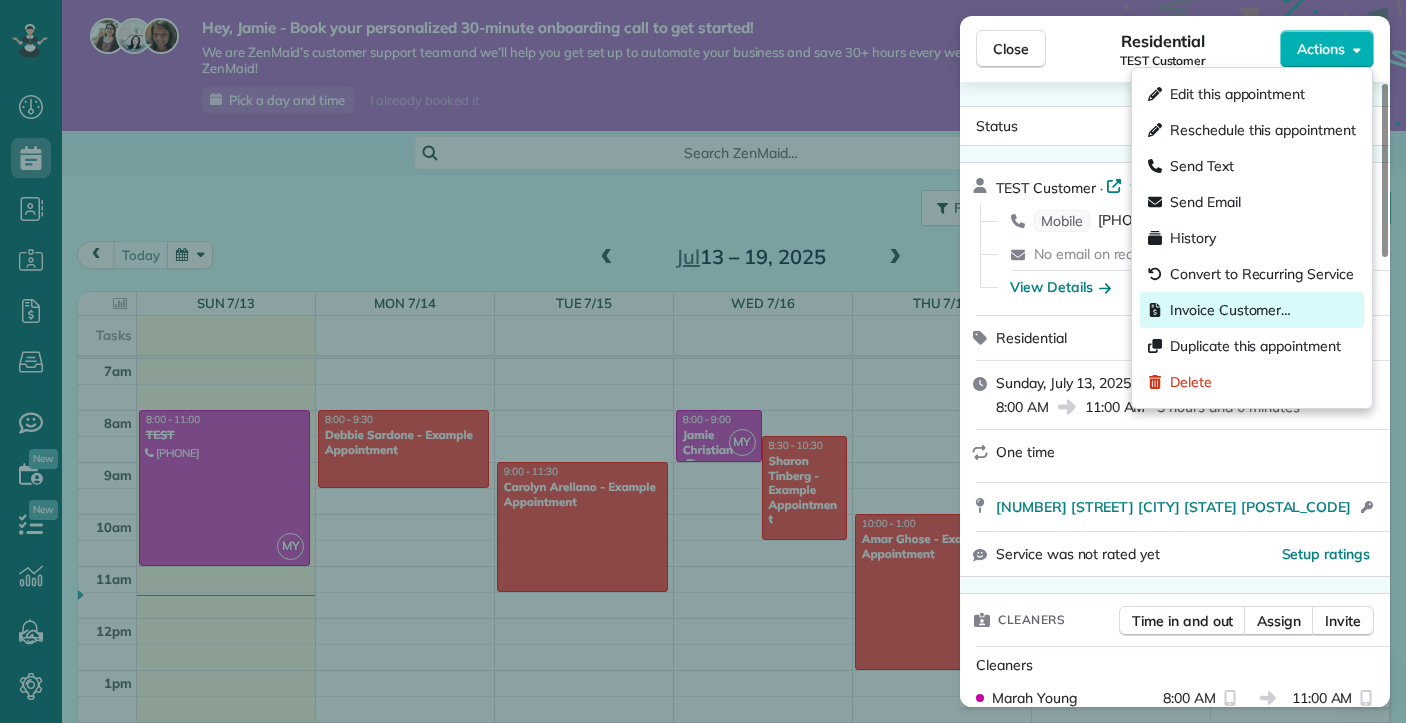 click on "Invoice Customer…" at bounding box center (1230, 310) 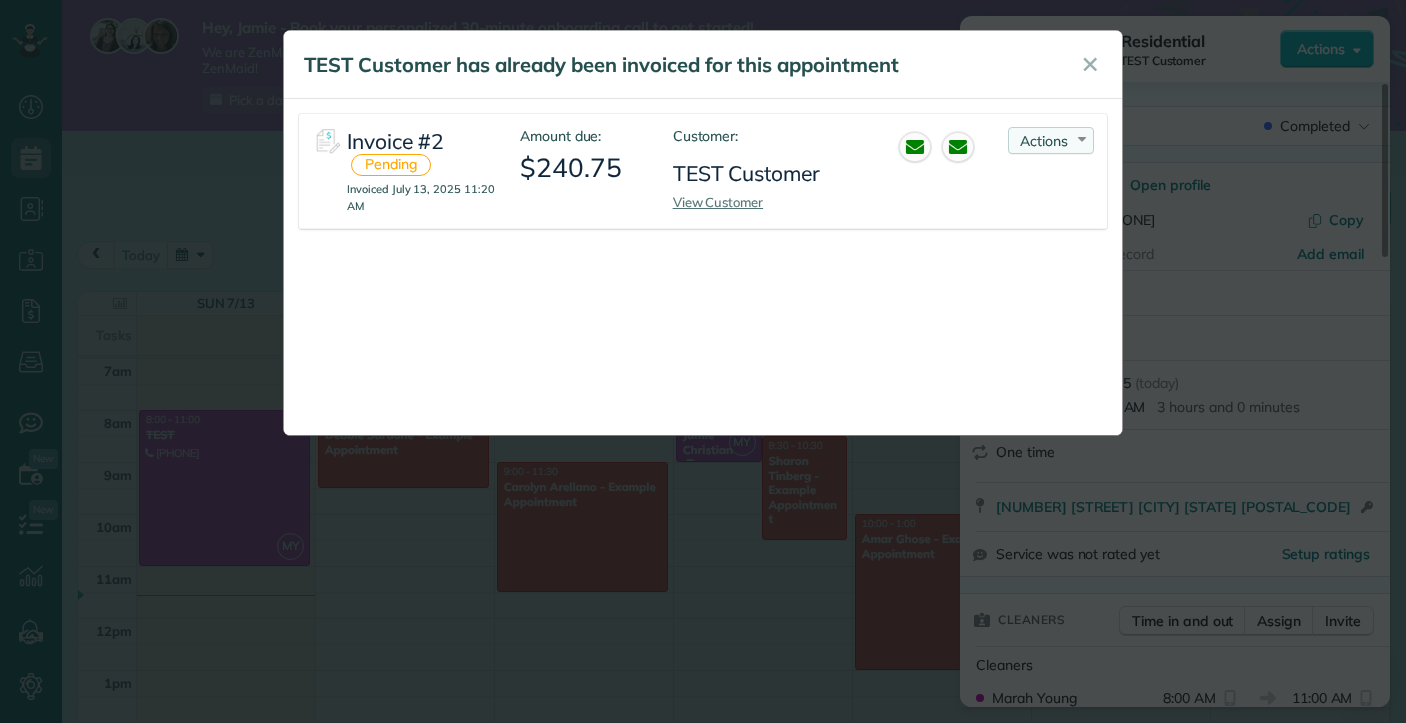 click on "Actions
Re-send Invoice...
View PDF
Mark as Paid
Void Invoice" at bounding box center [1051, 140] 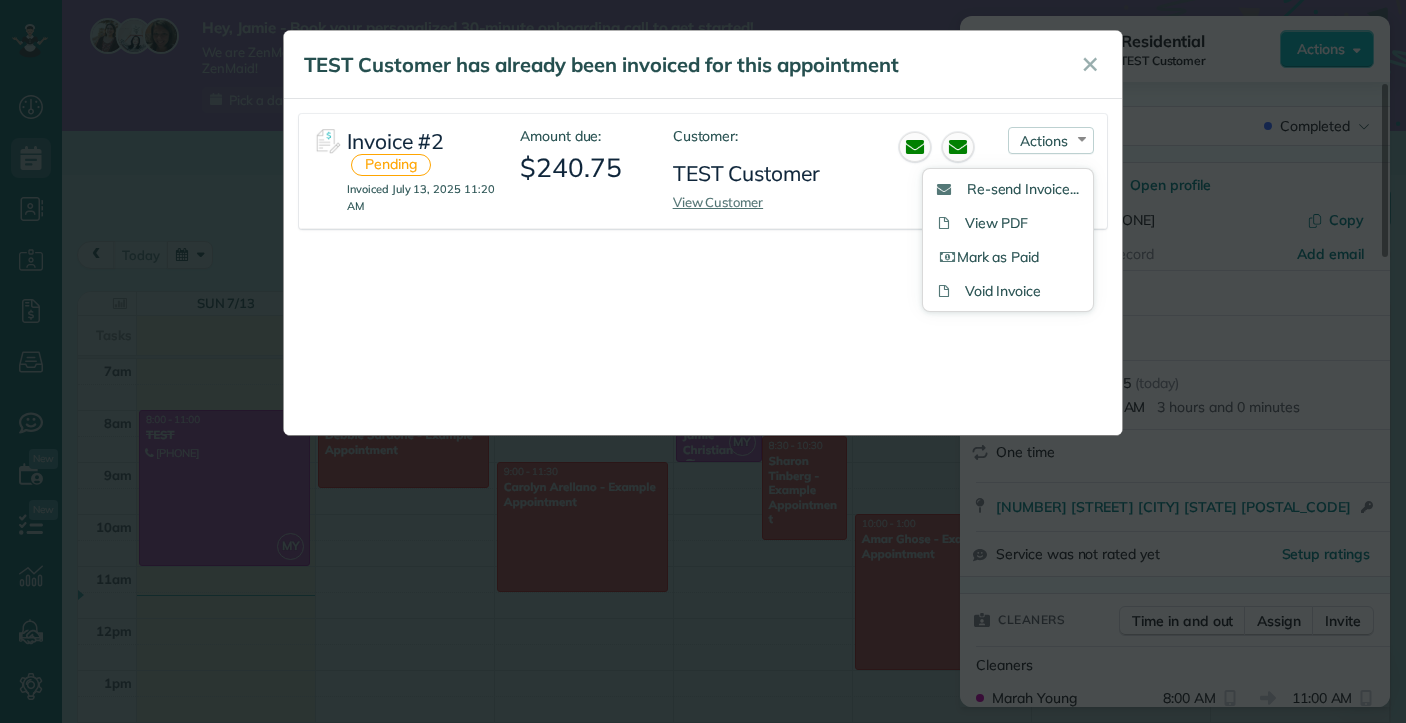 click at bounding box center (915, 147) 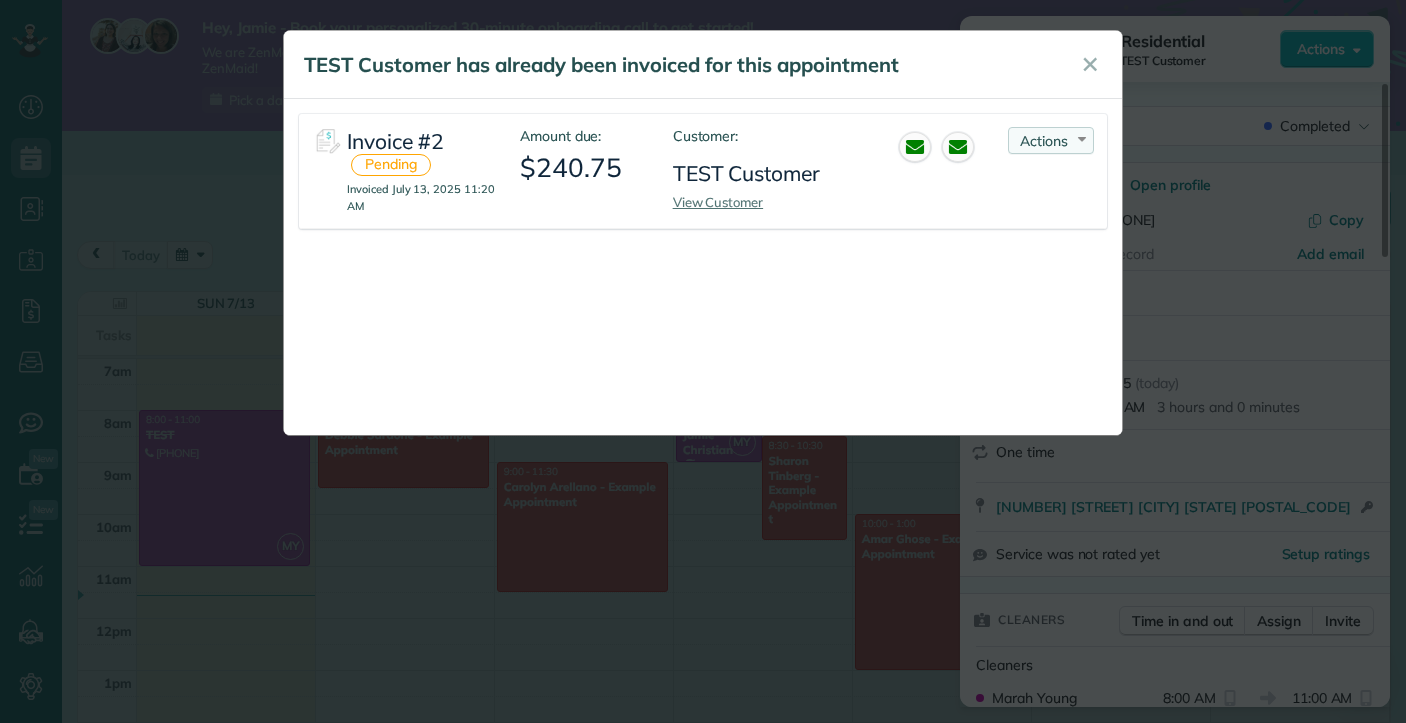 click on "Actions" at bounding box center (1044, 141) 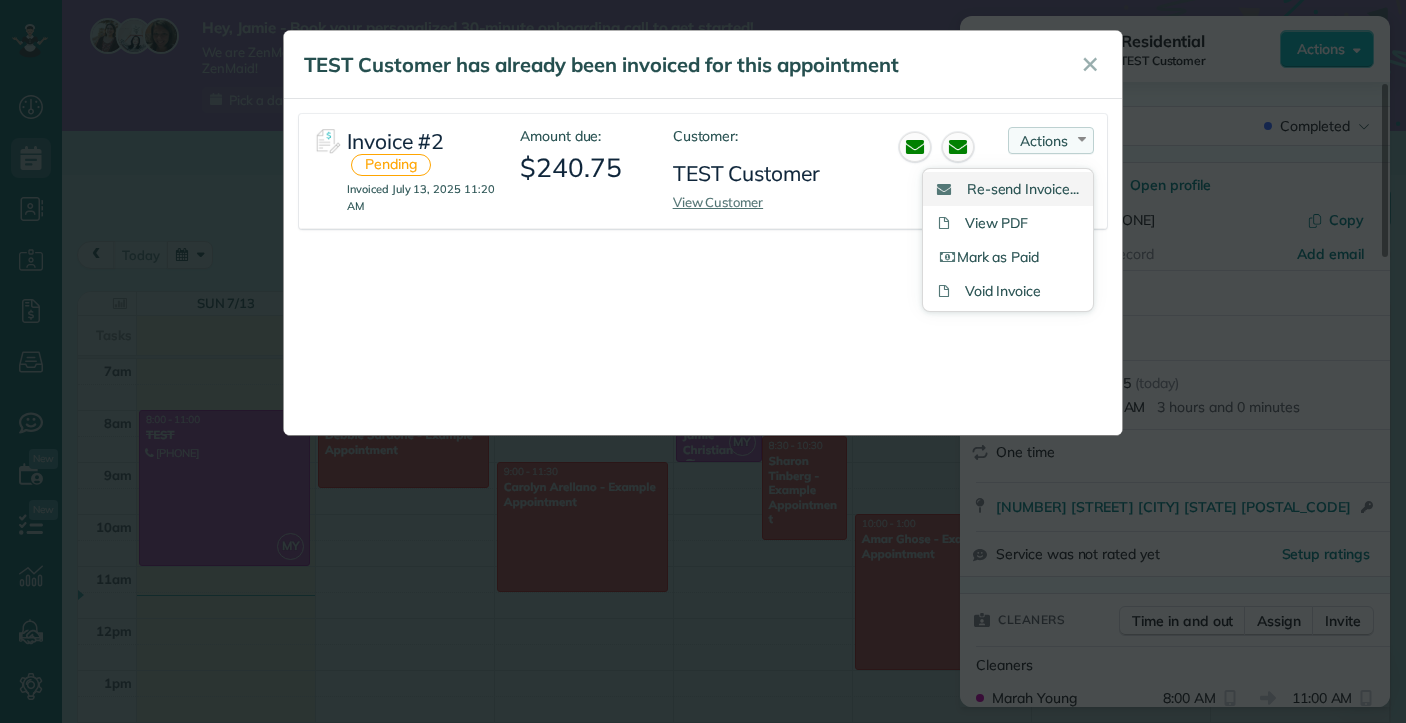 click on "Re-send Invoice..." at bounding box center [1023, 189] 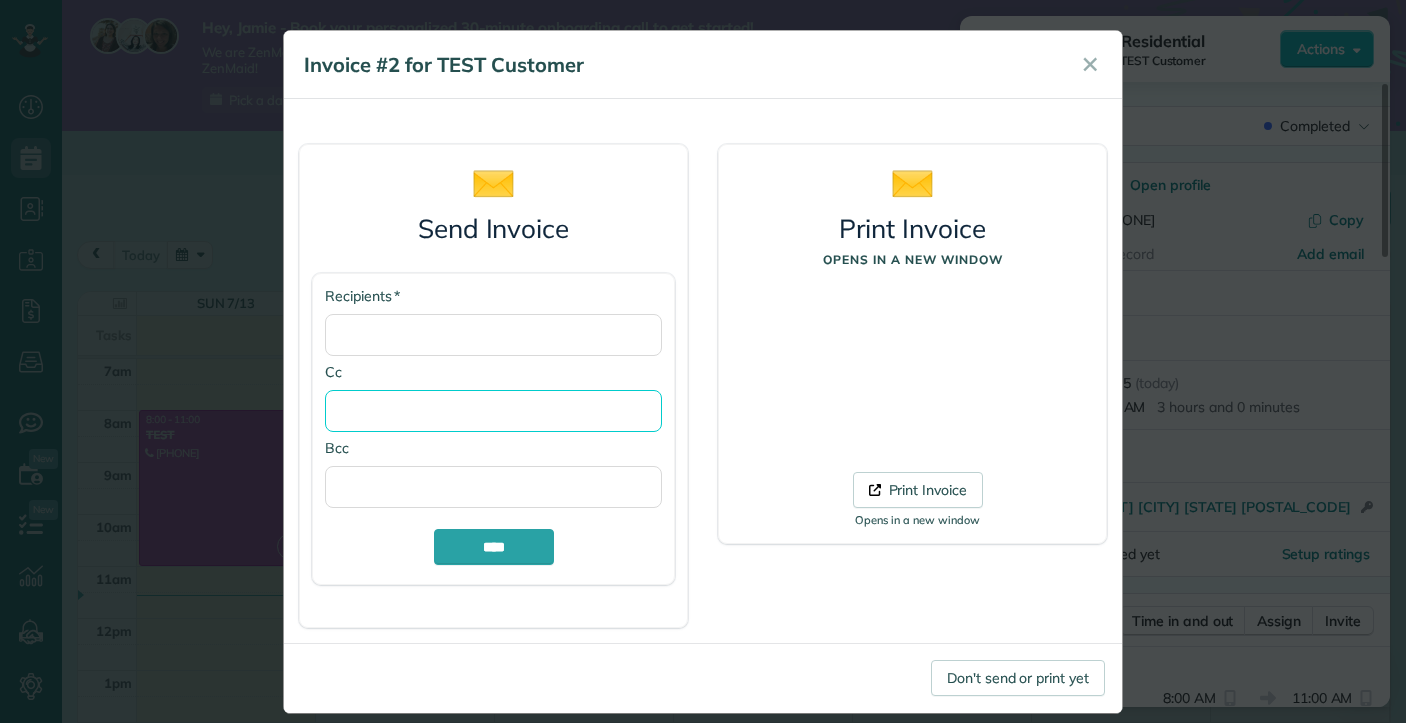 click on "Cc" at bounding box center [493, 411] 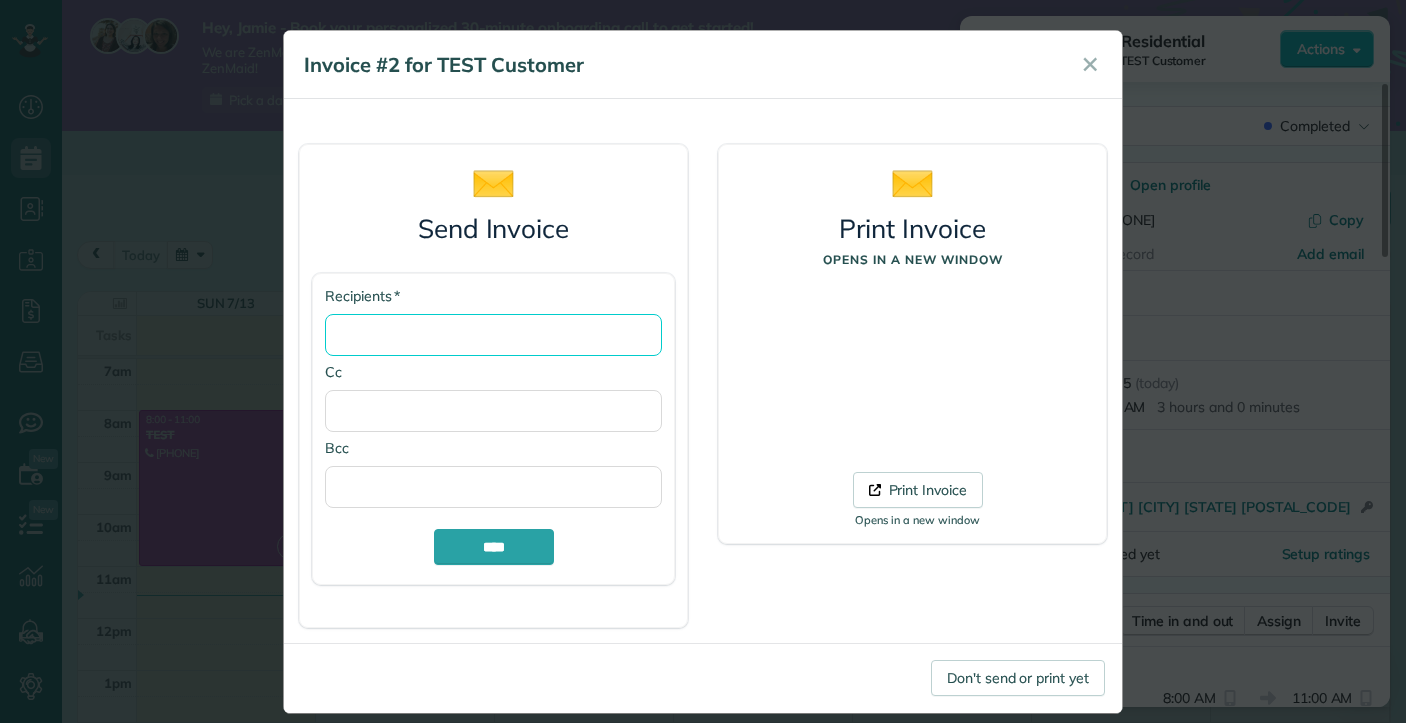 click on "*  Recipients" at bounding box center (493, 335) 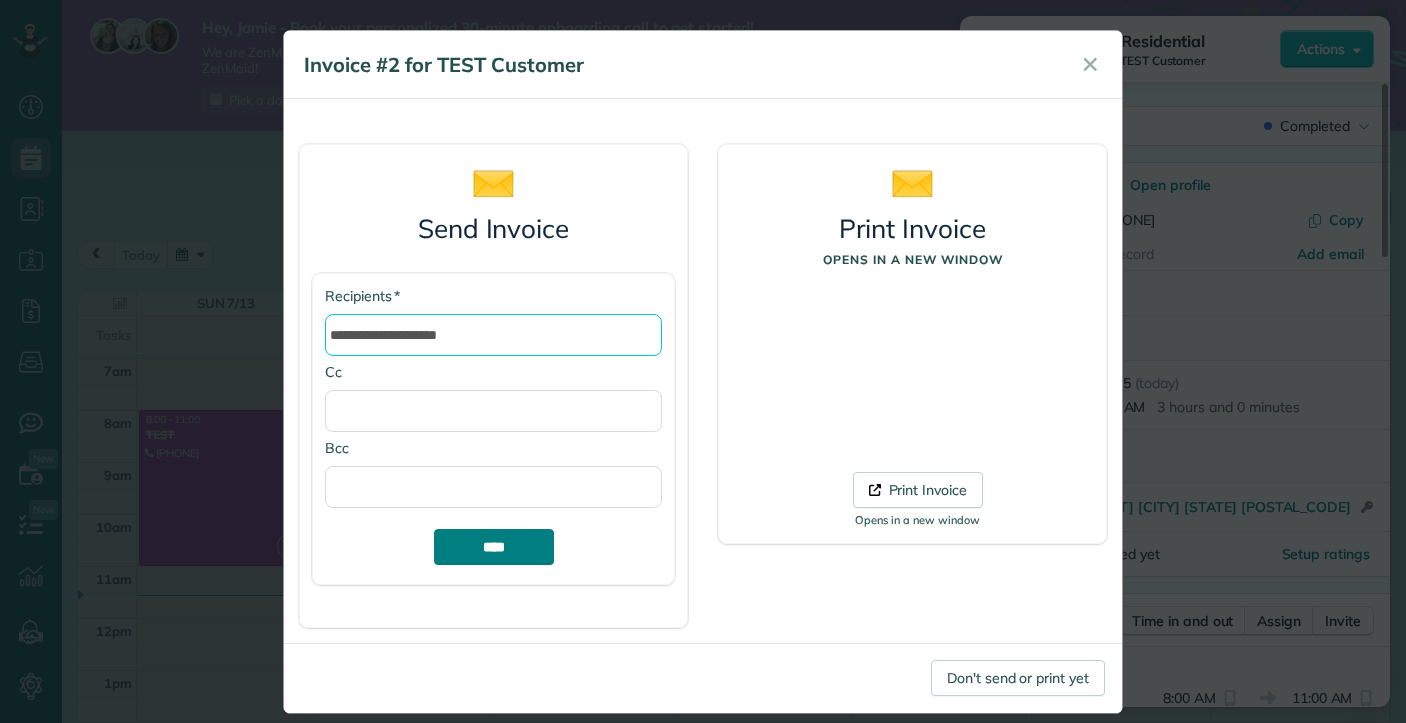 type on "**********" 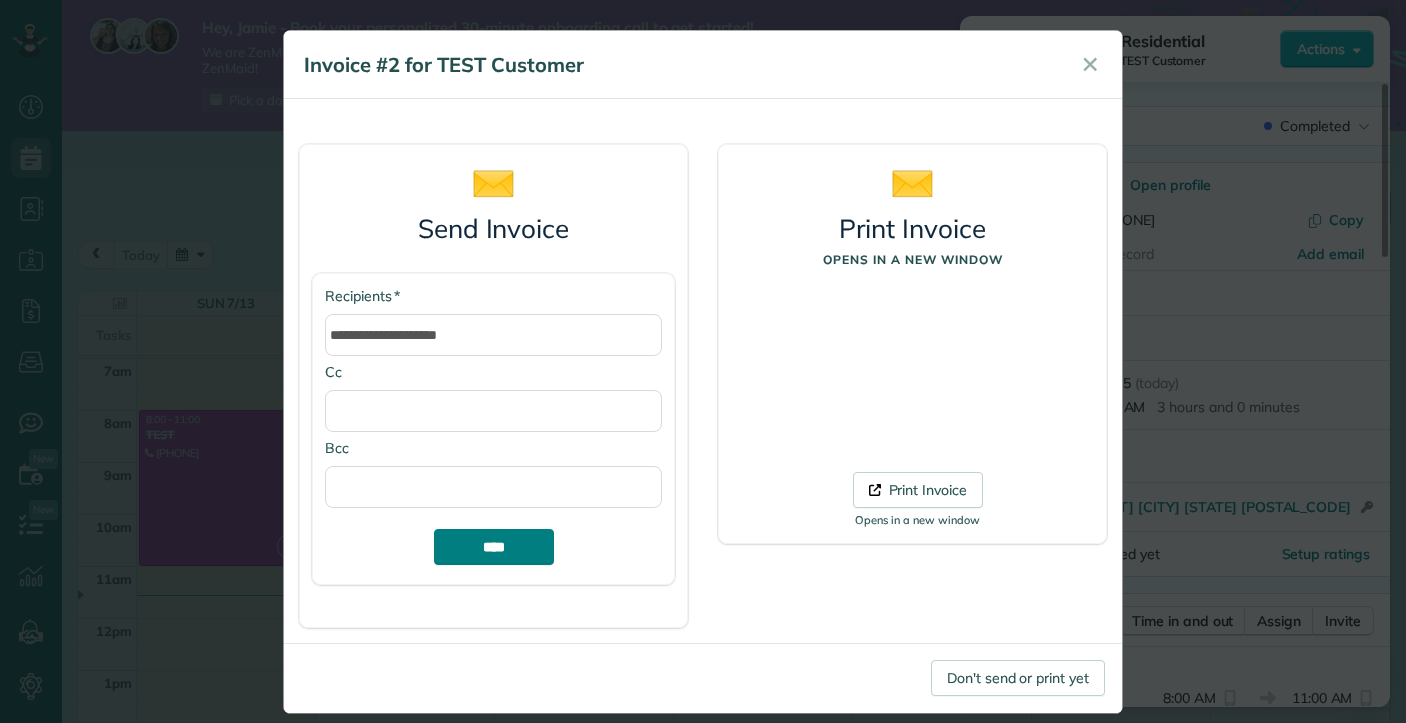 click on "****" at bounding box center [494, 547] 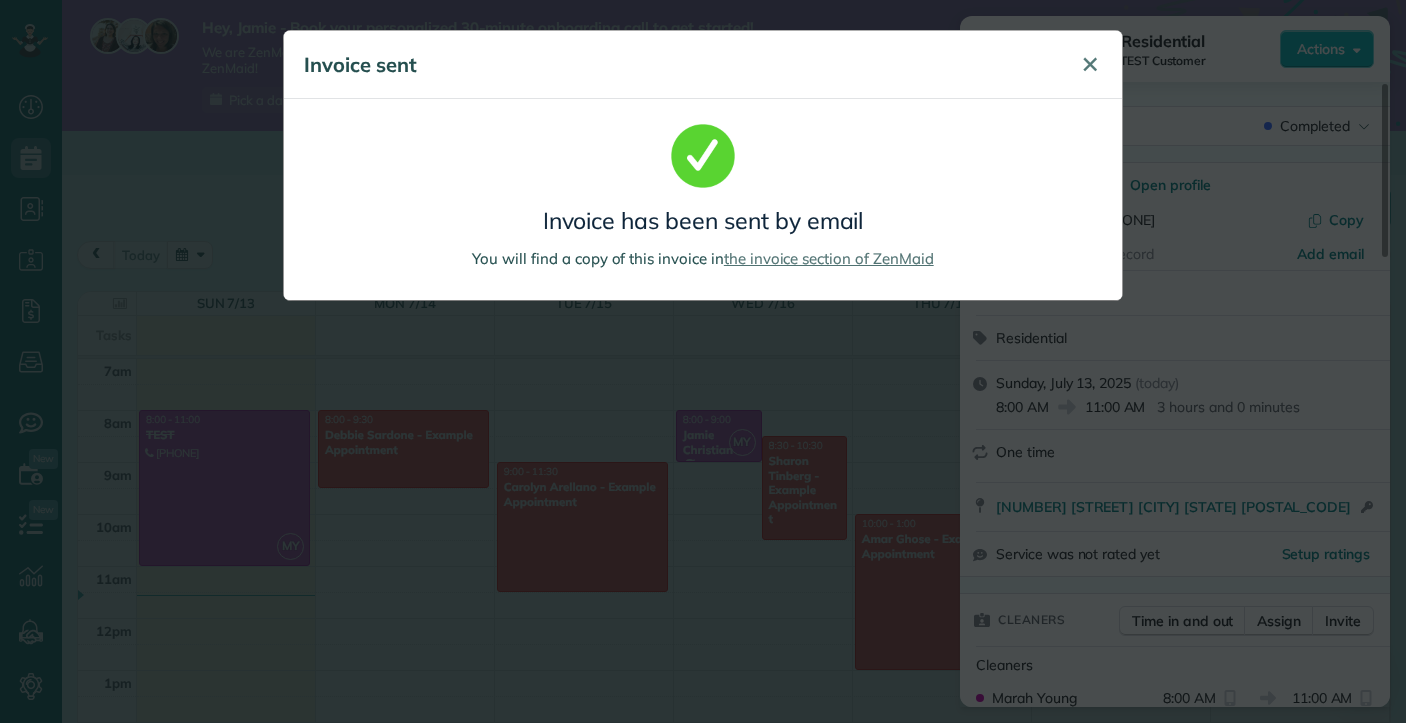 click on "✕" at bounding box center [1090, 64] 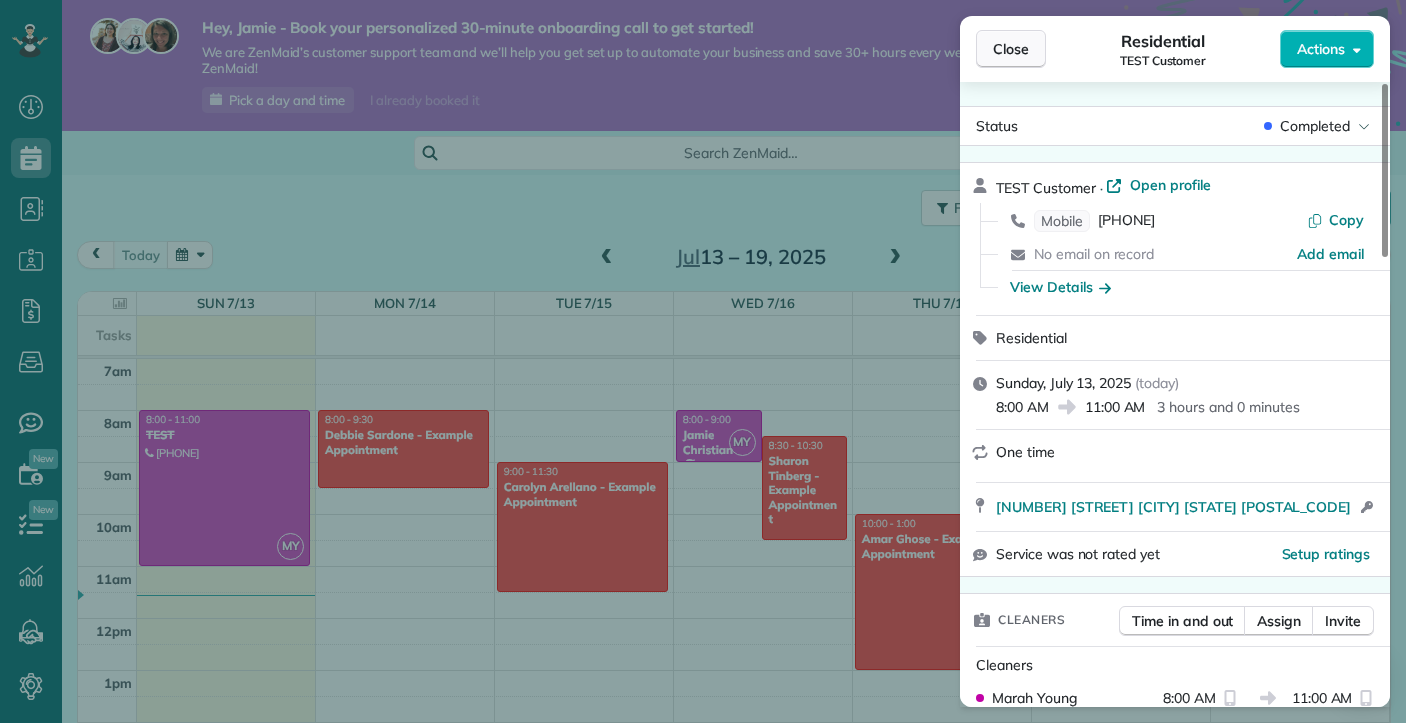 click on "Close" at bounding box center [1011, 49] 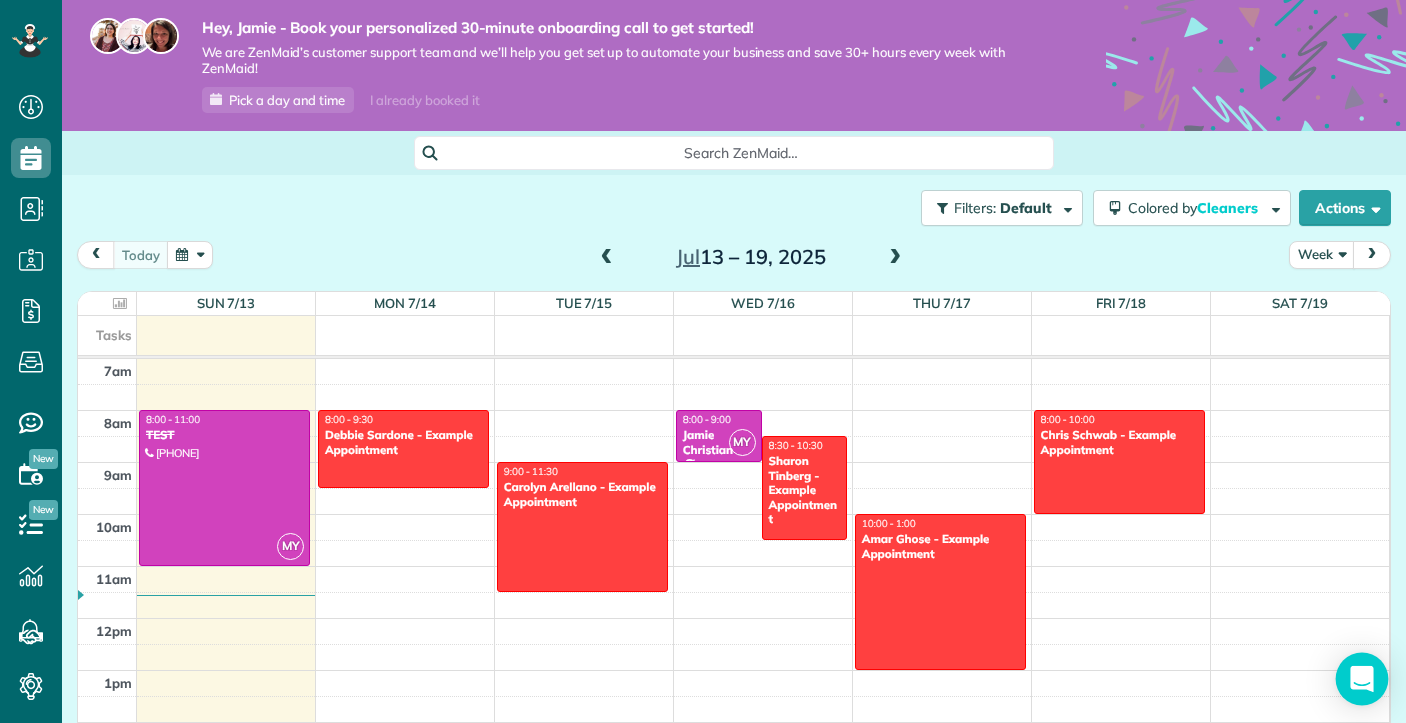 click 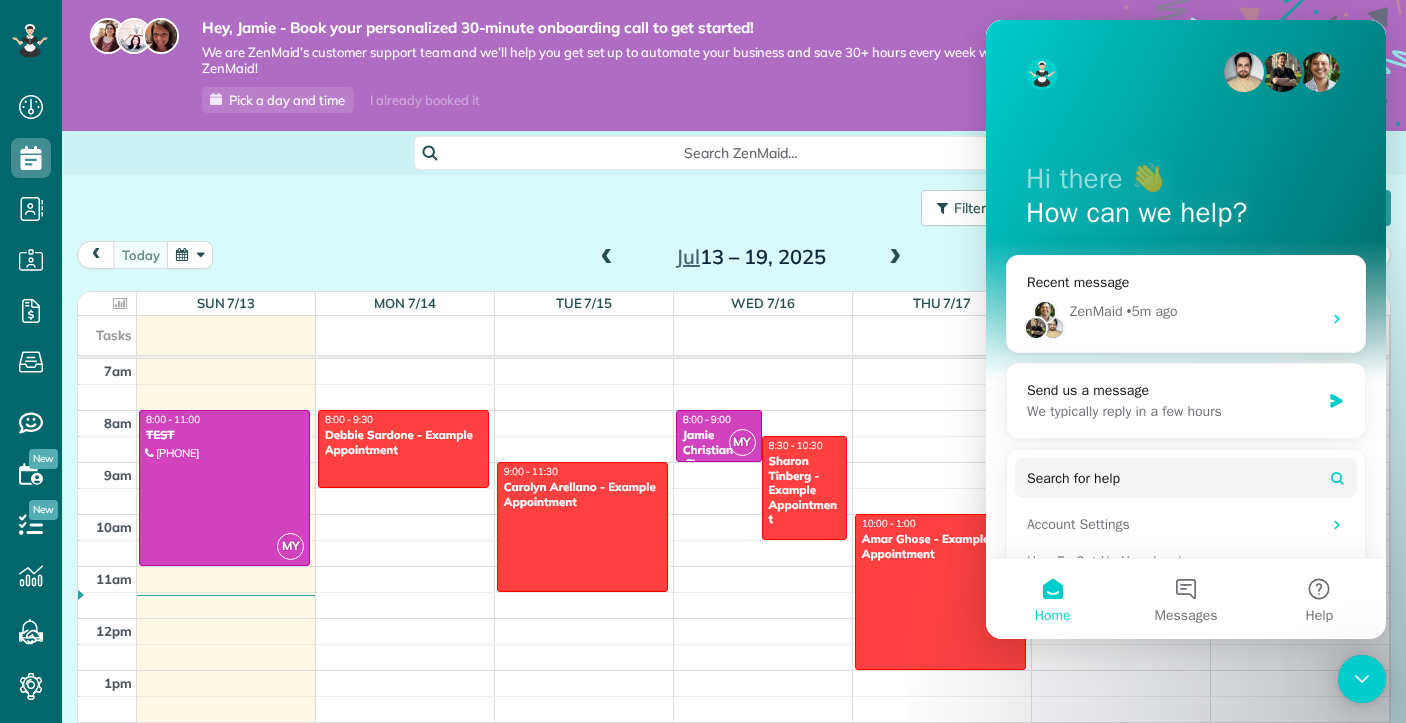 scroll, scrollTop: 0, scrollLeft: 0, axis: both 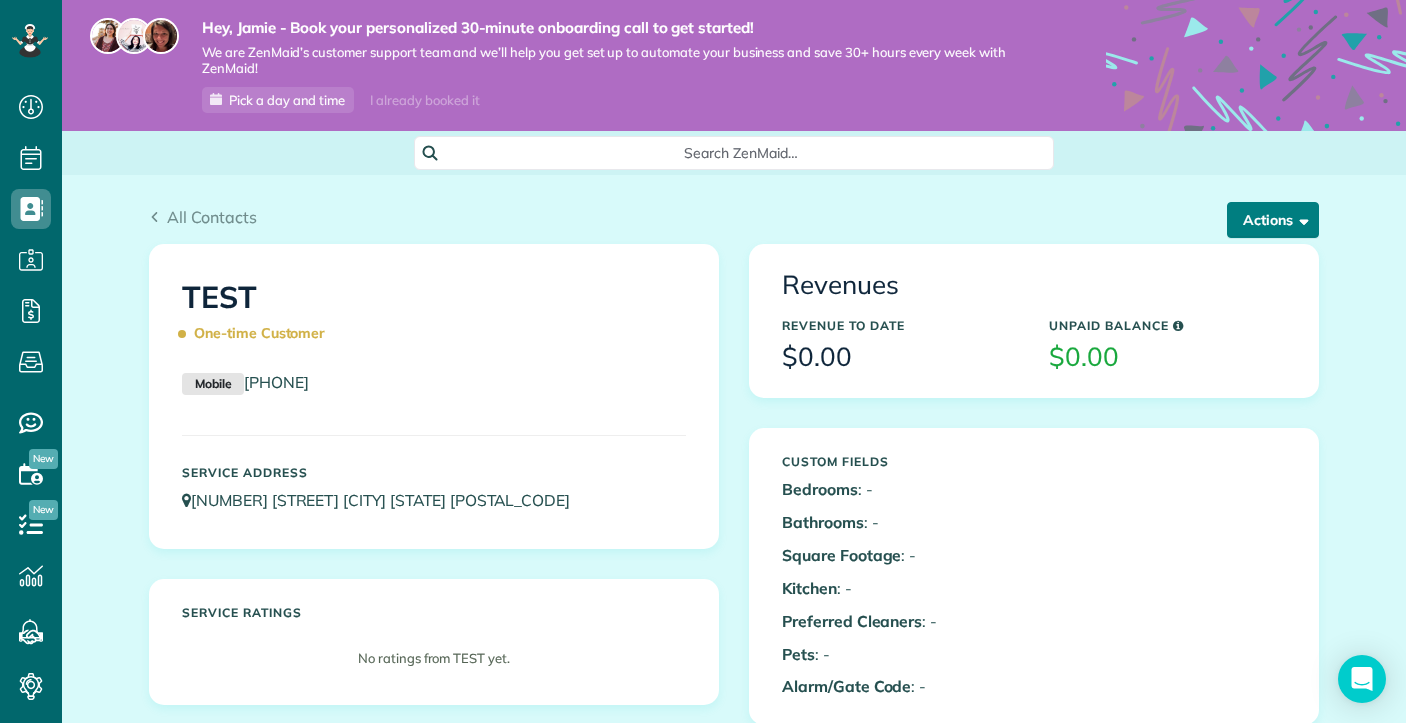 click on "Actions" at bounding box center (1273, 220) 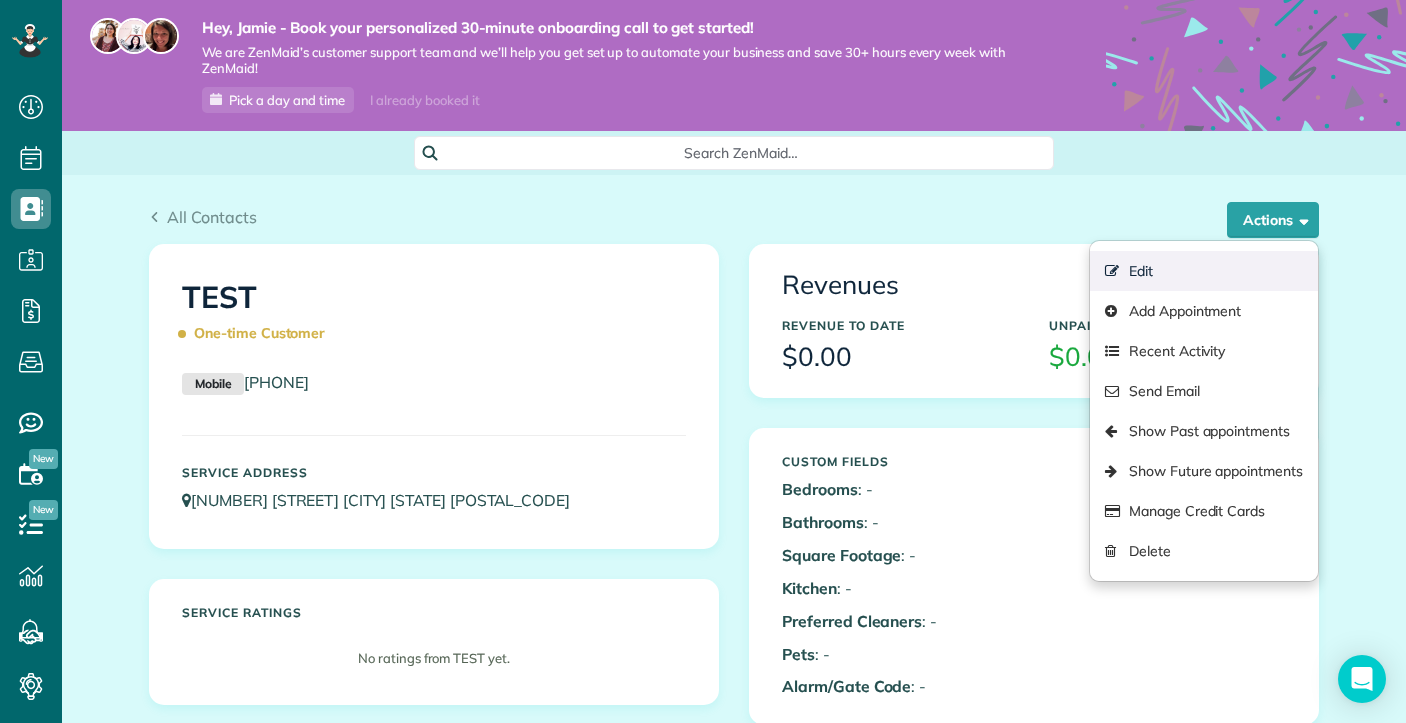 click on "Edit" at bounding box center [1204, 271] 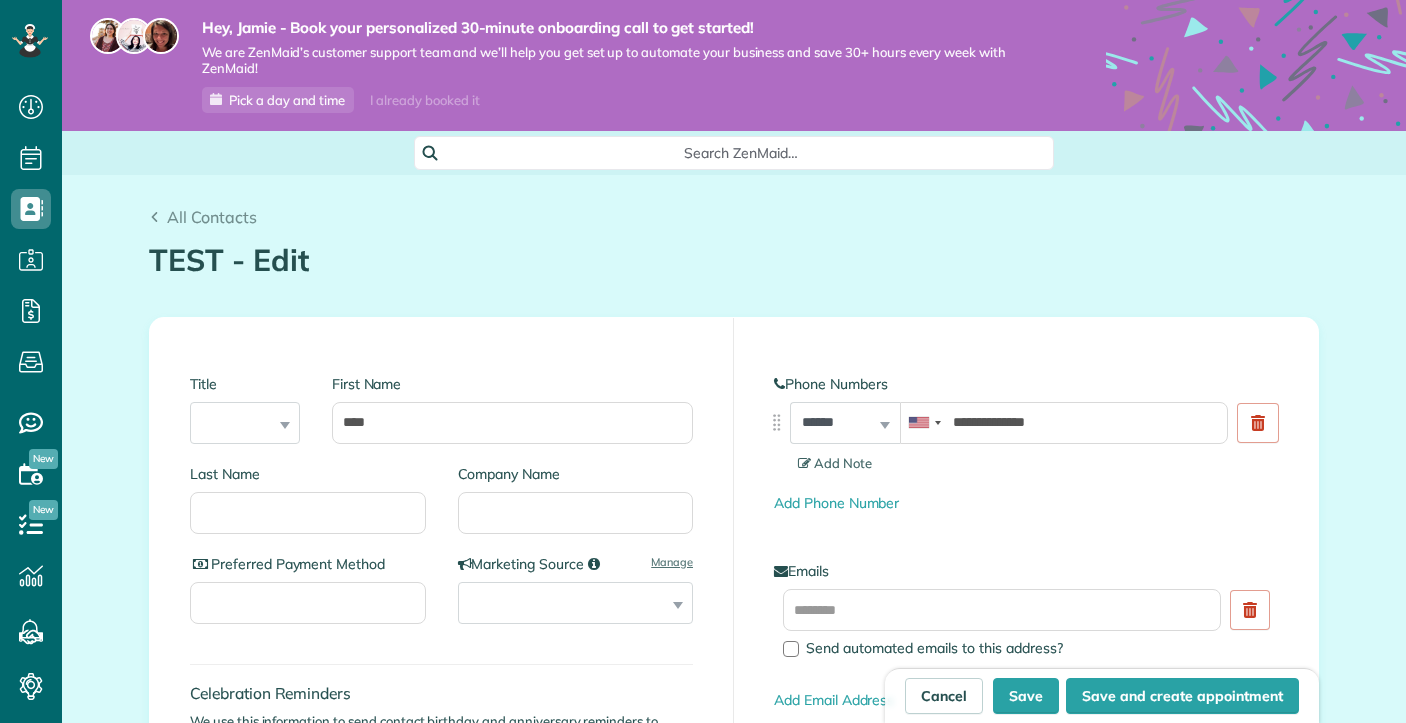 scroll, scrollTop: 0, scrollLeft: 0, axis: both 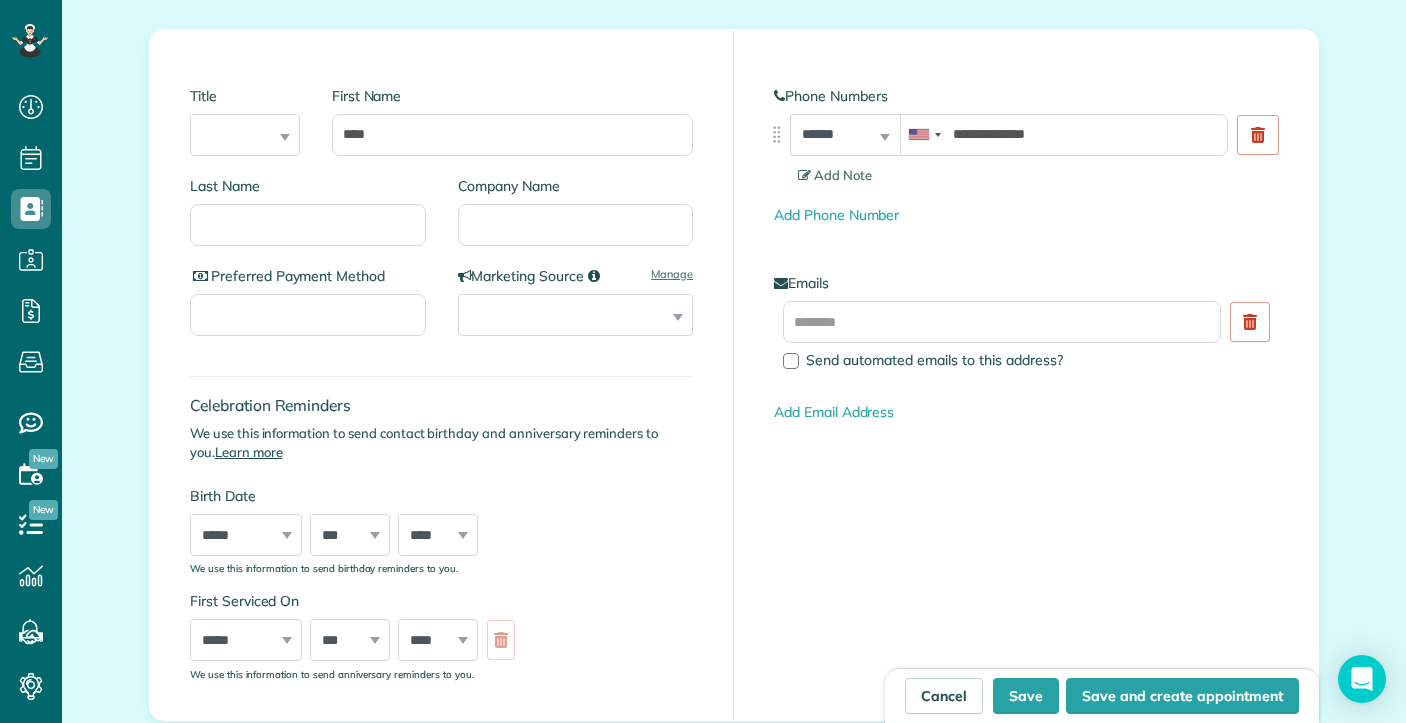 click at bounding box center [776, 134] 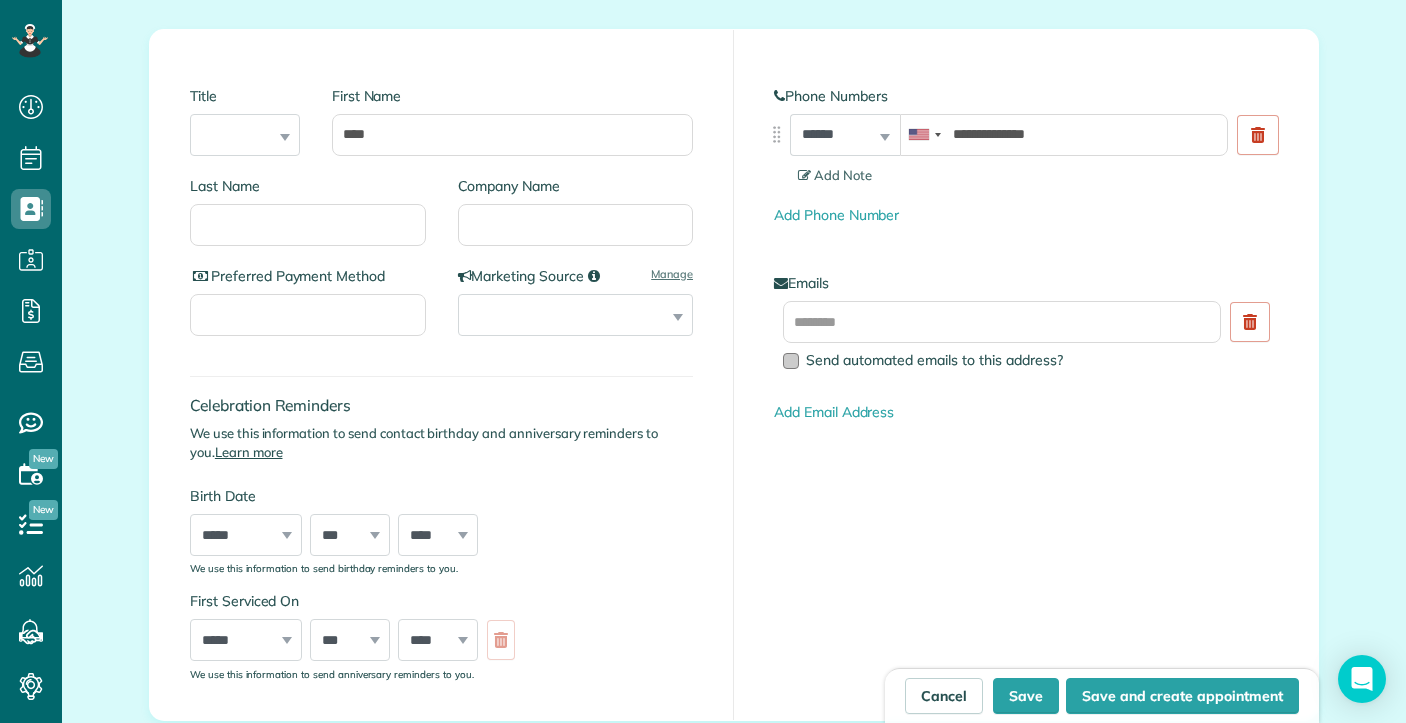 click at bounding box center [791, 361] 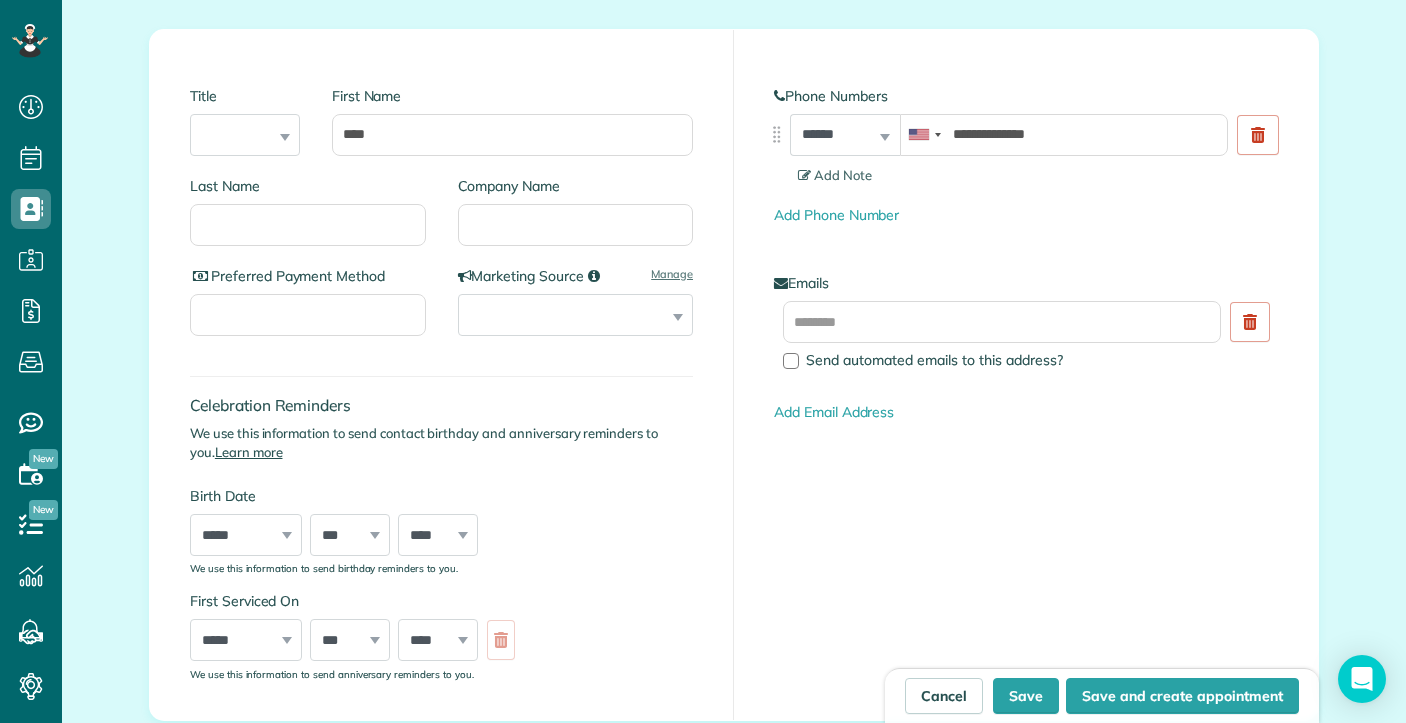 click on "**********" at bounding box center [845, 135] 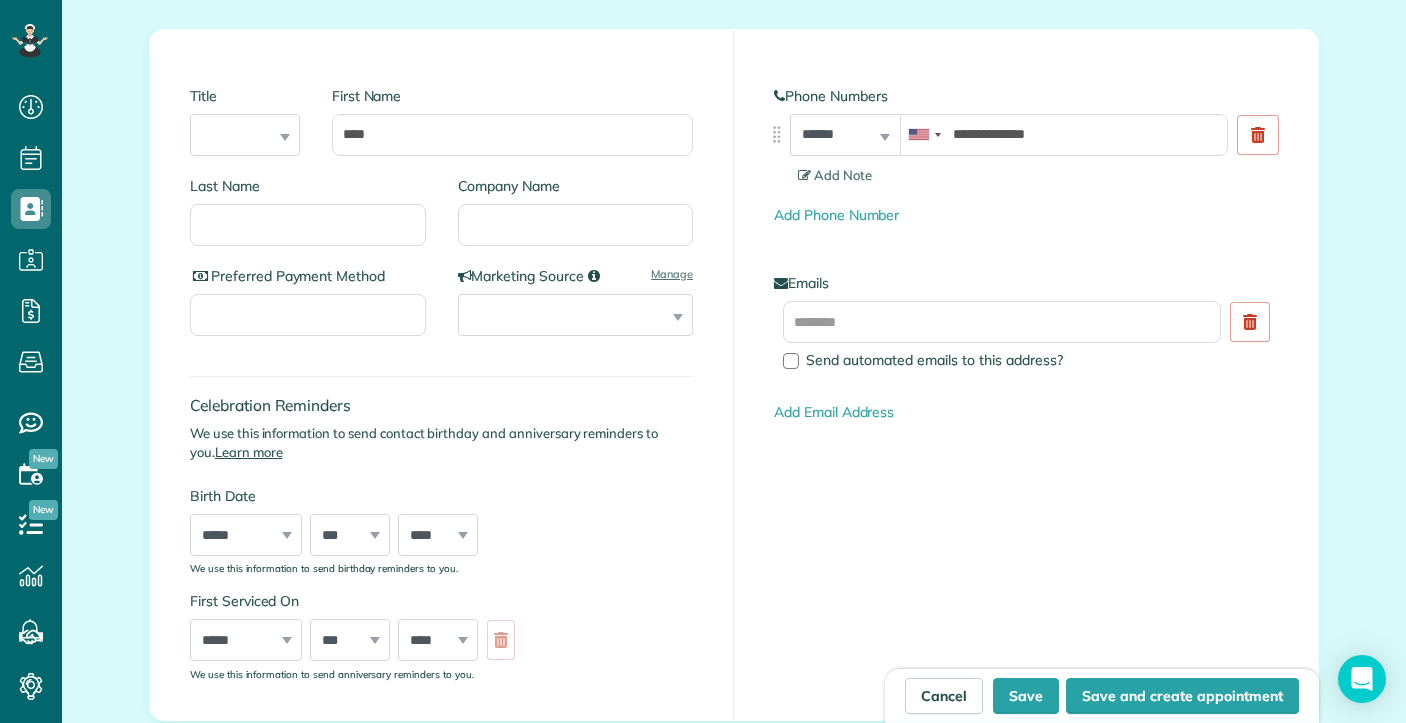click on "Add Phone Number" at bounding box center (1026, 215) 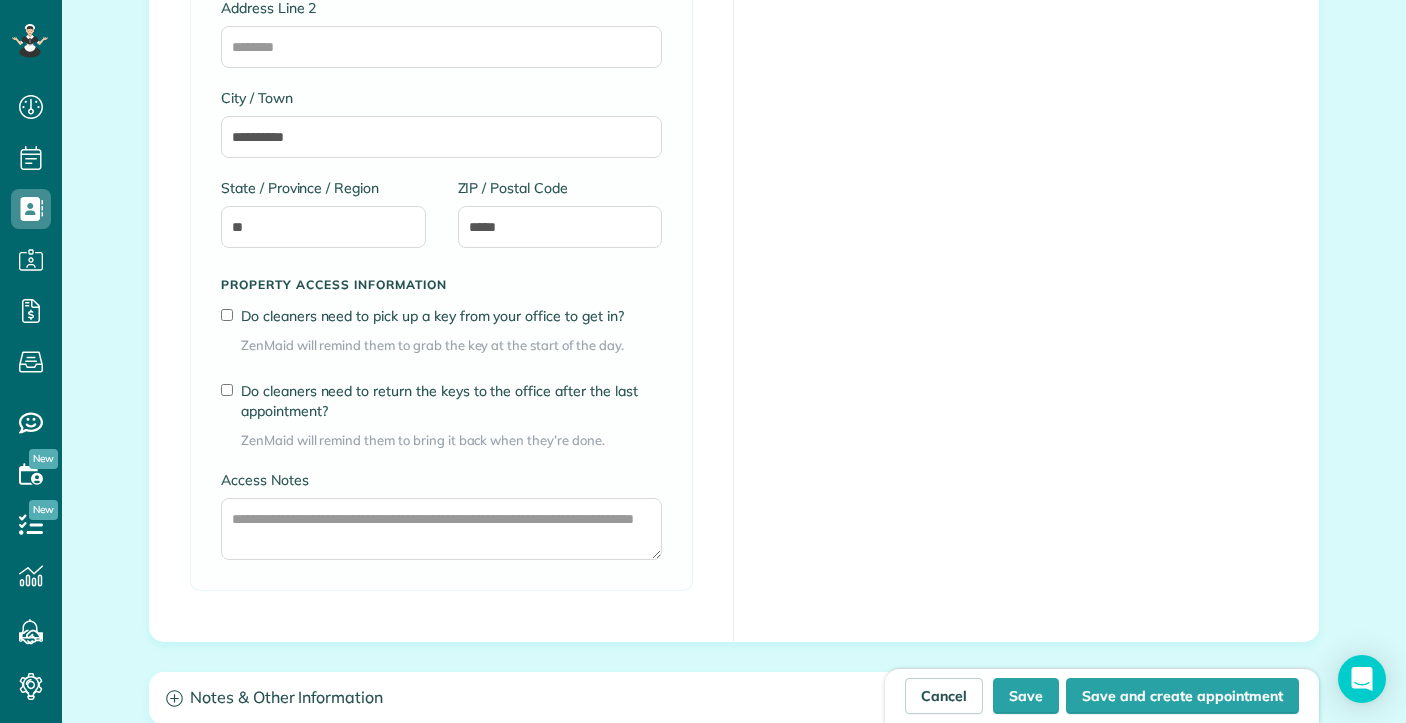 scroll, scrollTop: 1633, scrollLeft: 0, axis: vertical 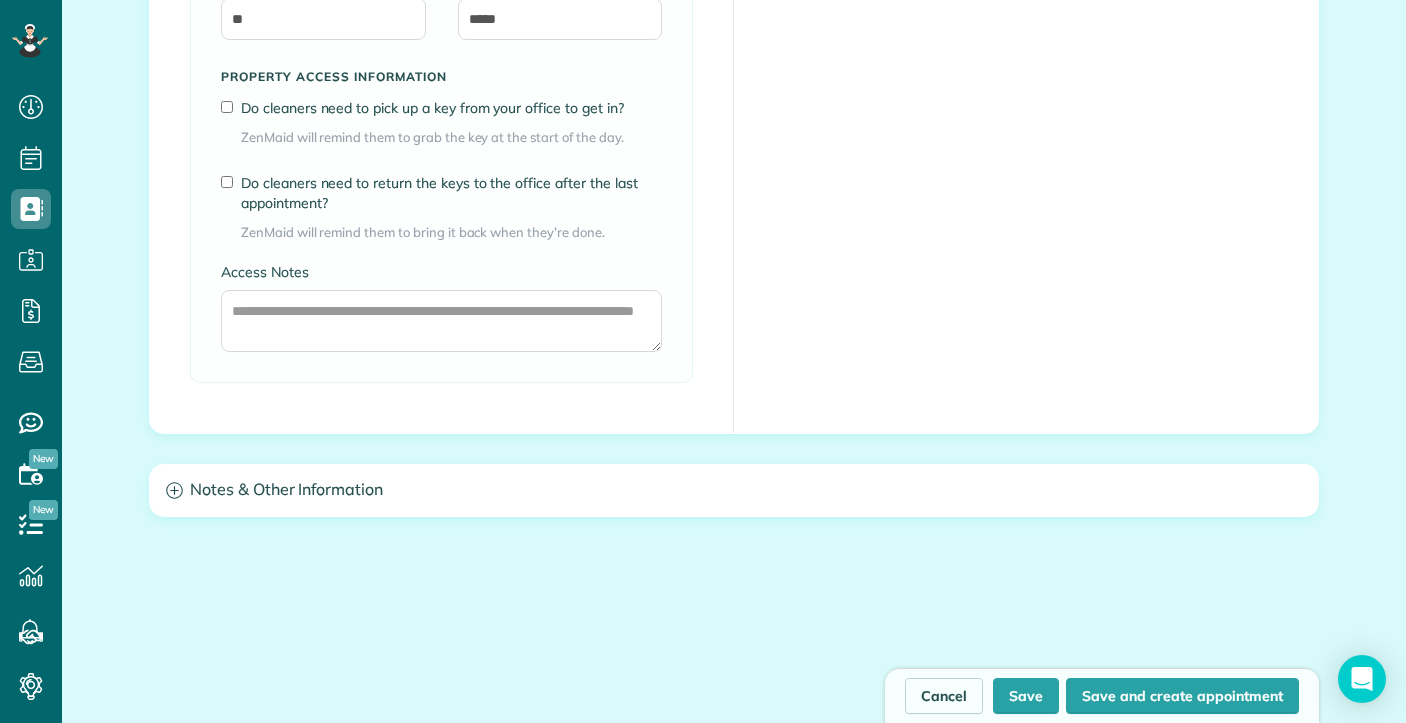 click on "Notes & Other Information" at bounding box center [734, 490] 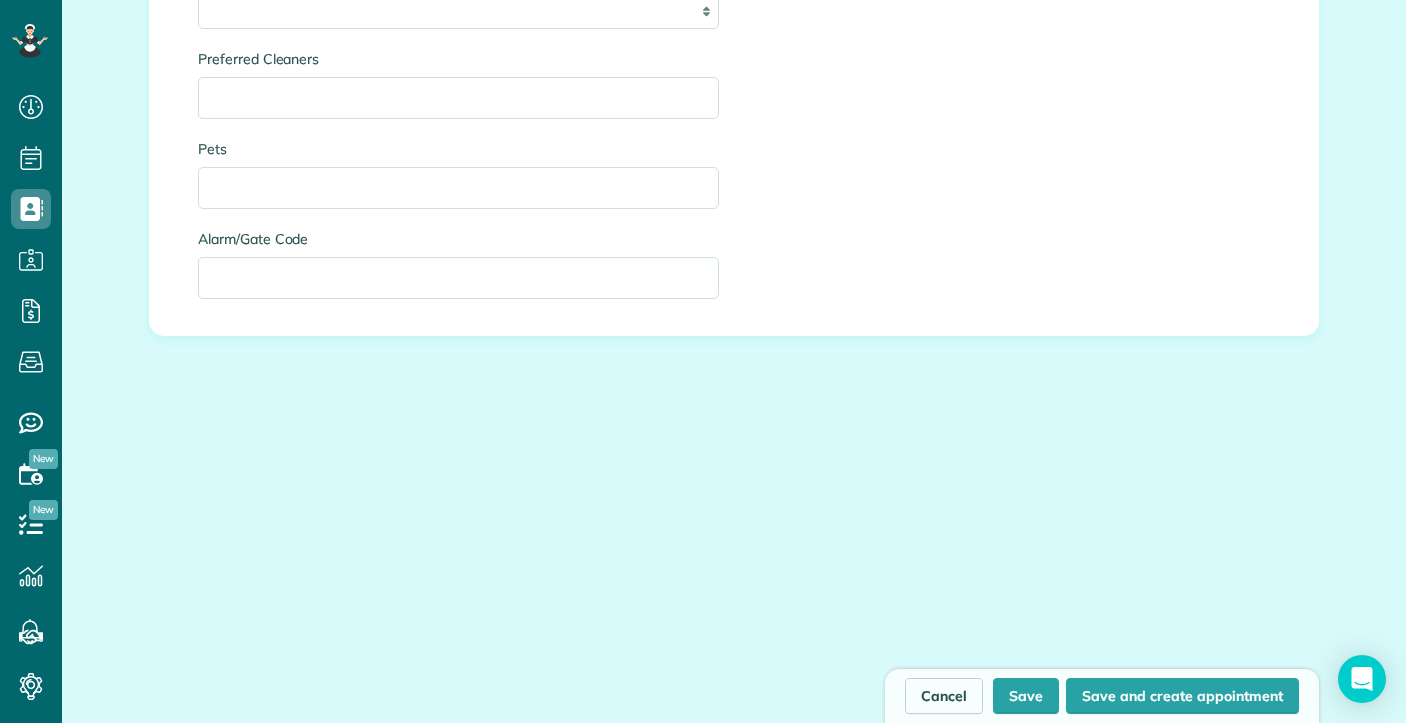 scroll, scrollTop: 2454, scrollLeft: 0, axis: vertical 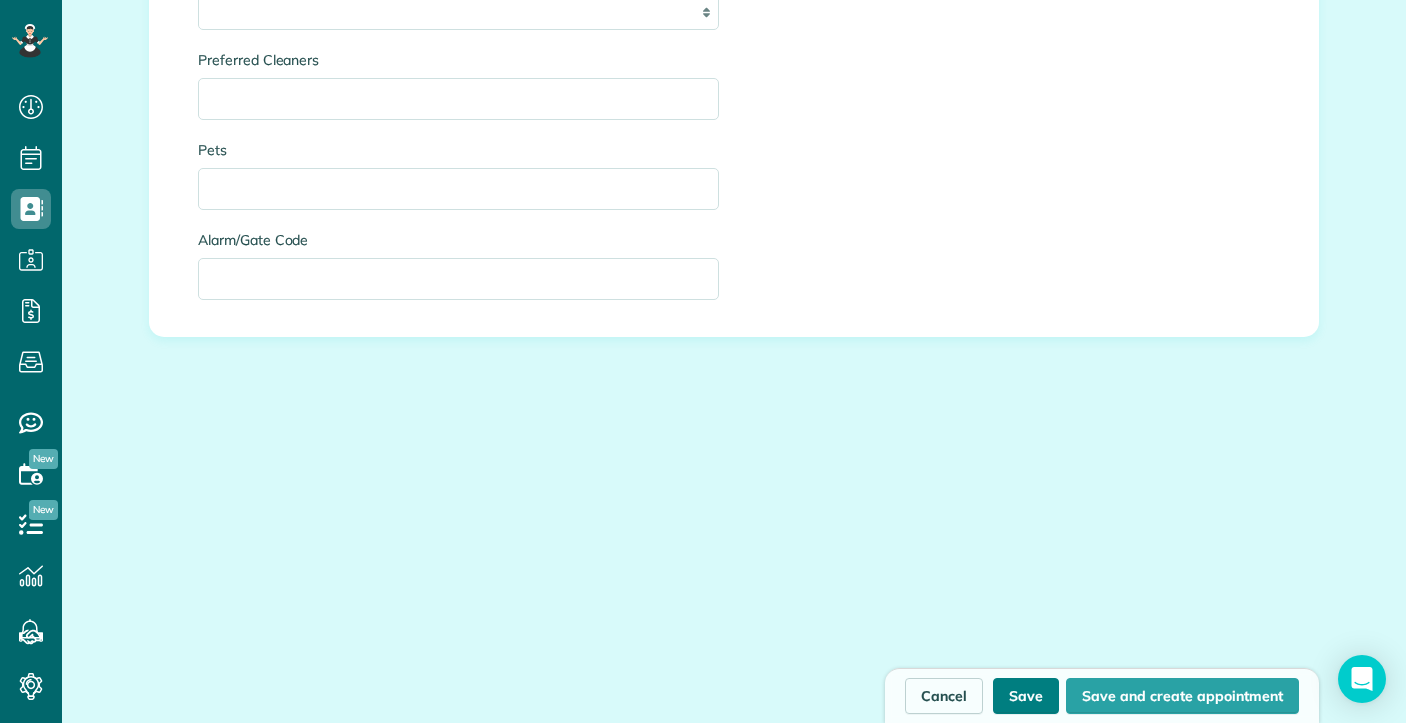 click on "Save" at bounding box center [1026, 696] 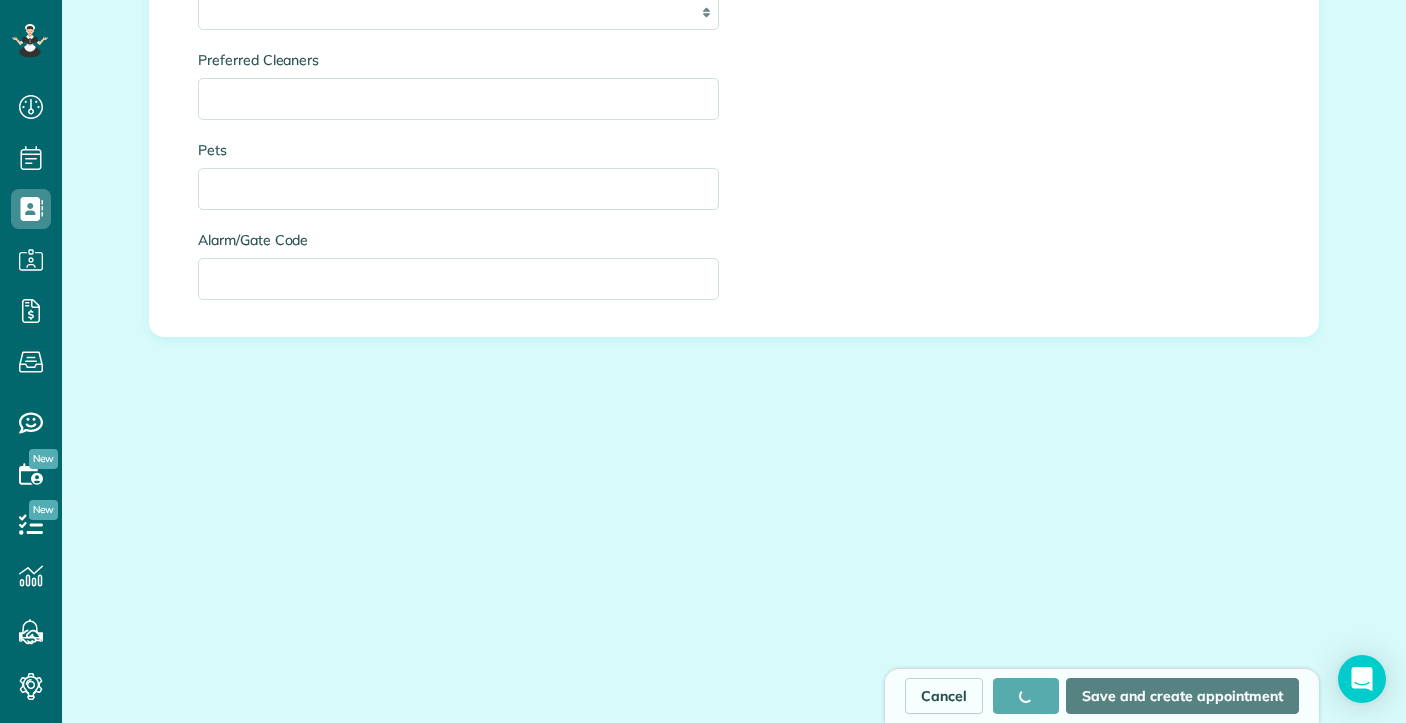 type on "**********" 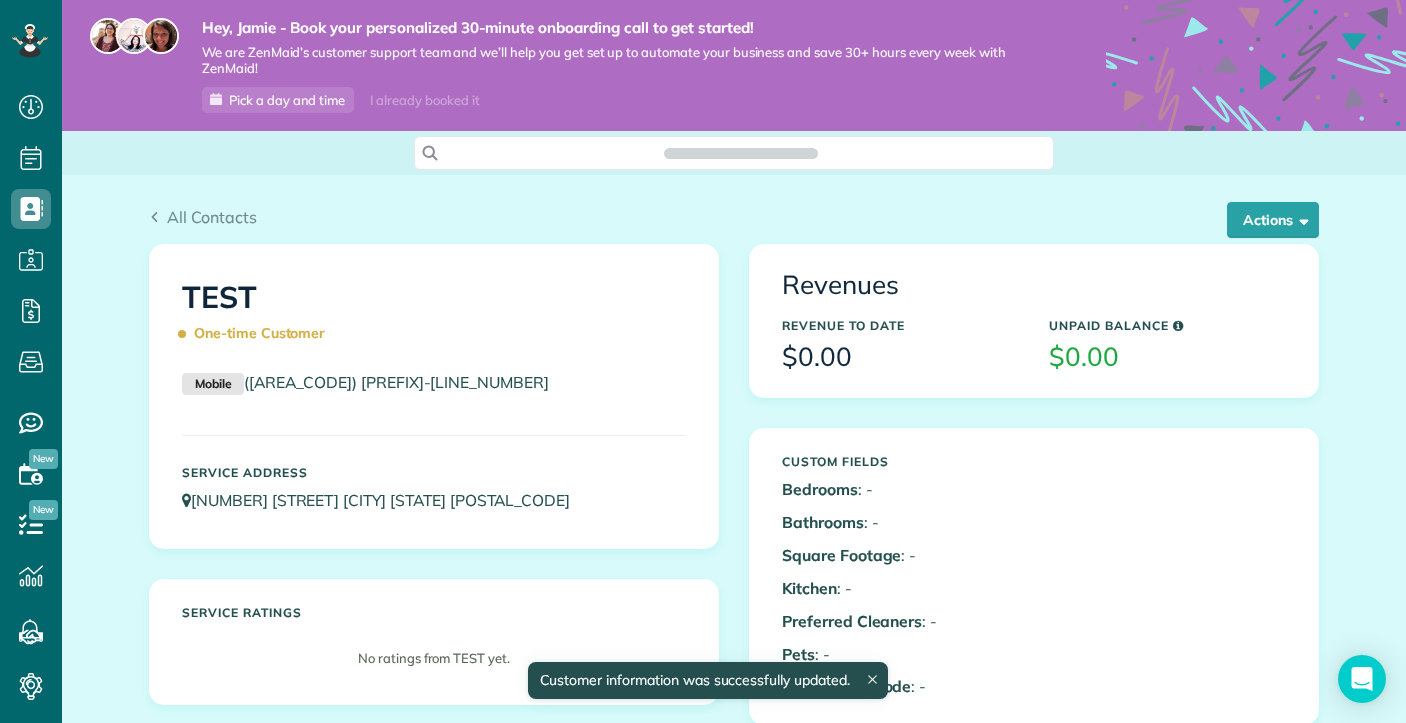 scroll, scrollTop: 0, scrollLeft: 0, axis: both 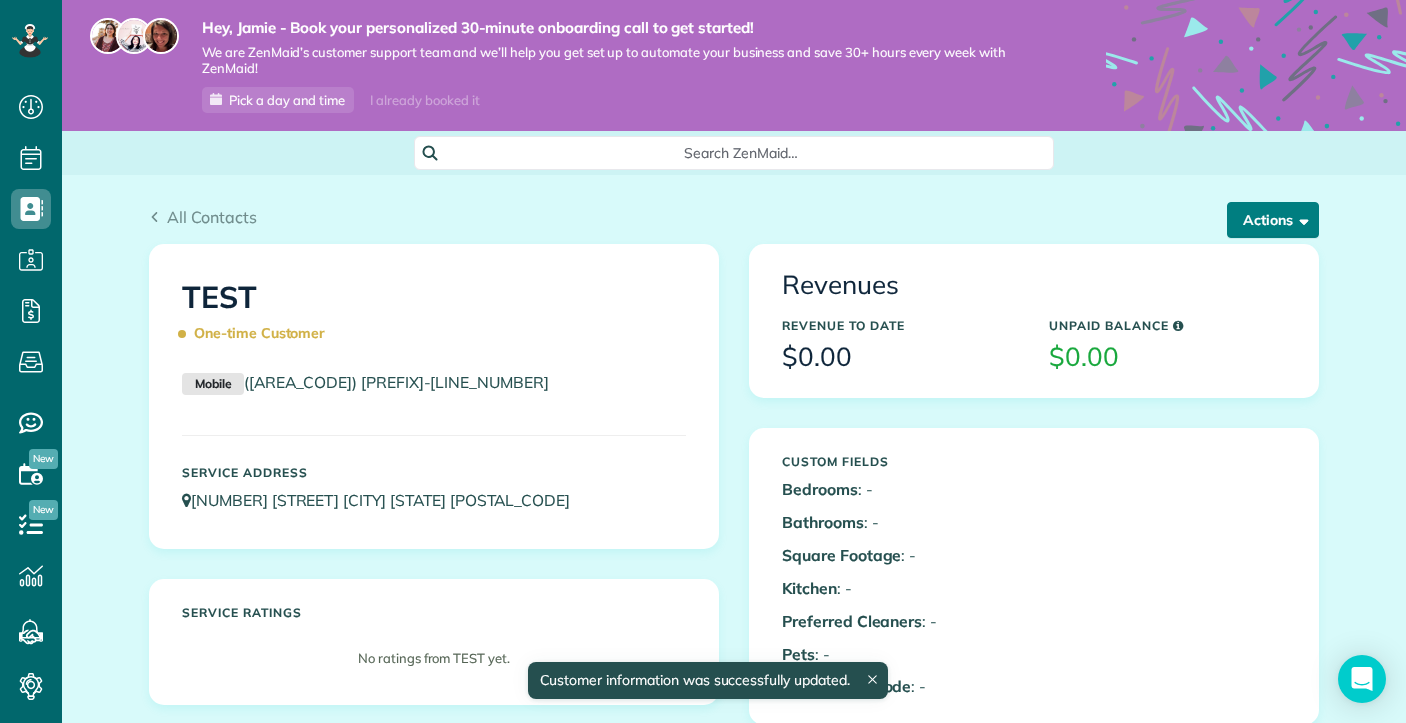 click at bounding box center (1300, 219) 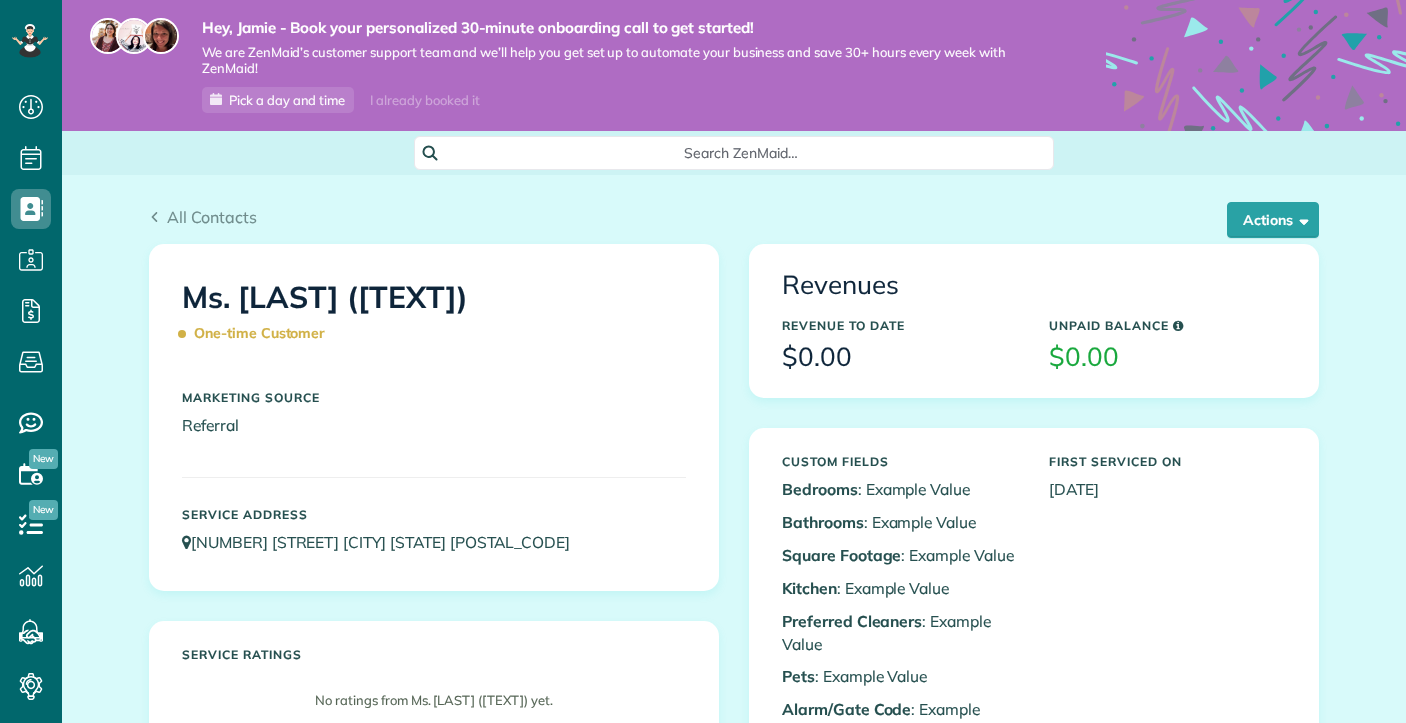 scroll, scrollTop: 0, scrollLeft: 0, axis: both 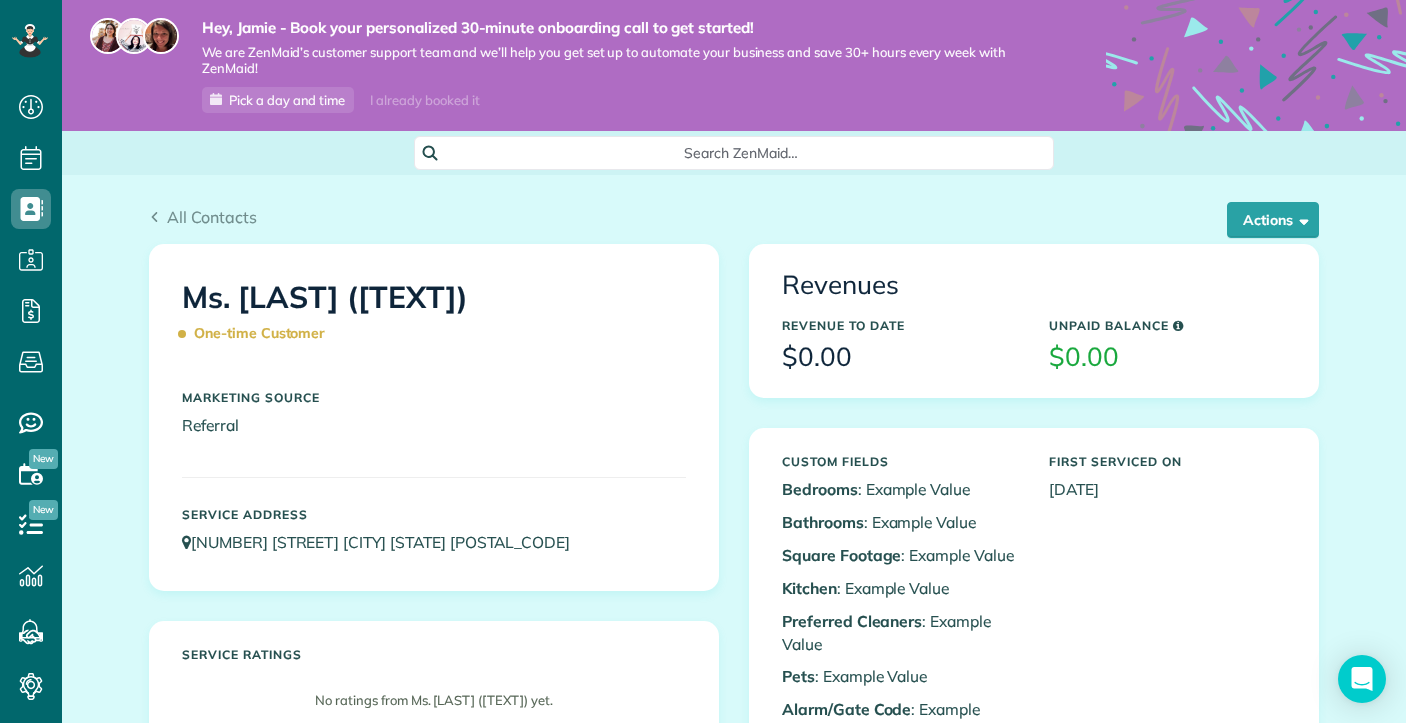 click on "All Contacts
Actions
Edit
Add Appointment
Recent Activity
Send Email
Show Past appointments
Show Future appointments
Manage Credit Cards
Delete" at bounding box center [734, 209] 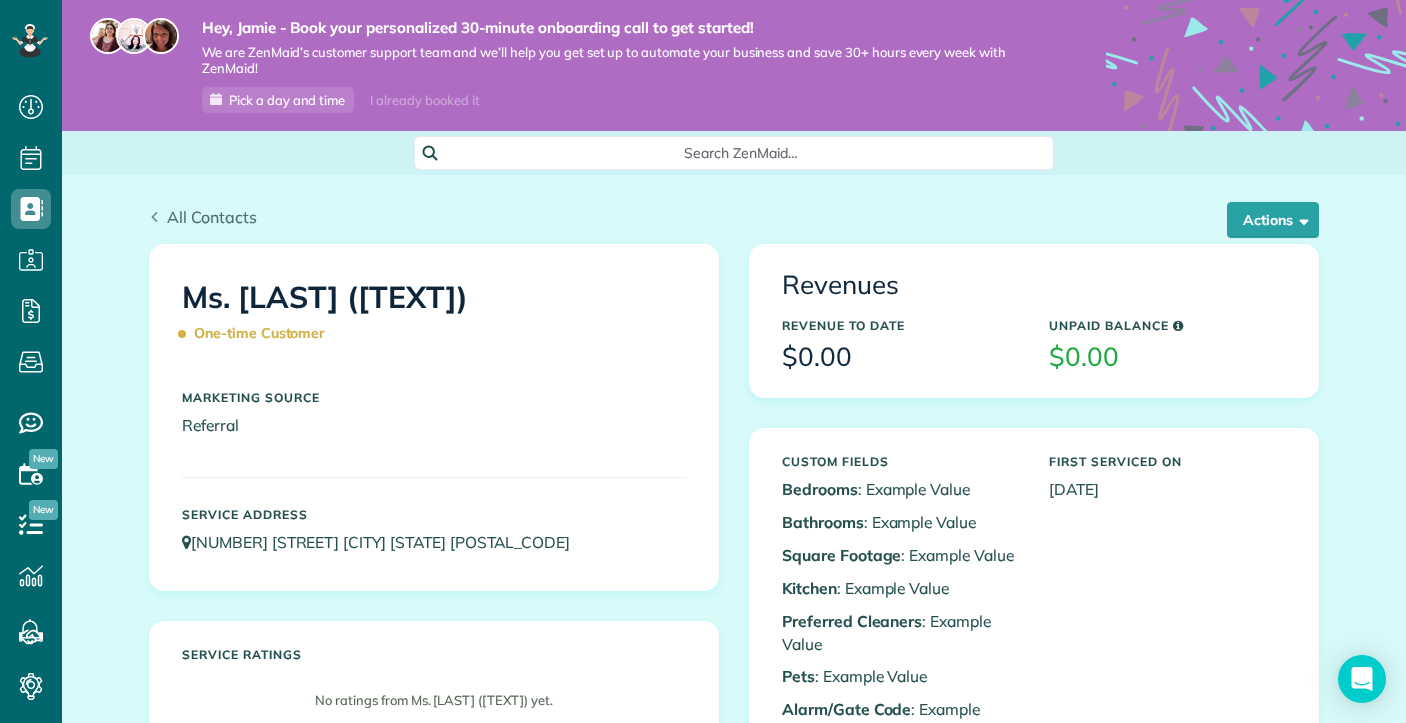 click on "All Contacts" at bounding box center [212, 217] 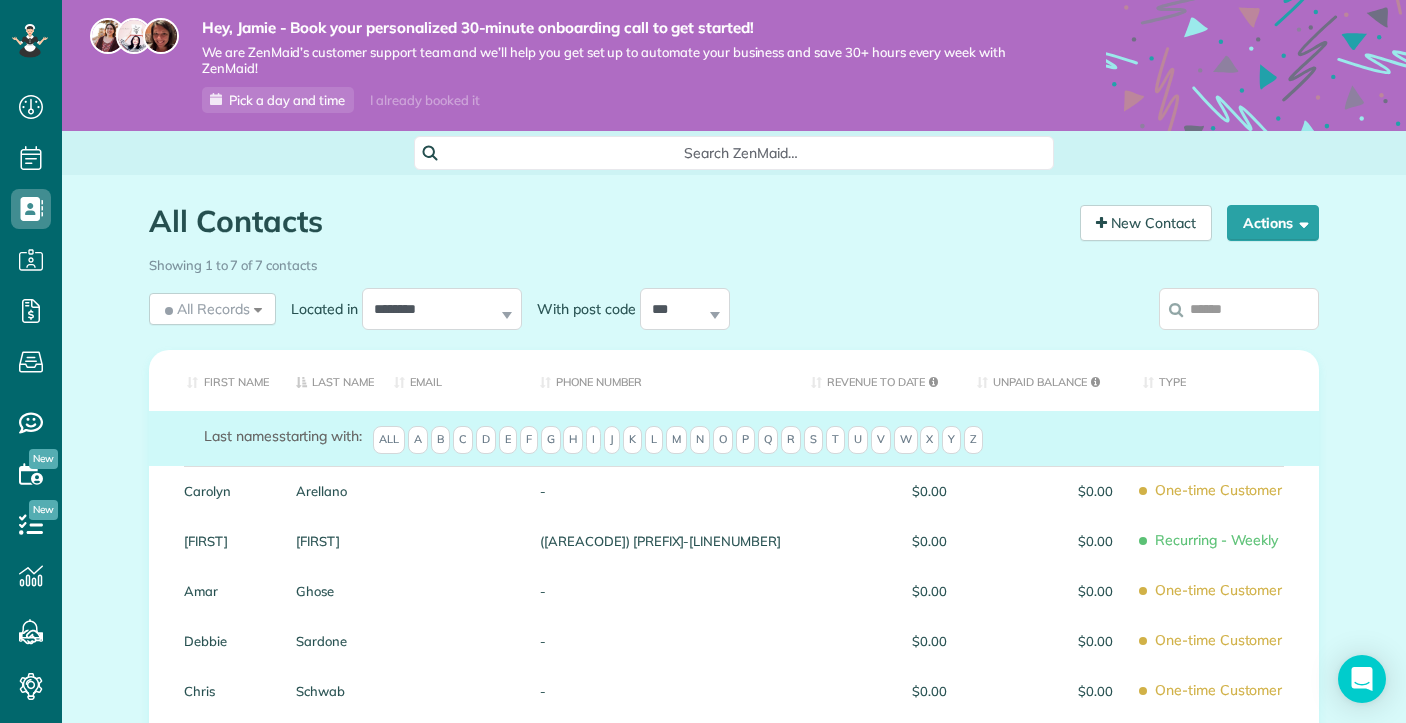 scroll, scrollTop: 0, scrollLeft: 0, axis: both 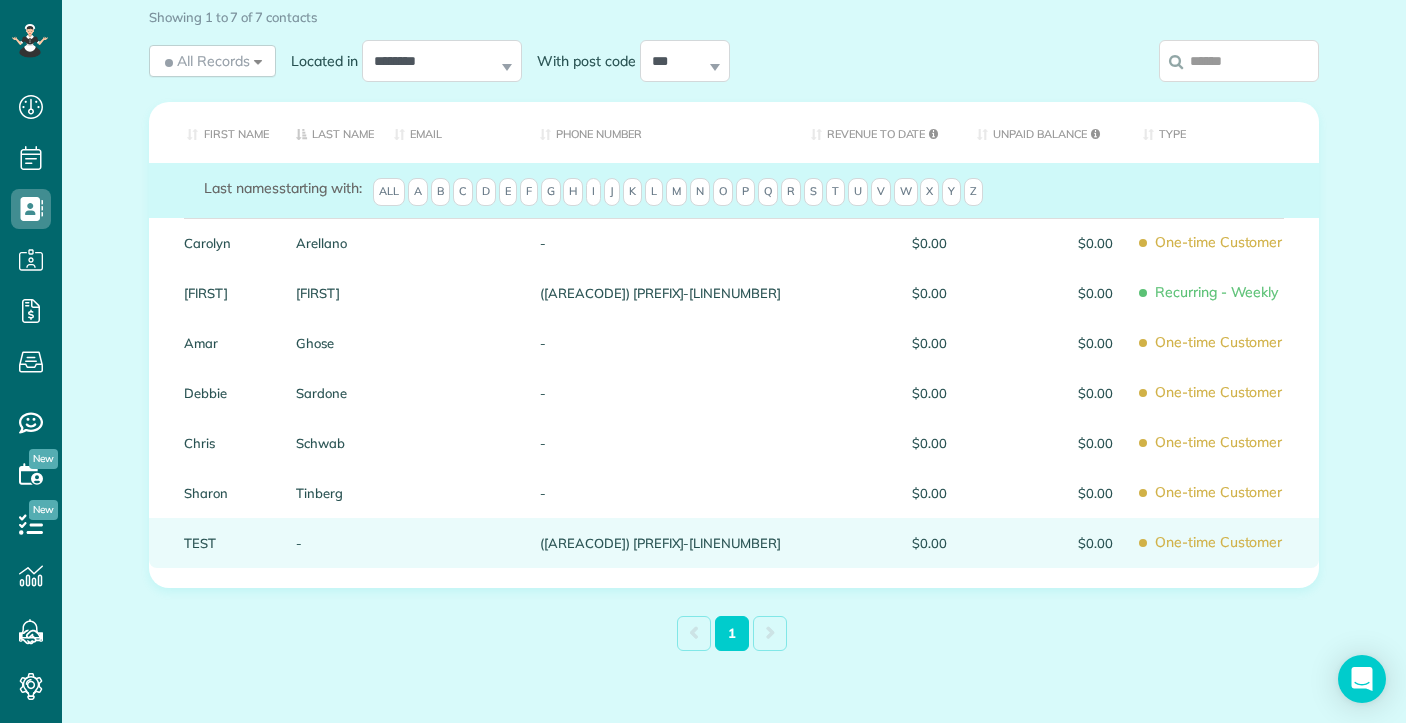 click on "-" at bounding box center [330, 543] 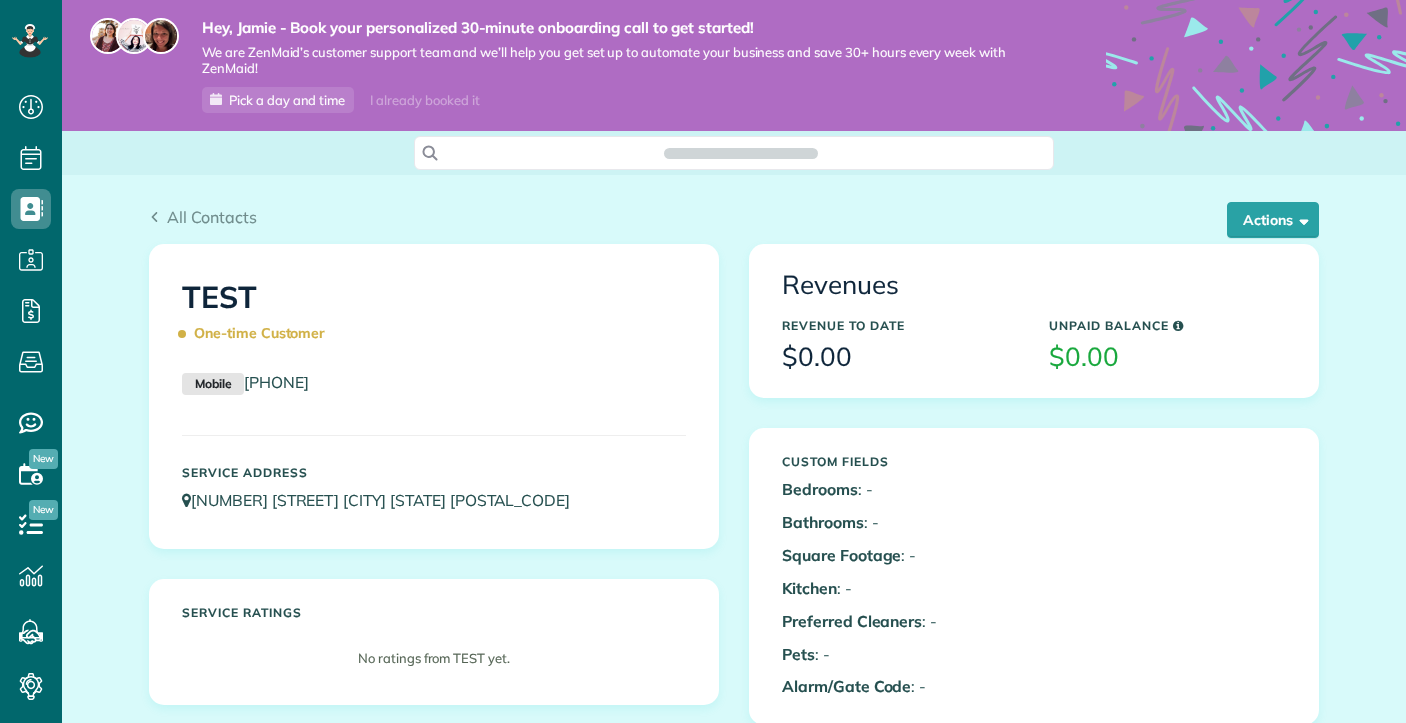 scroll, scrollTop: 0, scrollLeft: 0, axis: both 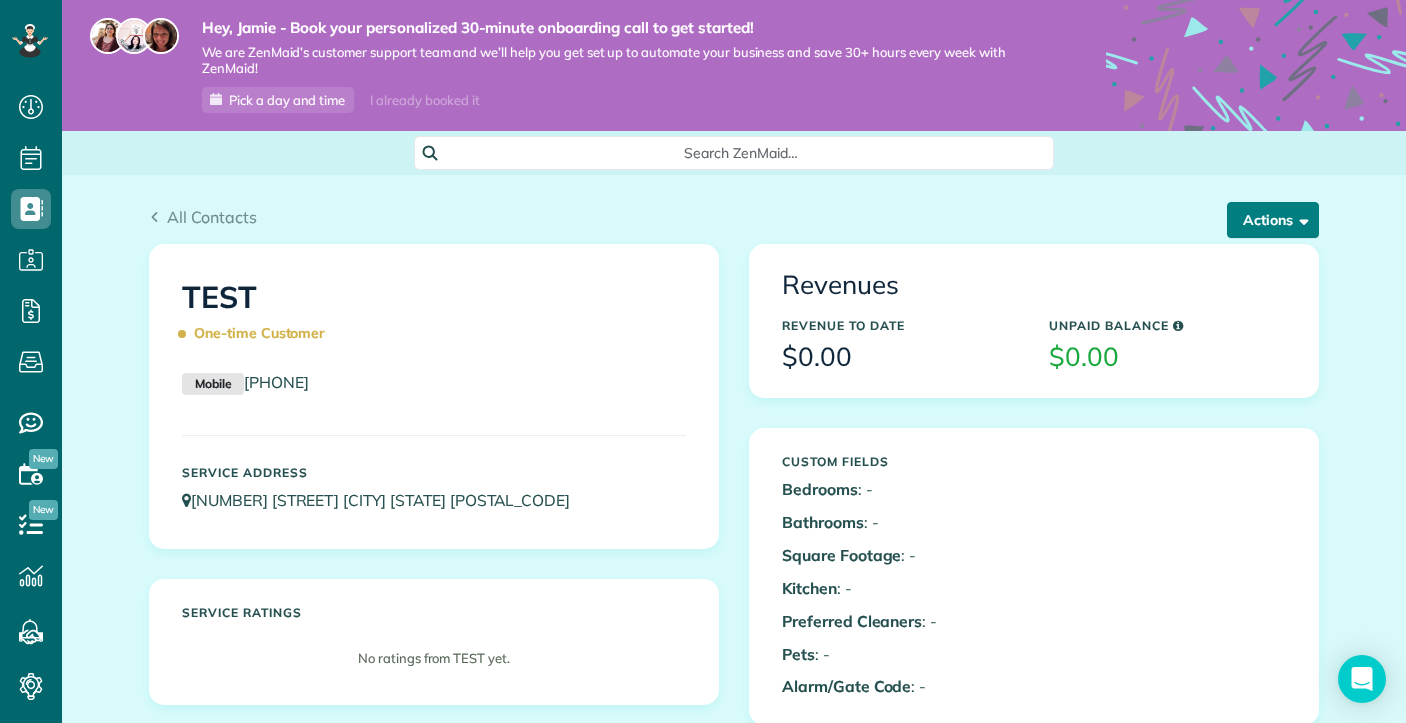 click on "Actions" at bounding box center (1273, 220) 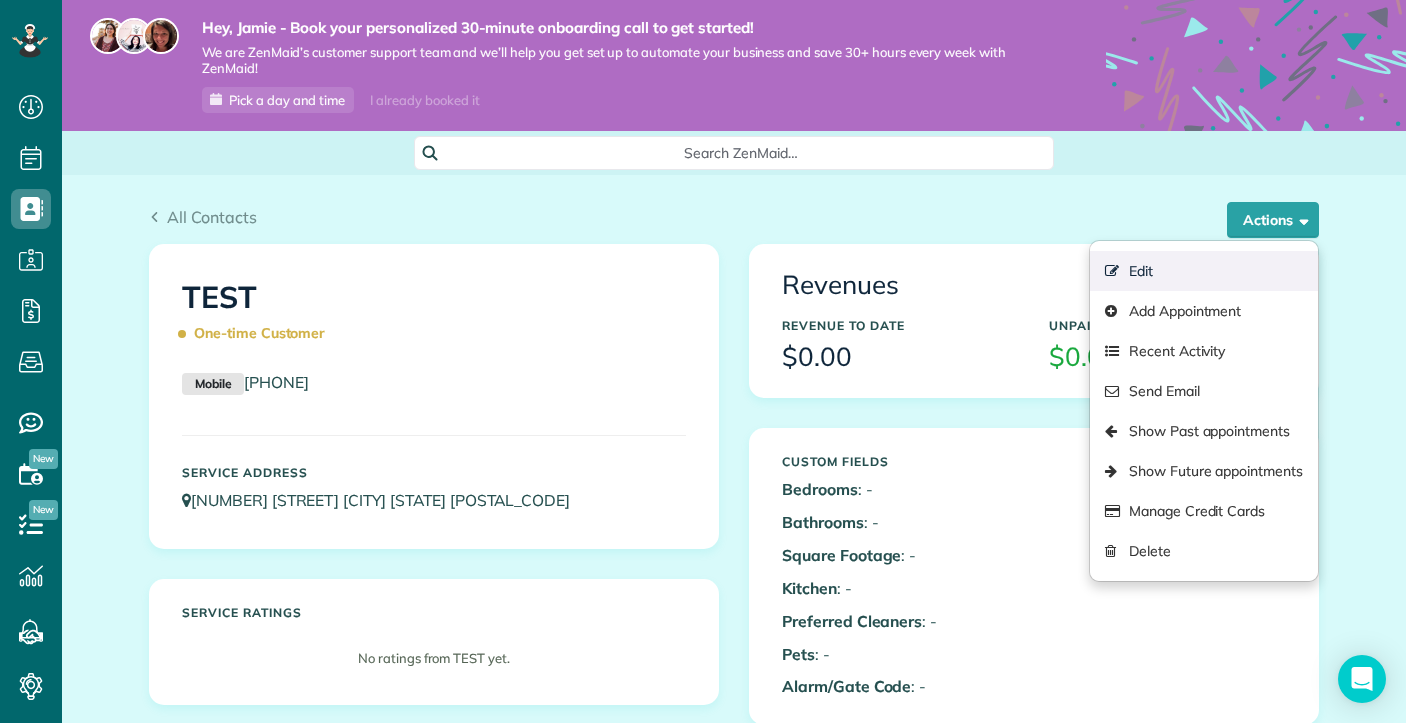 click on "Edit" at bounding box center (1204, 271) 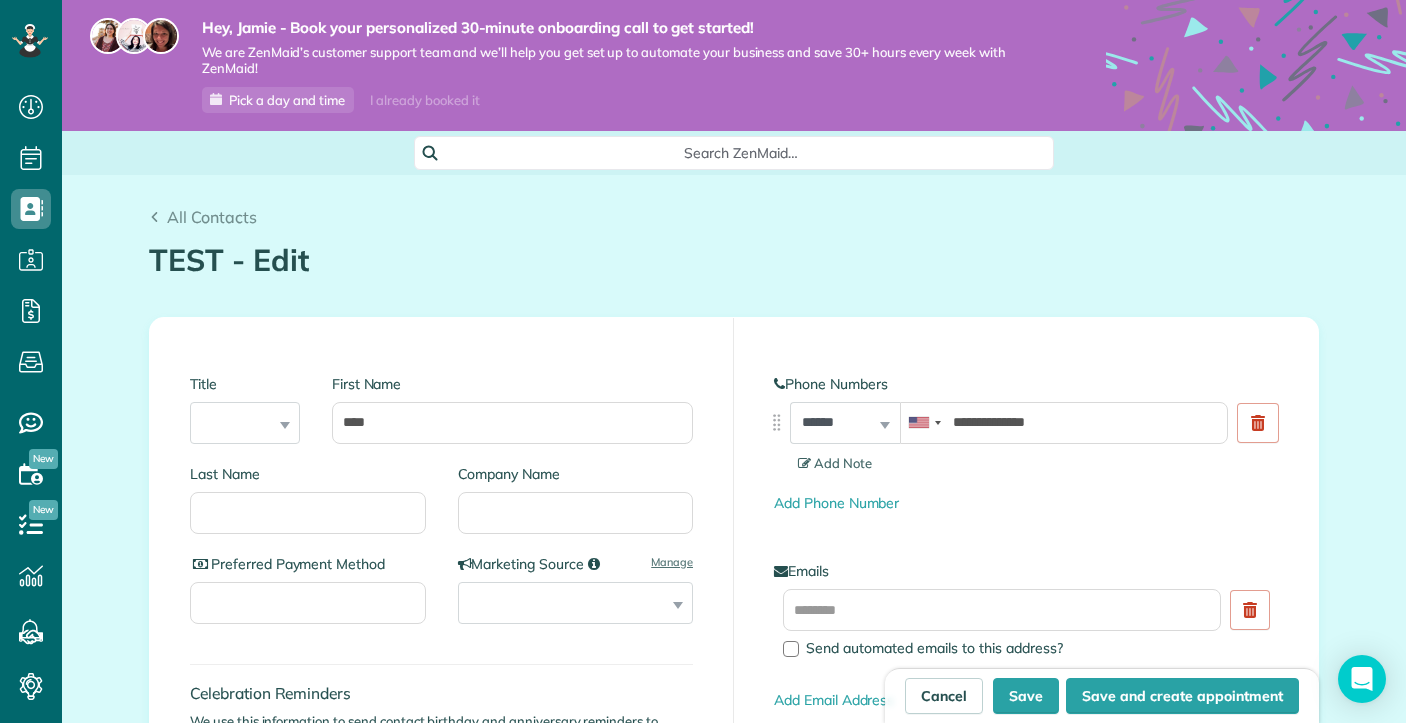 scroll, scrollTop: 0, scrollLeft: 0, axis: both 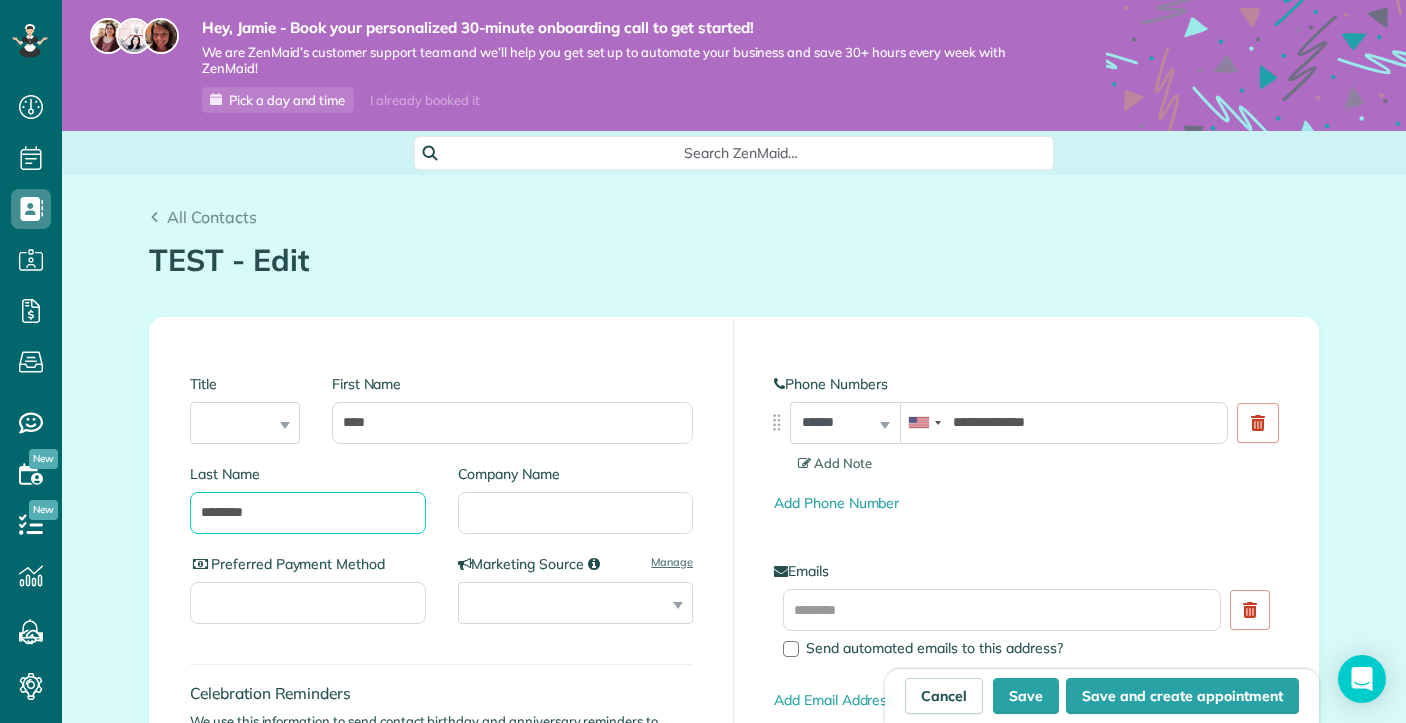 type on "********" 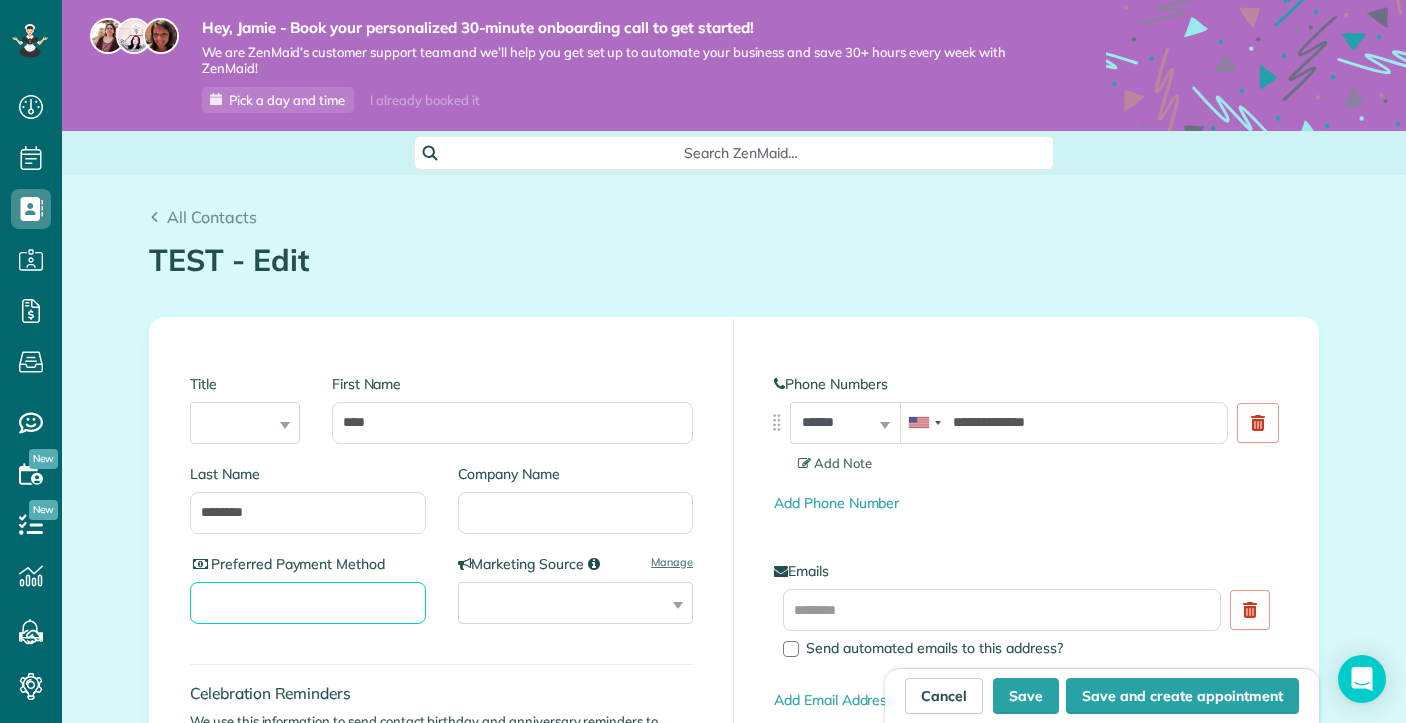 click on "Preferred Payment Method" at bounding box center (308, 603) 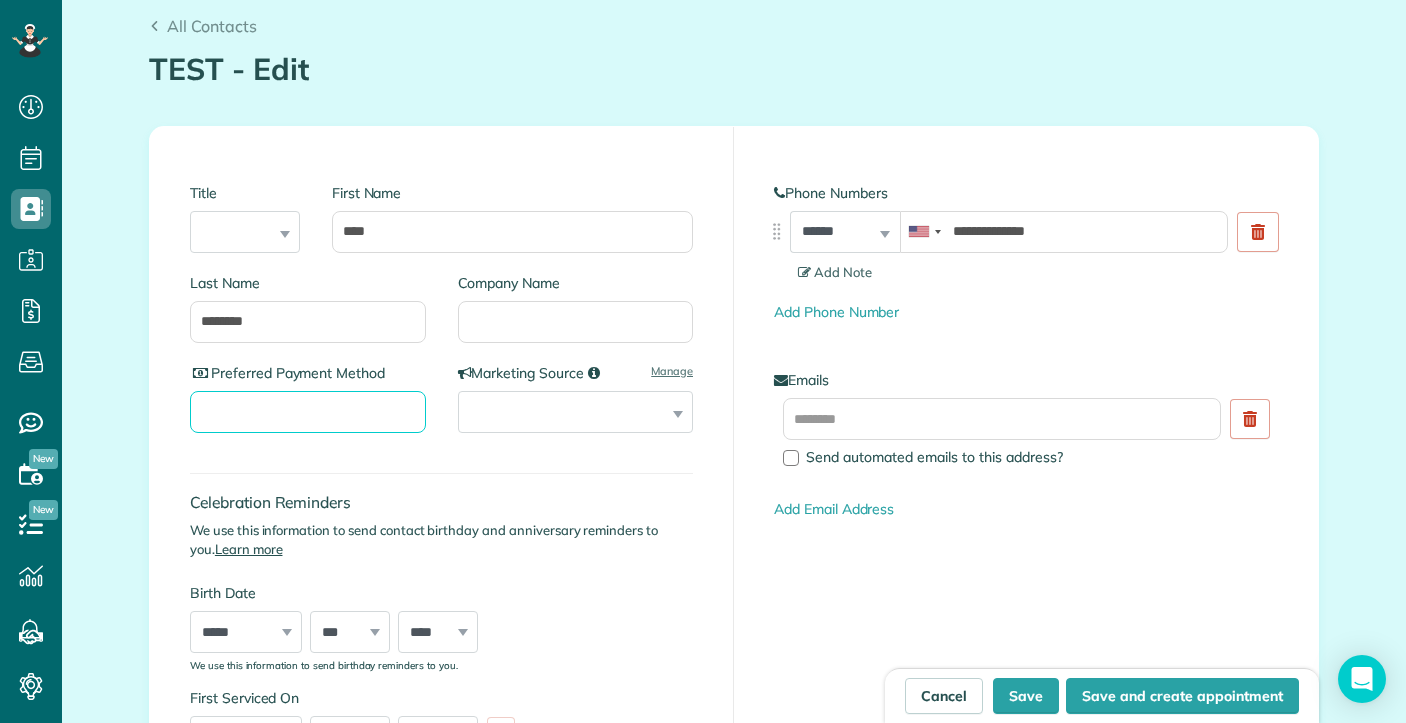 scroll, scrollTop: 188, scrollLeft: 0, axis: vertical 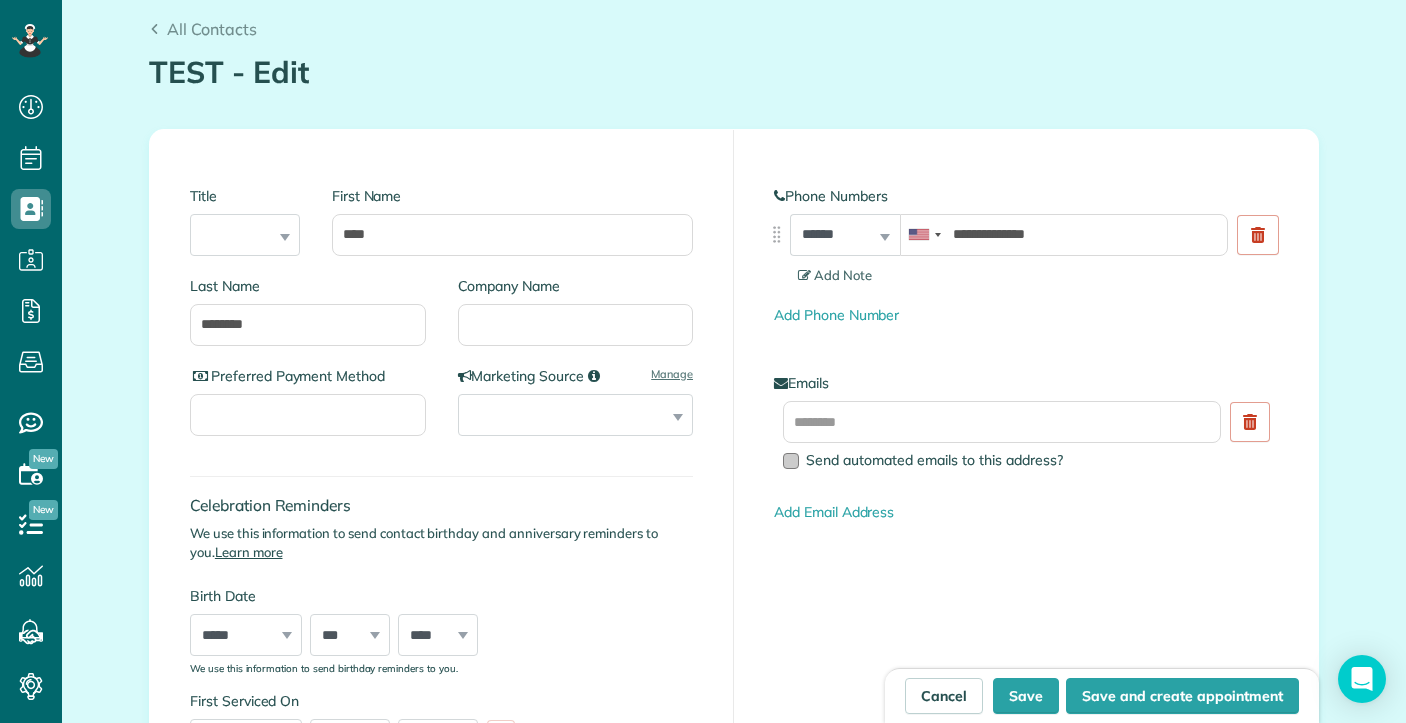 click at bounding box center [791, 461] 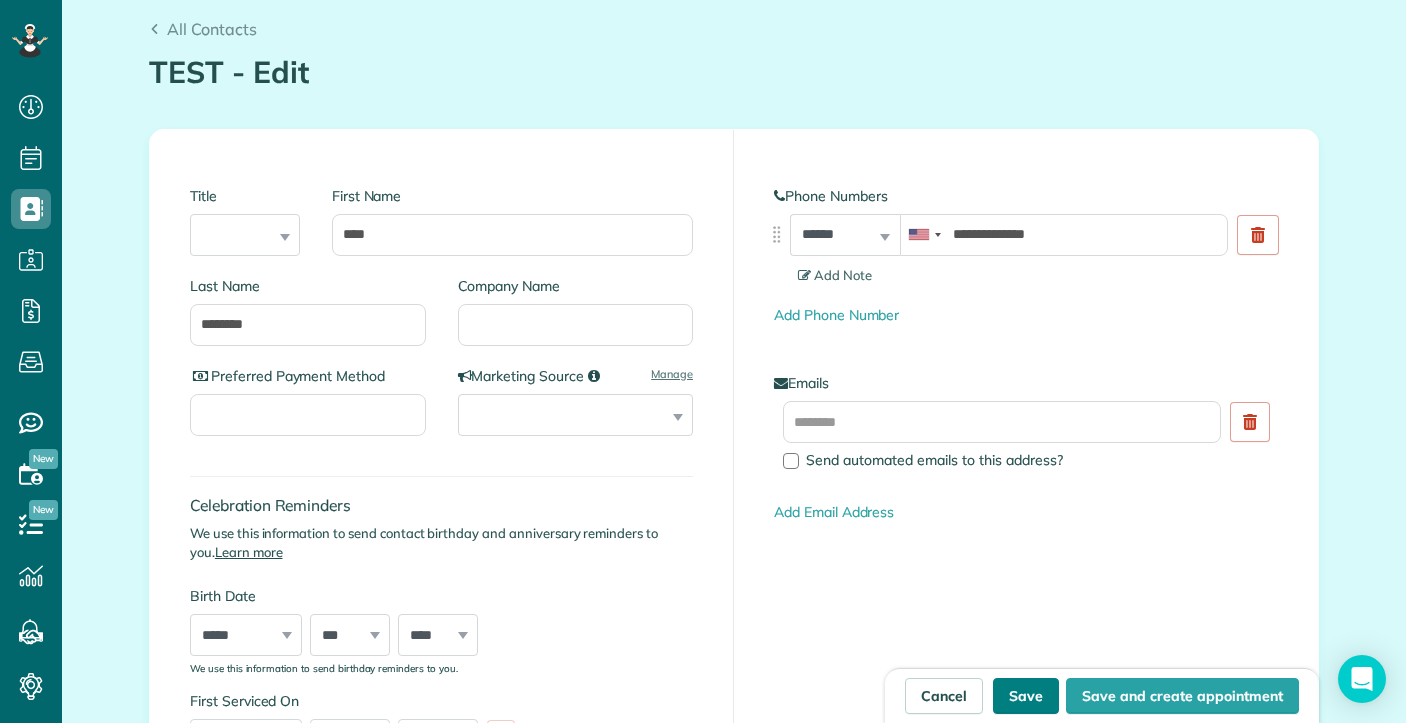 click on "Save" at bounding box center [1026, 696] 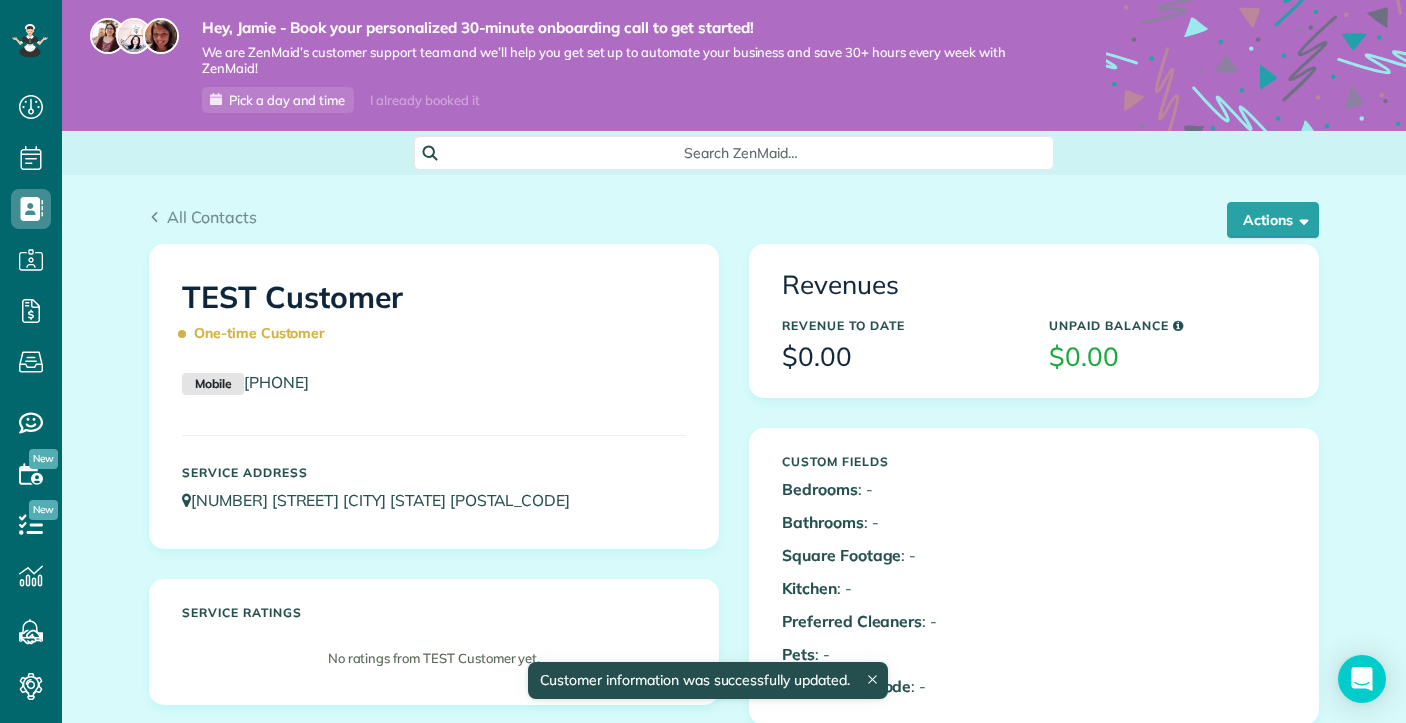 scroll, scrollTop: 0, scrollLeft: 0, axis: both 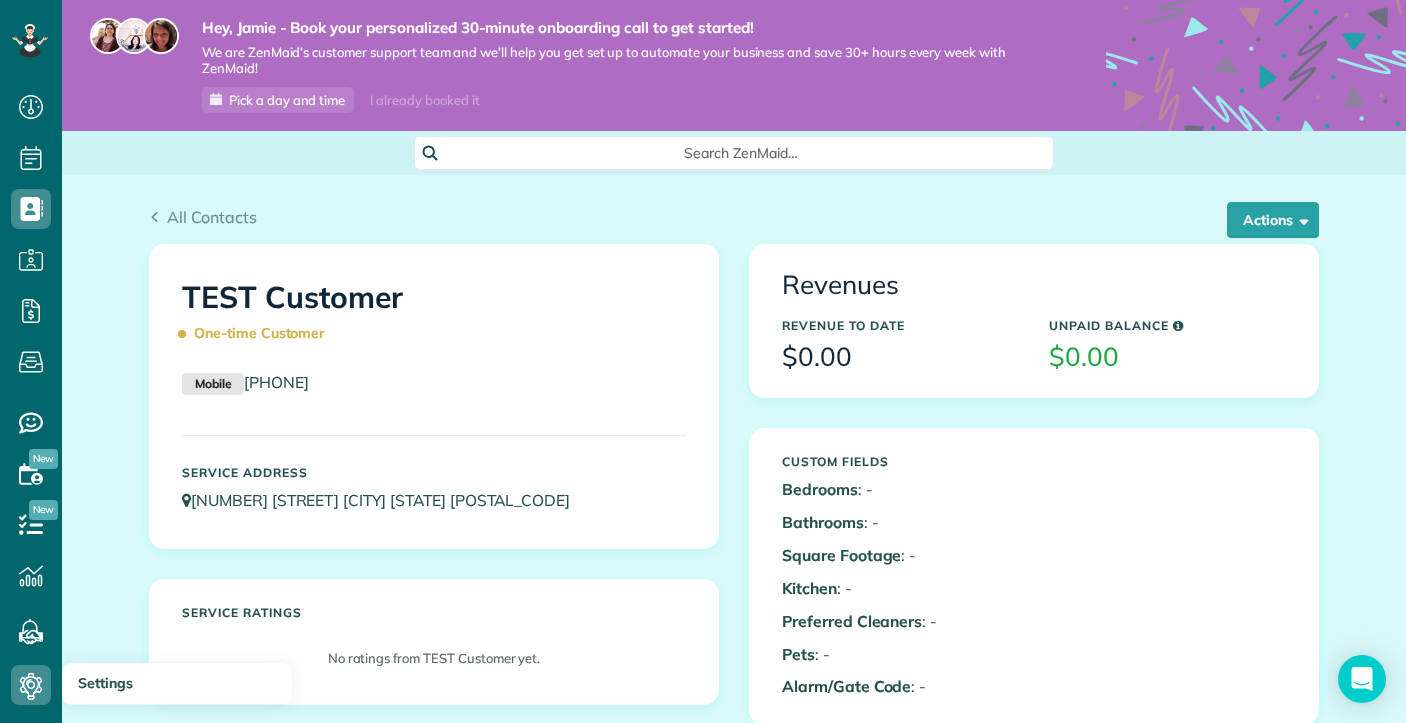click 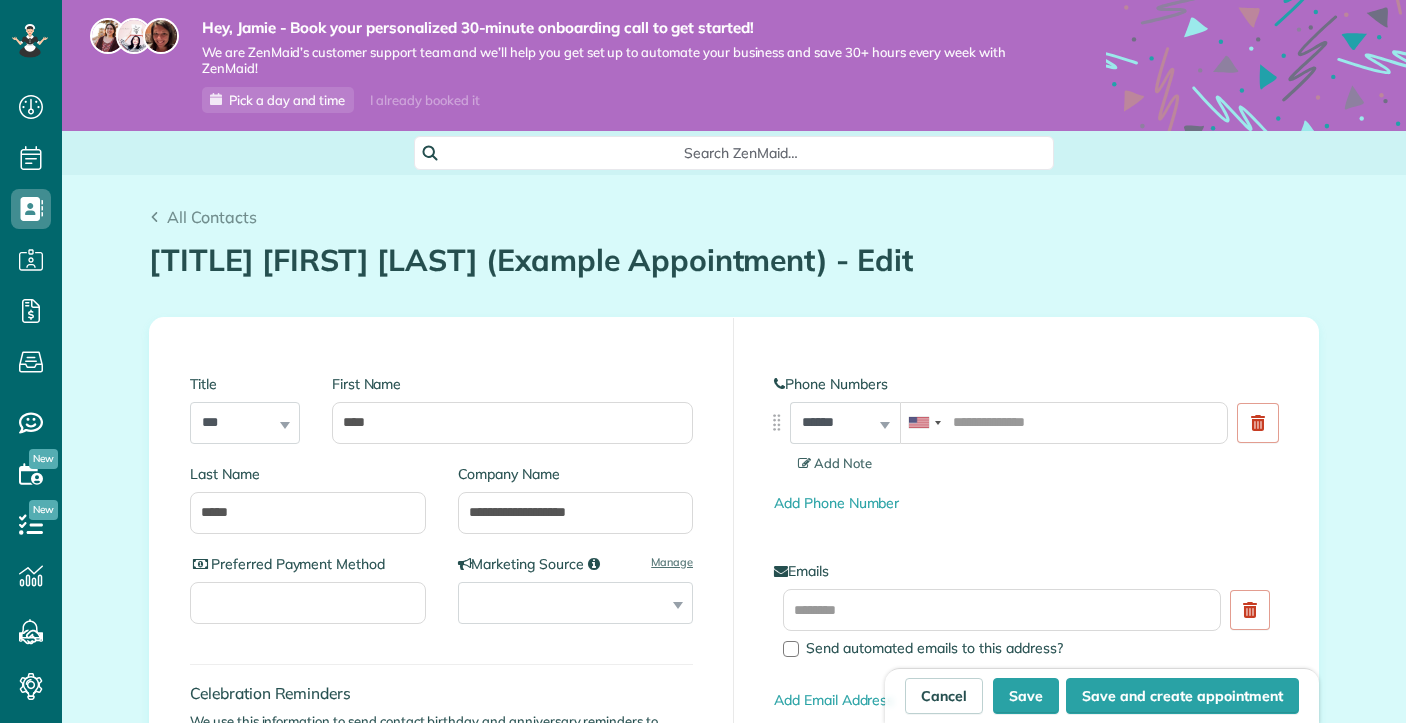 scroll, scrollTop: 0, scrollLeft: 0, axis: both 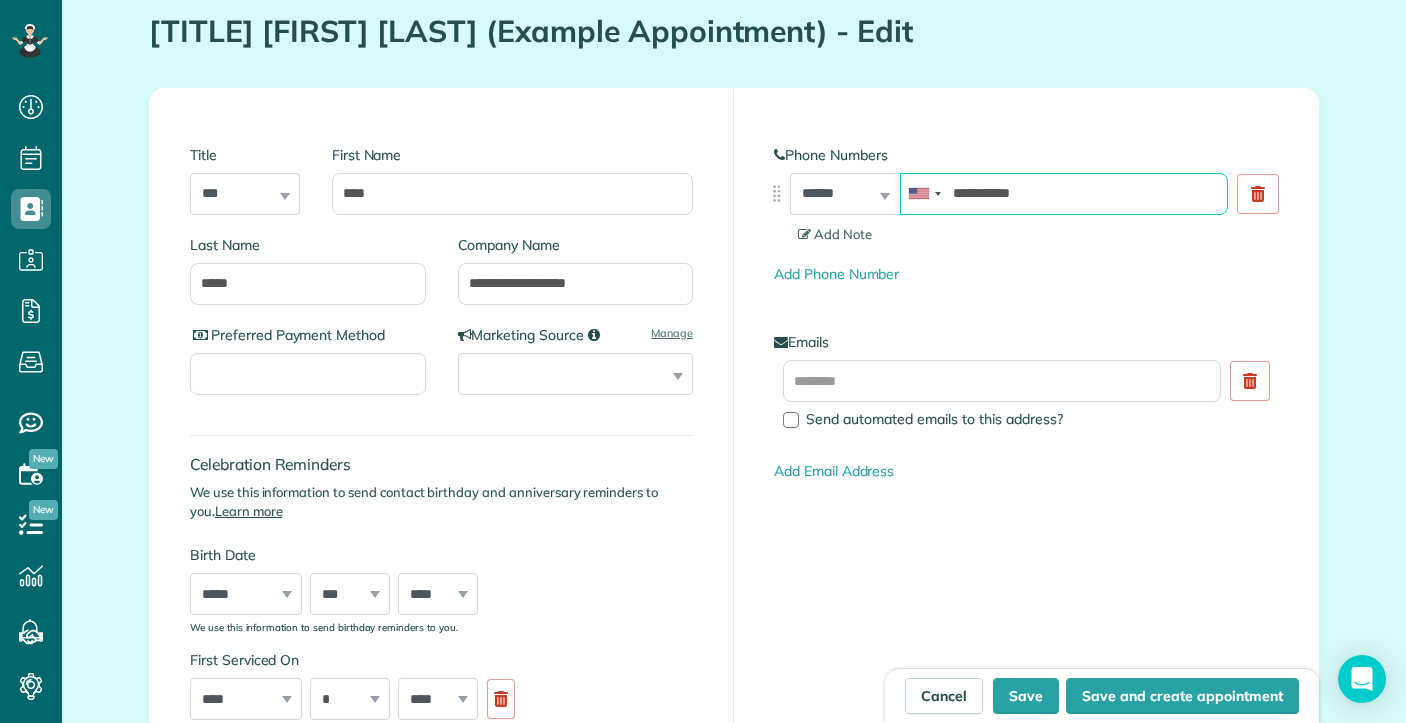 type on "**********" 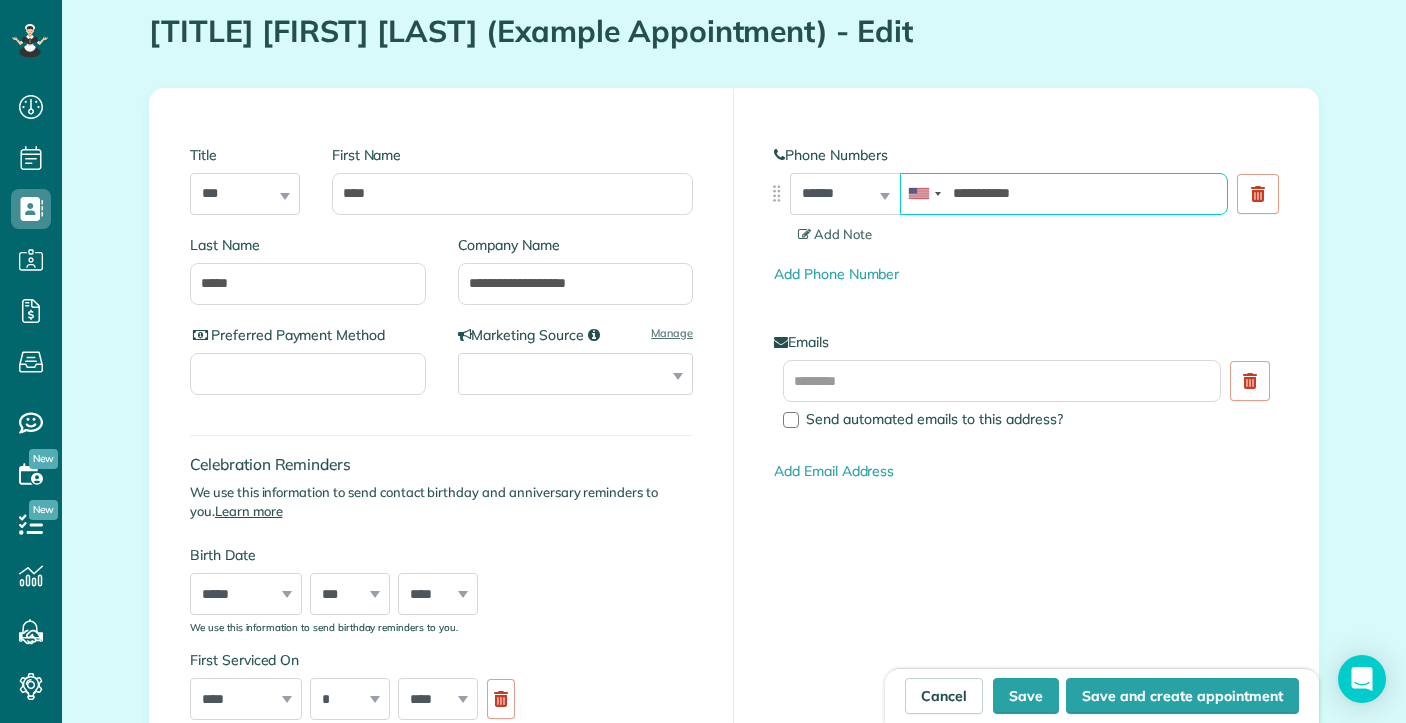 drag, startPoint x: 1056, startPoint y: 193, endPoint x: 770, endPoint y: 193, distance: 286 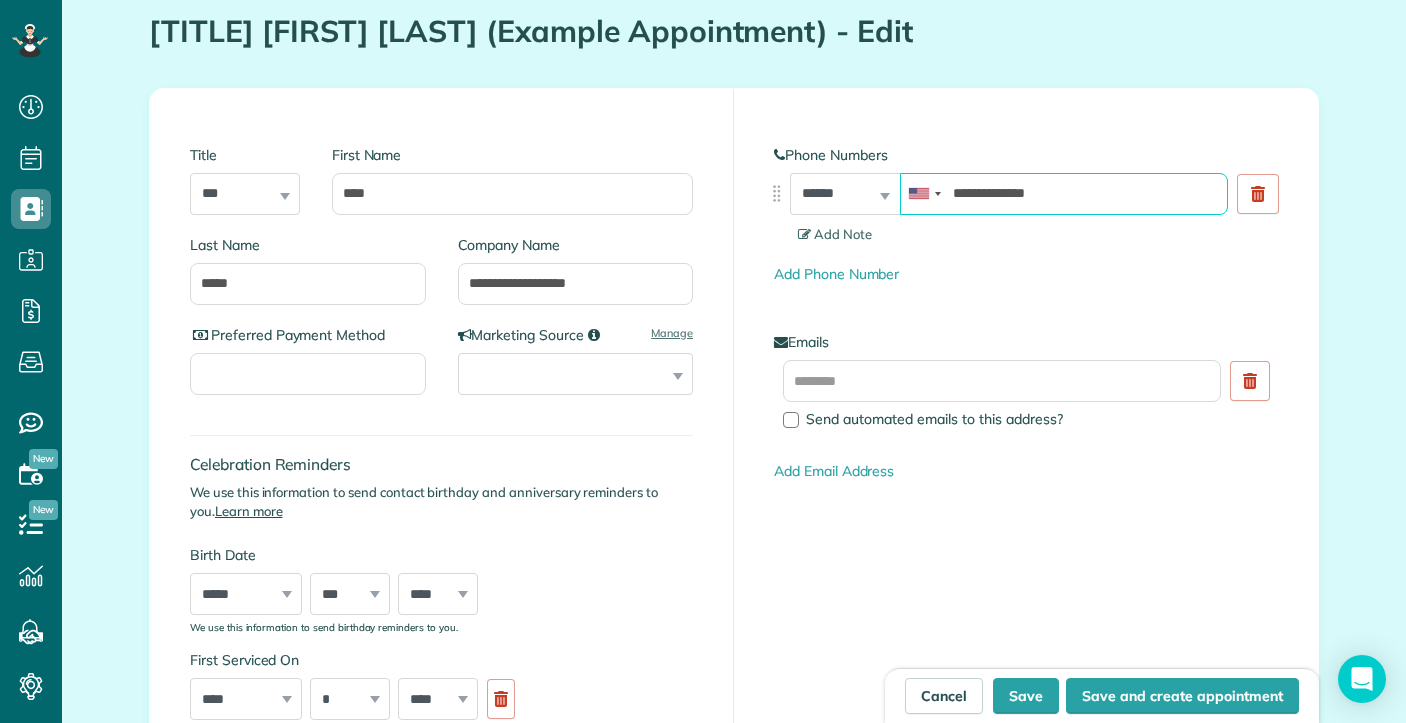 drag, startPoint x: 1124, startPoint y: 210, endPoint x: 868, endPoint y: 183, distance: 257.4199 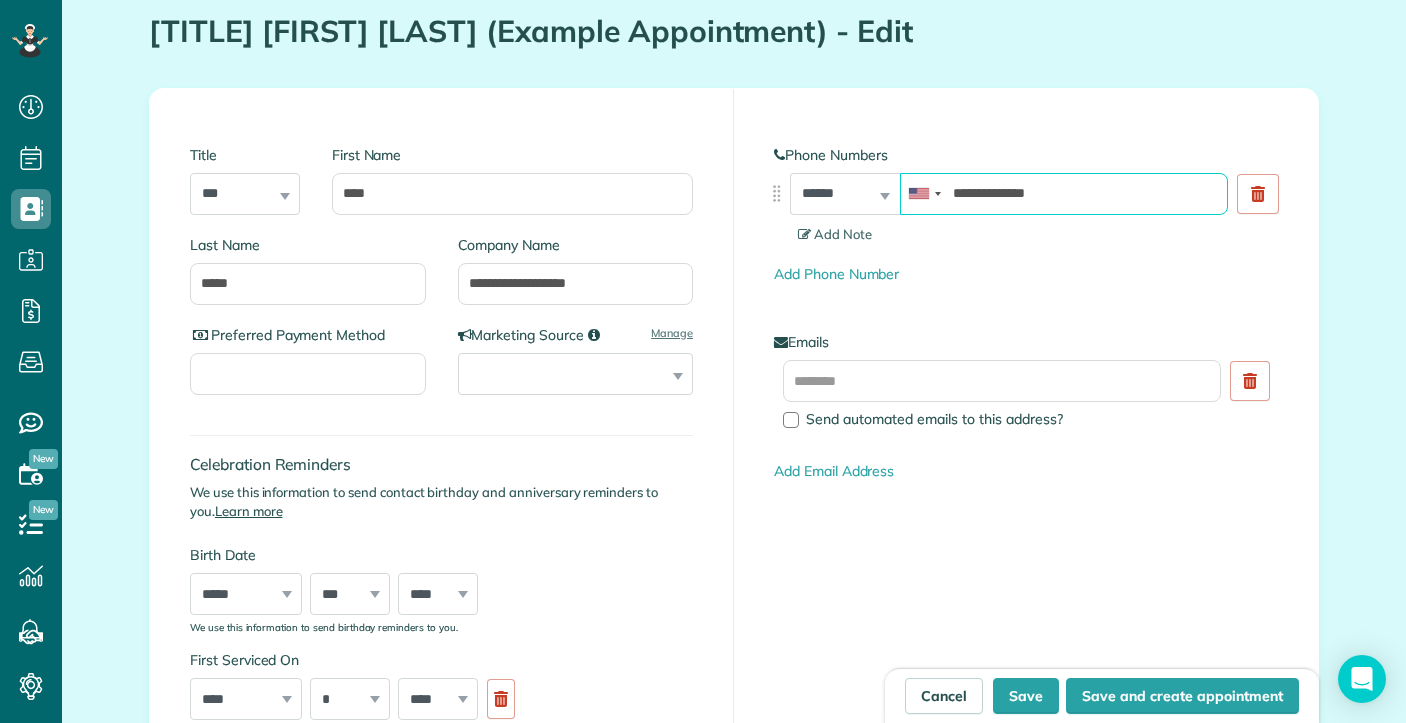 click on "**********" at bounding box center [1026, 199] 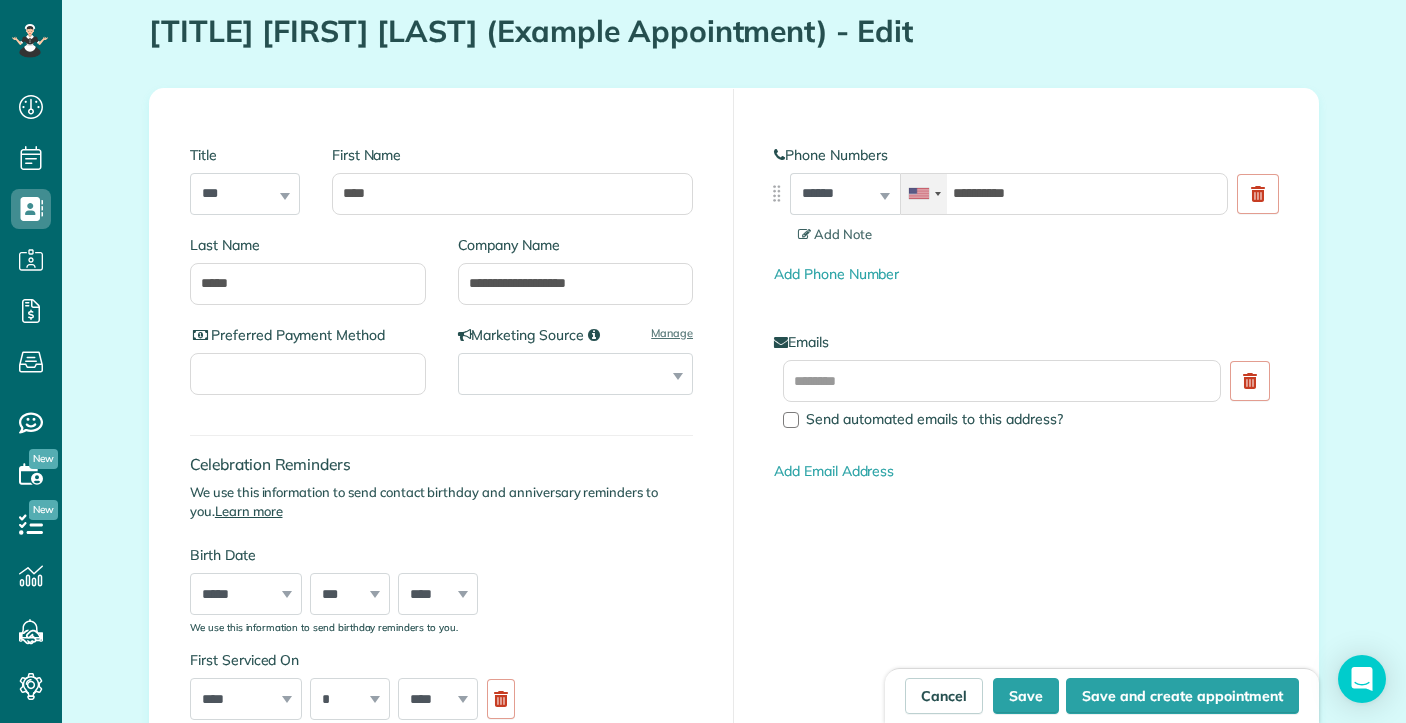 click at bounding box center [924, 194] 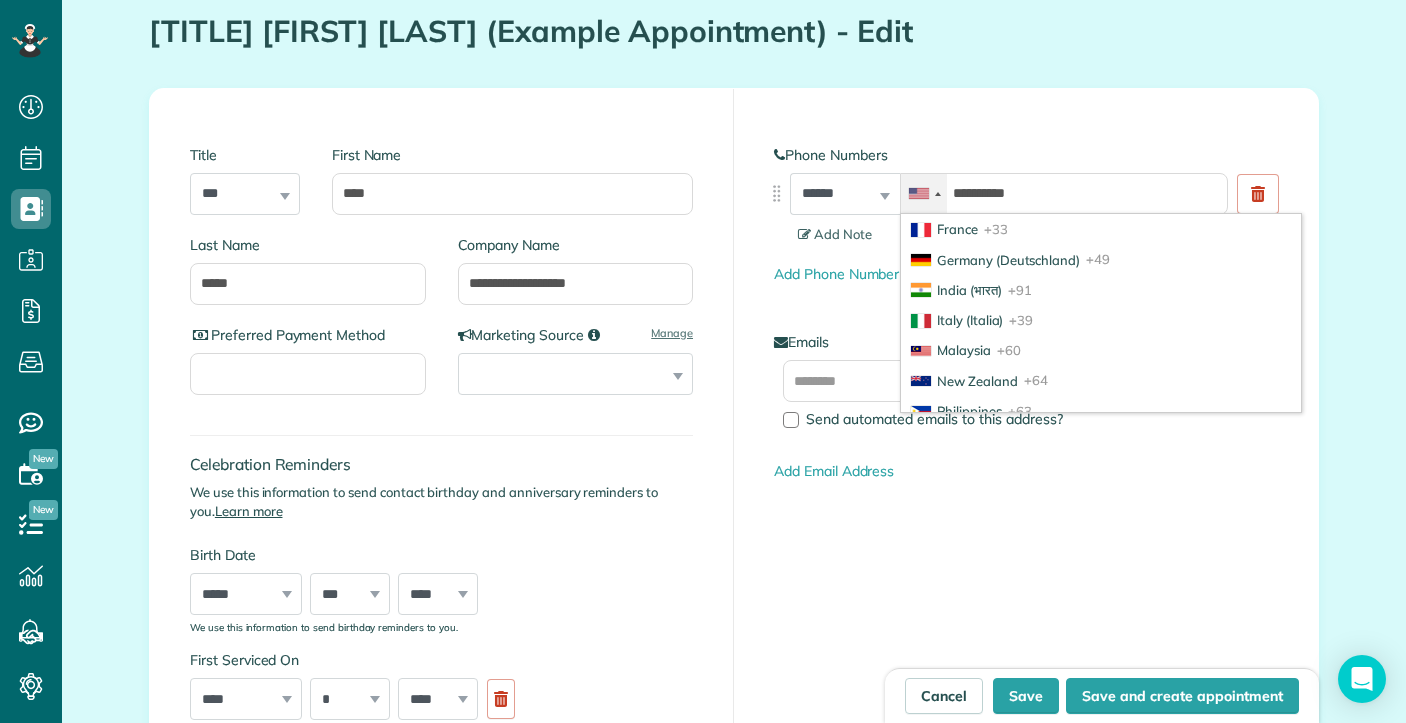 scroll, scrollTop: 278, scrollLeft: 0, axis: vertical 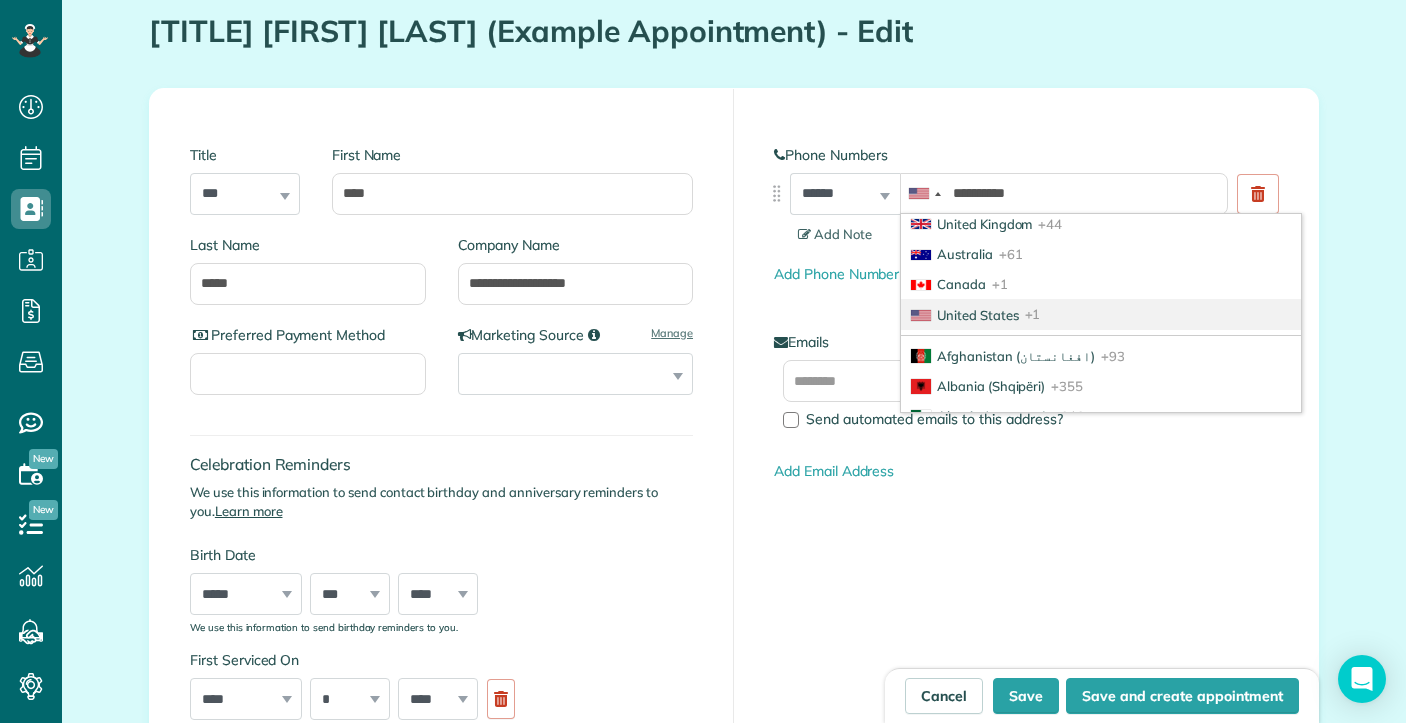 click on "United States" at bounding box center (978, 315) 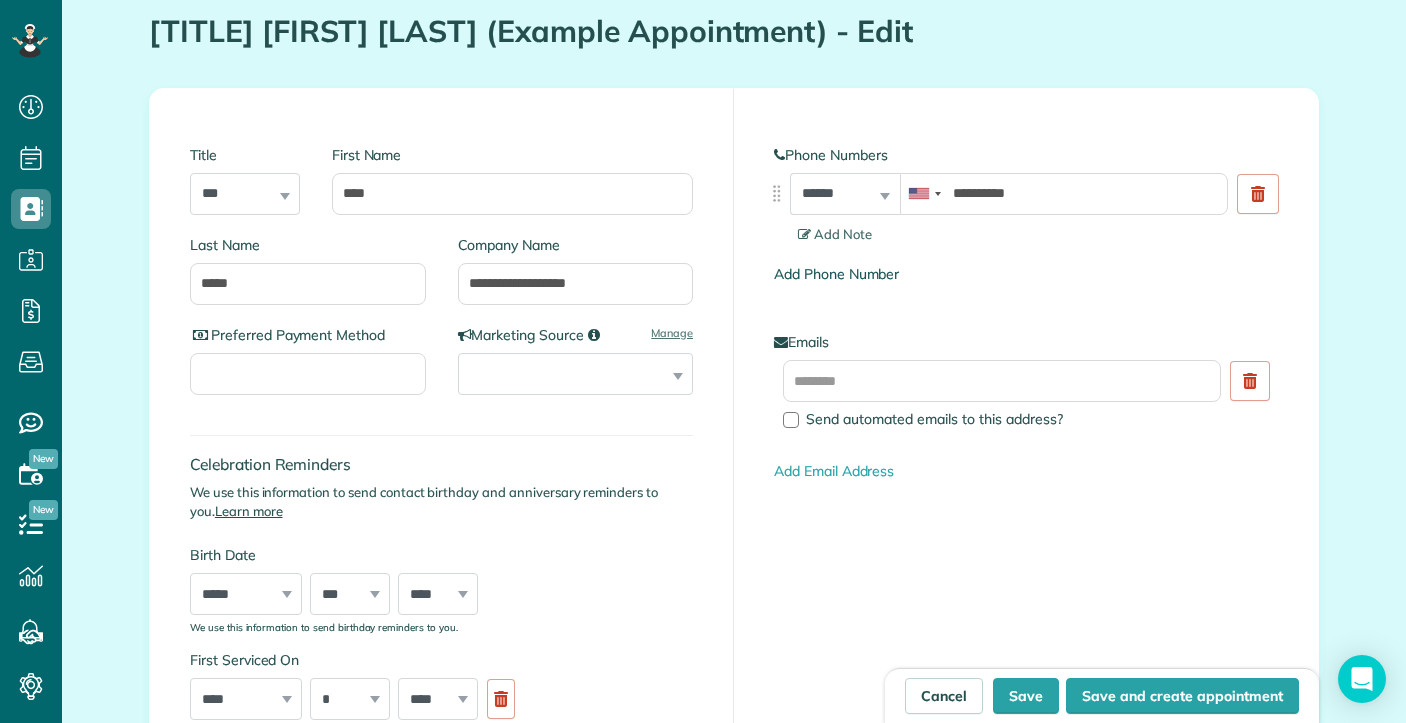 click on "Add Phone Number" at bounding box center [836, 274] 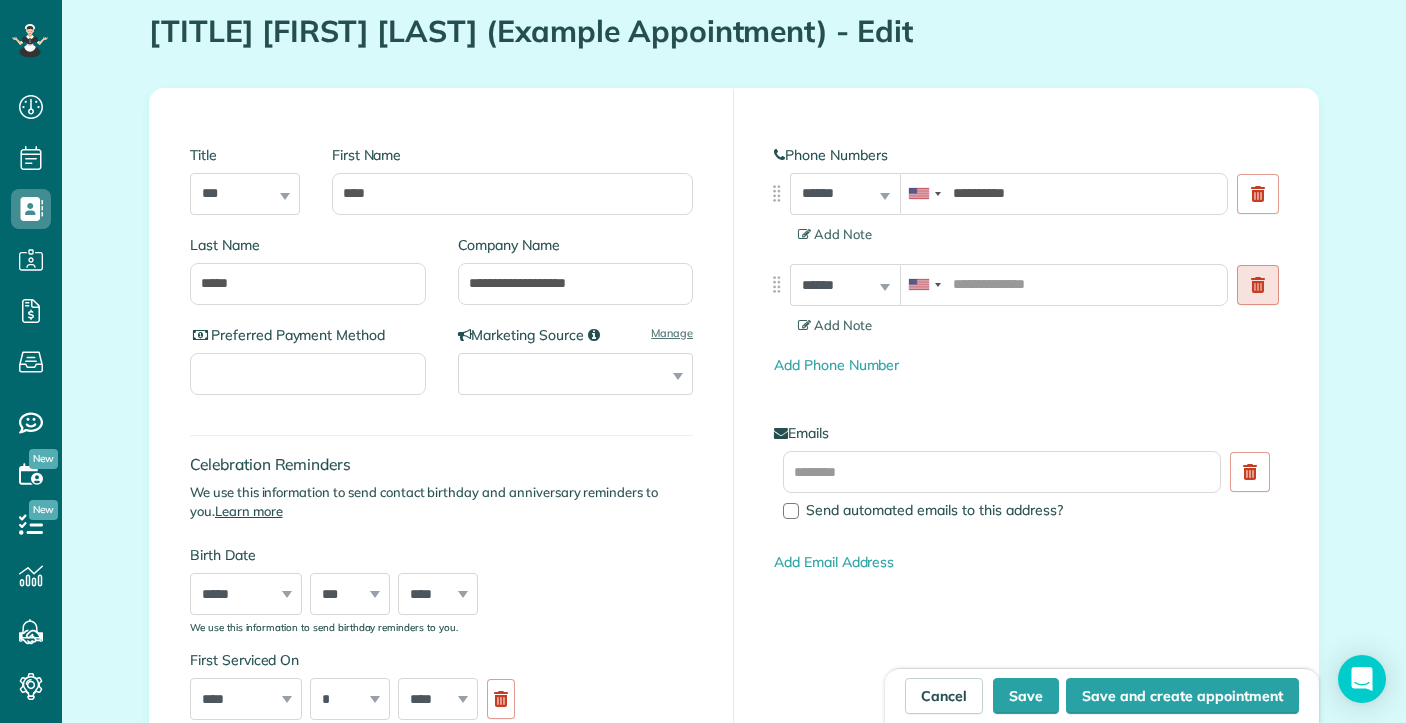 click 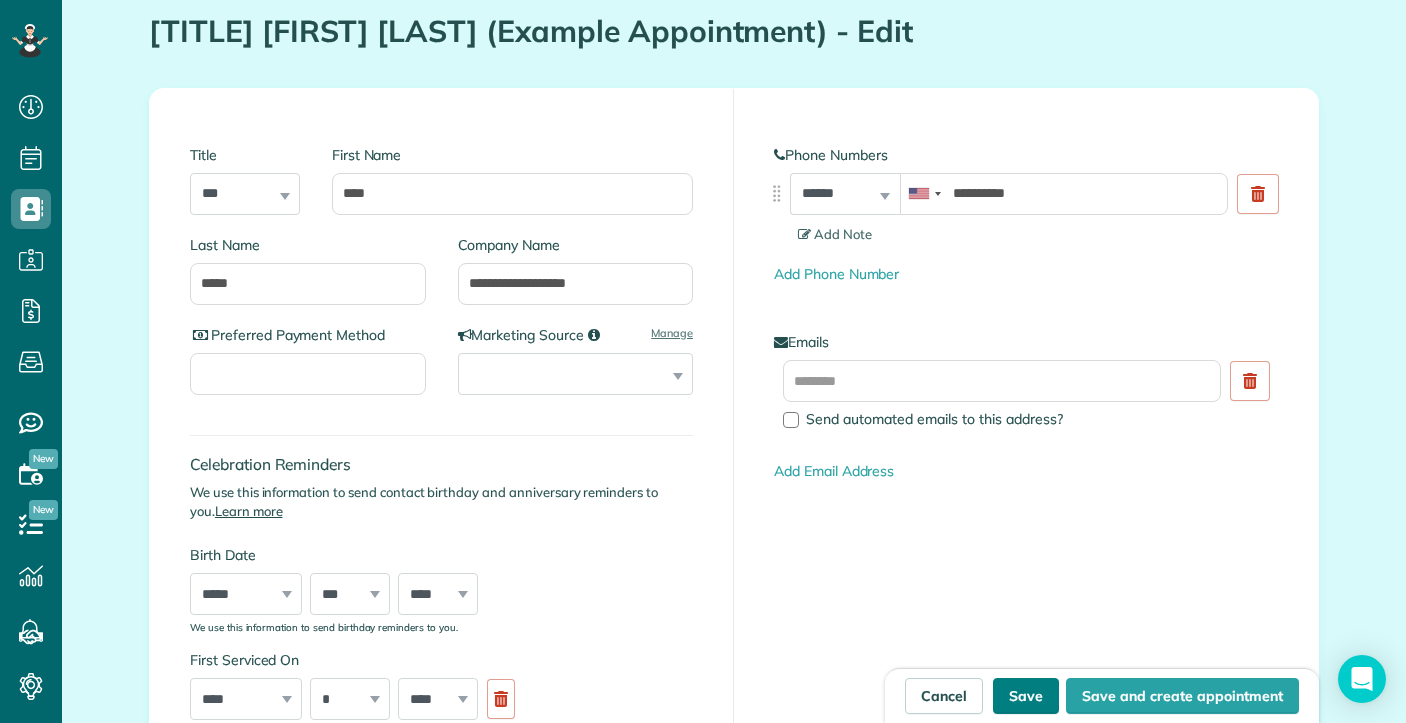 click on "Save" at bounding box center [1026, 696] 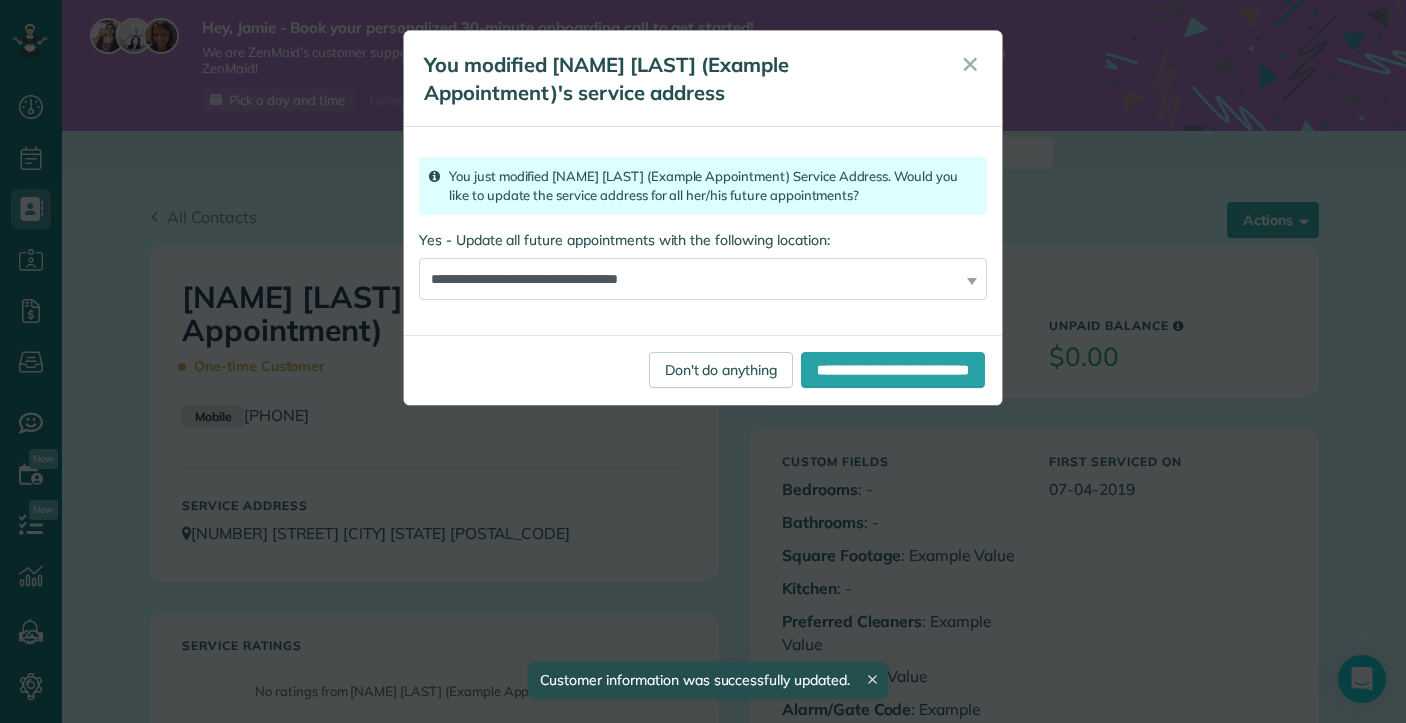 scroll, scrollTop: 0, scrollLeft: 0, axis: both 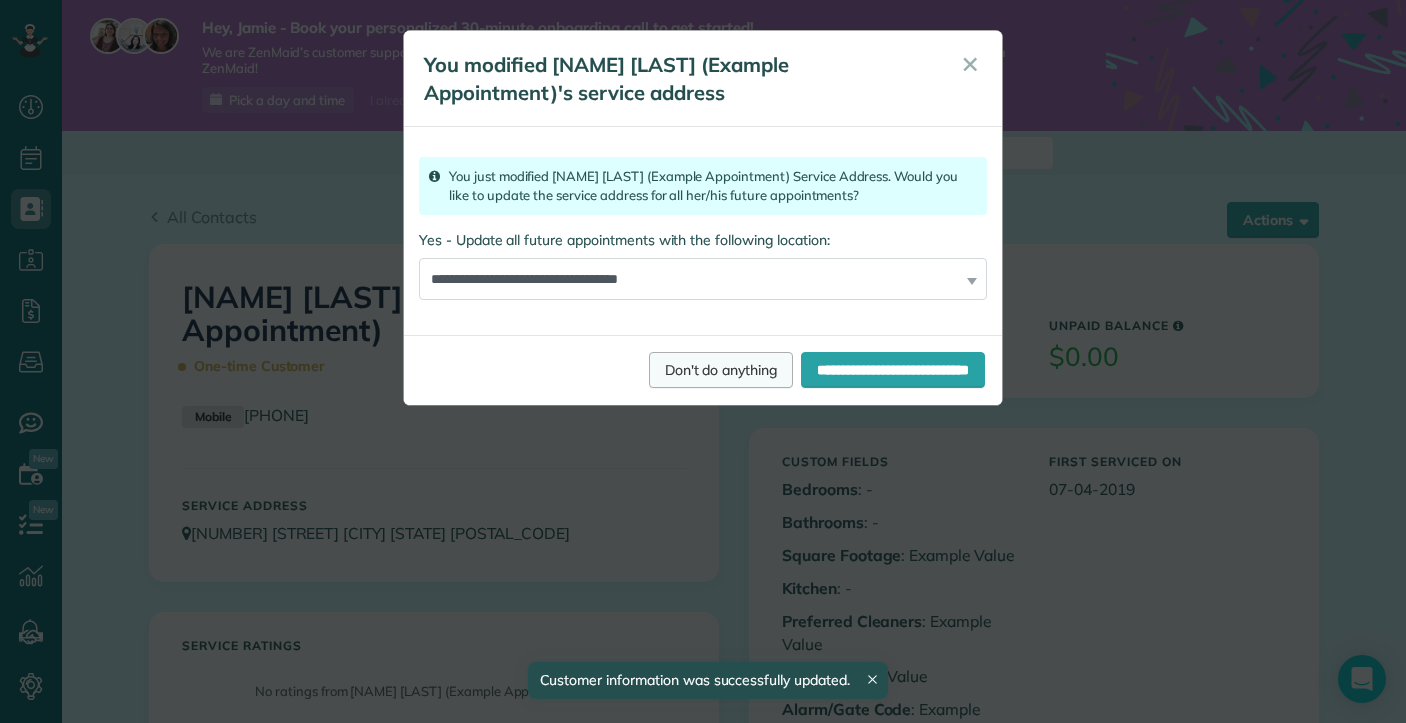 click on "Don't do anything" at bounding box center [721, 370] 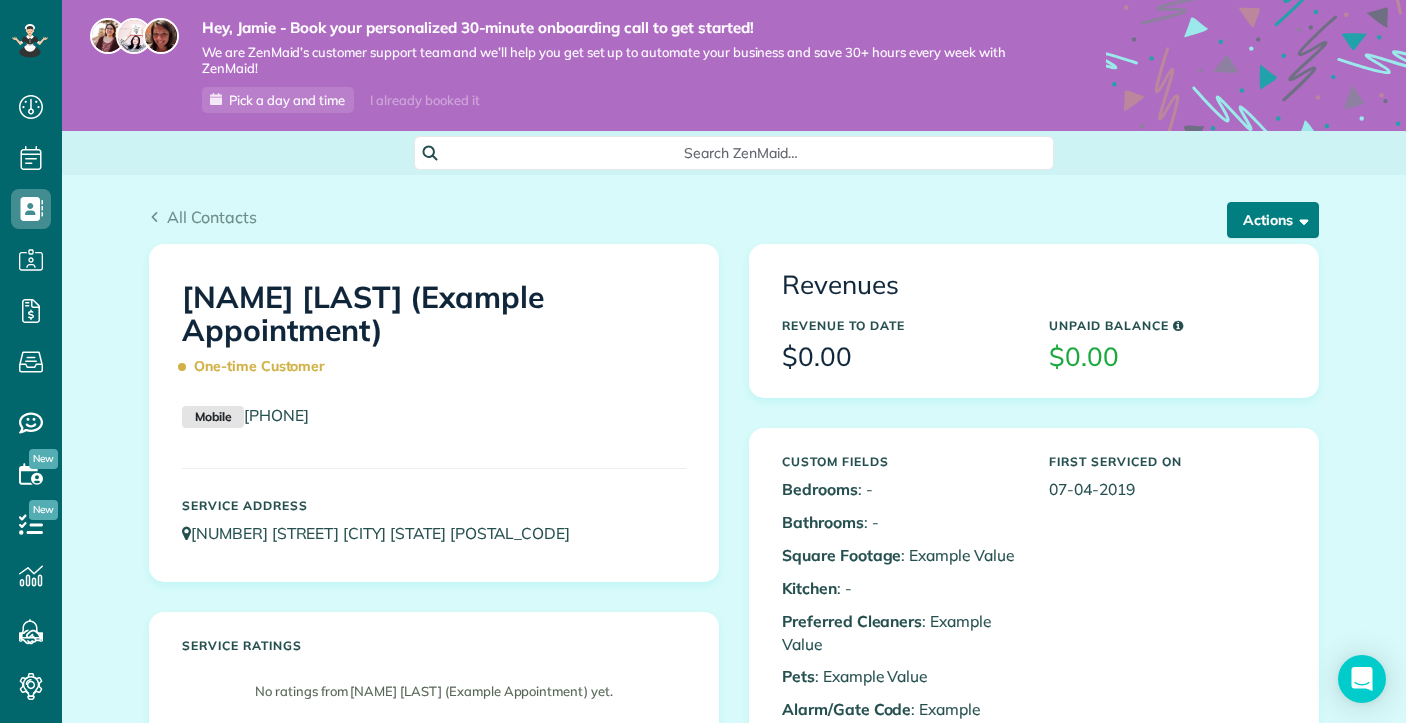 click on "Actions" at bounding box center [1273, 220] 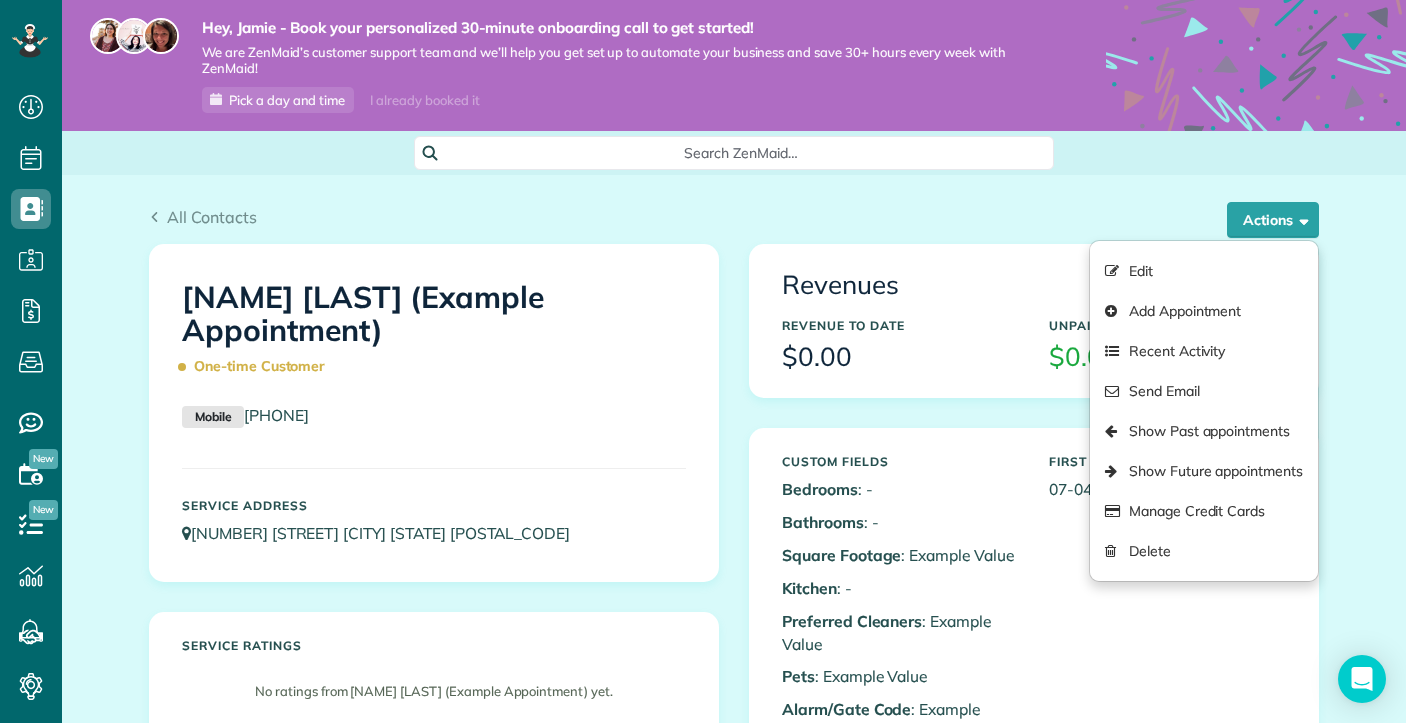 click on "Mobile
[PHONE]" at bounding box center (434, 416) 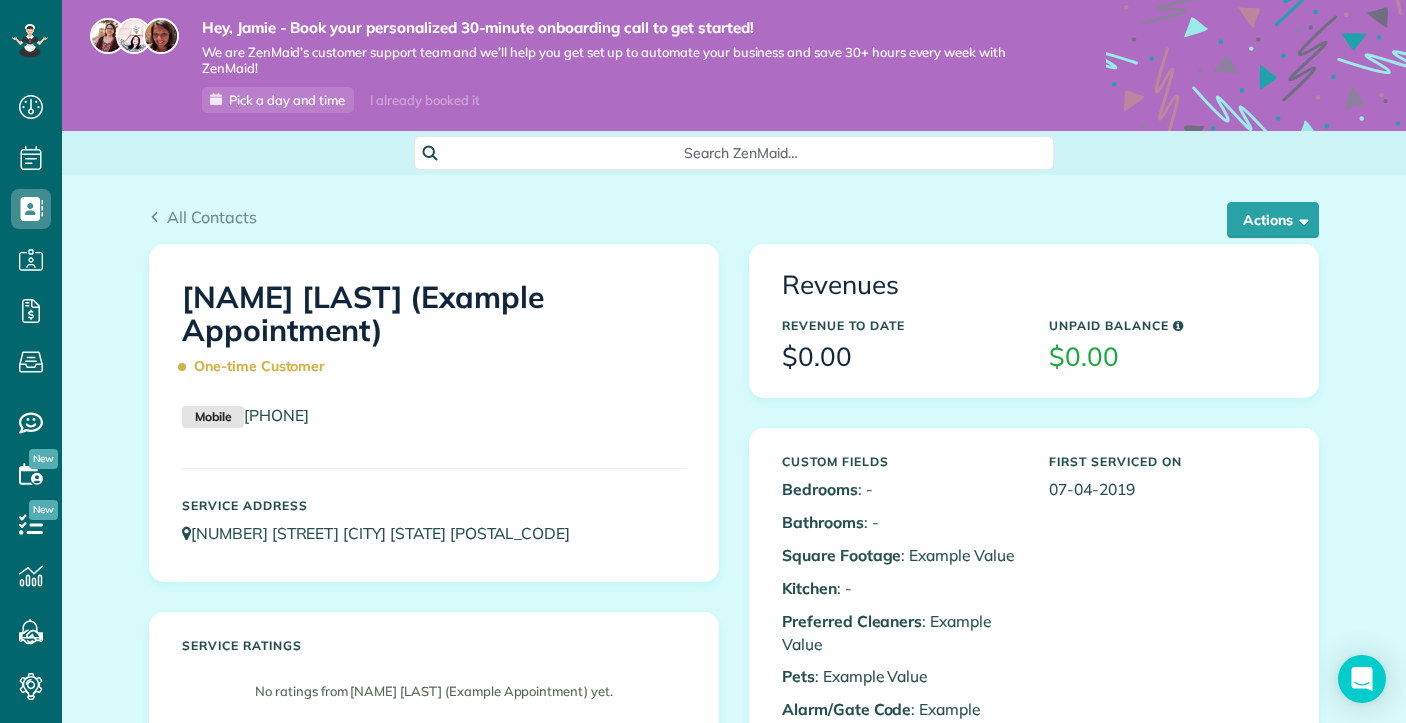 scroll, scrollTop: 0, scrollLeft: 0, axis: both 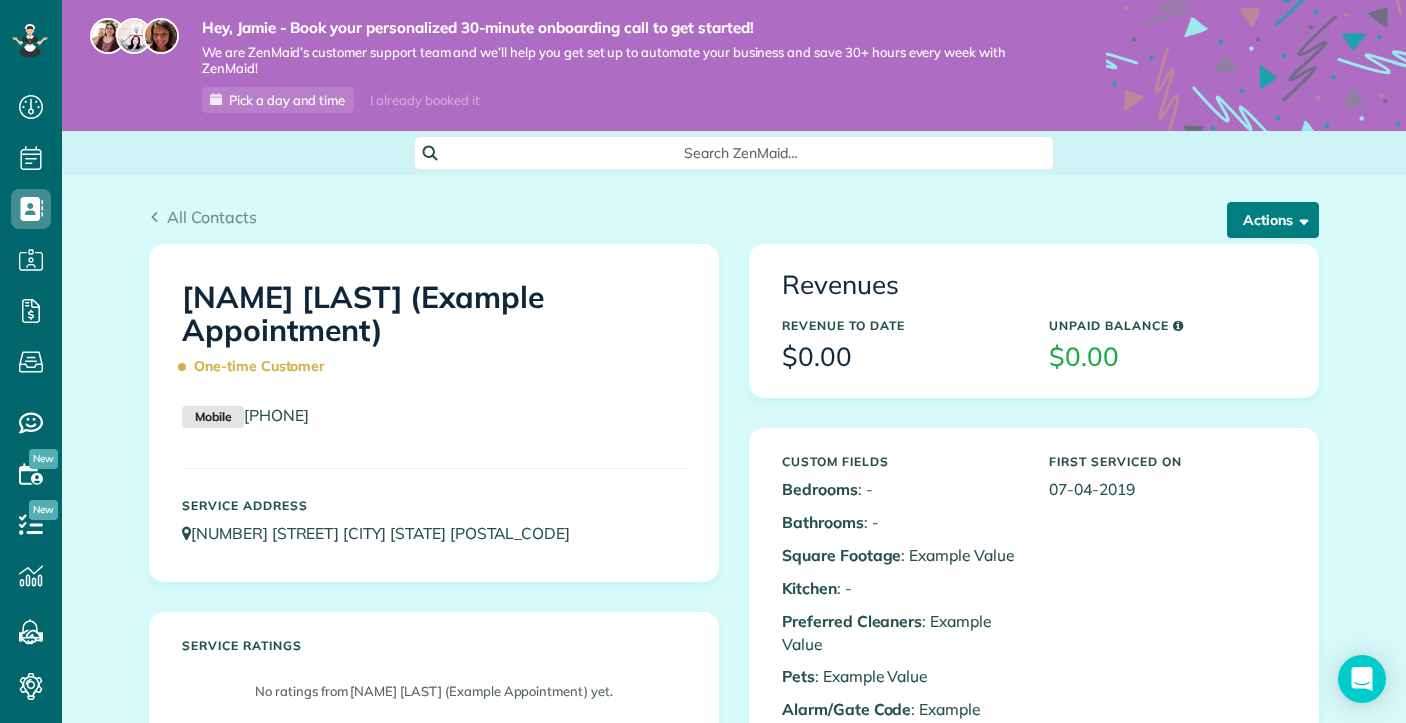 click on "Actions" at bounding box center [1273, 220] 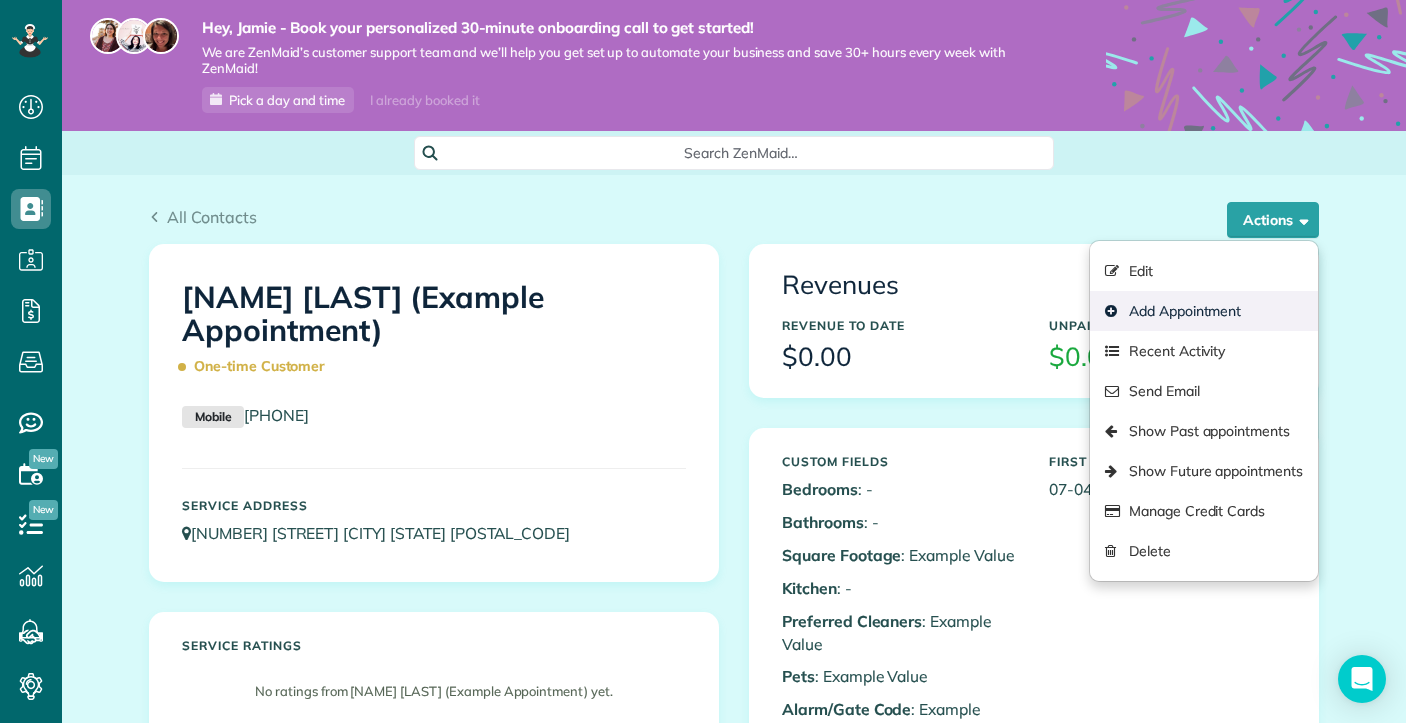 click on "Add Appointment" at bounding box center (1204, 311) 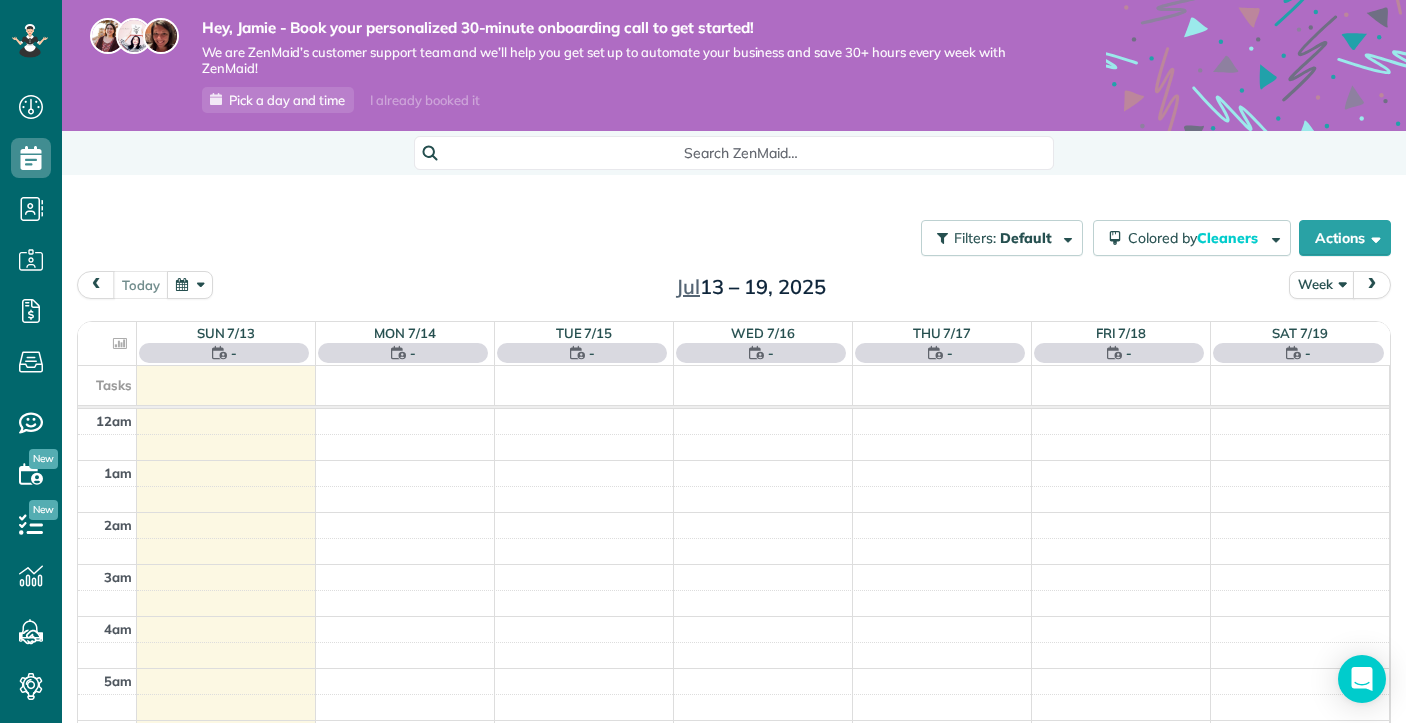 scroll, scrollTop: 0, scrollLeft: 0, axis: both 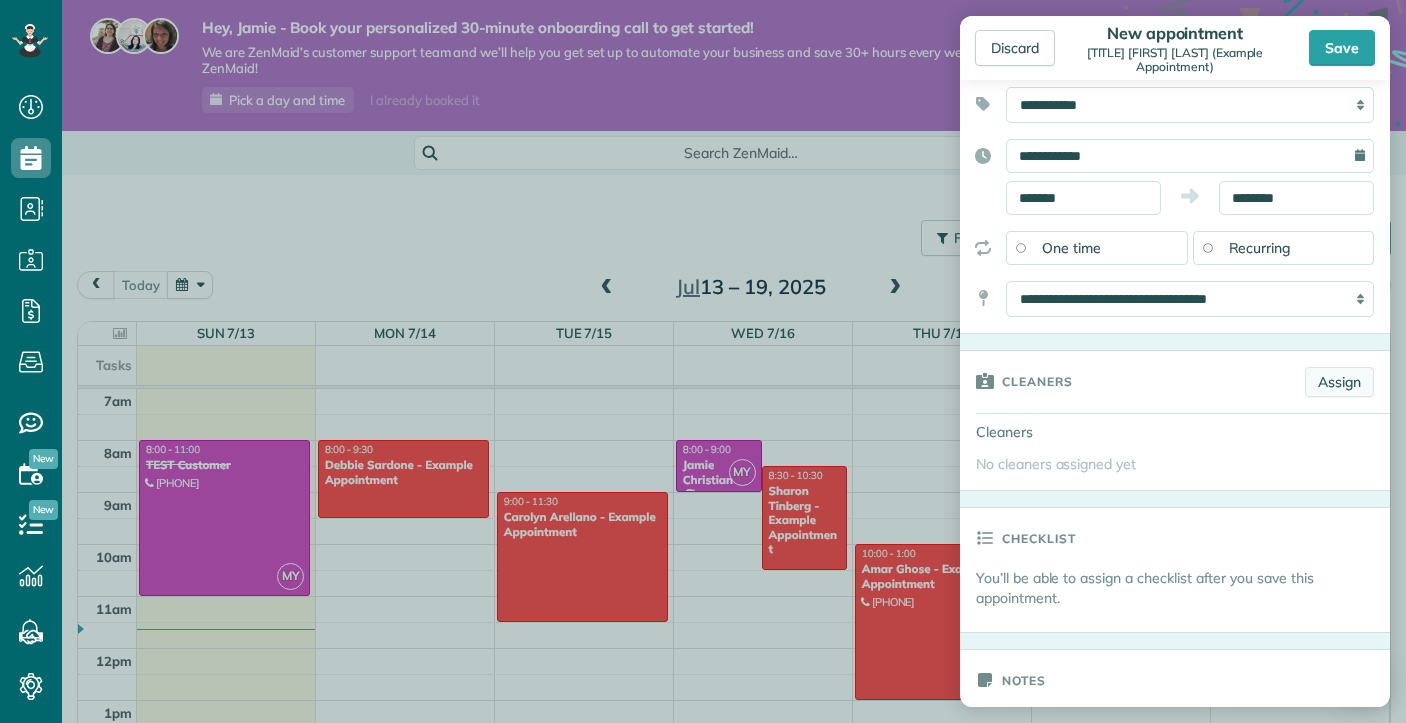 click on "Assign" at bounding box center [1339, 382] 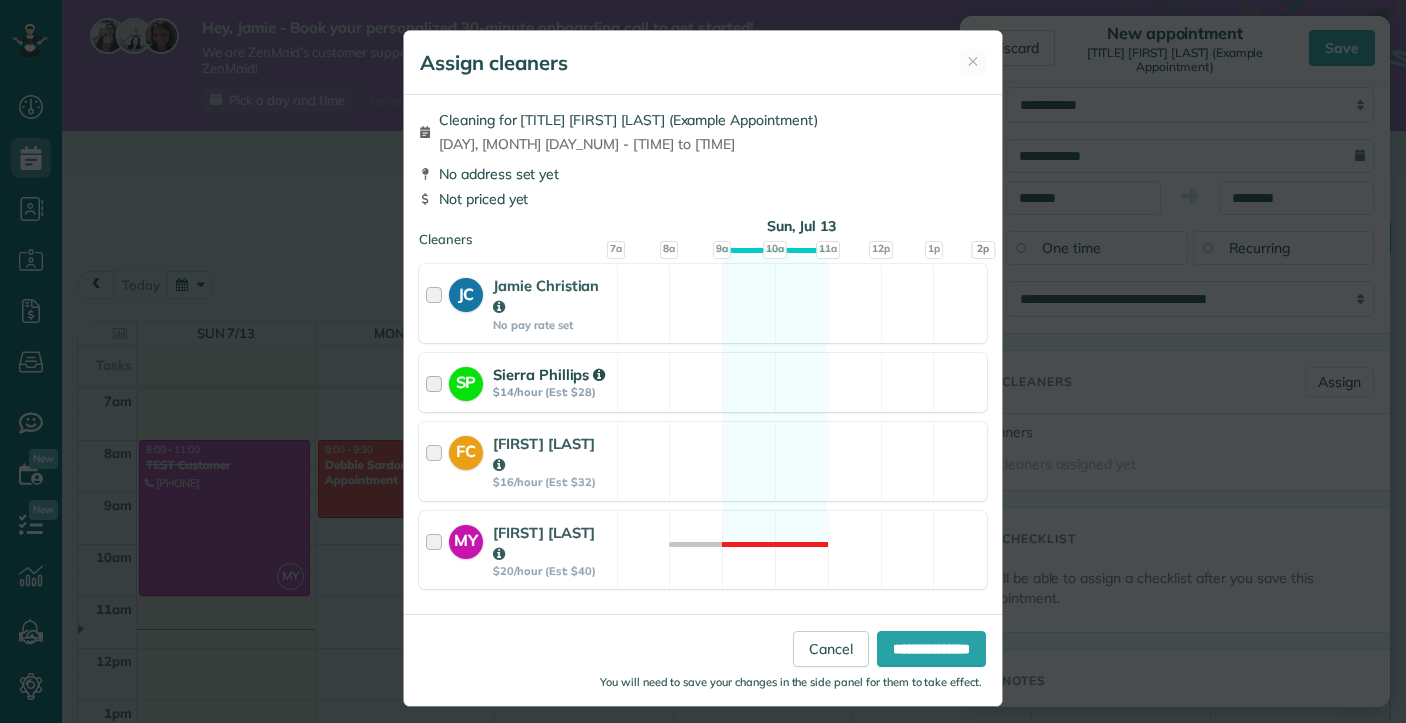 click at bounding box center (437, 382) 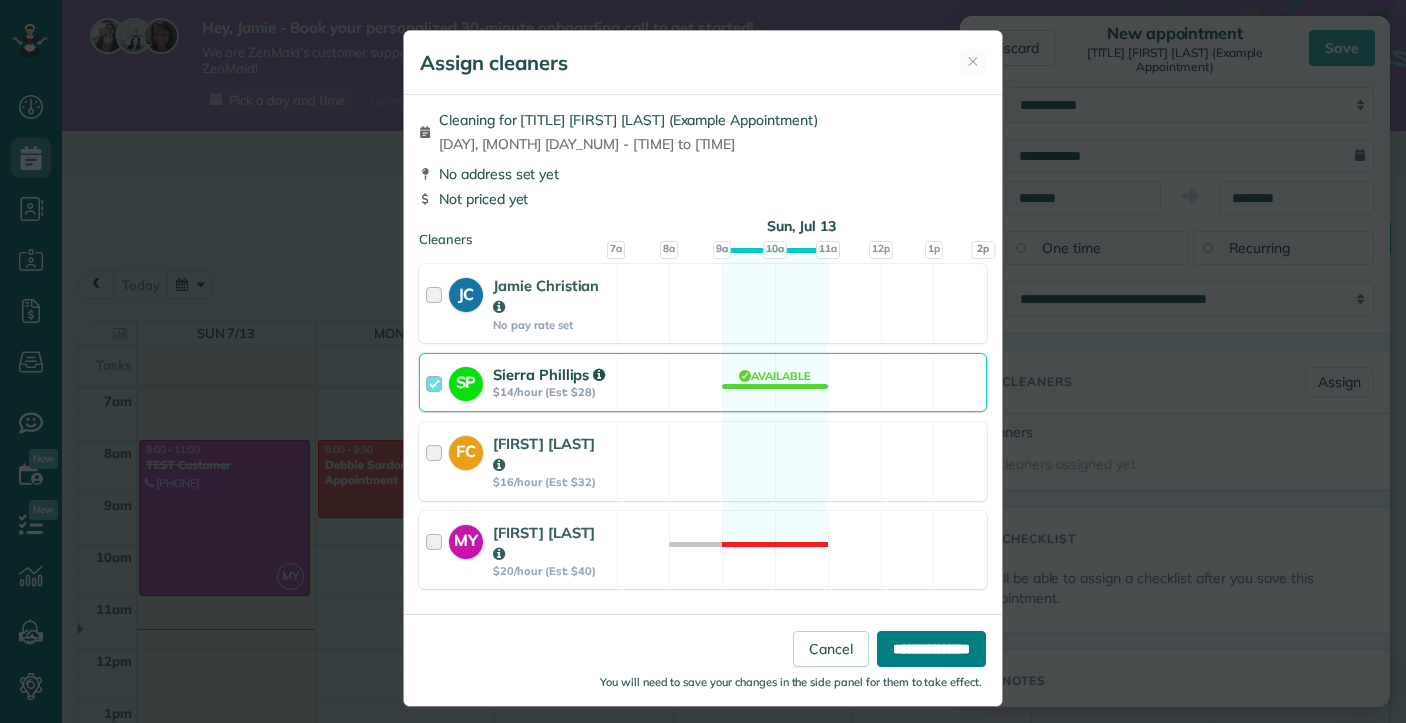 click on "**********" at bounding box center [931, 649] 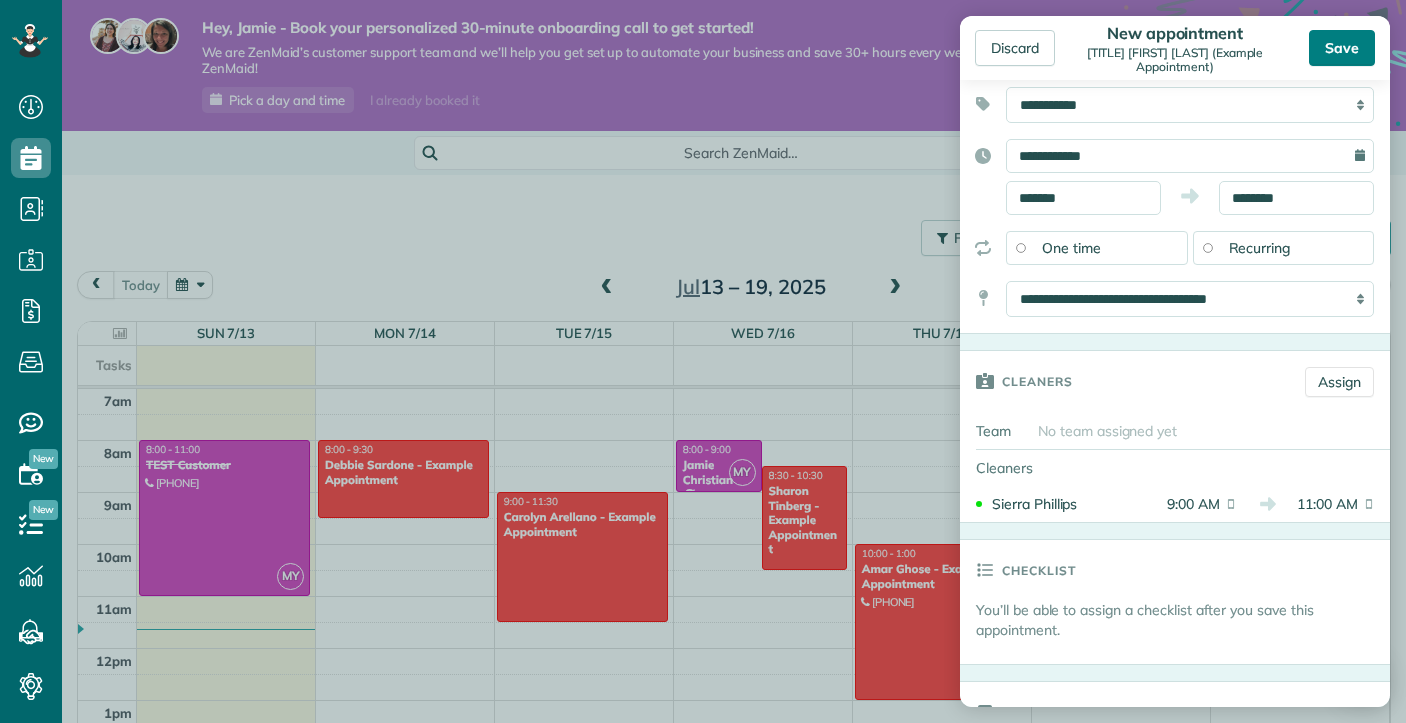 click on "Save" at bounding box center (1342, 48) 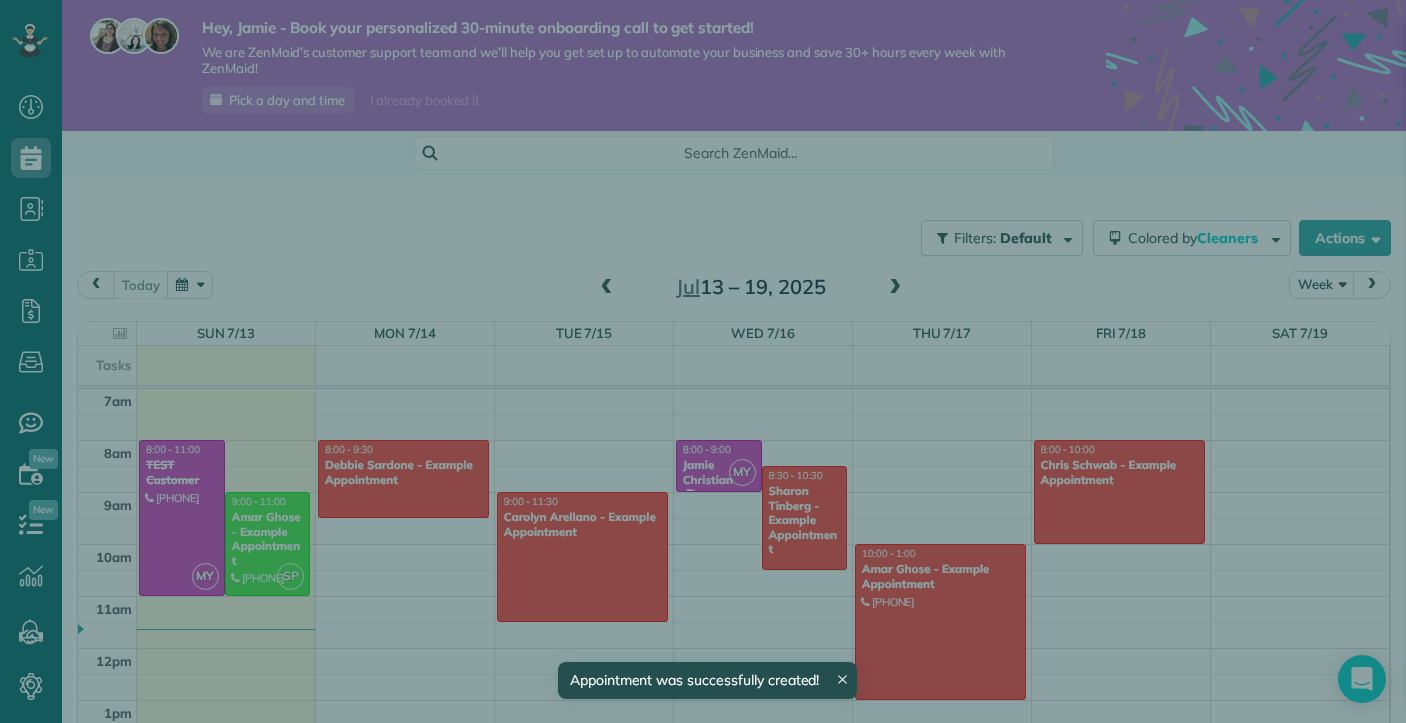 scroll, scrollTop: 364, scrollLeft: 0, axis: vertical 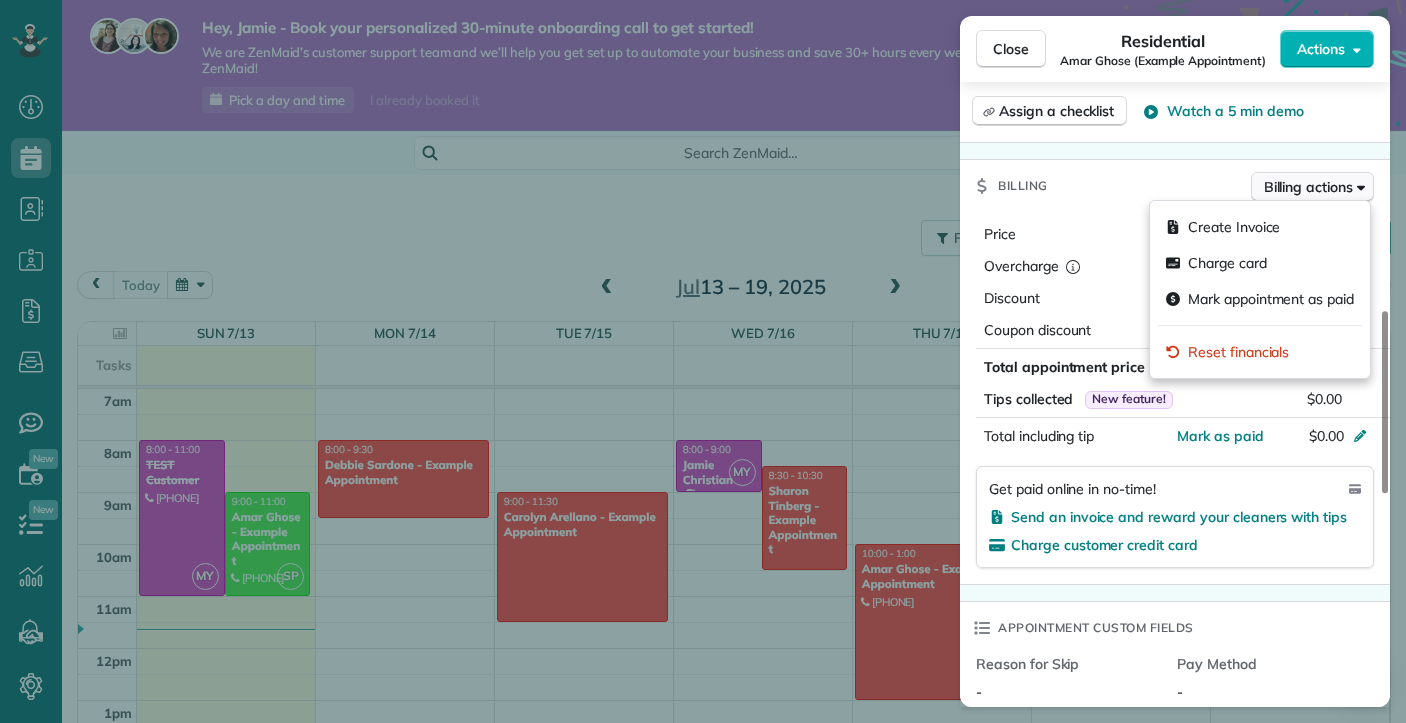 click on "Billing actions" at bounding box center [1308, 187] 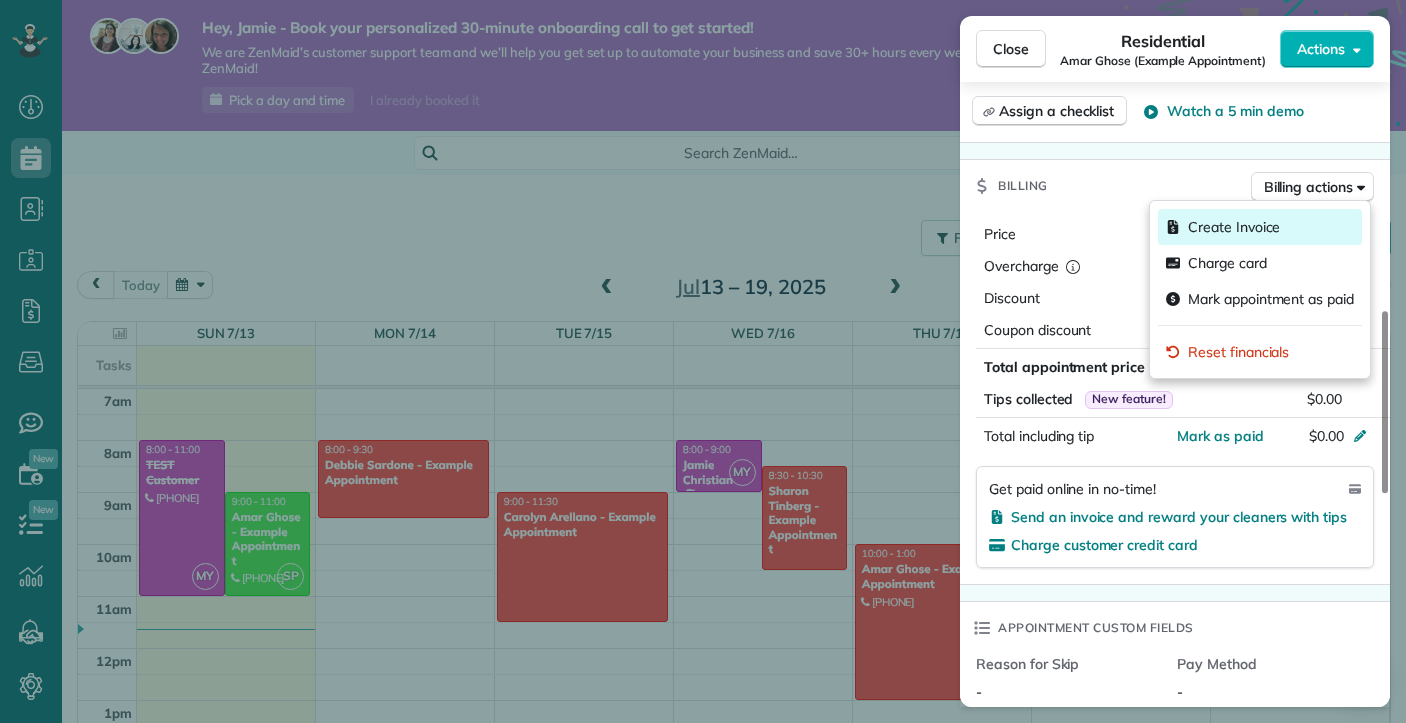 click on "Create Invoice" at bounding box center [1234, 227] 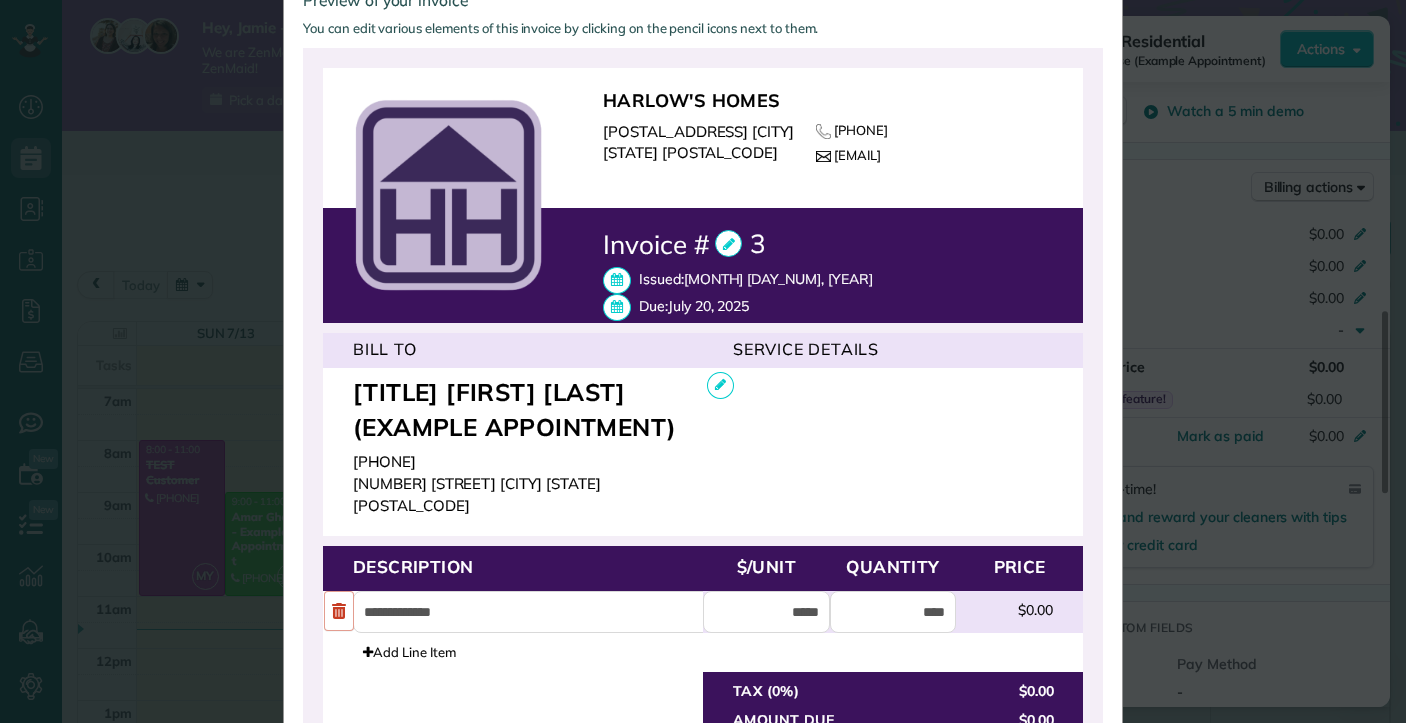 scroll, scrollTop: 448, scrollLeft: 0, axis: vertical 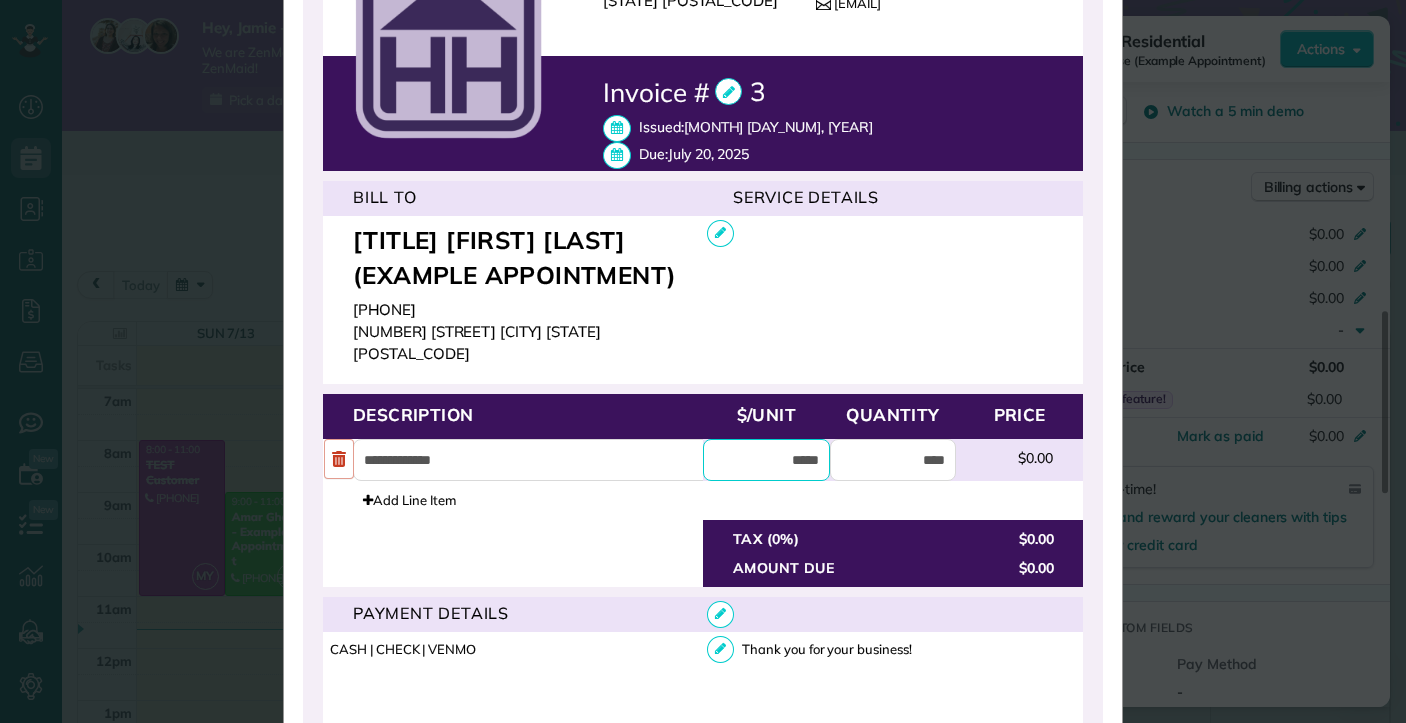 click on "*****" at bounding box center (766, 460) 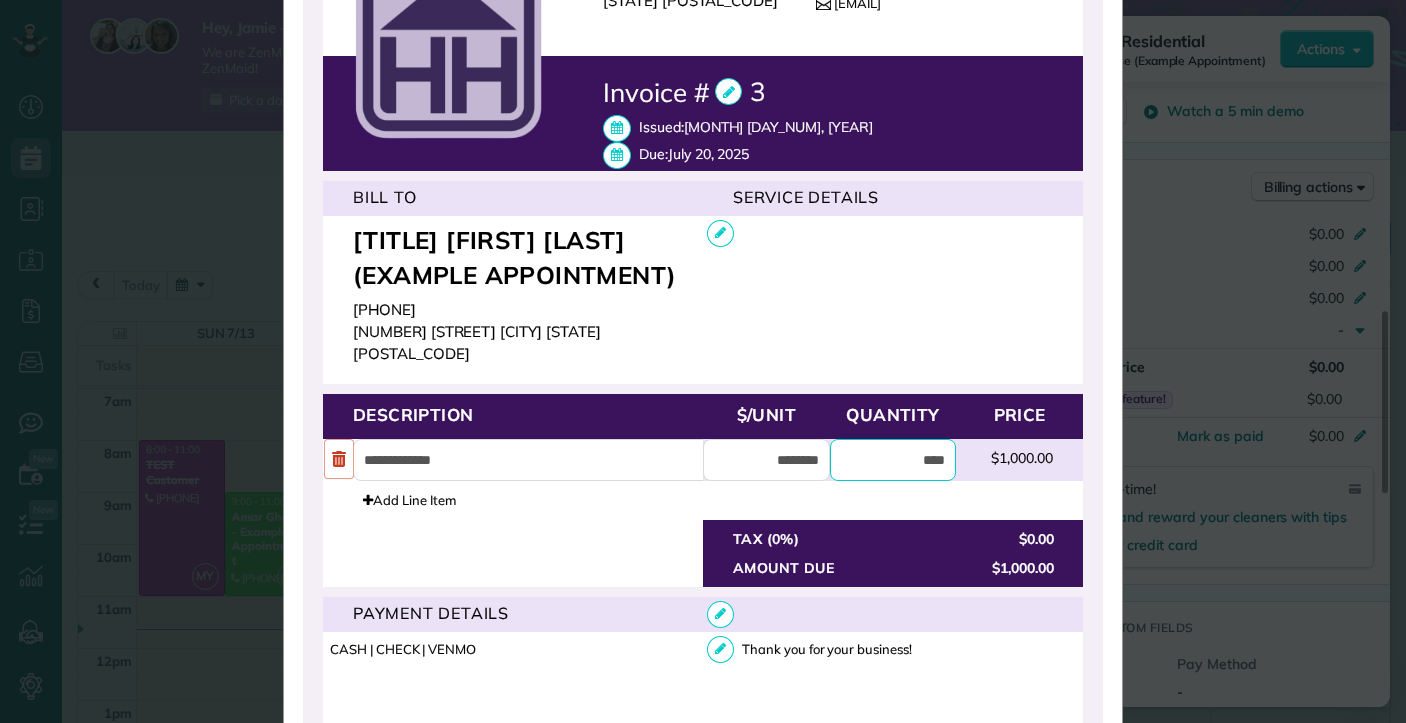 type on "*********" 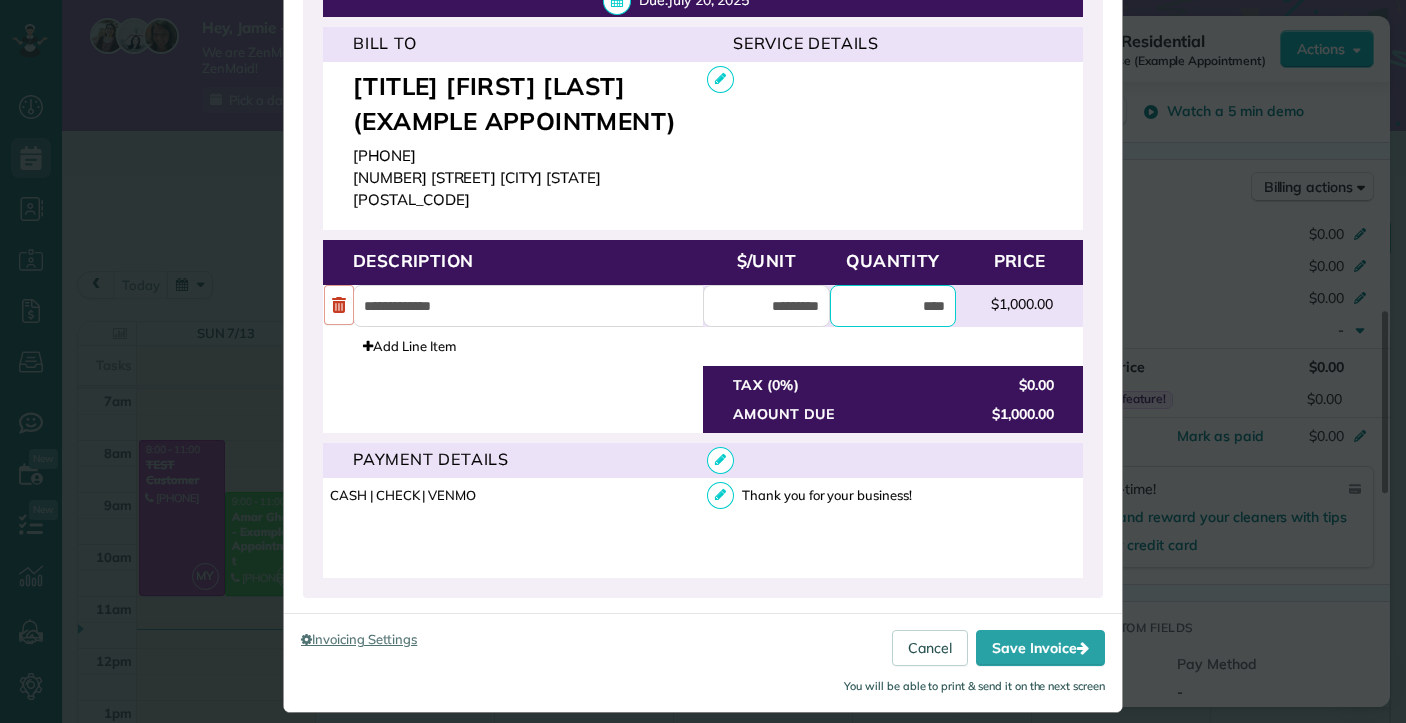 scroll, scrollTop: 601, scrollLeft: 0, axis: vertical 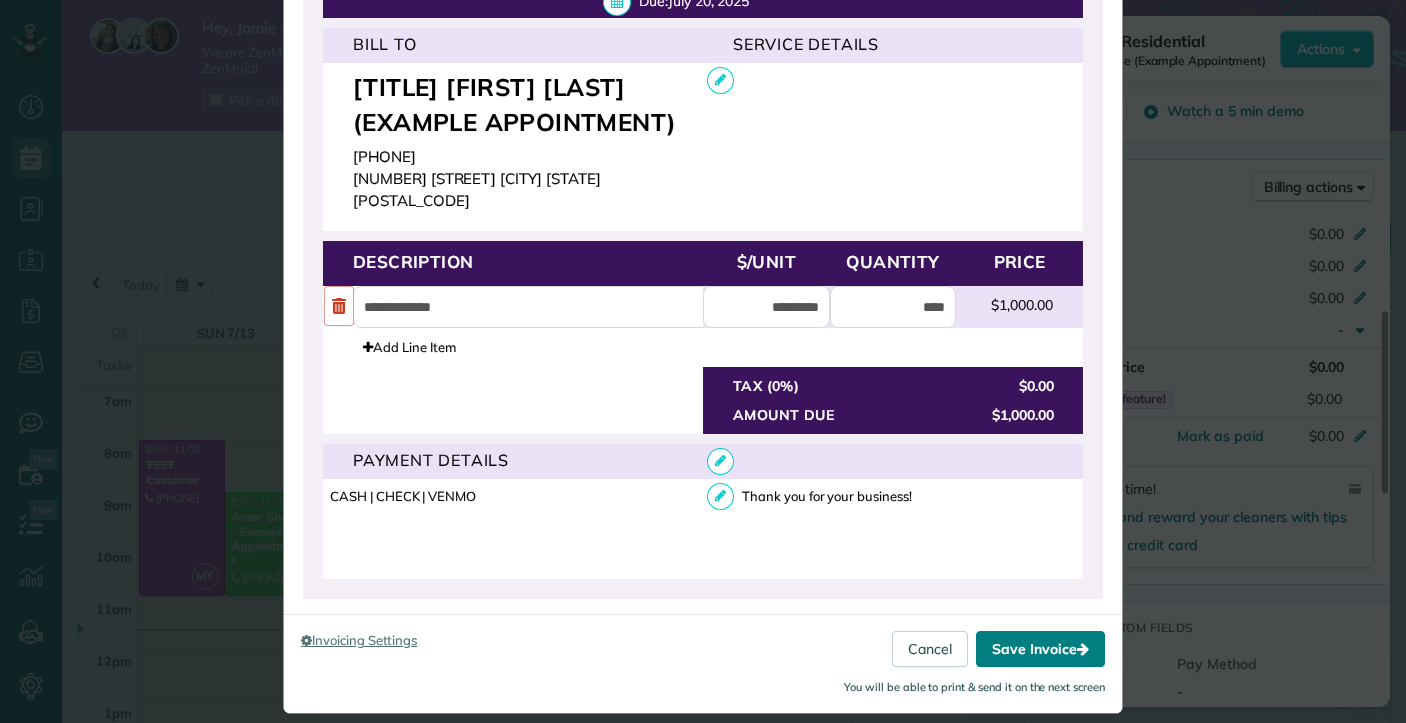 click on "Save Invoice" at bounding box center [1040, 649] 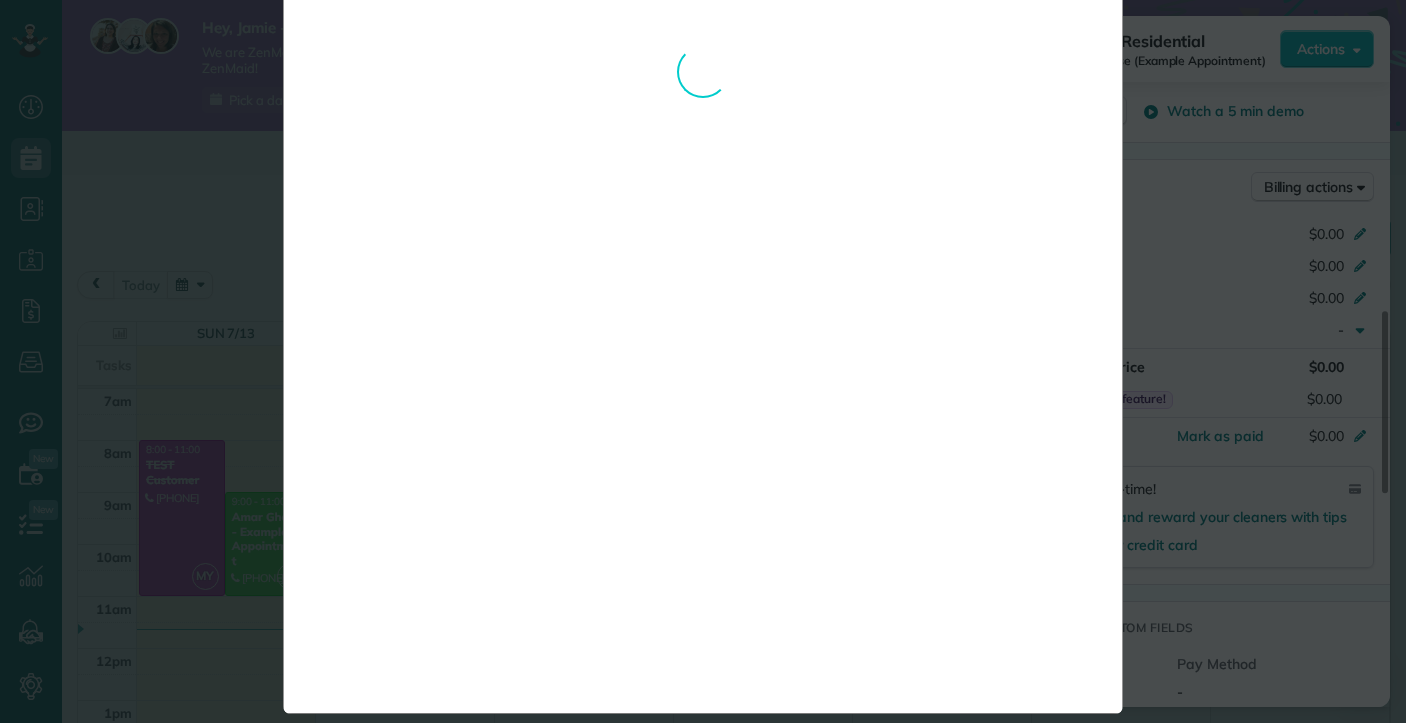 scroll, scrollTop: 20, scrollLeft: 0, axis: vertical 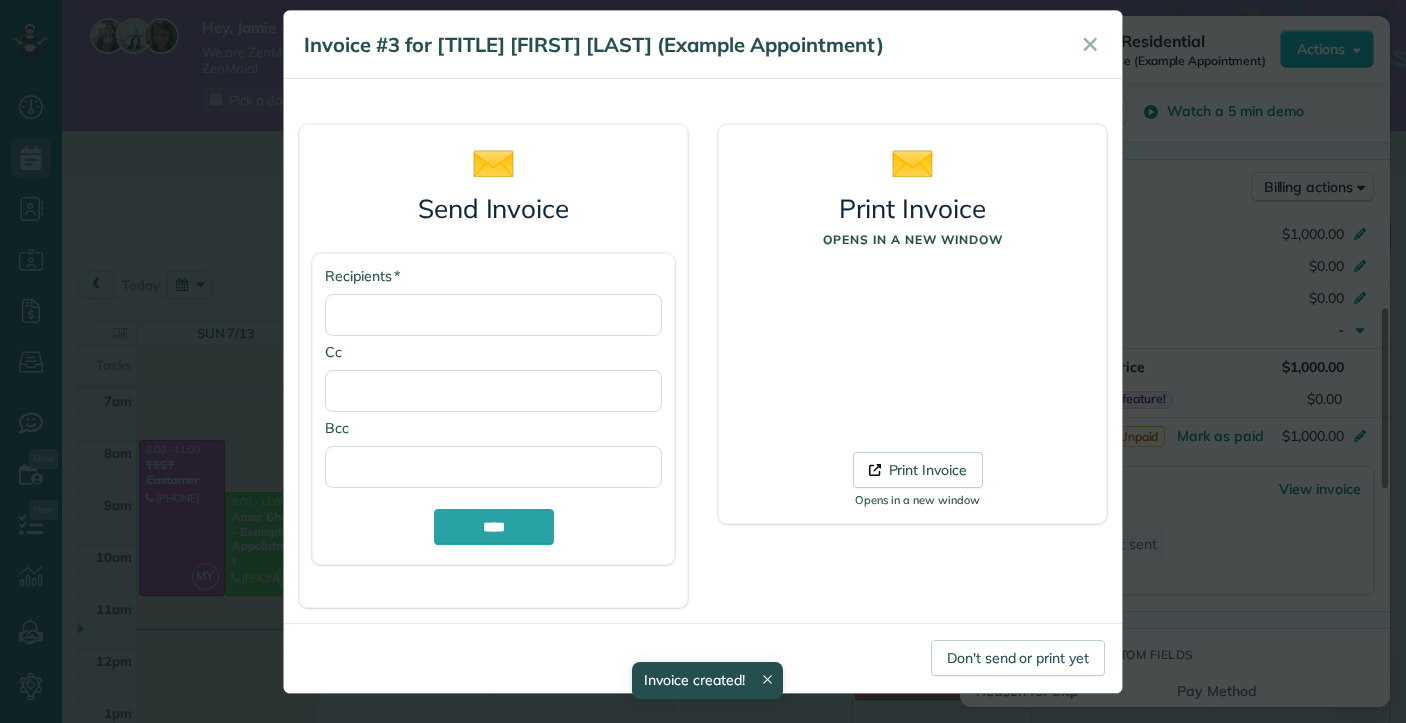 click on "*  Recipients" at bounding box center [493, 301] 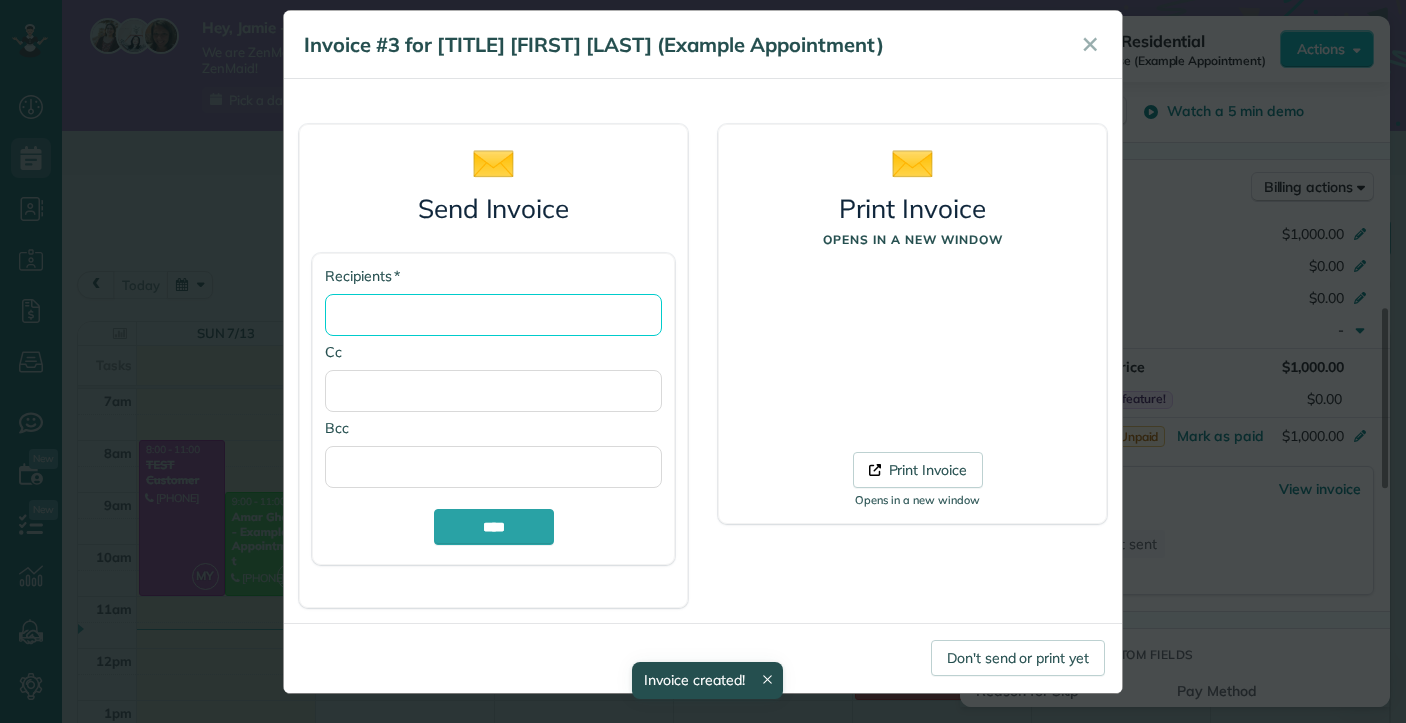 click on "*  Recipients" at bounding box center (493, 315) 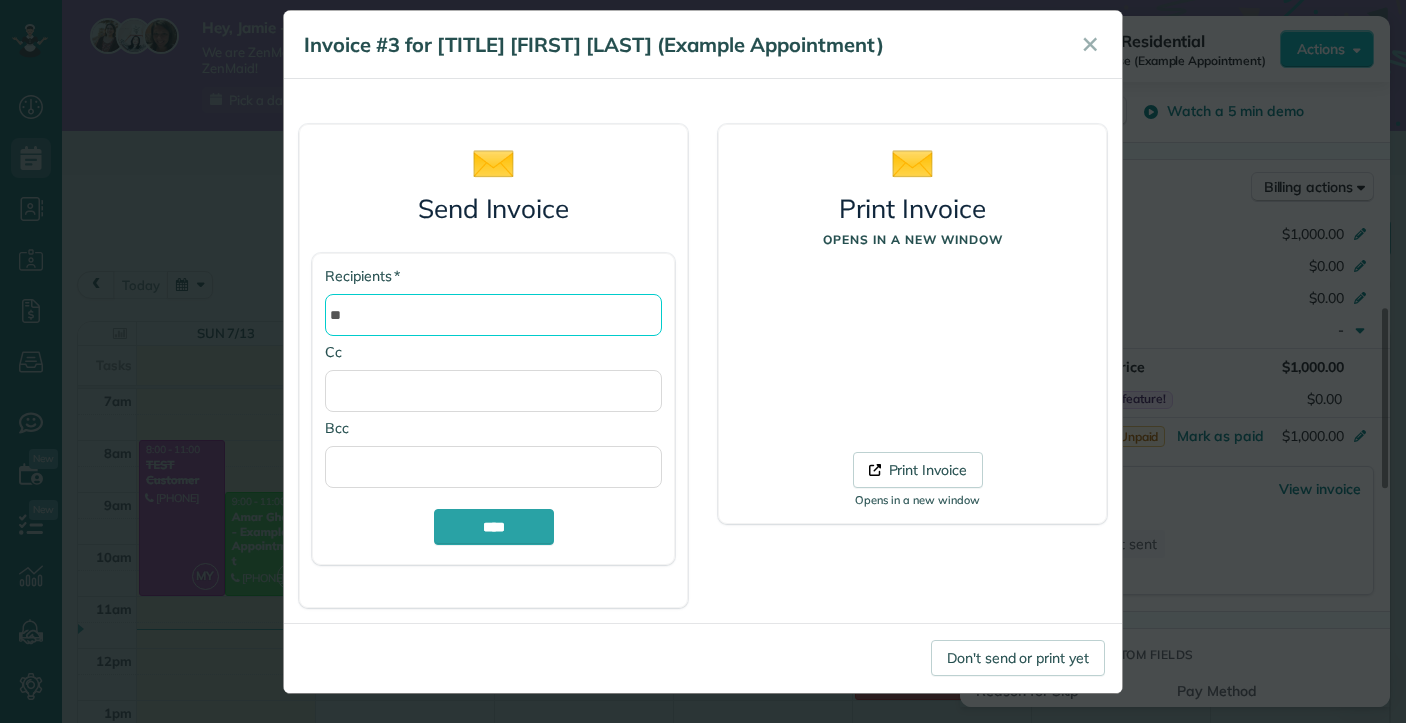 type on "*" 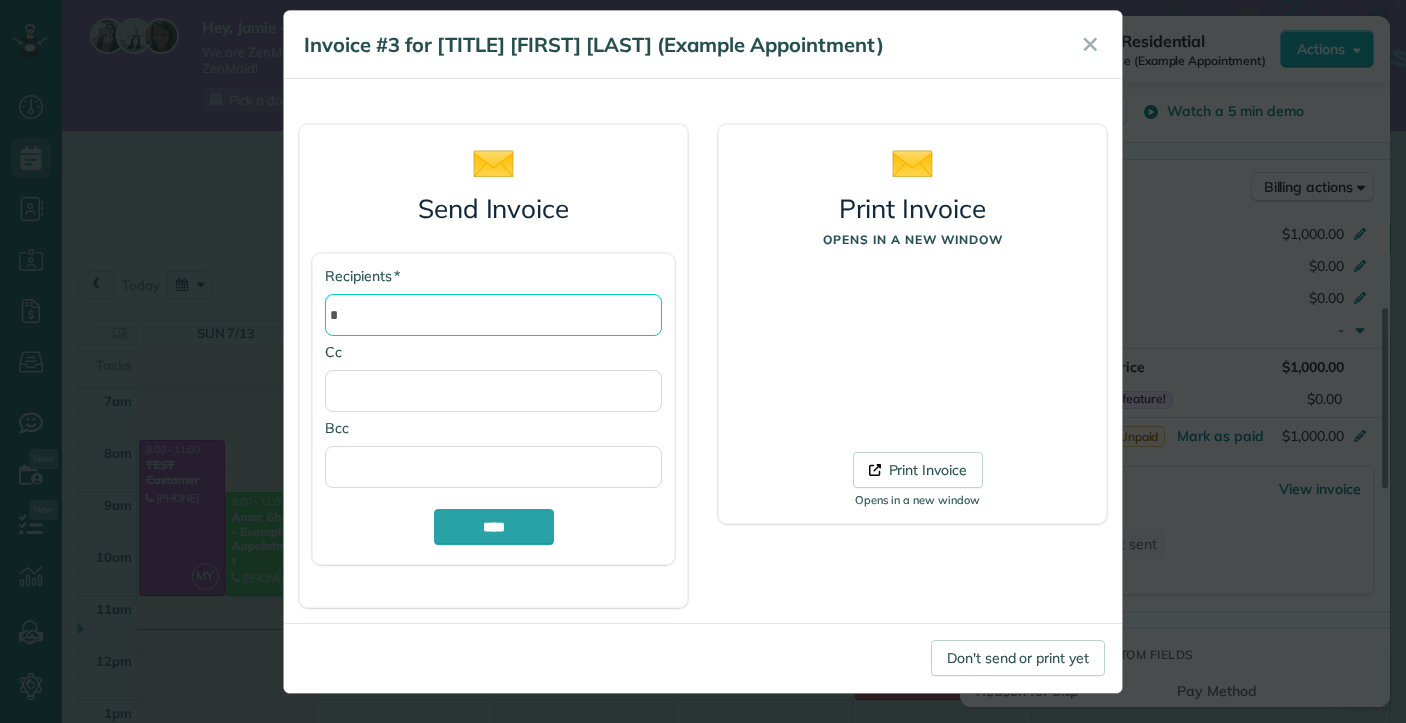 type 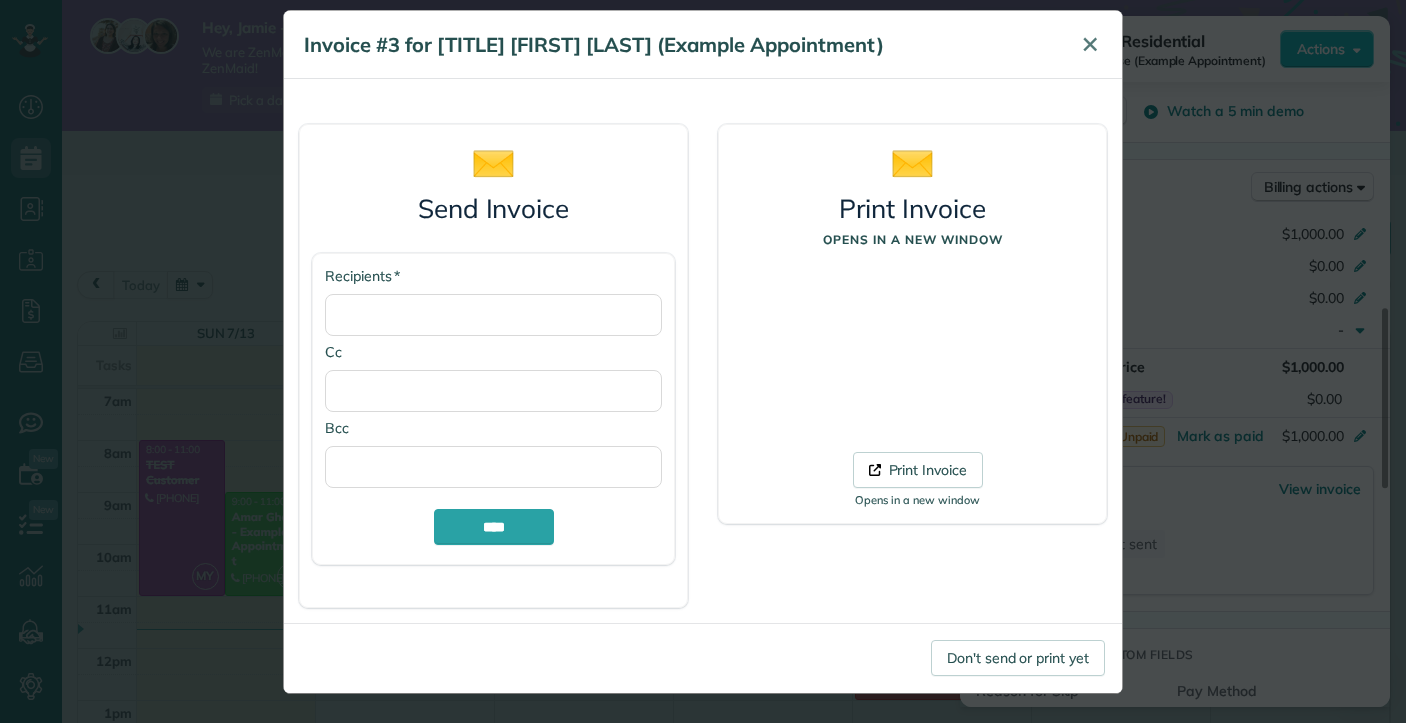 click on "✕" at bounding box center [1090, 44] 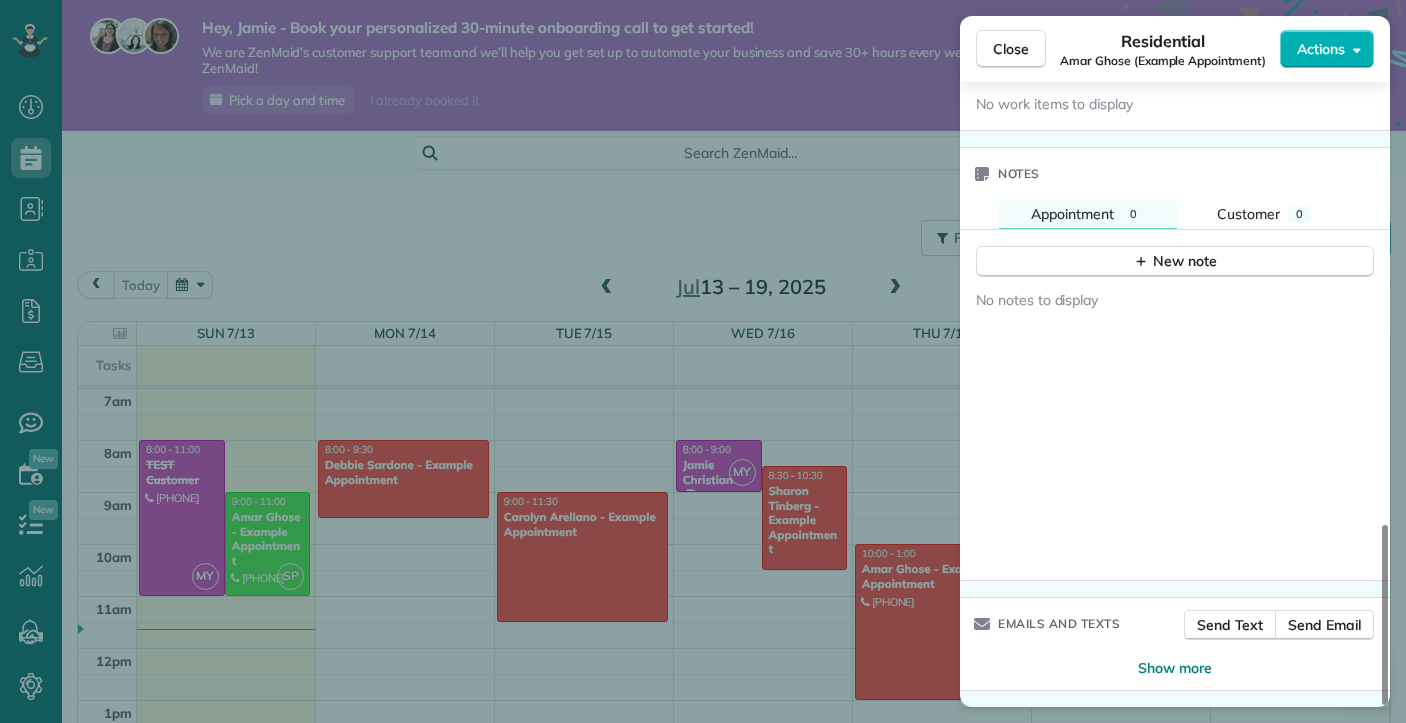 scroll, scrollTop: 1531, scrollLeft: 0, axis: vertical 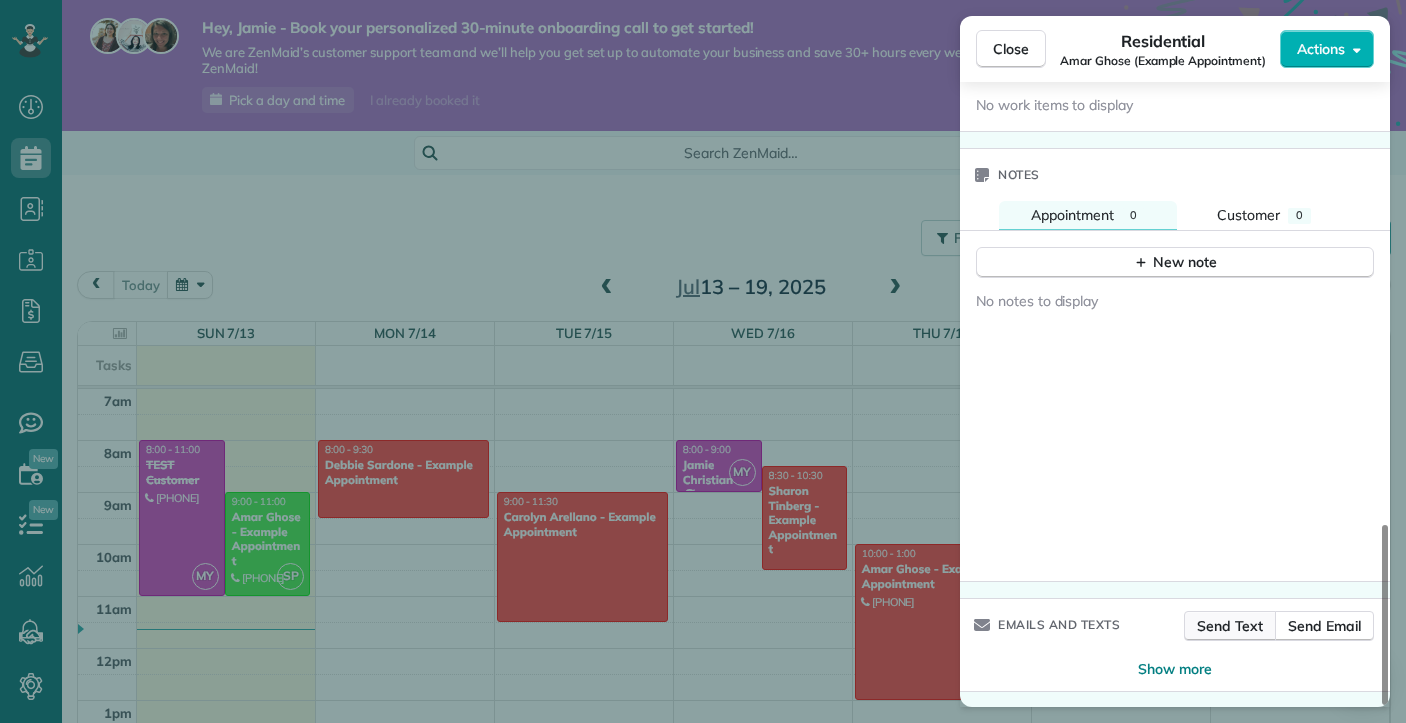 click on "Send Text" at bounding box center (1230, 626) 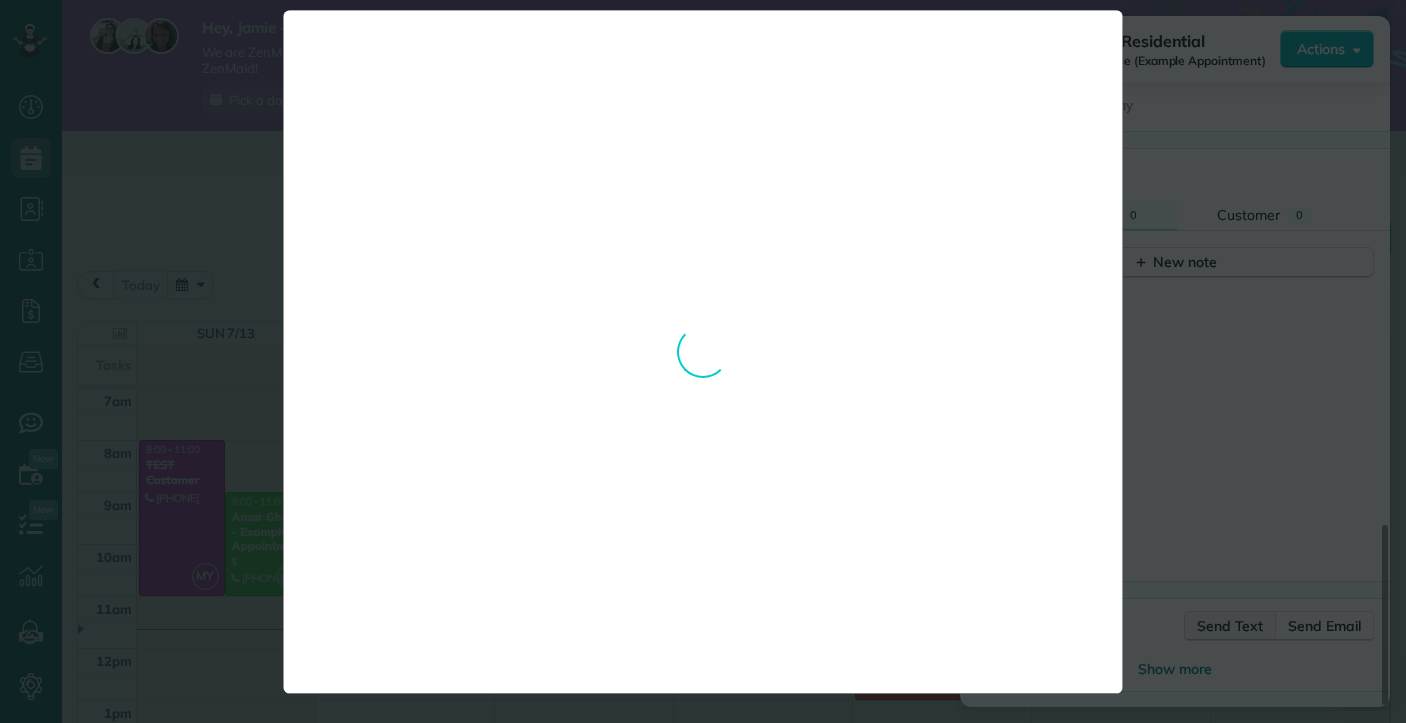 scroll, scrollTop: 0, scrollLeft: 0, axis: both 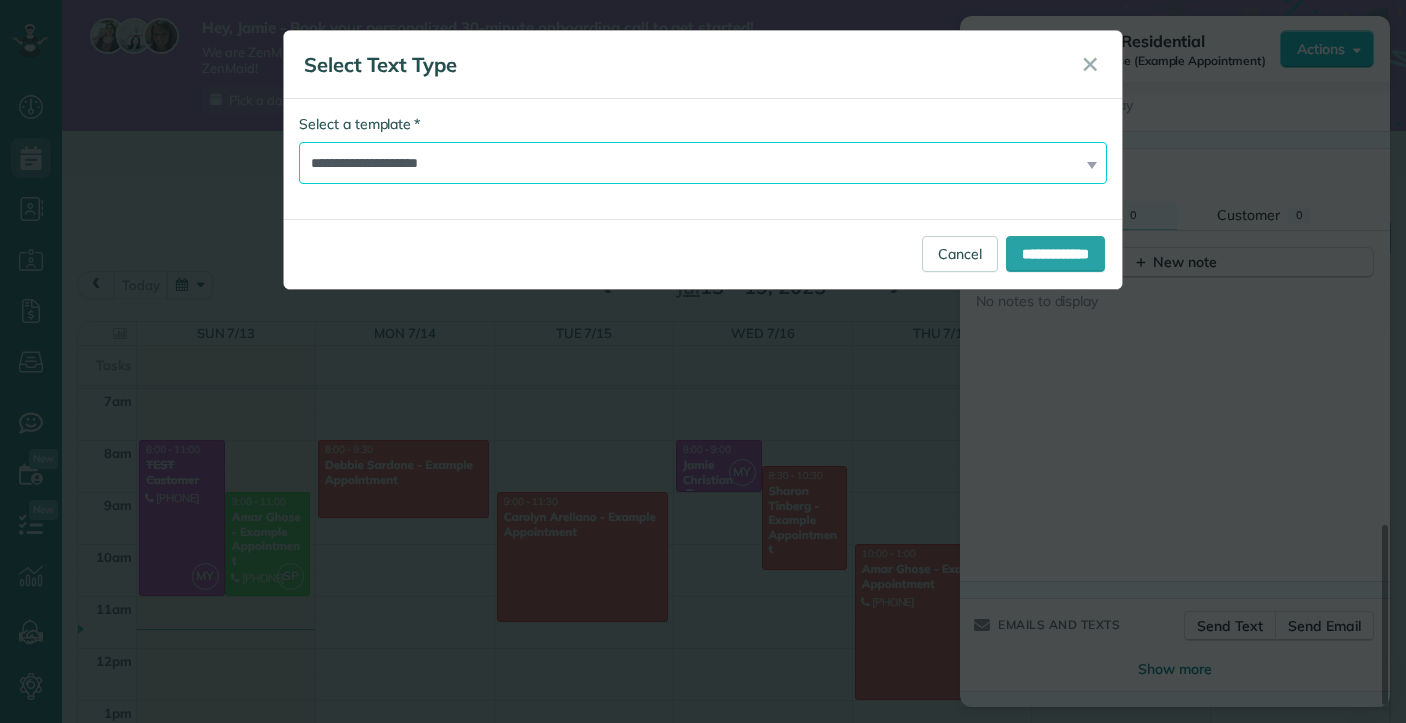 select on "*******" 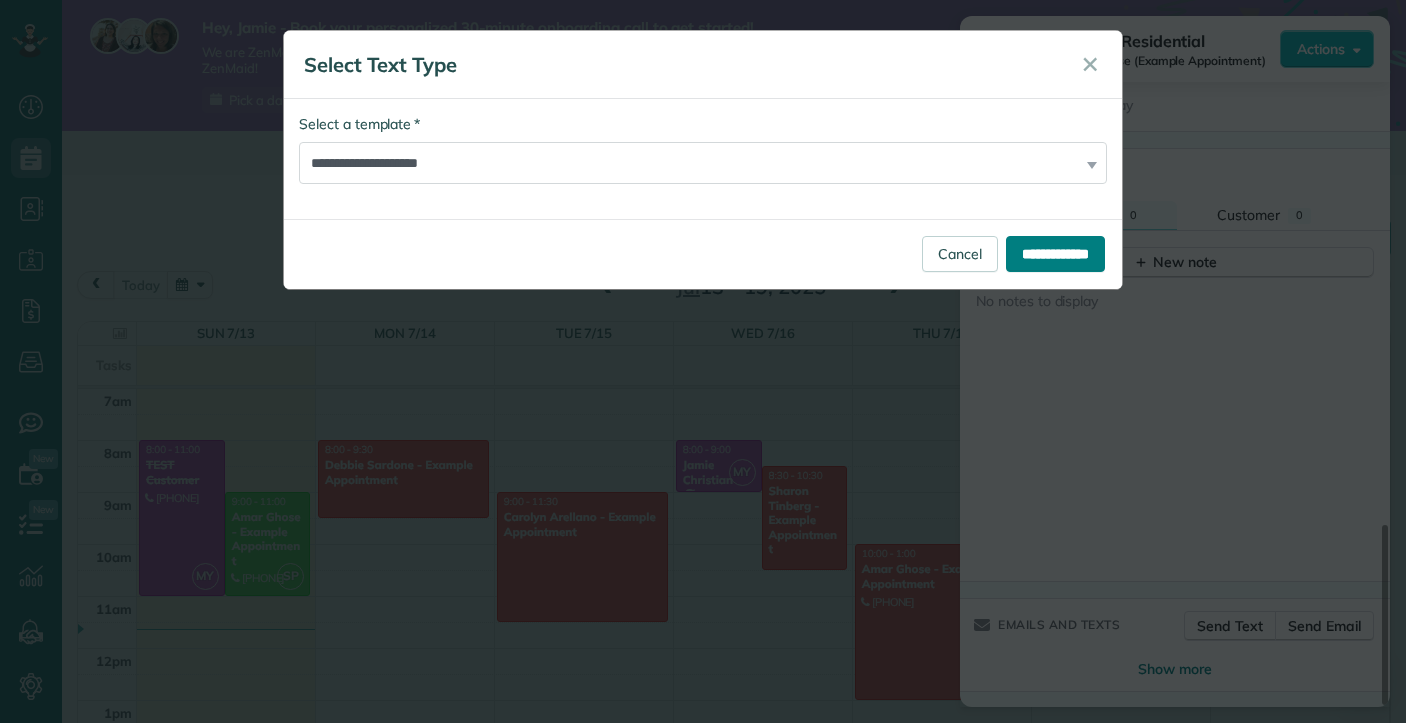 click on "**********" at bounding box center [1055, 254] 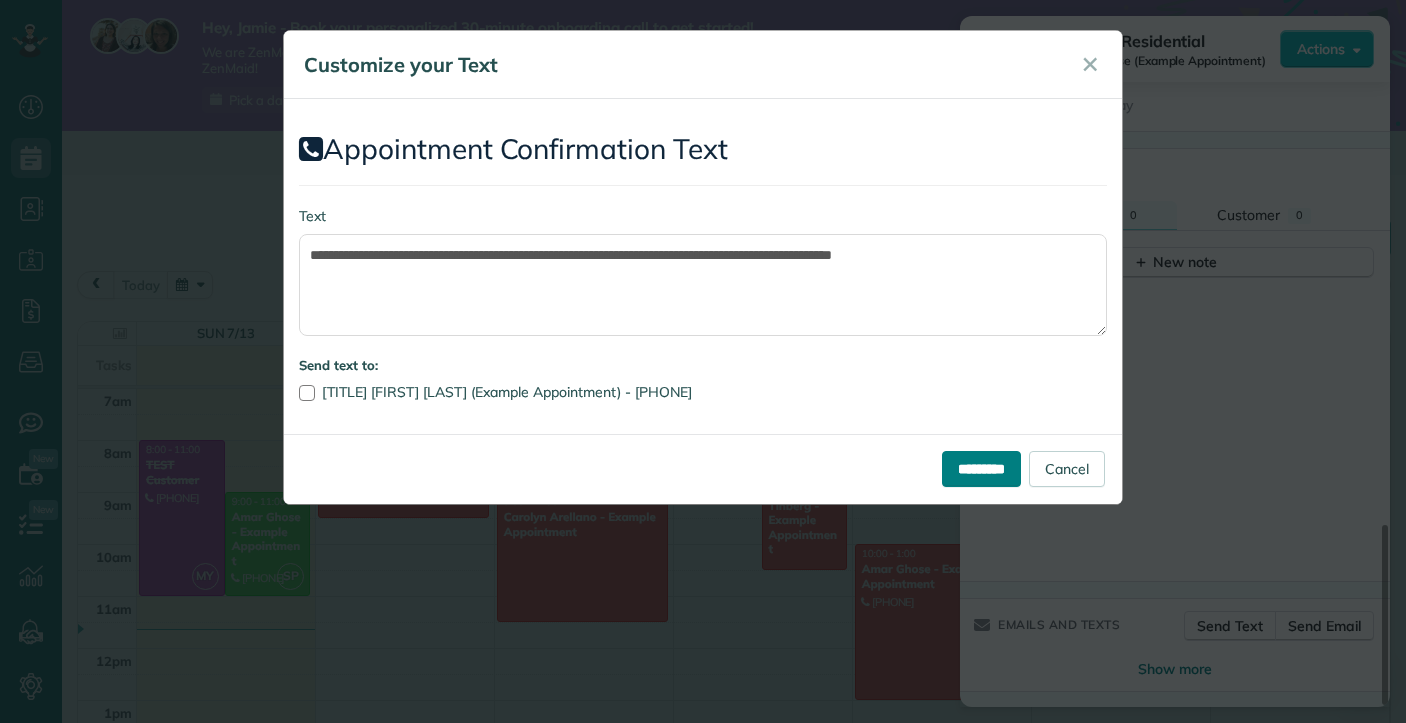 click on "*********" at bounding box center (981, 469) 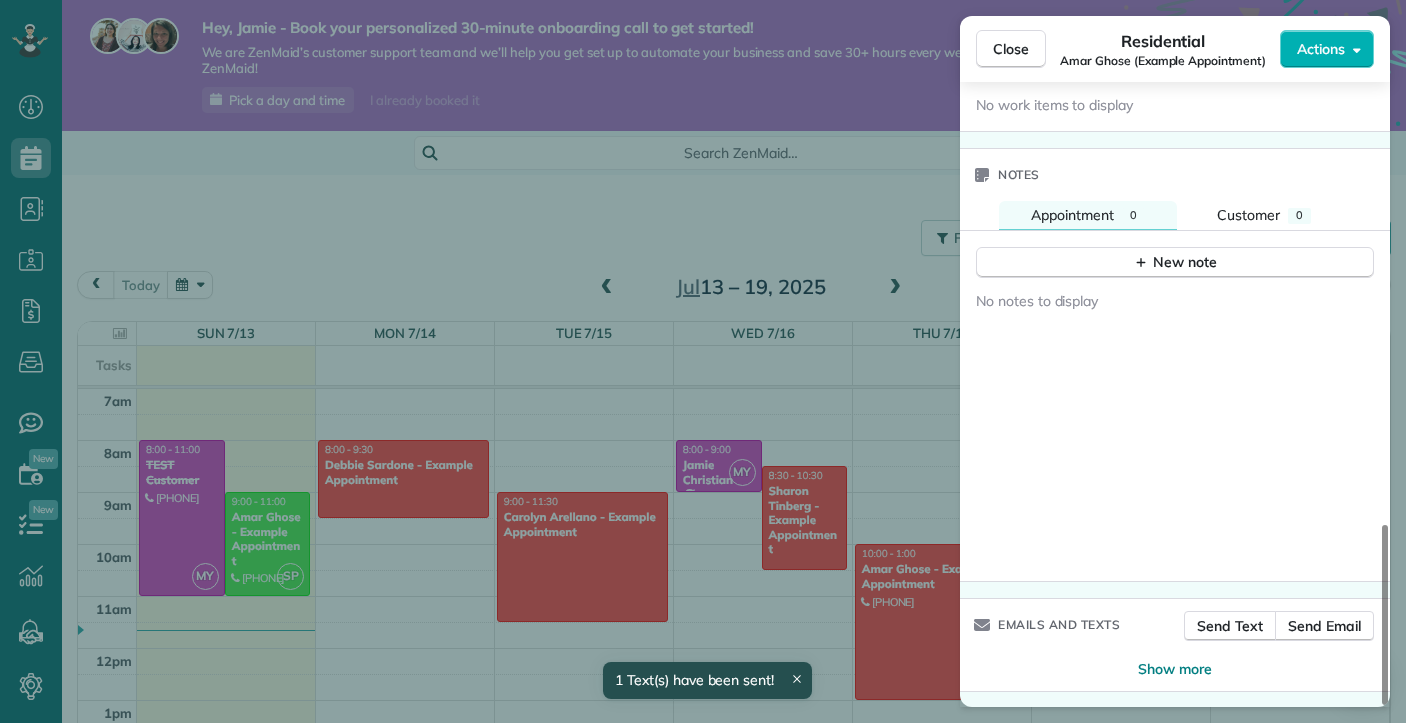 scroll, scrollTop: 364, scrollLeft: 0, axis: vertical 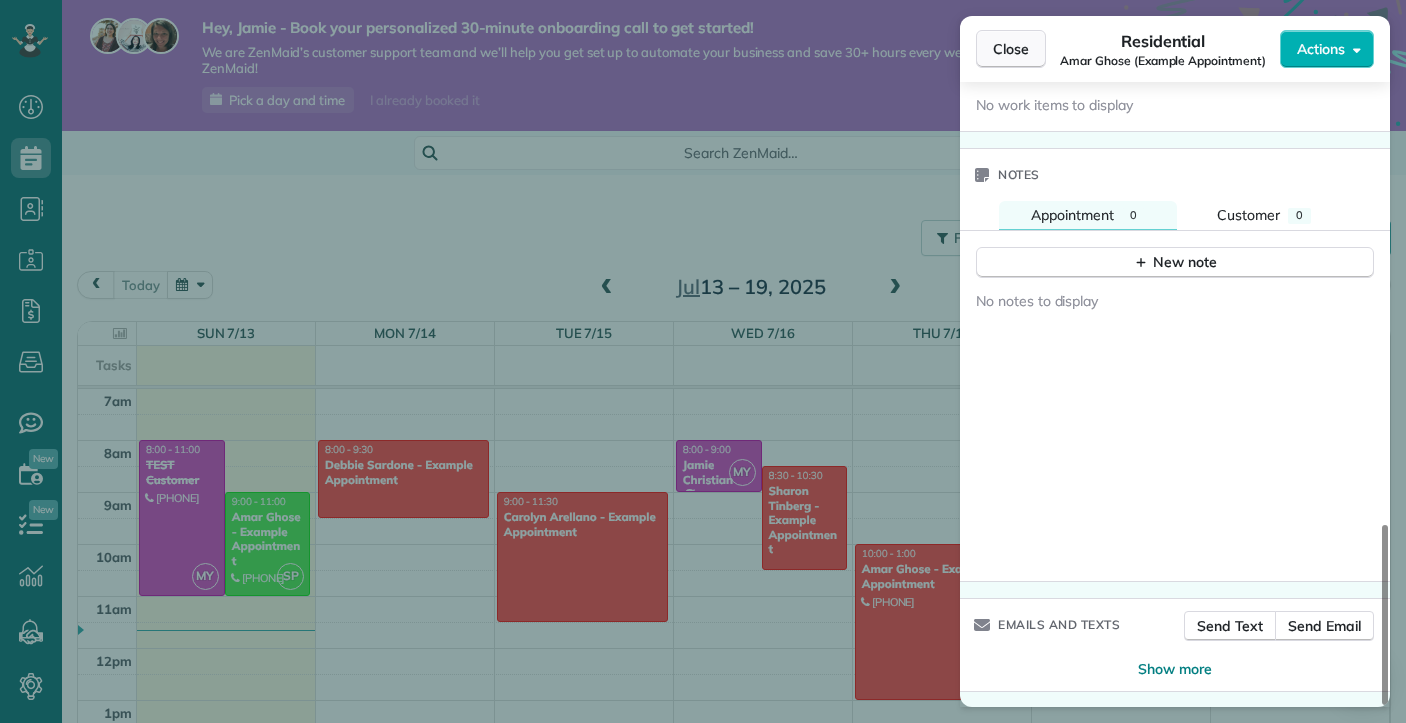 click on "Close" at bounding box center (1011, 49) 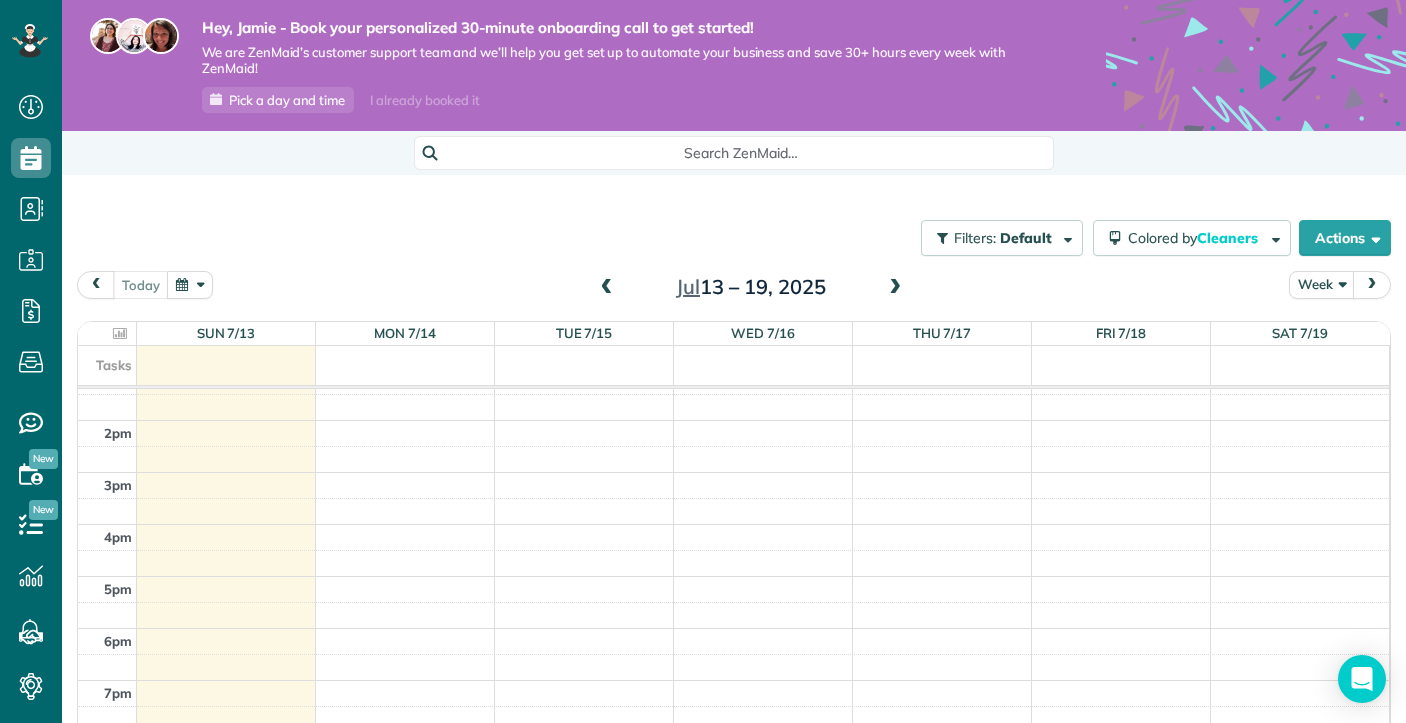 scroll, scrollTop: 696, scrollLeft: 0, axis: vertical 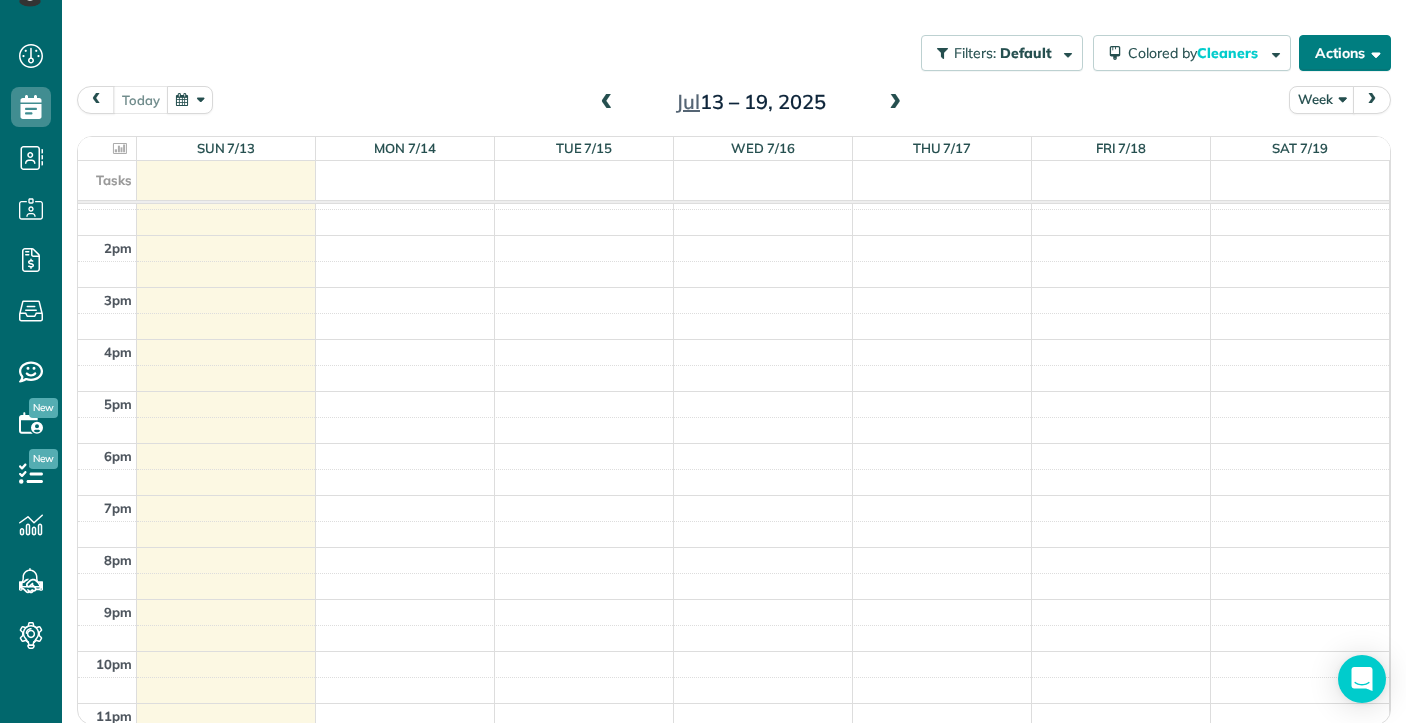 click on "Actions" at bounding box center [1345, 53] 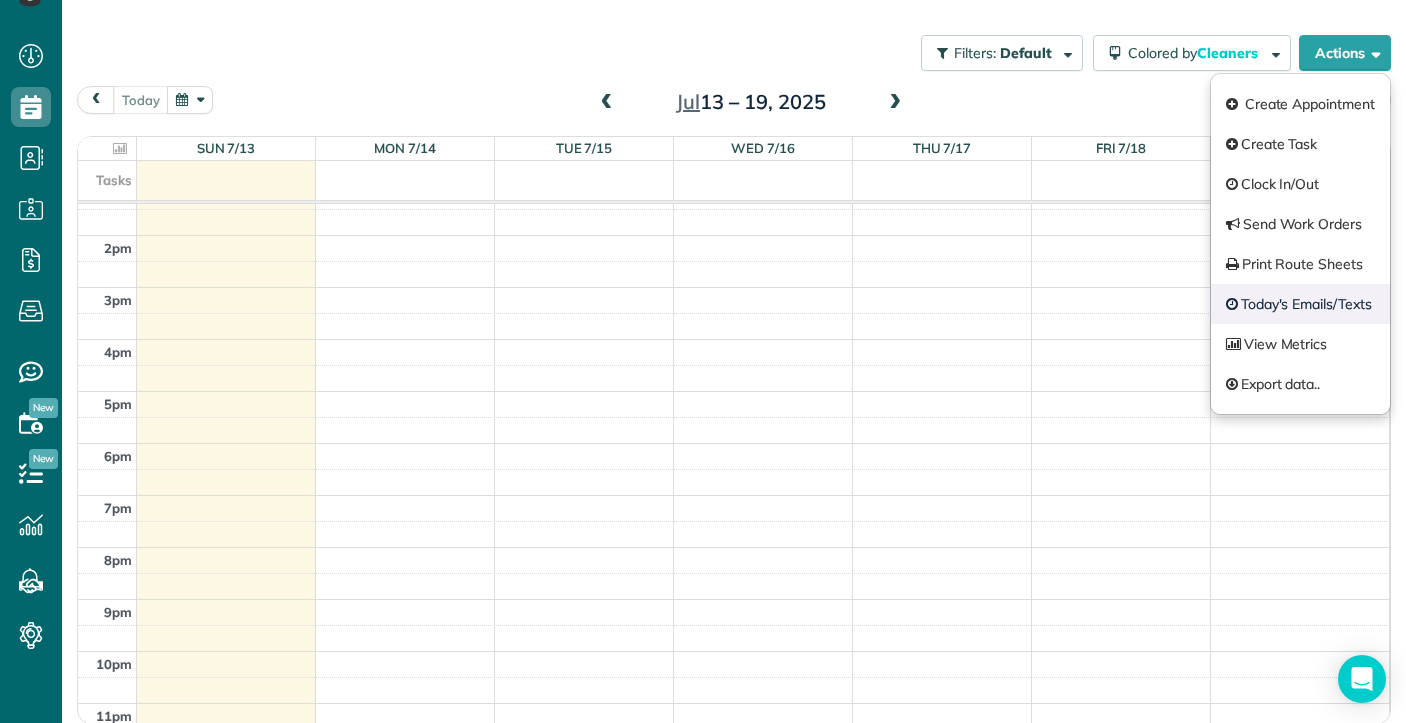 click on "Today's Emails/Texts" at bounding box center [1300, 304] 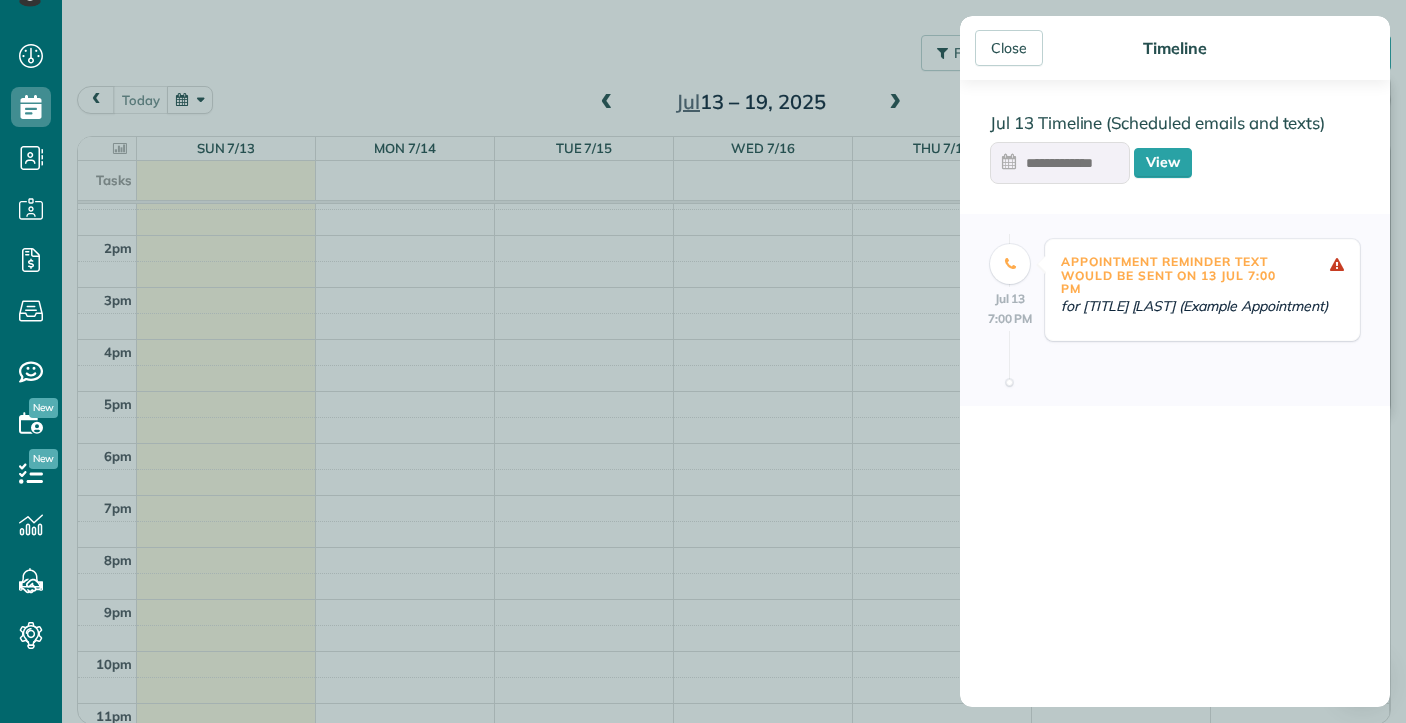 click at bounding box center (1060, 163) 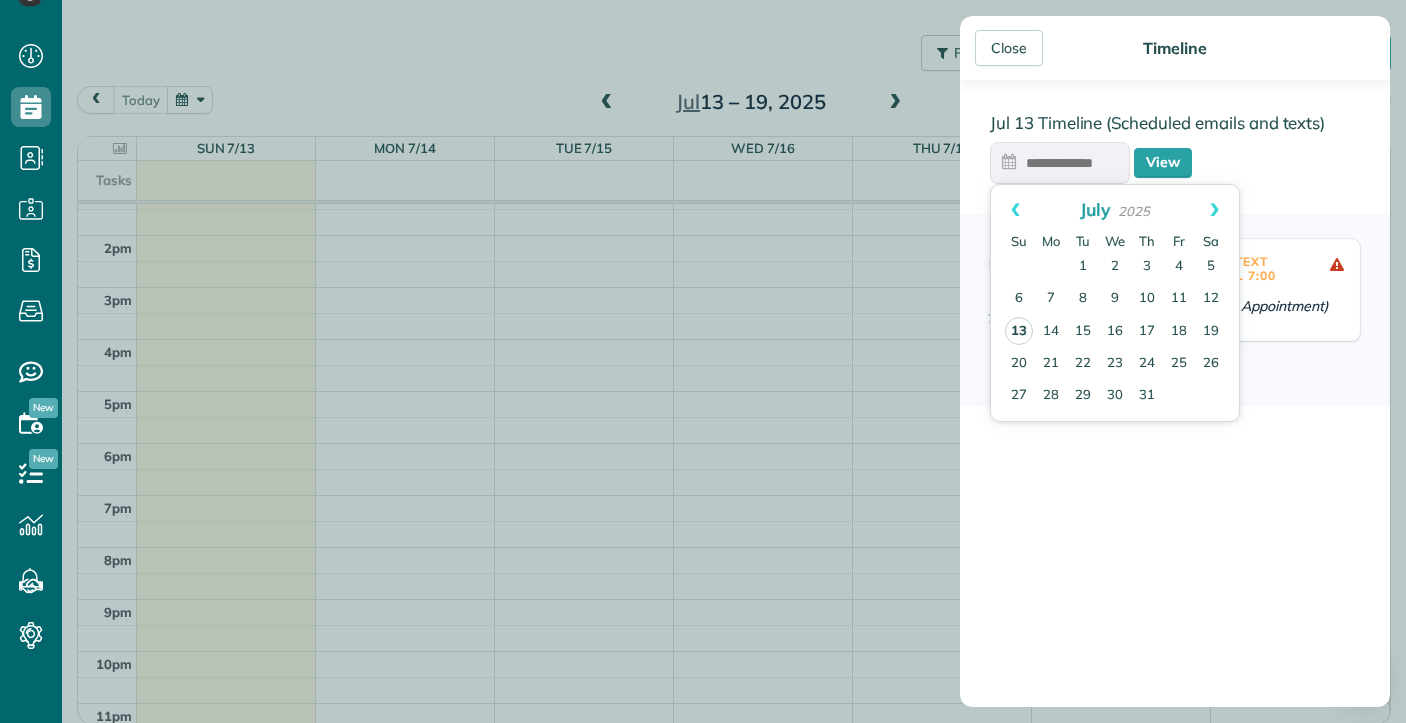click on "13" at bounding box center [1019, 331] 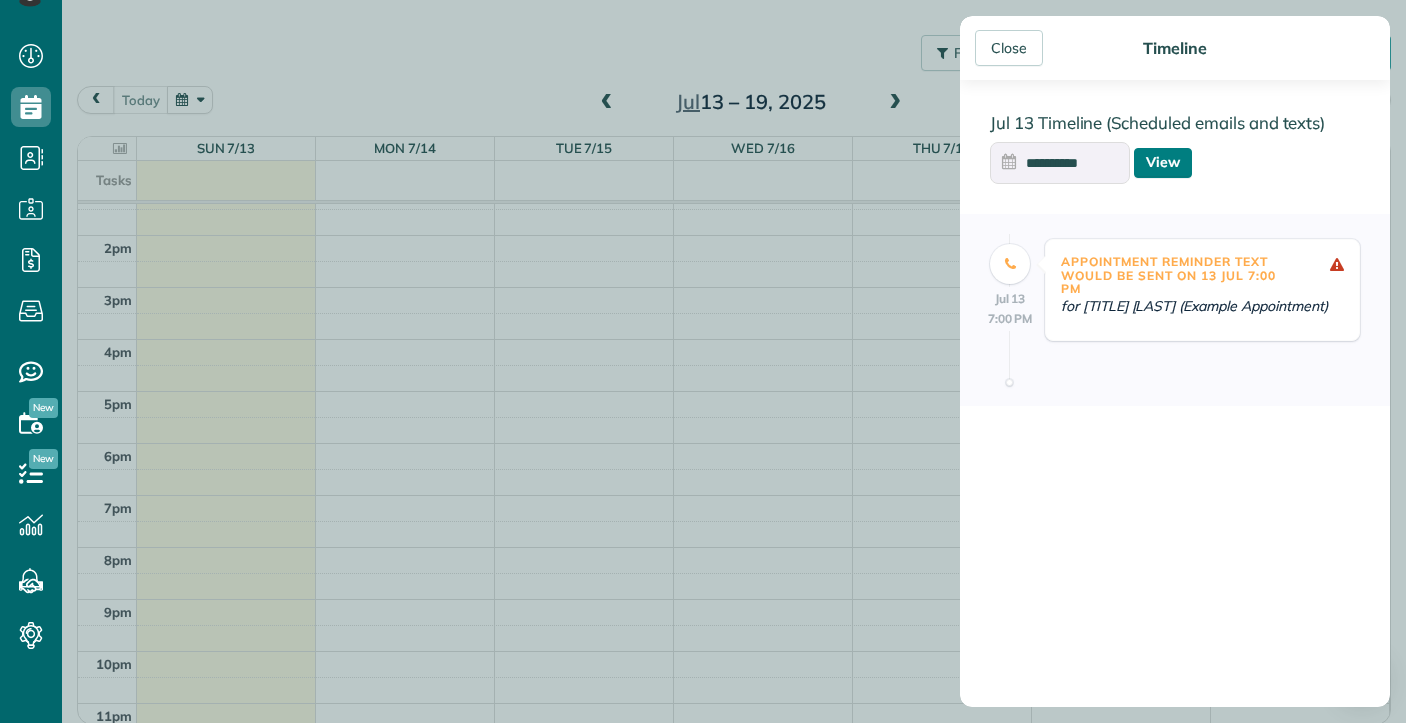 click on "View" at bounding box center [1163, 163] 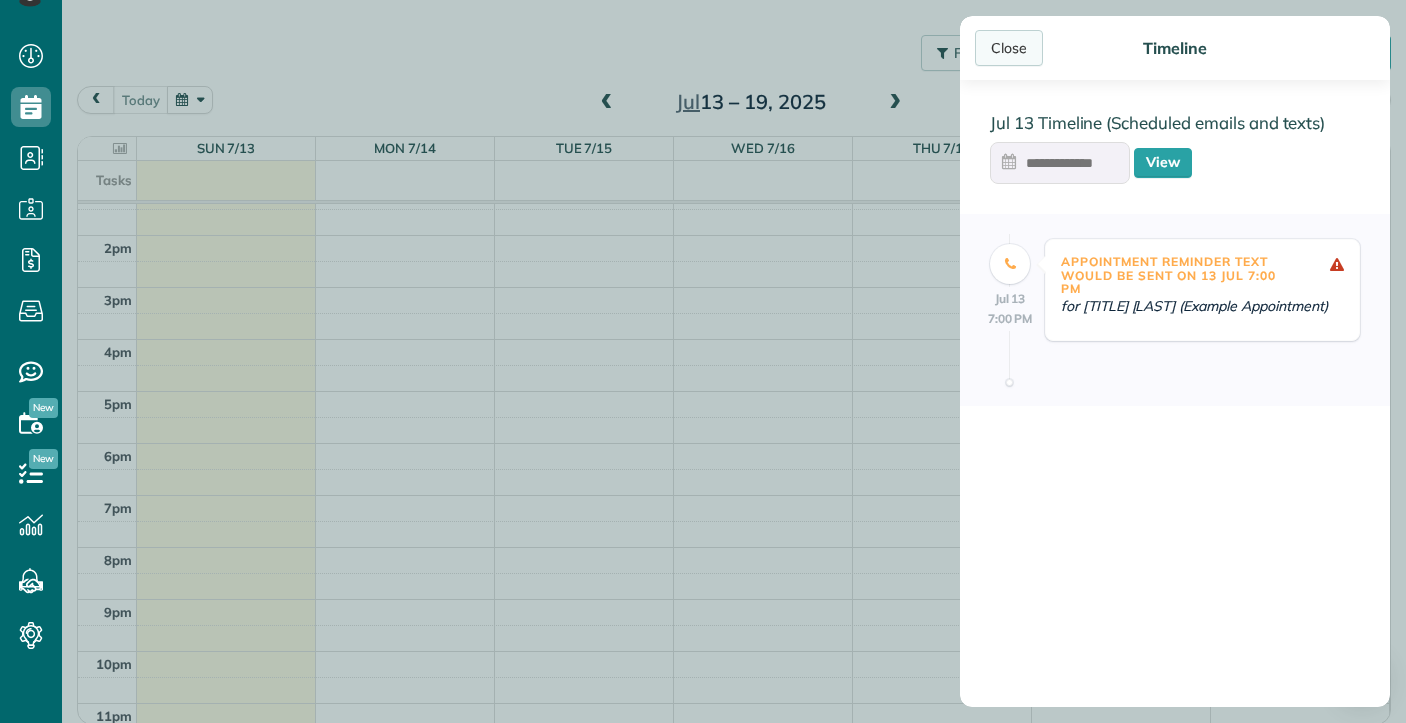 click on "Close" at bounding box center (1009, 48) 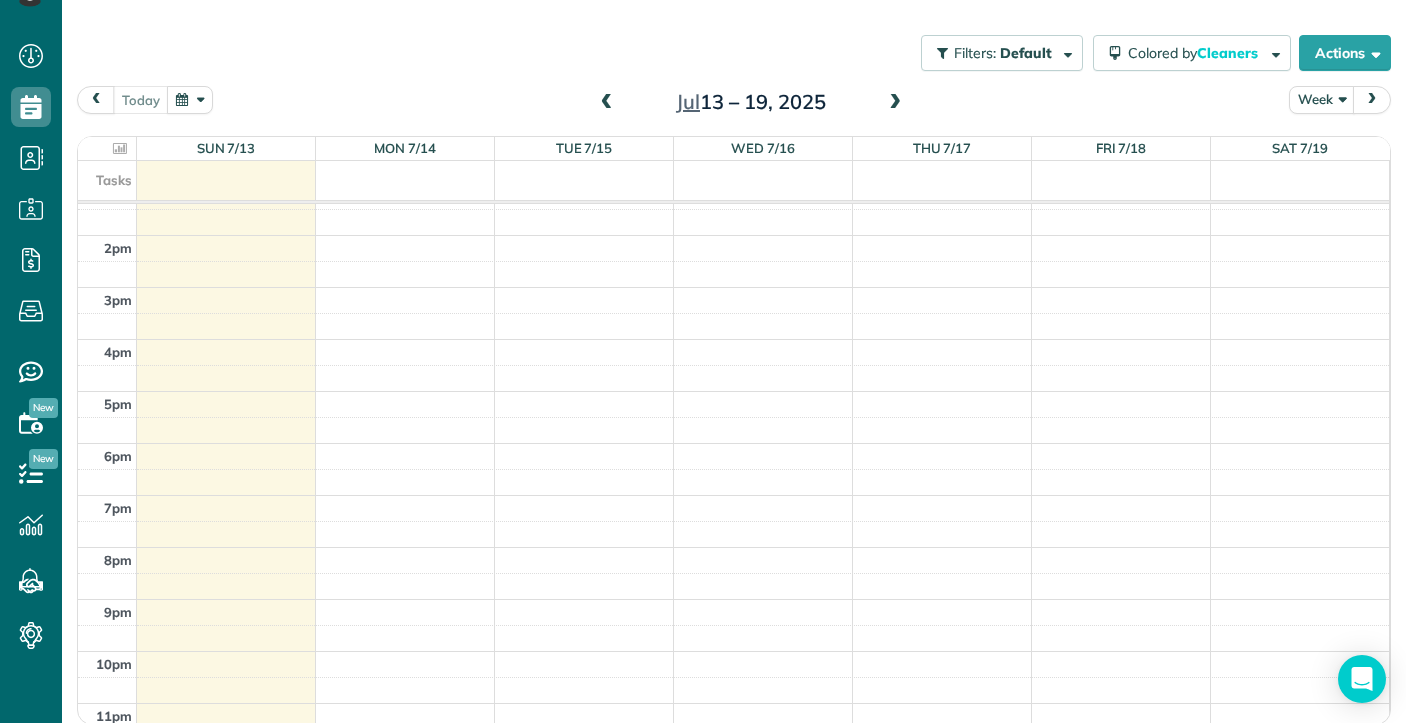scroll, scrollTop: 0, scrollLeft: 0, axis: both 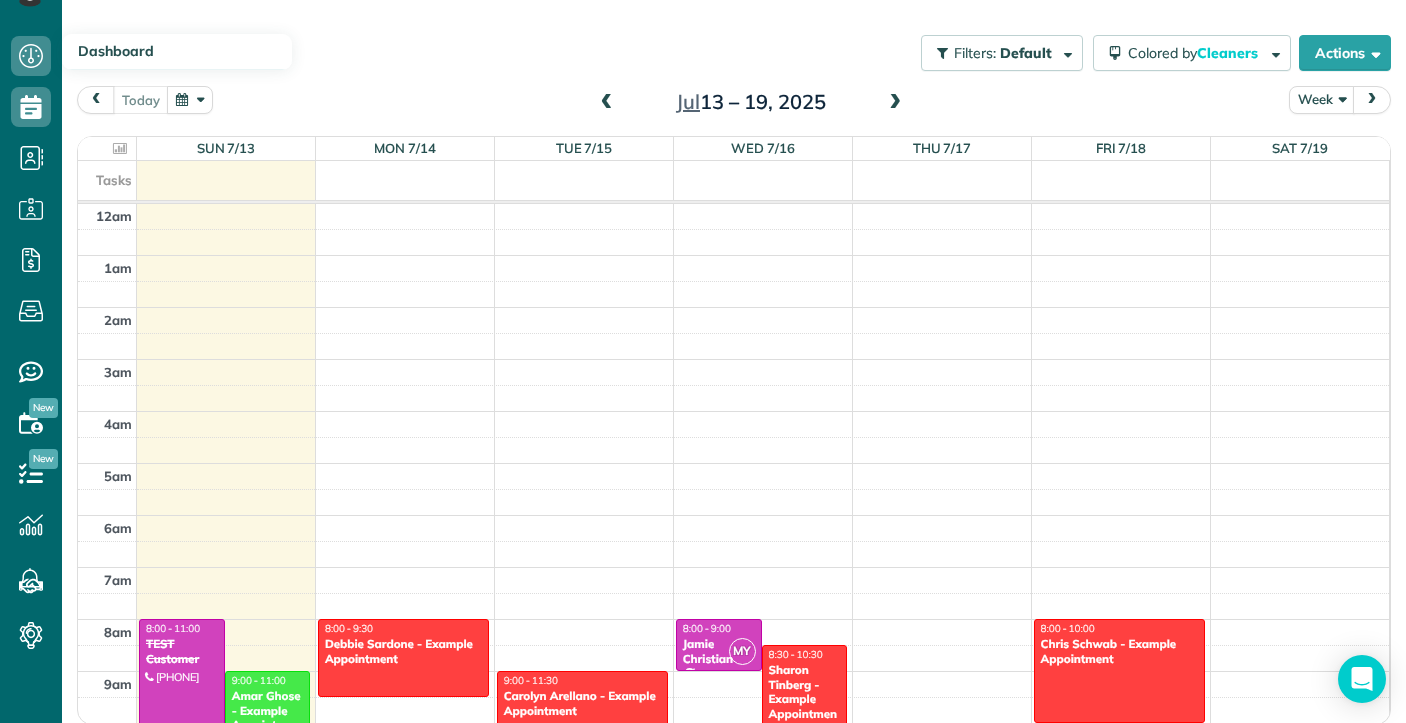 click on "Dashboard" at bounding box center (116, 51) 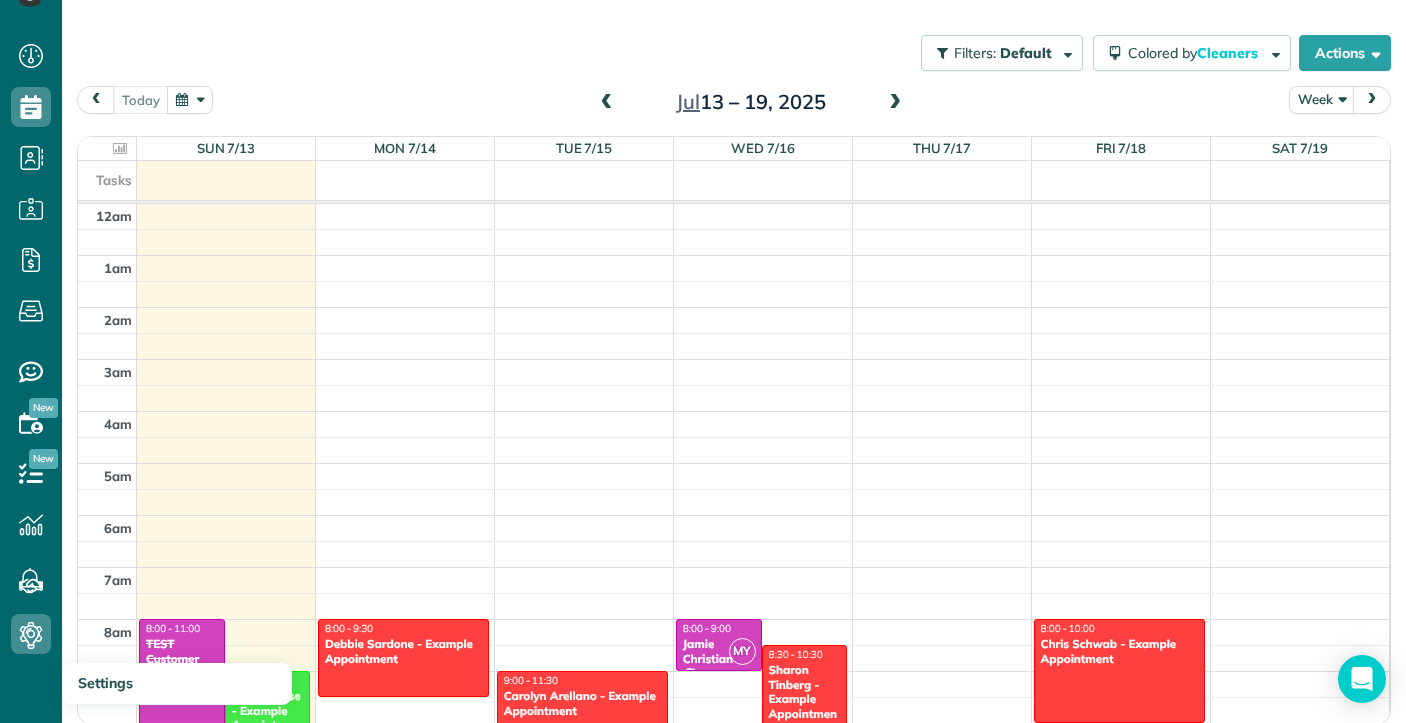 click 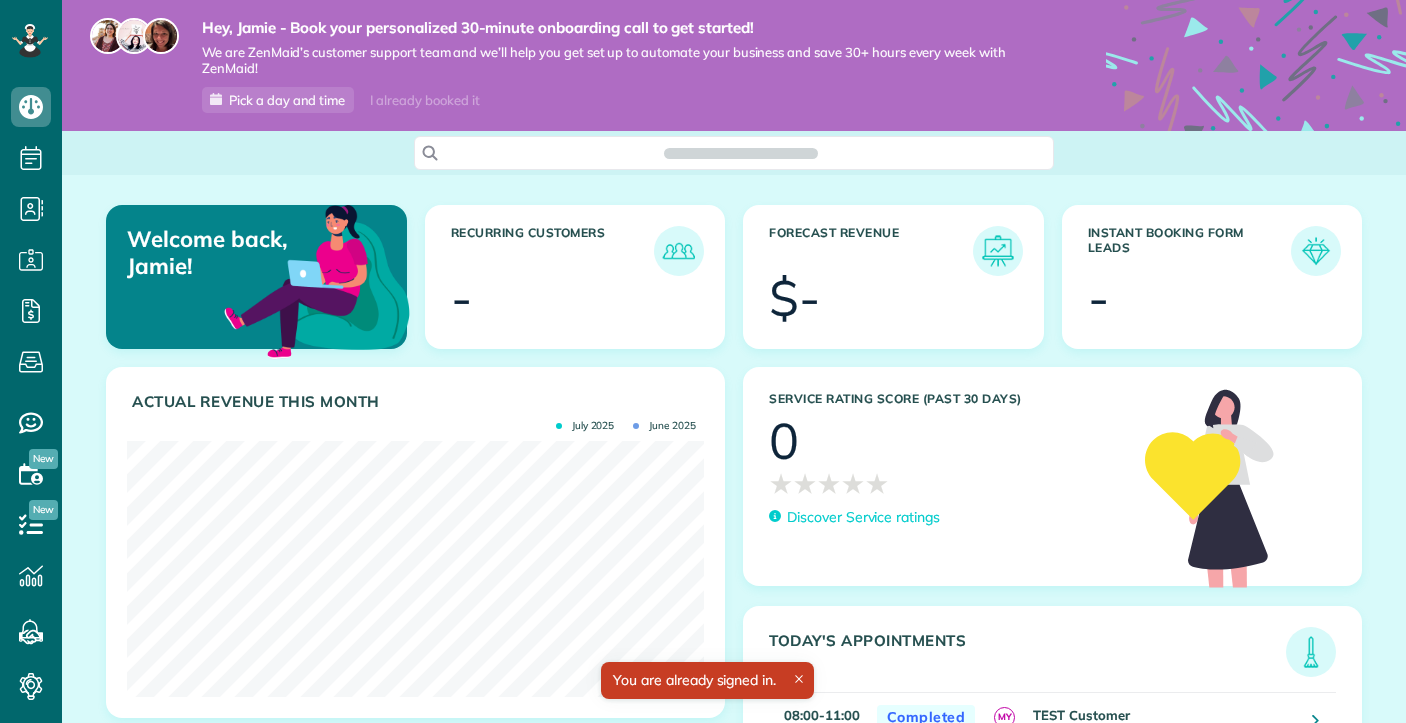 scroll, scrollTop: 0, scrollLeft: 0, axis: both 